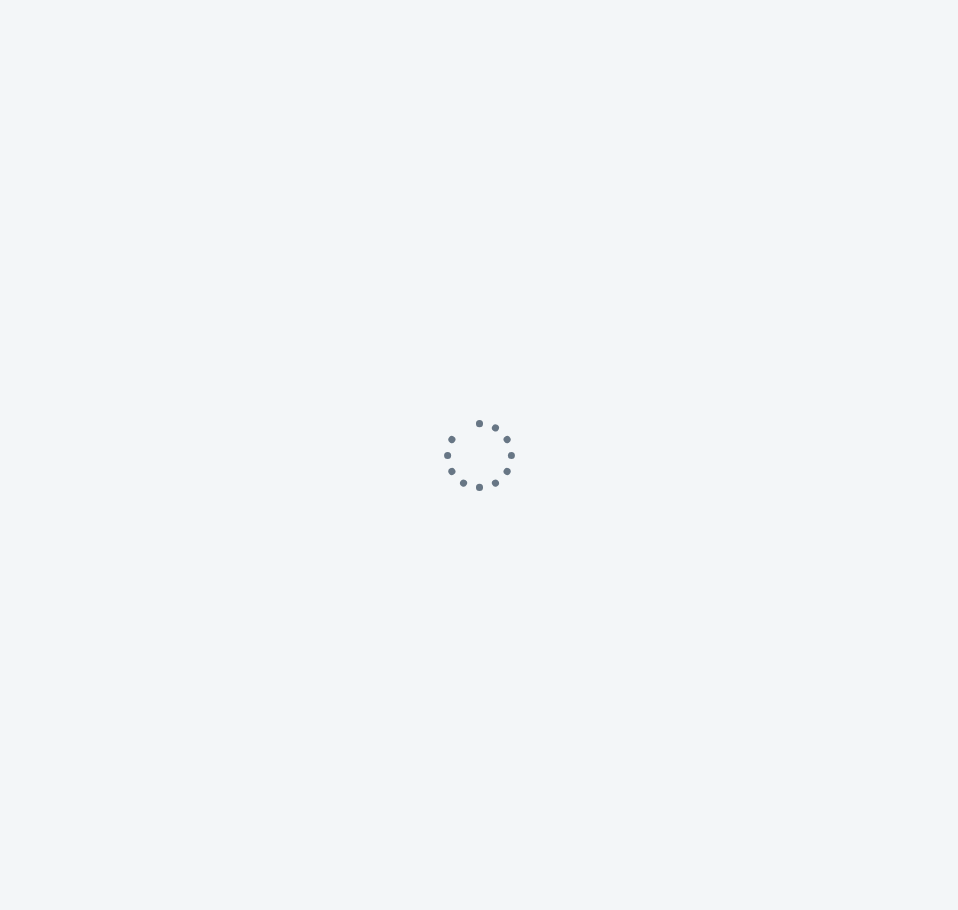 scroll, scrollTop: 0, scrollLeft: 0, axis: both 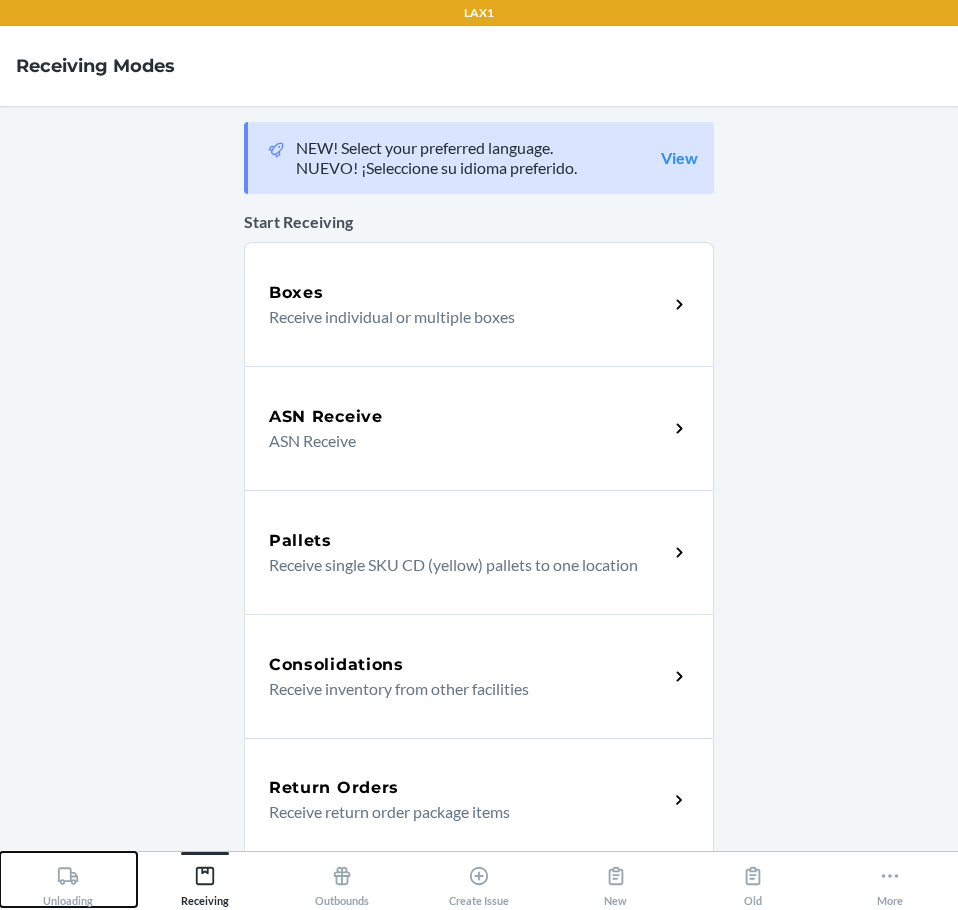 click 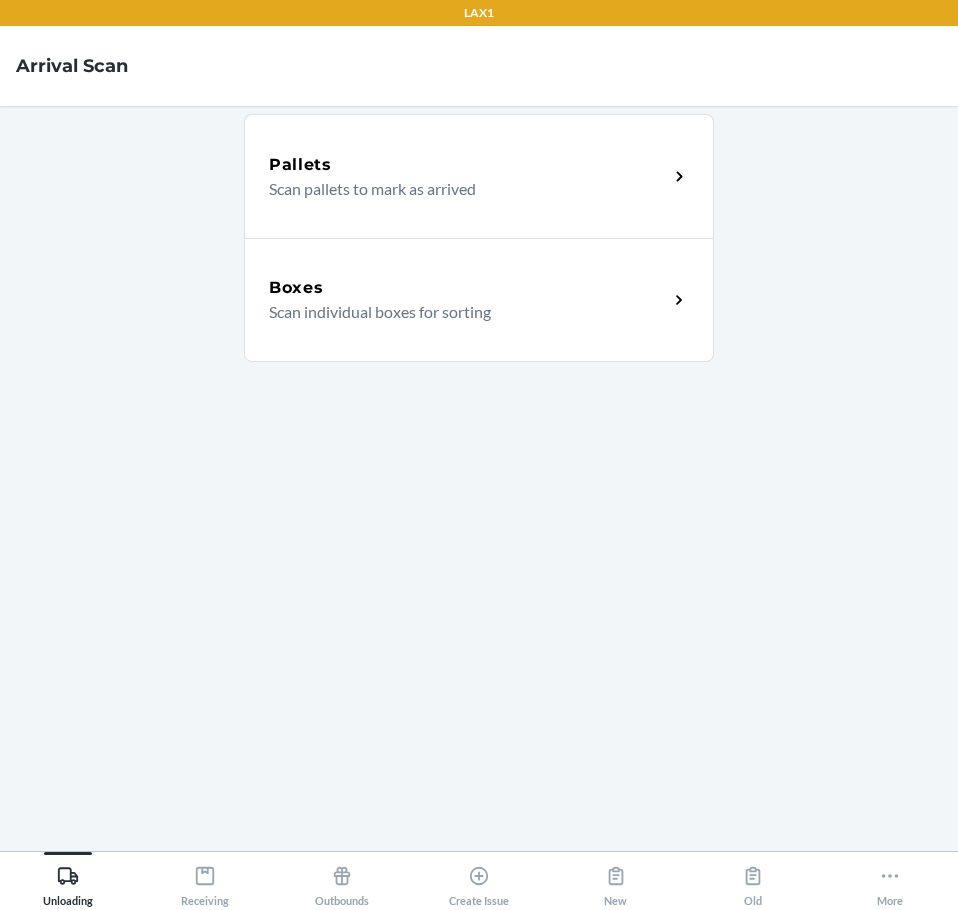 click on "Boxes" at bounding box center [468, 288] 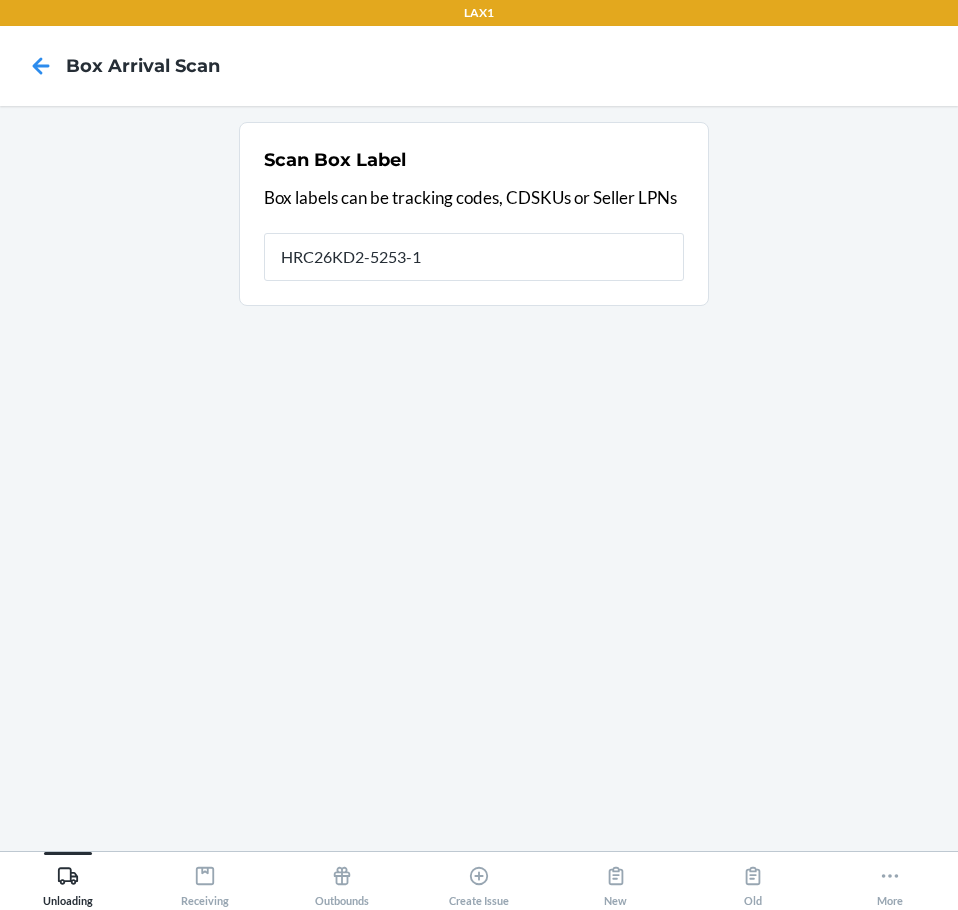 type on "HRC26KD2-5253-1" 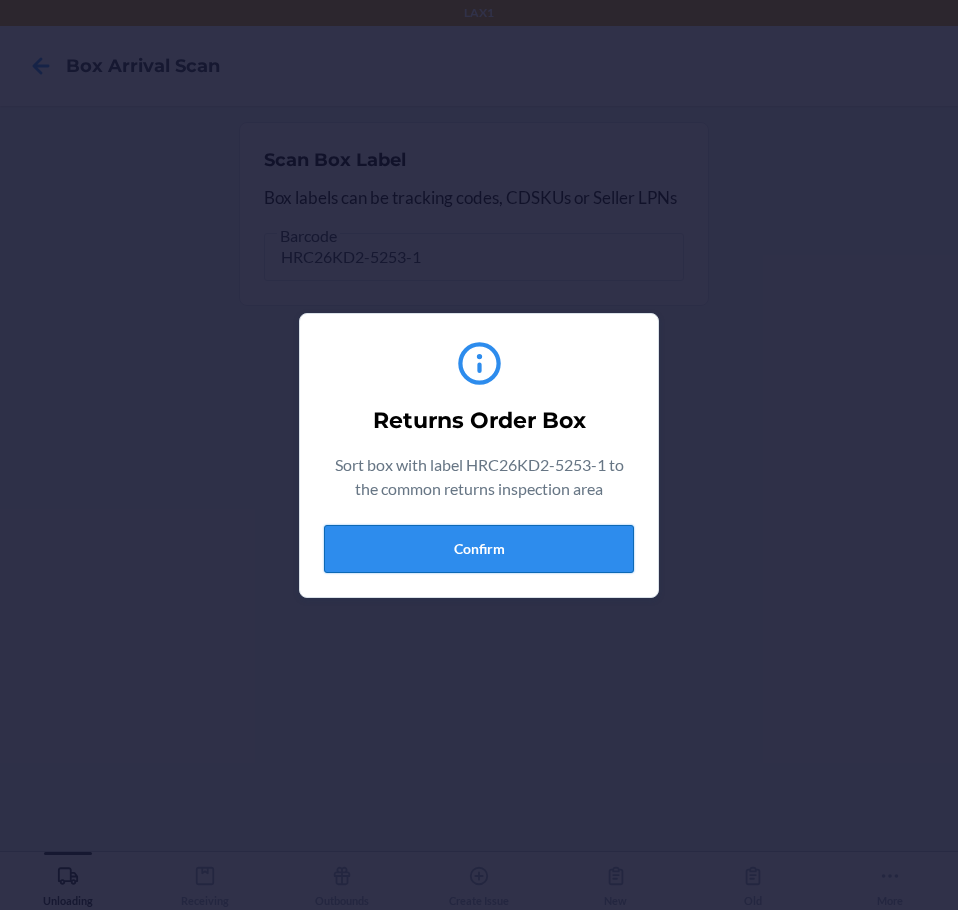 click on "Confirm" at bounding box center (479, 549) 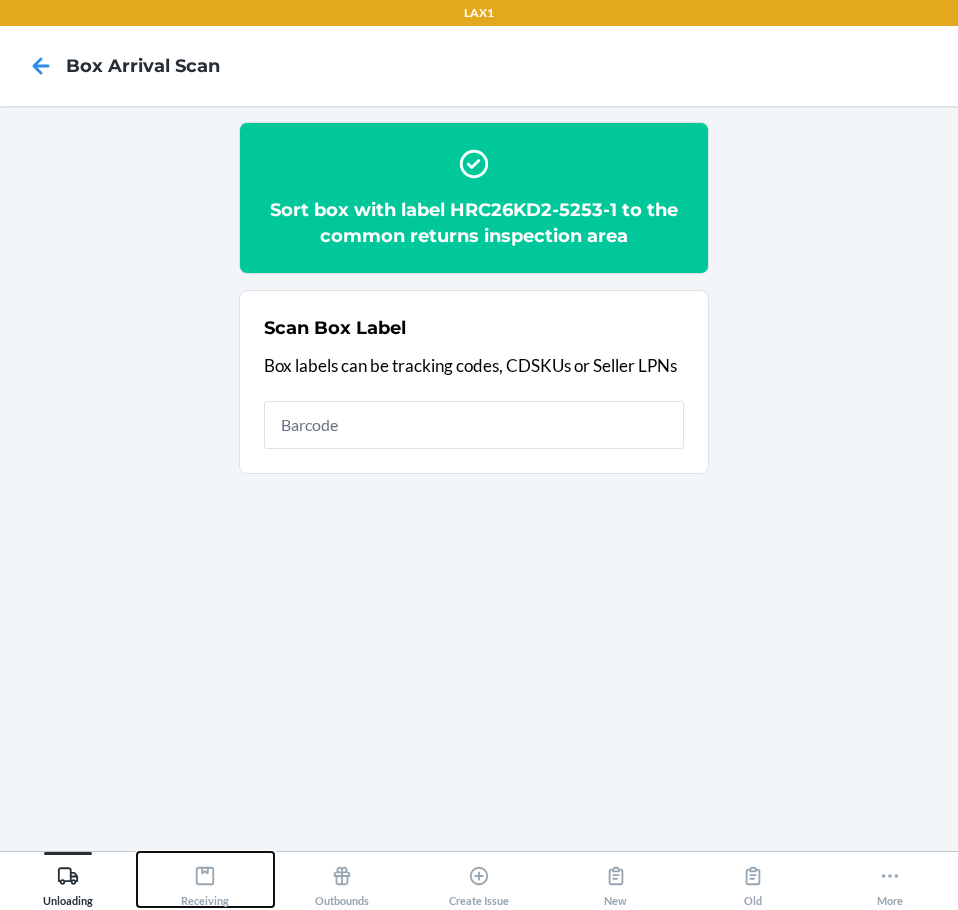 click 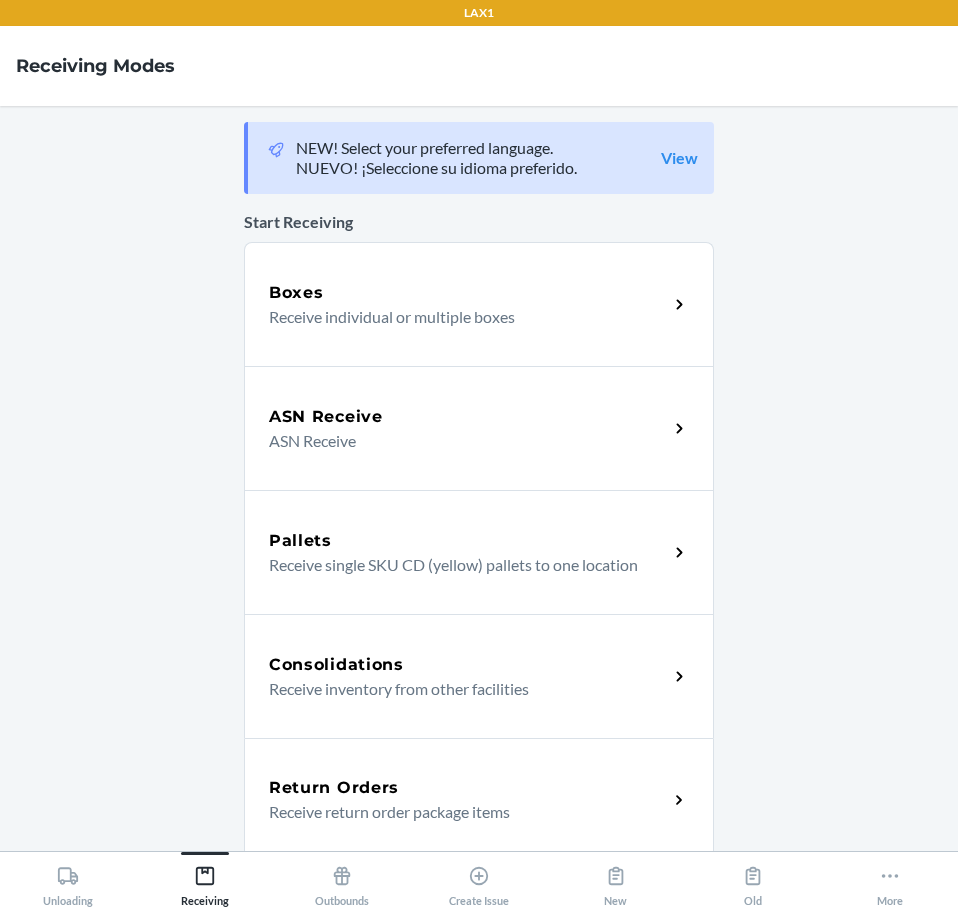 click on "Receive return order package items" at bounding box center [460, 812] 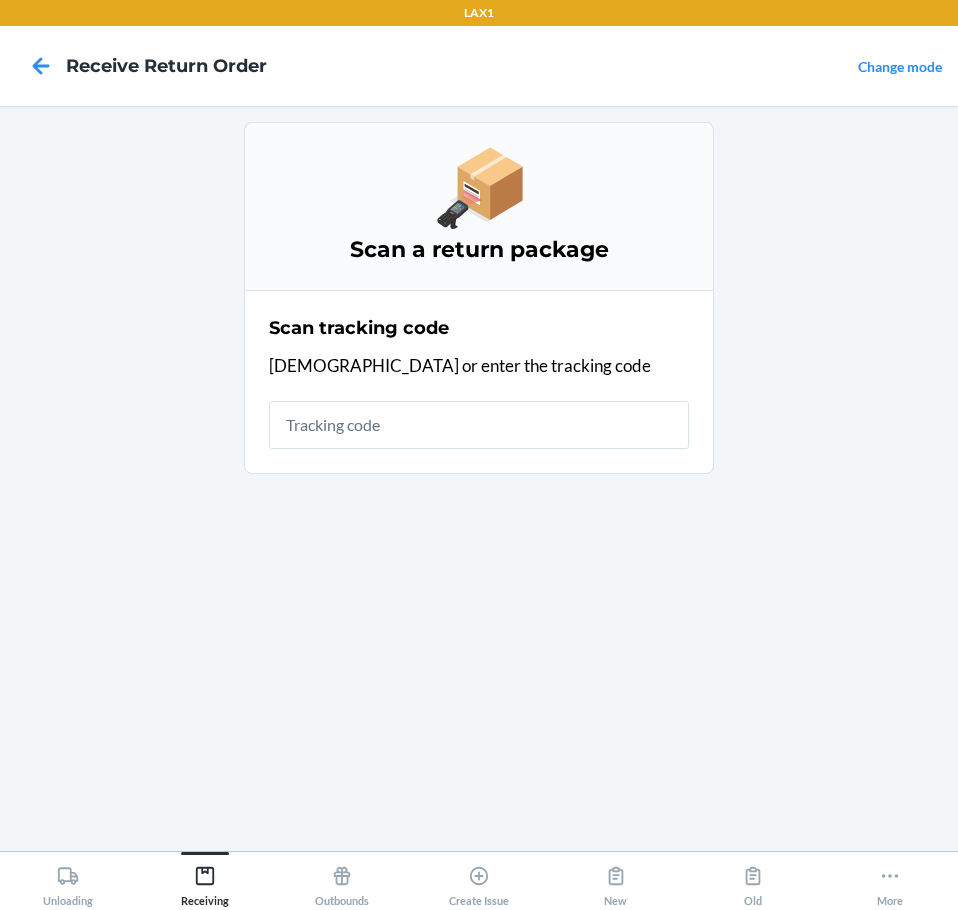 click at bounding box center [479, 425] 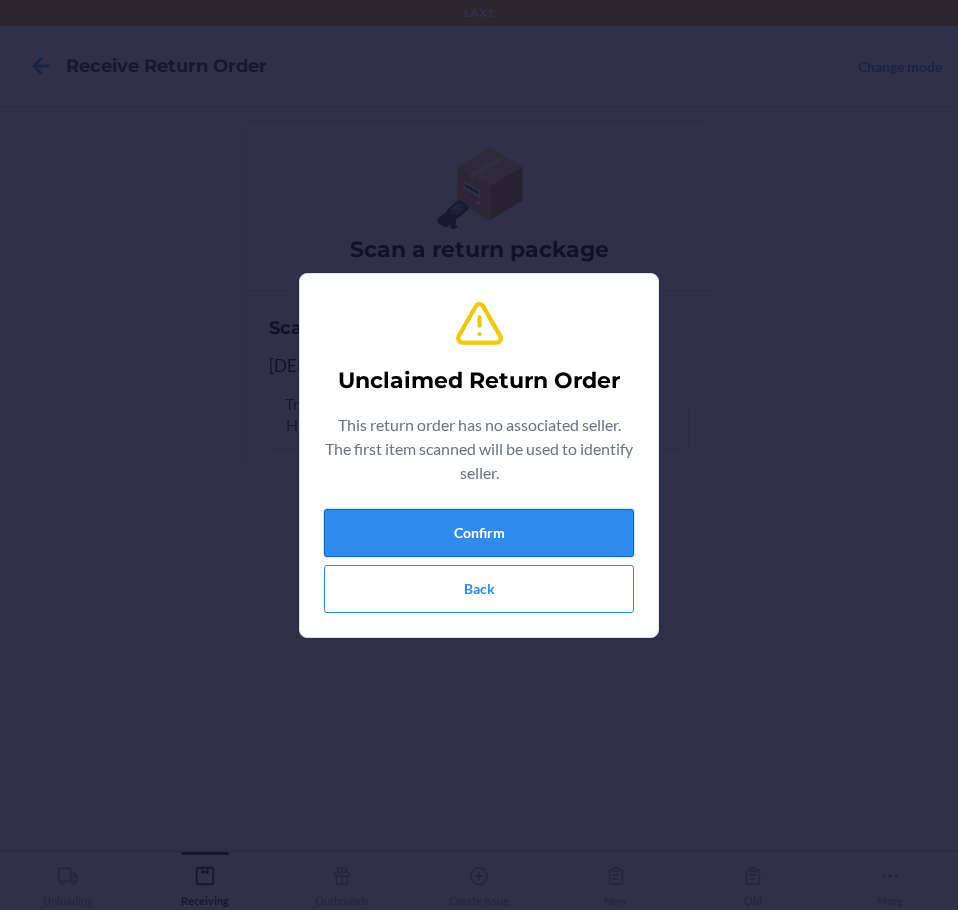 click on "Confirm" at bounding box center [479, 533] 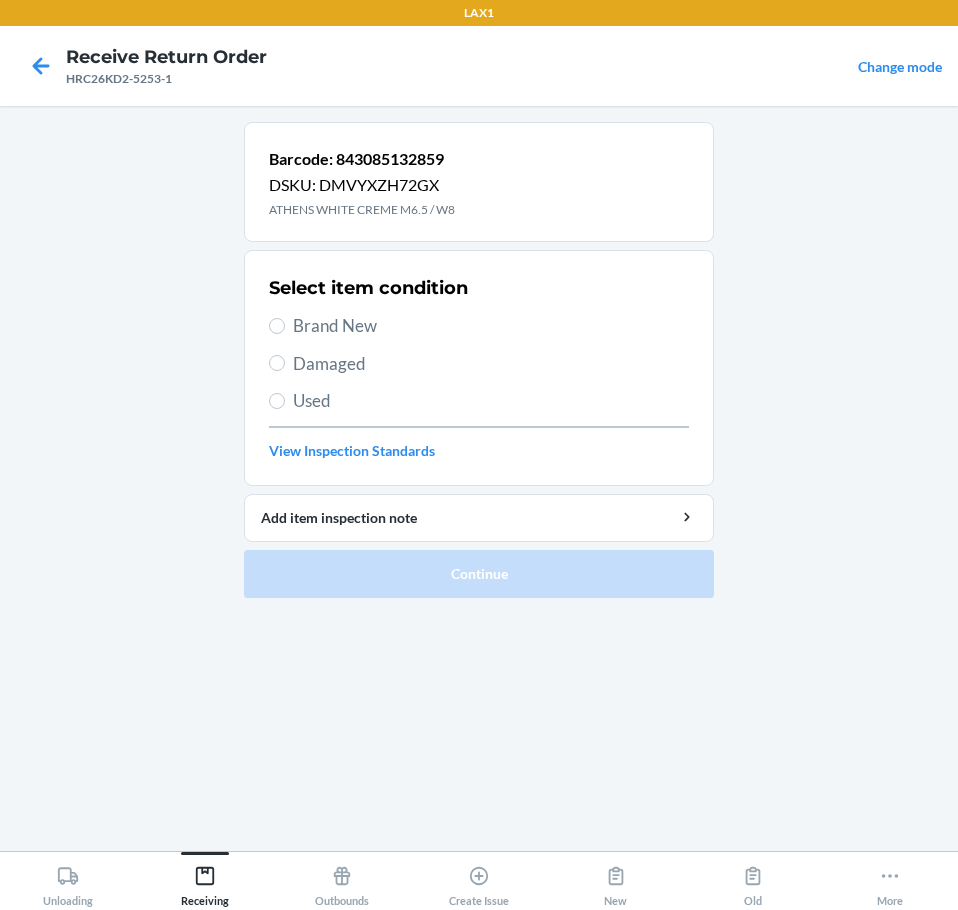 click on "Brand New" at bounding box center (491, 326) 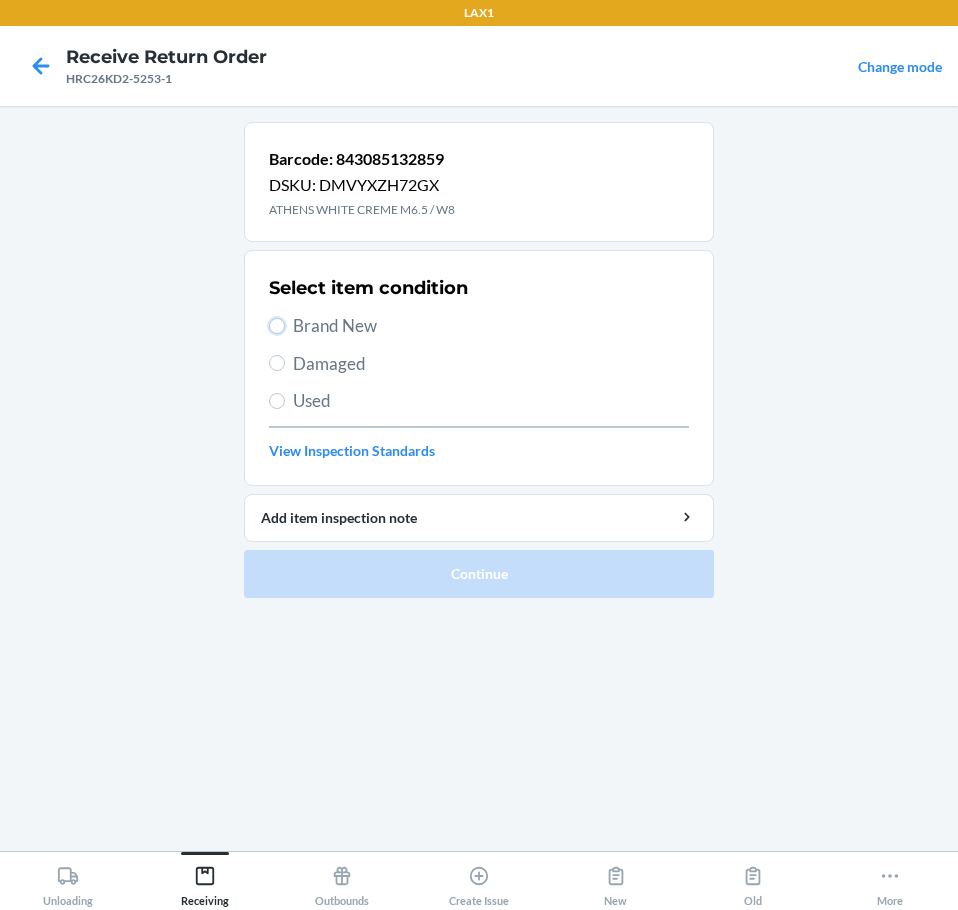 click on "Brand New" at bounding box center [277, 326] 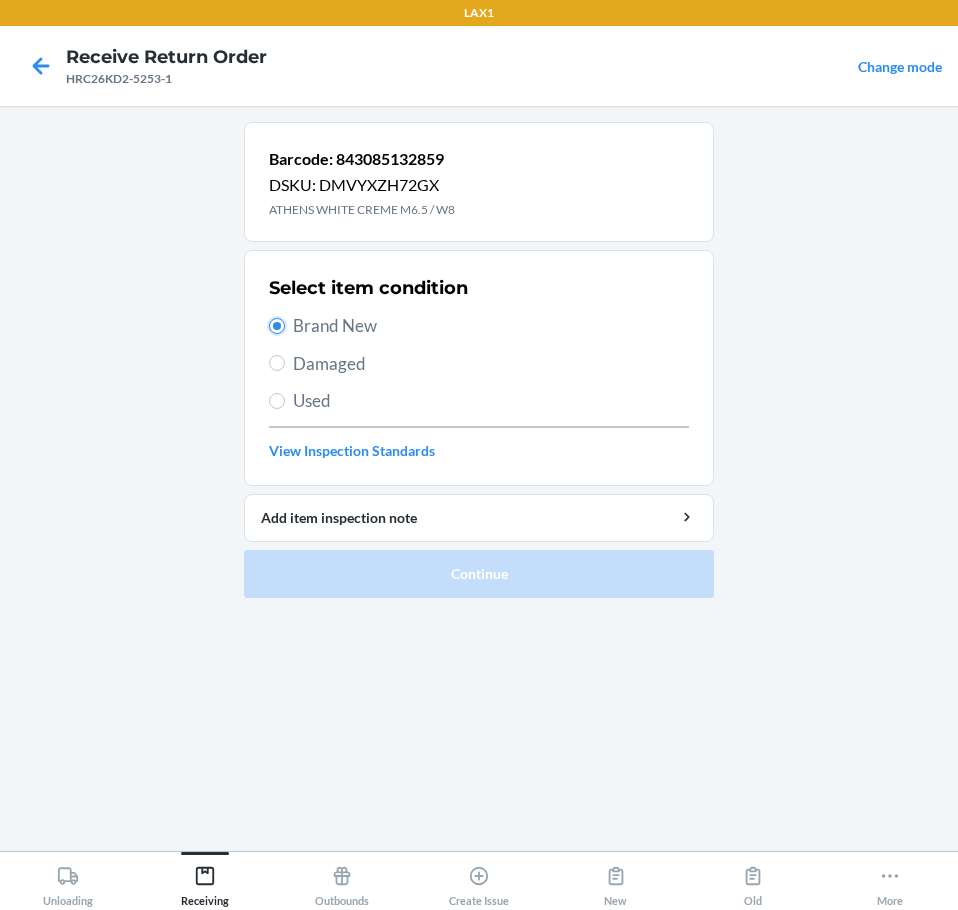 radio on "true" 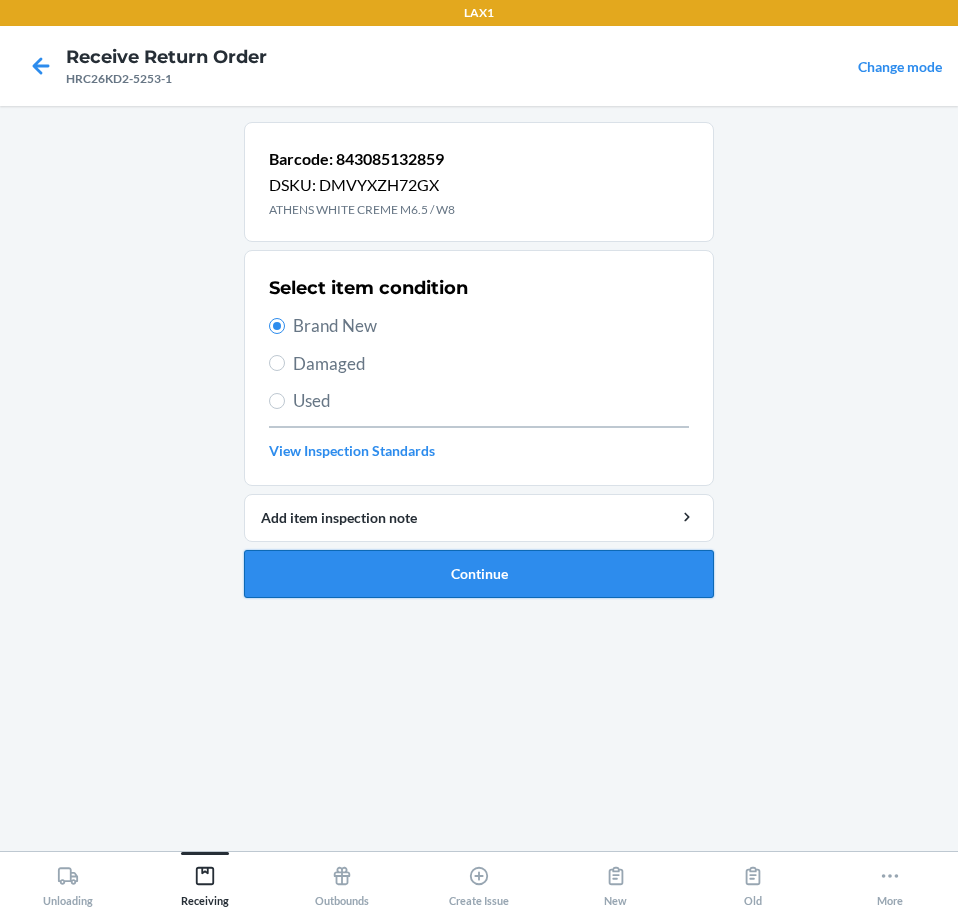 click on "Continue" at bounding box center [479, 574] 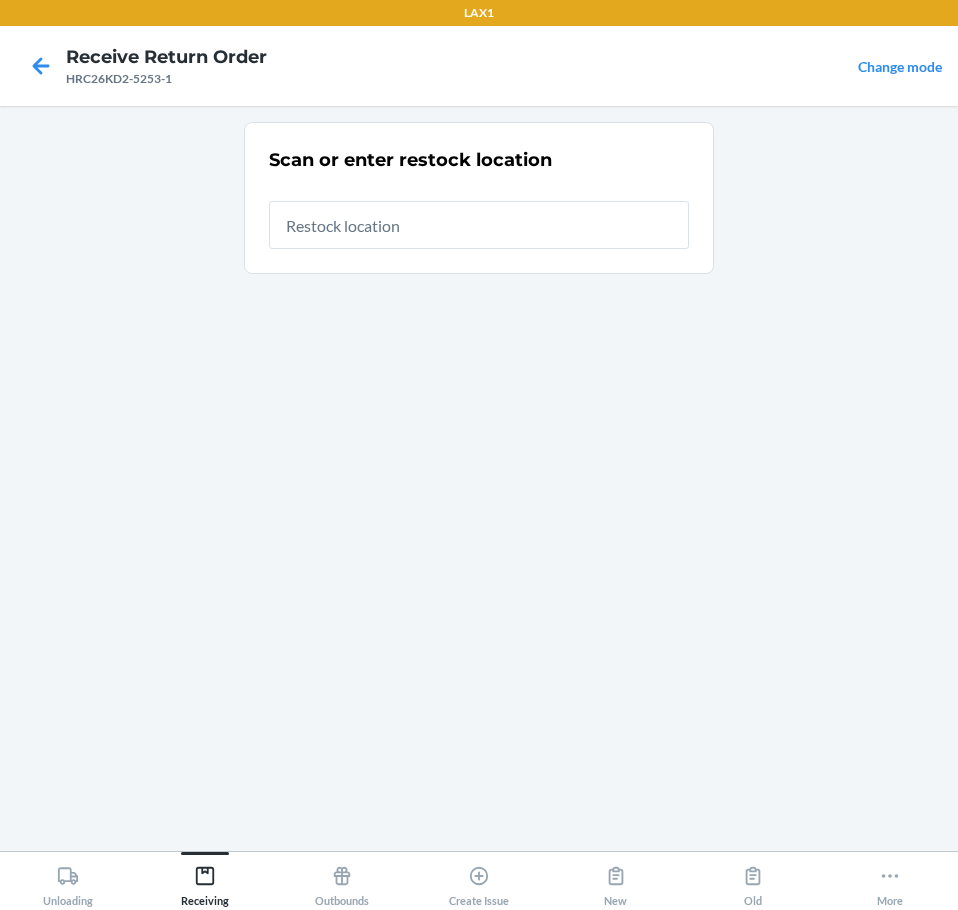 drag, startPoint x: 609, startPoint y: 232, endPoint x: 617, endPoint y: 216, distance: 17.888544 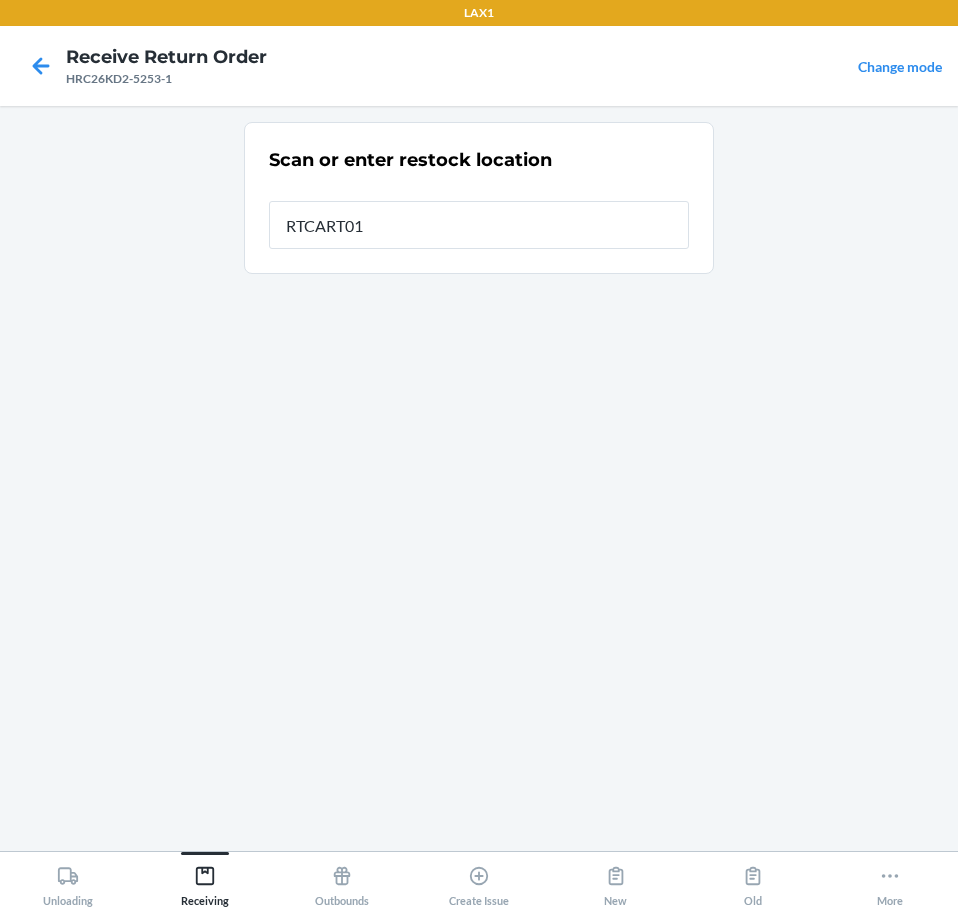 type on "RTCART019" 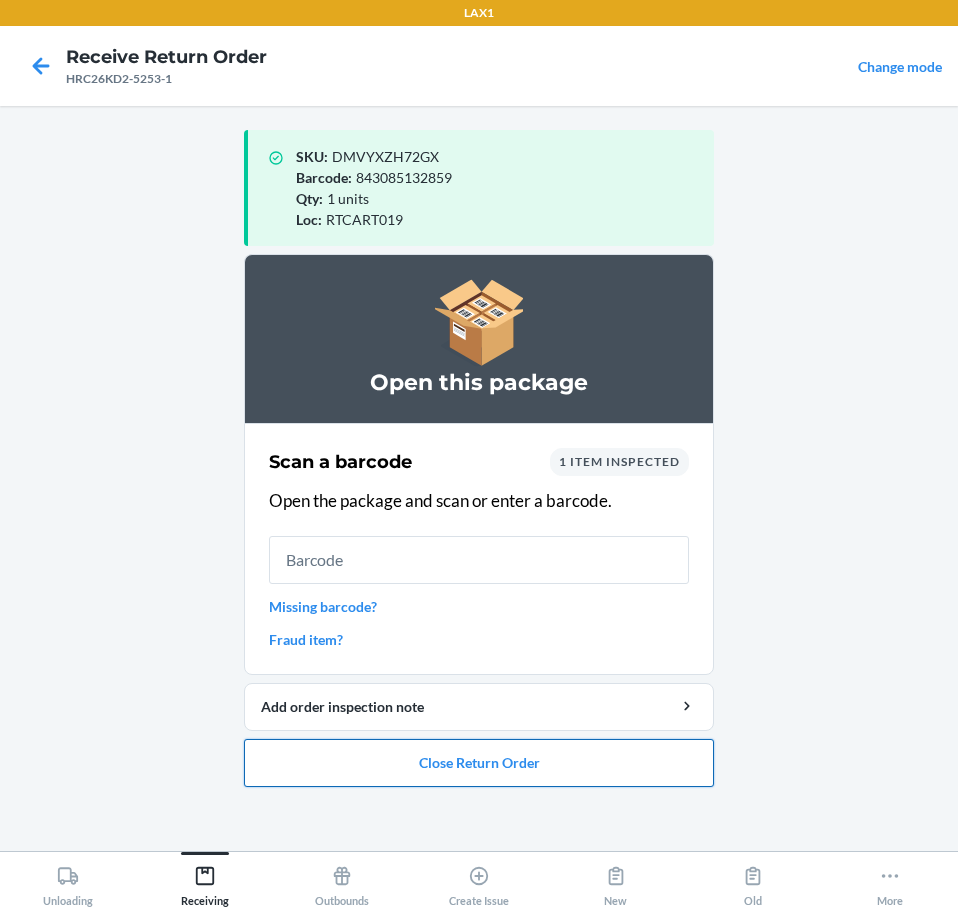 click on "Close Return Order" at bounding box center [479, 763] 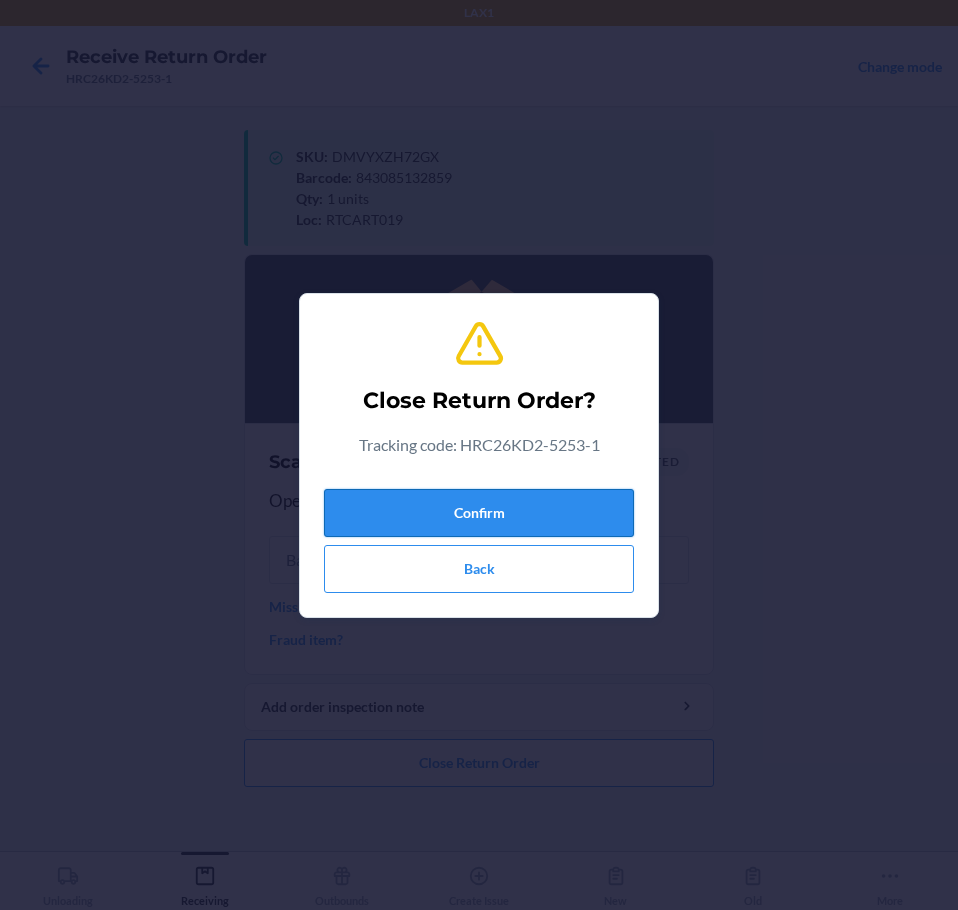 click on "Confirm" at bounding box center [479, 513] 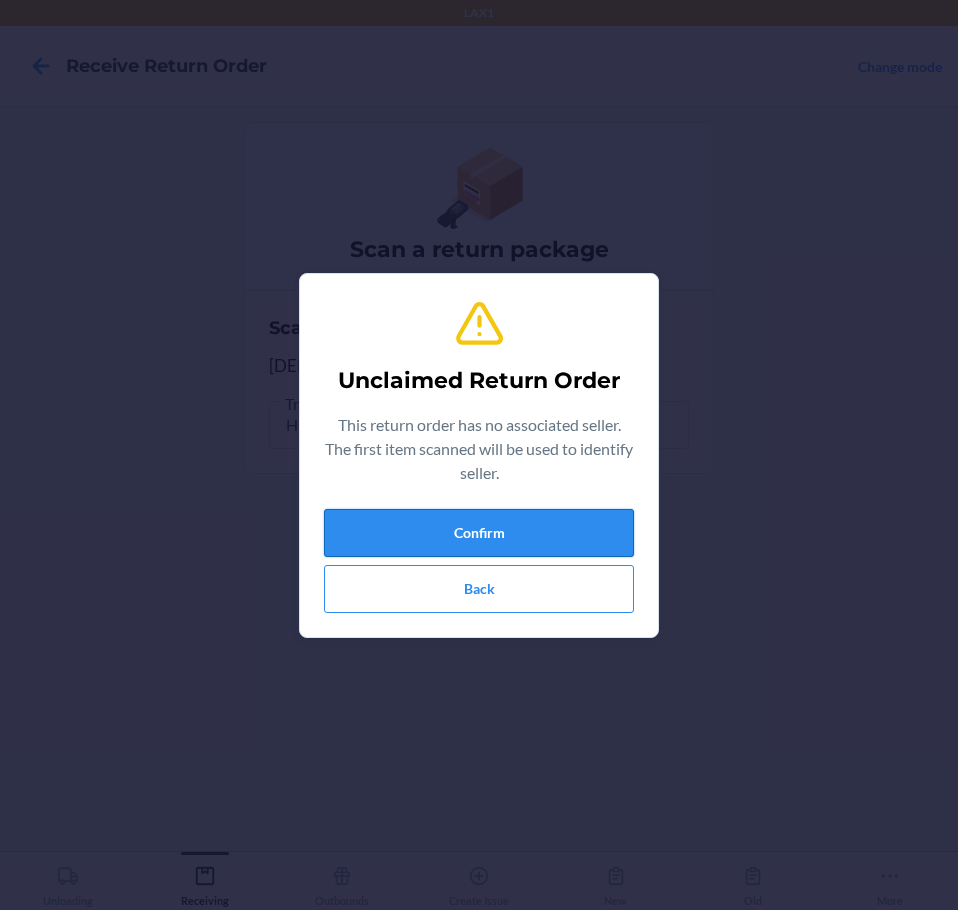 drag, startPoint x: 536, startPoint y: 515, endPoint x: 542, endPoint y: 525, distance: 11.661903 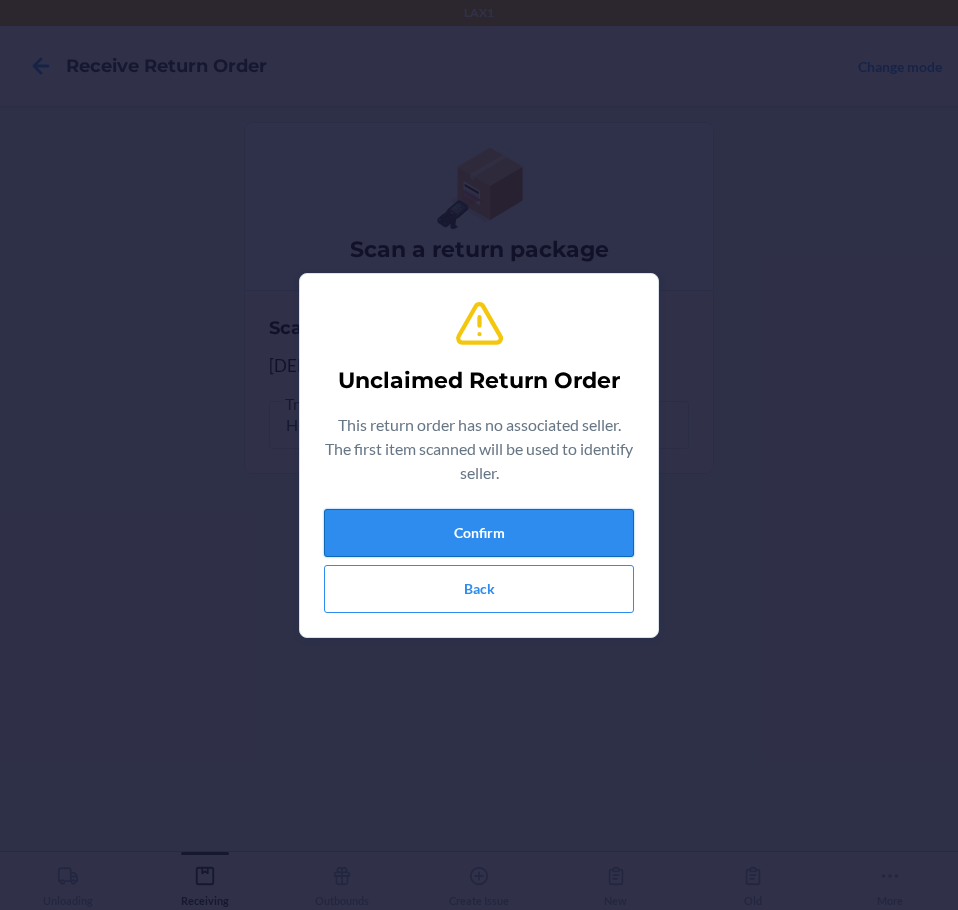 click on "Confirm" at bounding box center (479, 533) 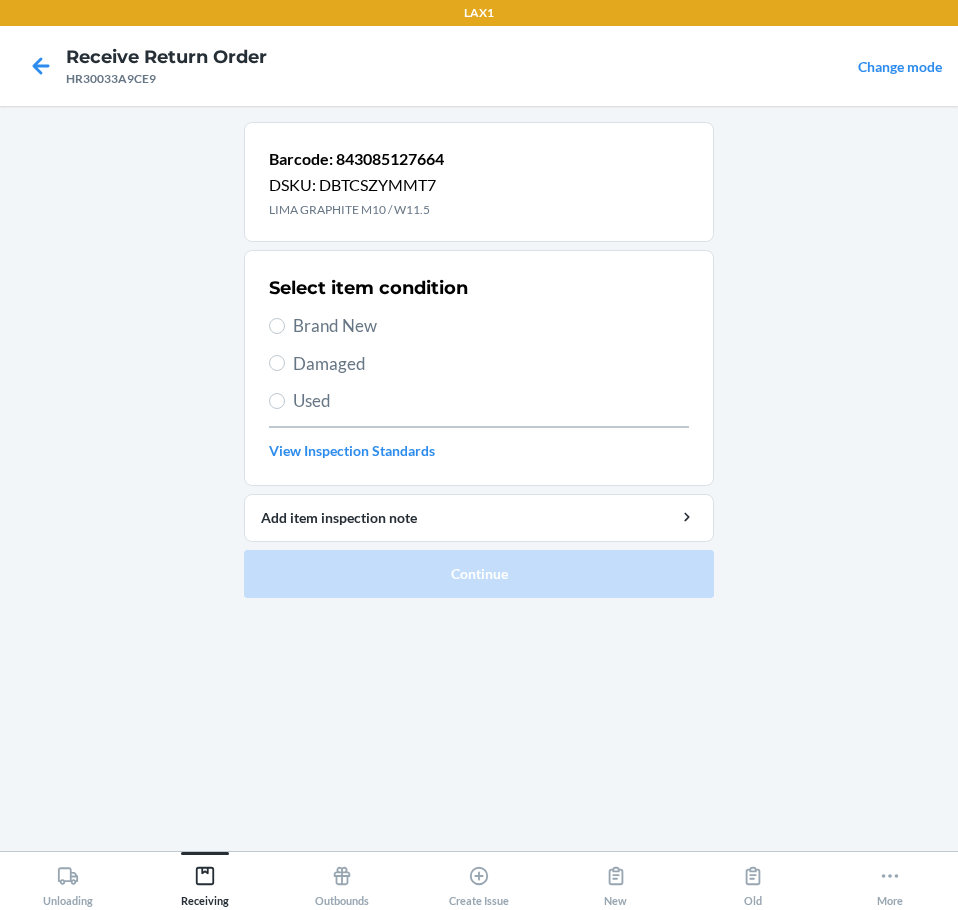 click on "Brand New" at bounding box center (491, 326) 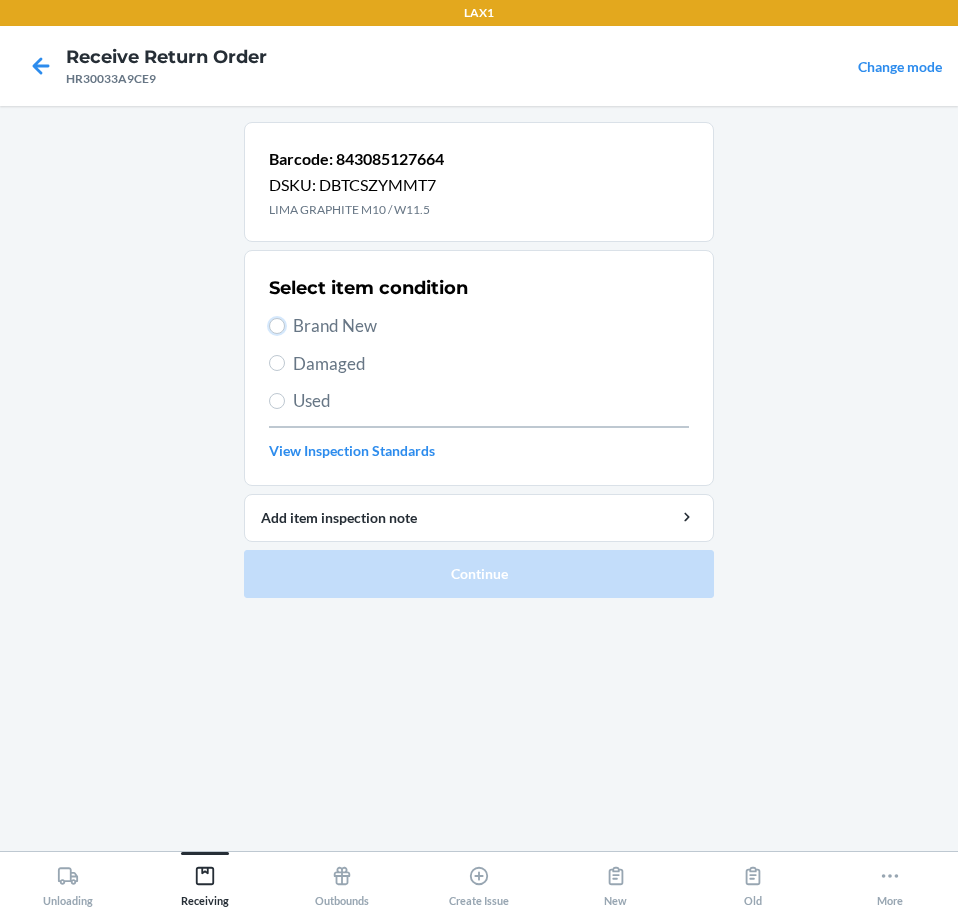 click on "Brand New" at bounding box center [277, 326] 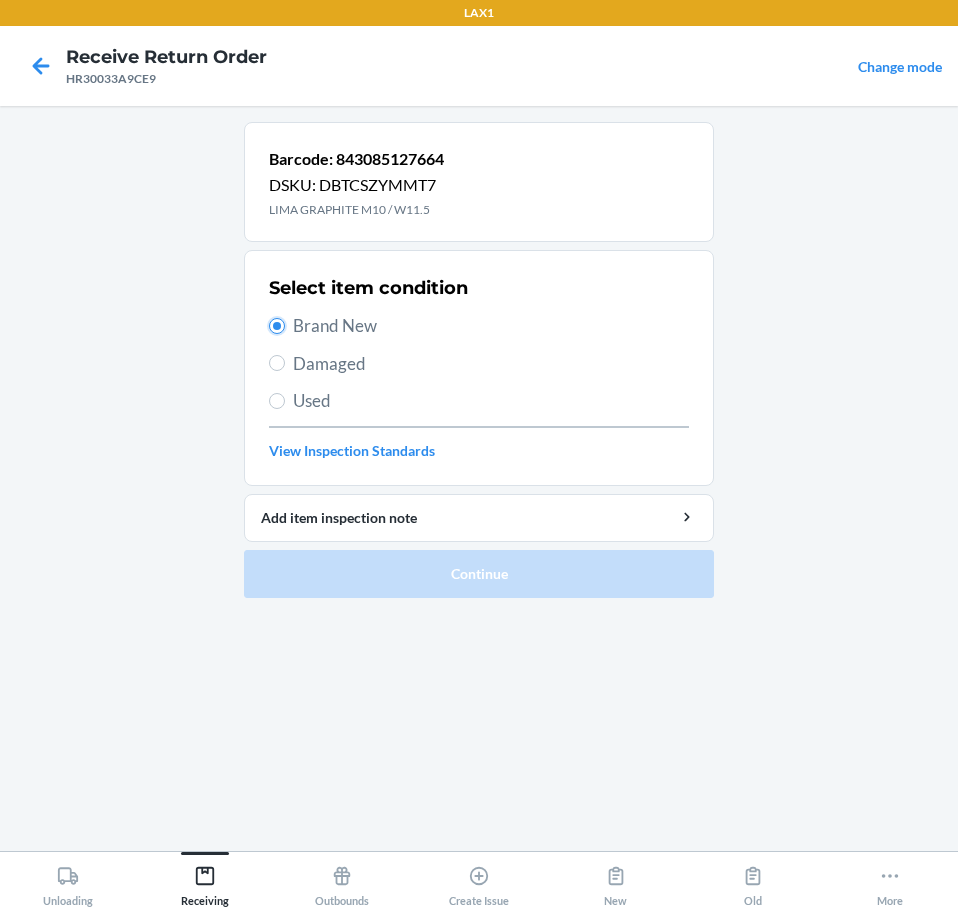 radio on "true" 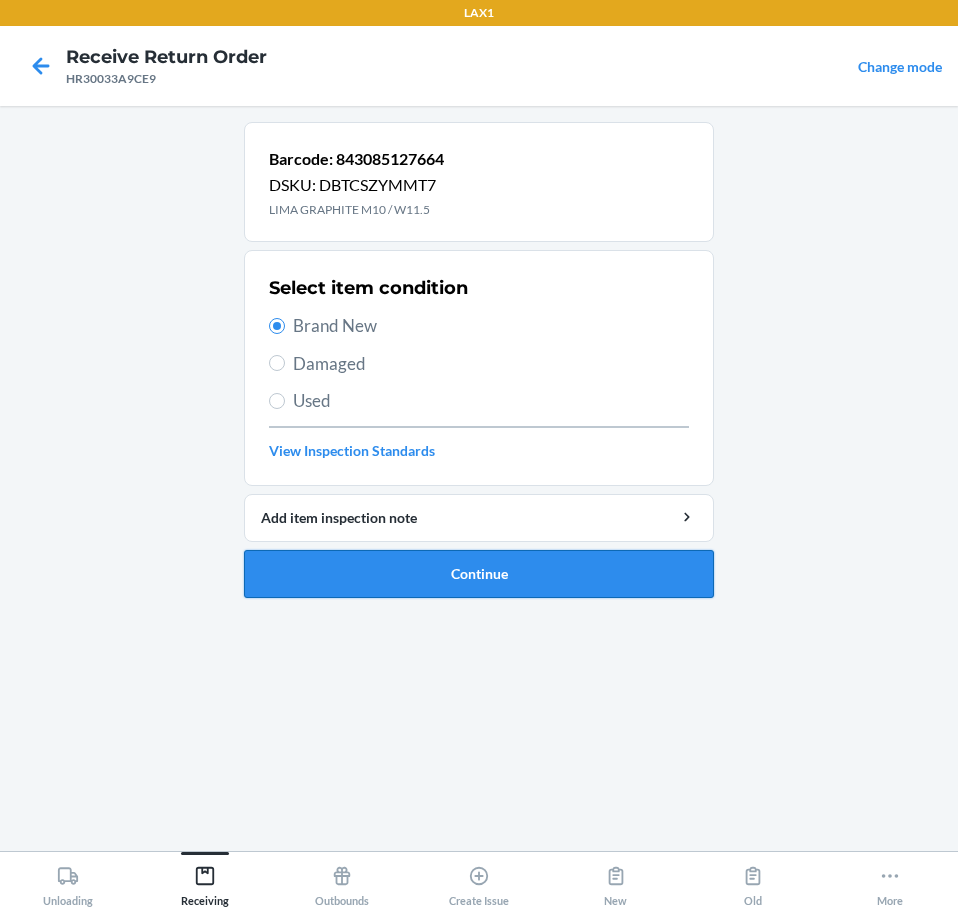 click on "Continue" at bounding box center (479, 574) 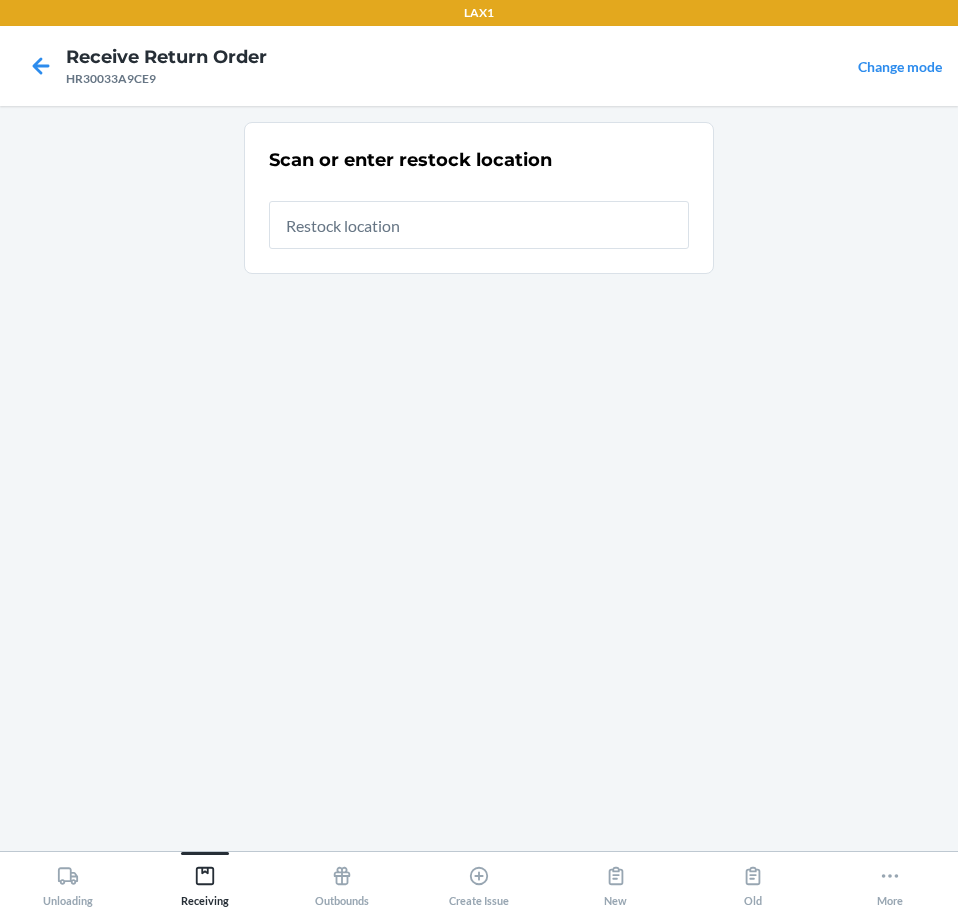 click at bounding box center (479, 225) 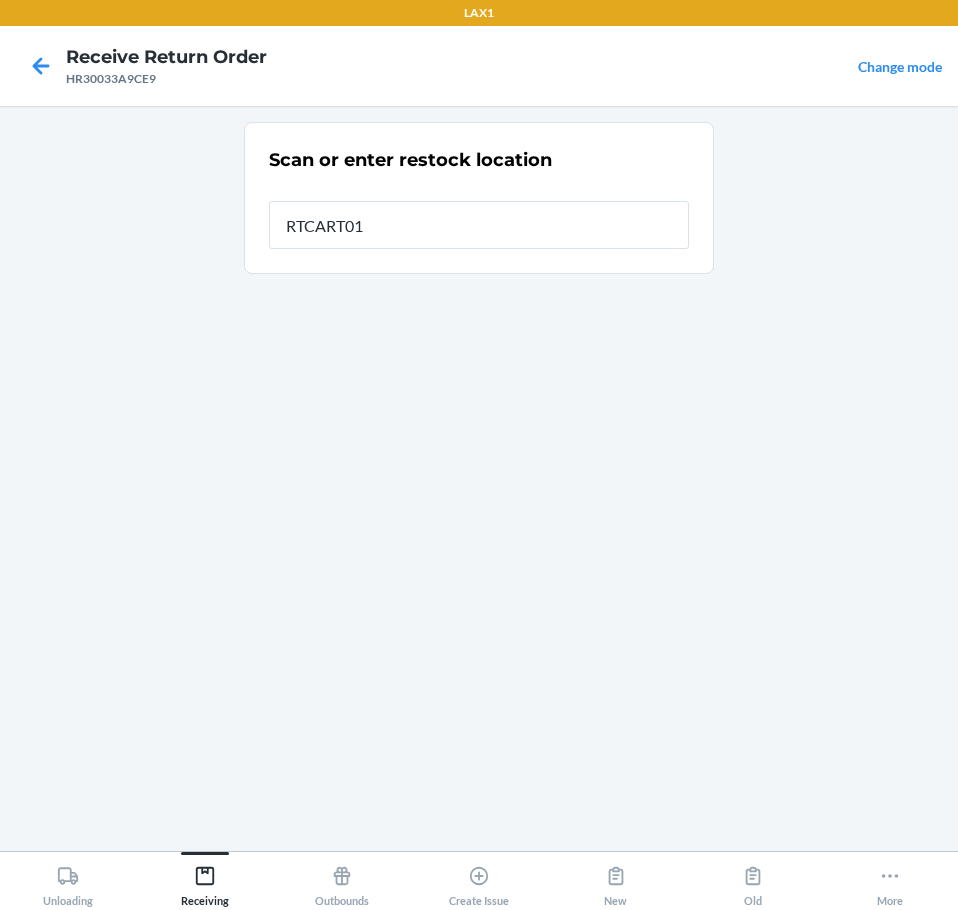 type on "RTCART019" 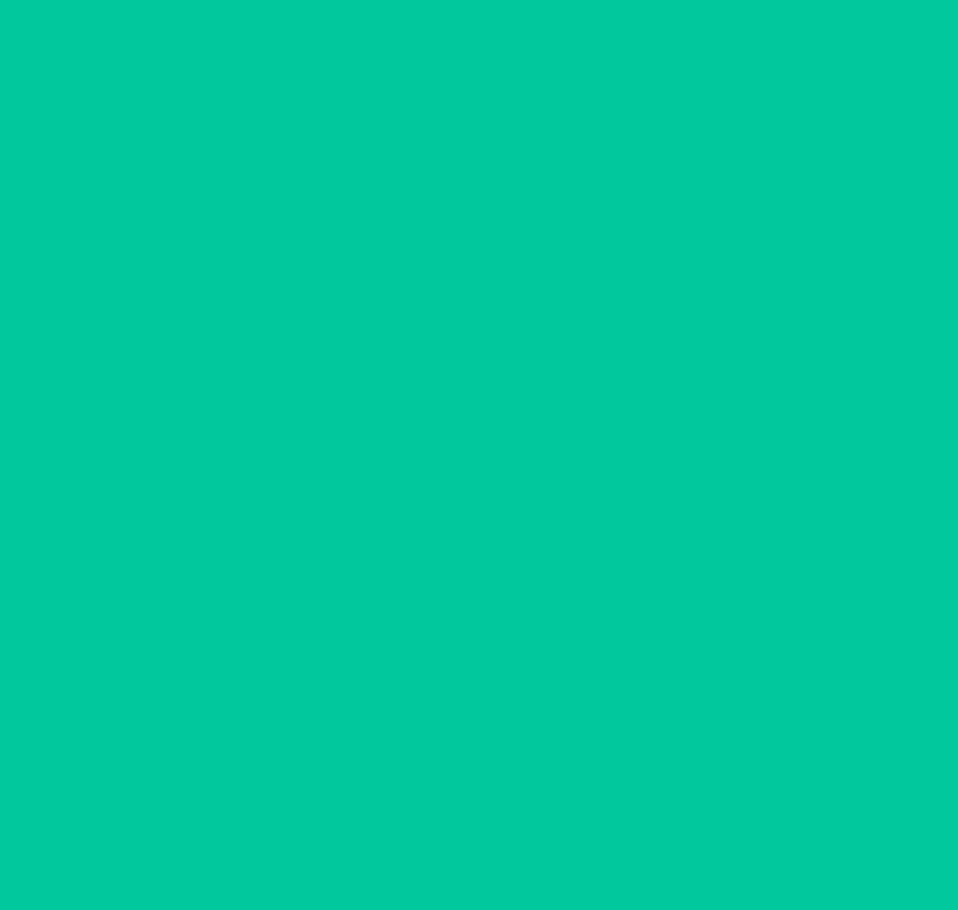 type 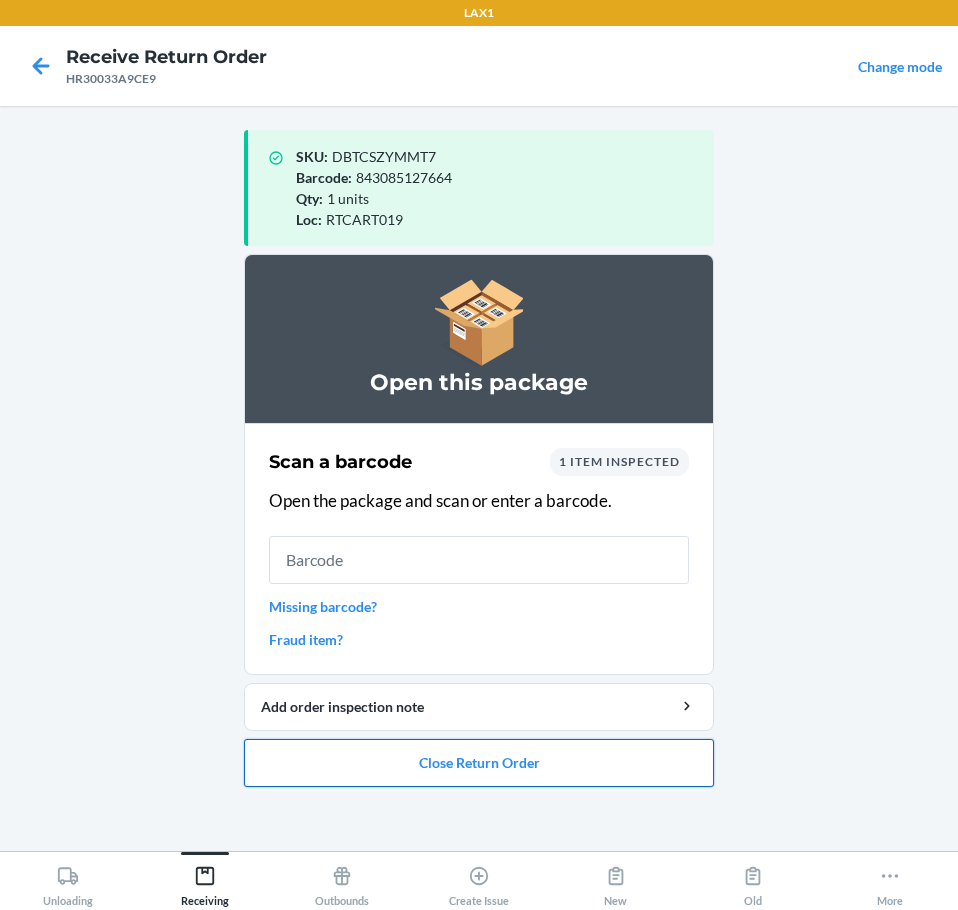 click on "Close Return Order" at bounding box center (479, 763) 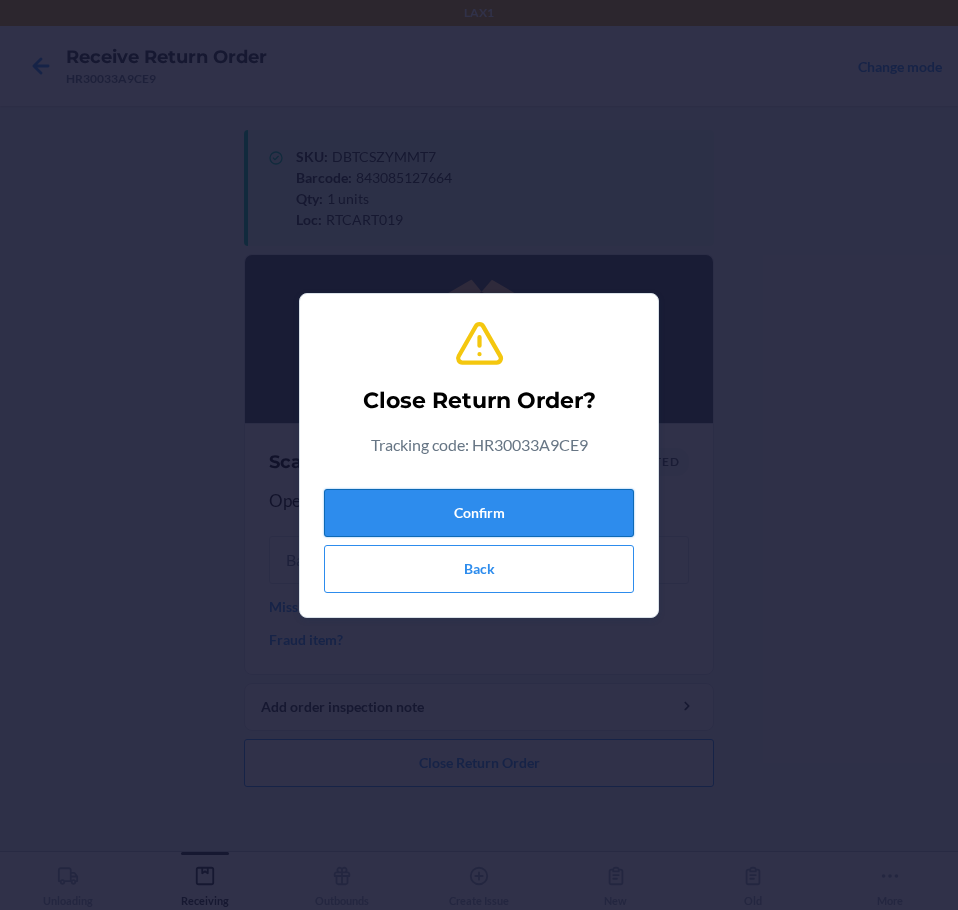 click on "Confirm" at bounding box center (479, 513) 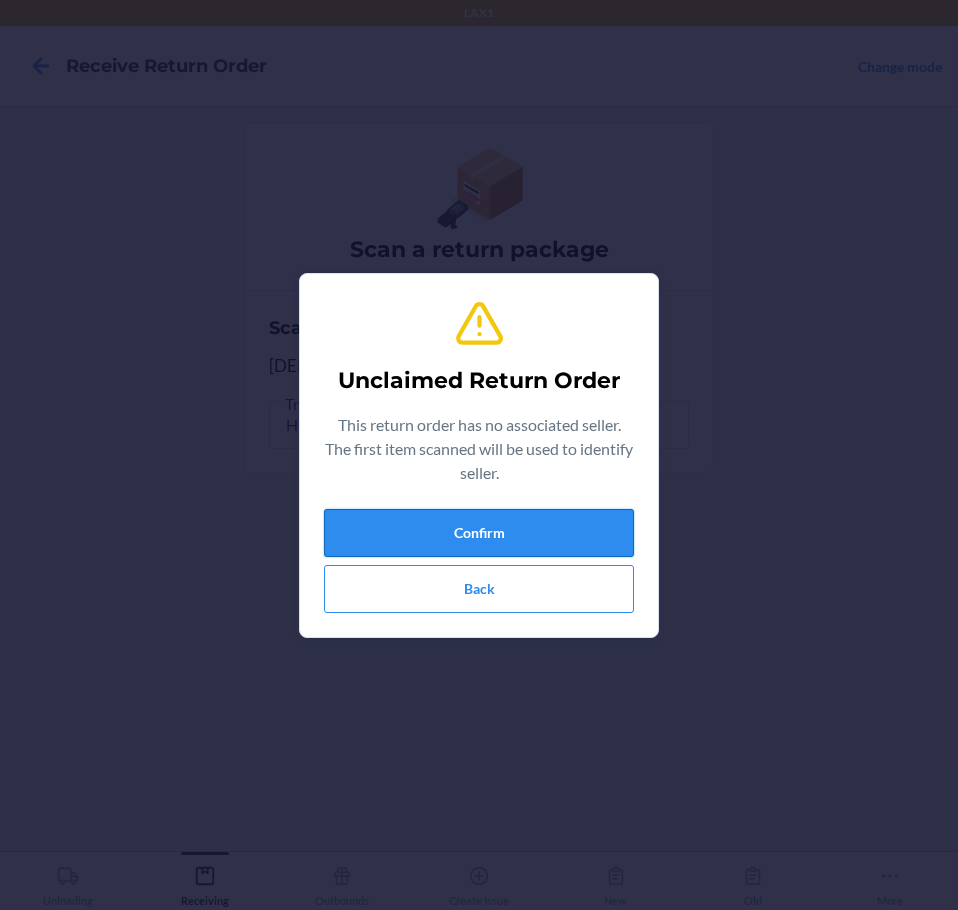 click on "Confirm" at bounding box center [479, 533] 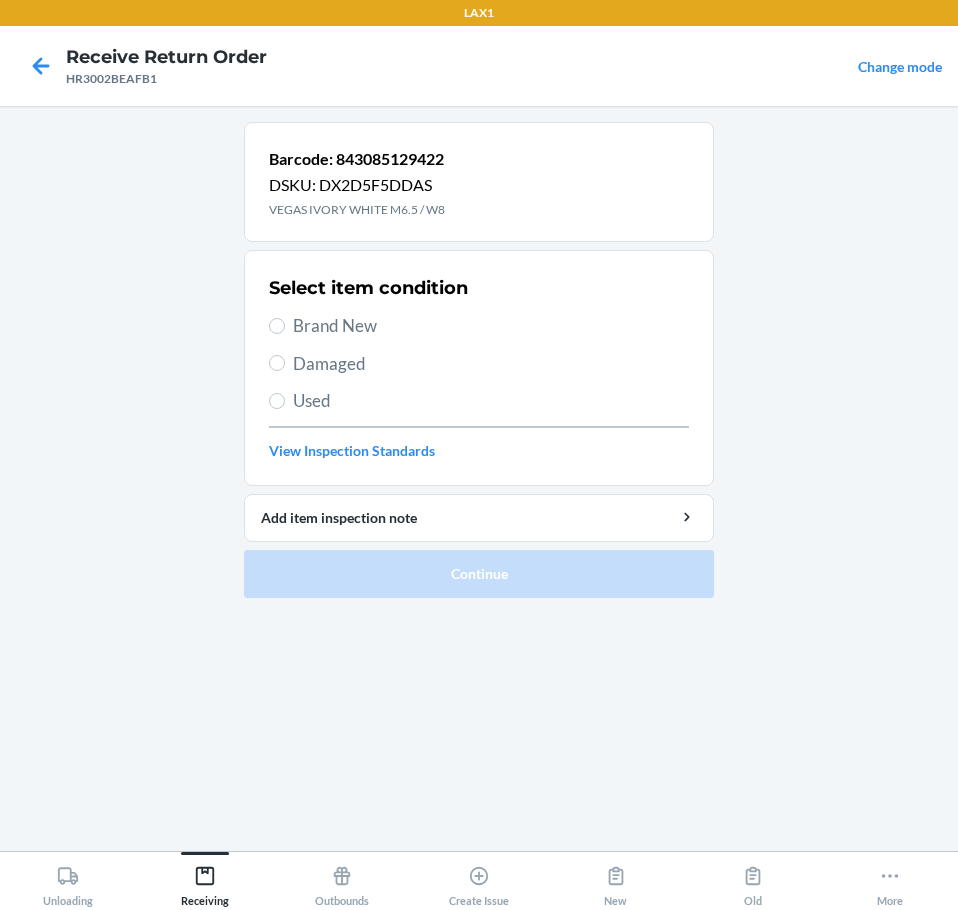 click on "Brand New" at bounding box center [479, 326] 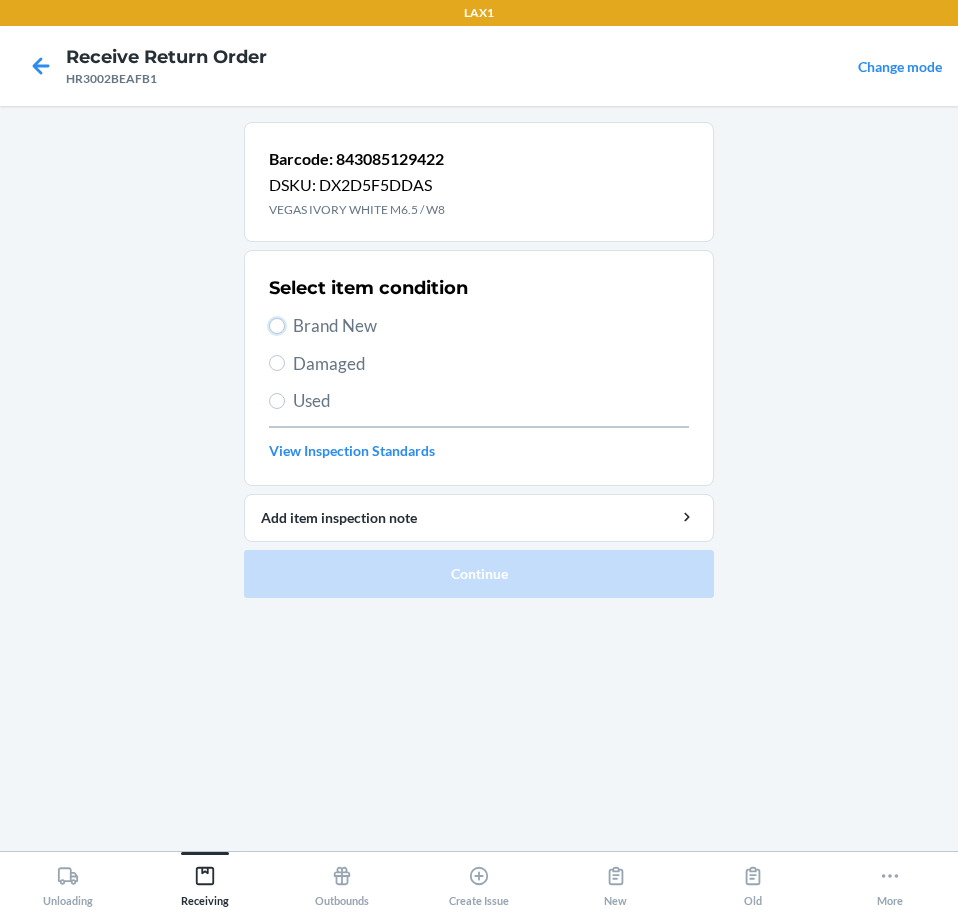click on "Brand New" at bounding box center (277, 326) 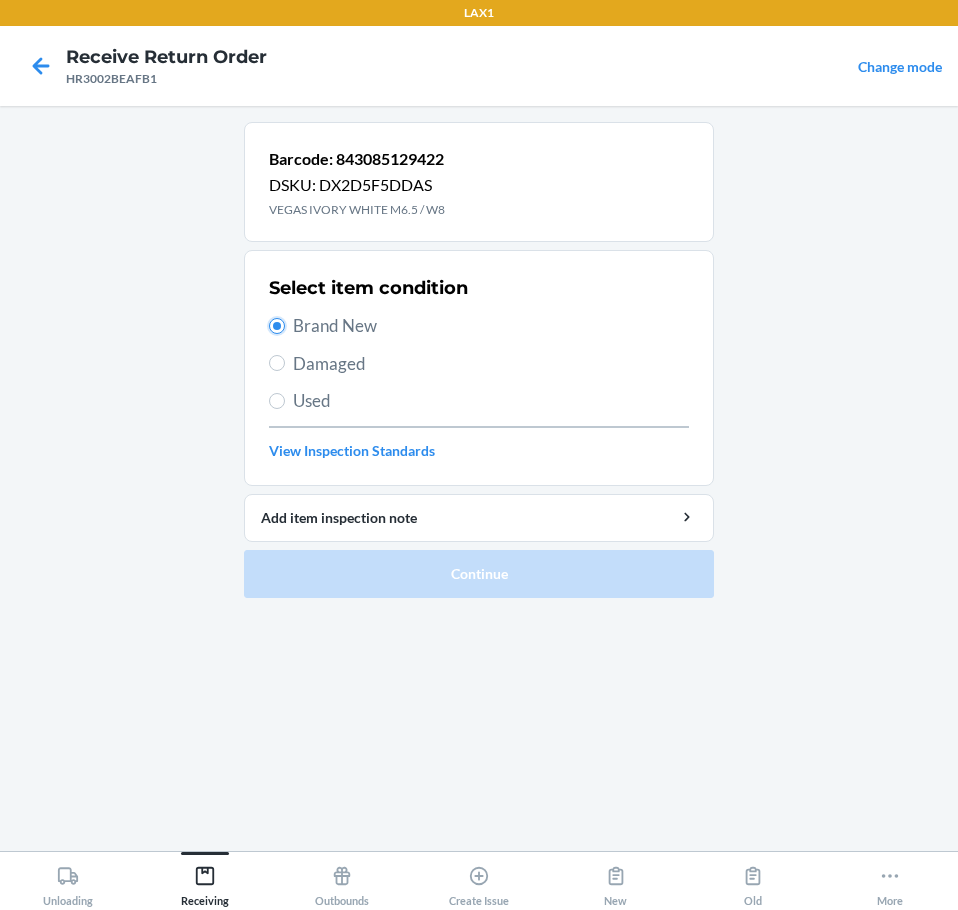 radio on "true" 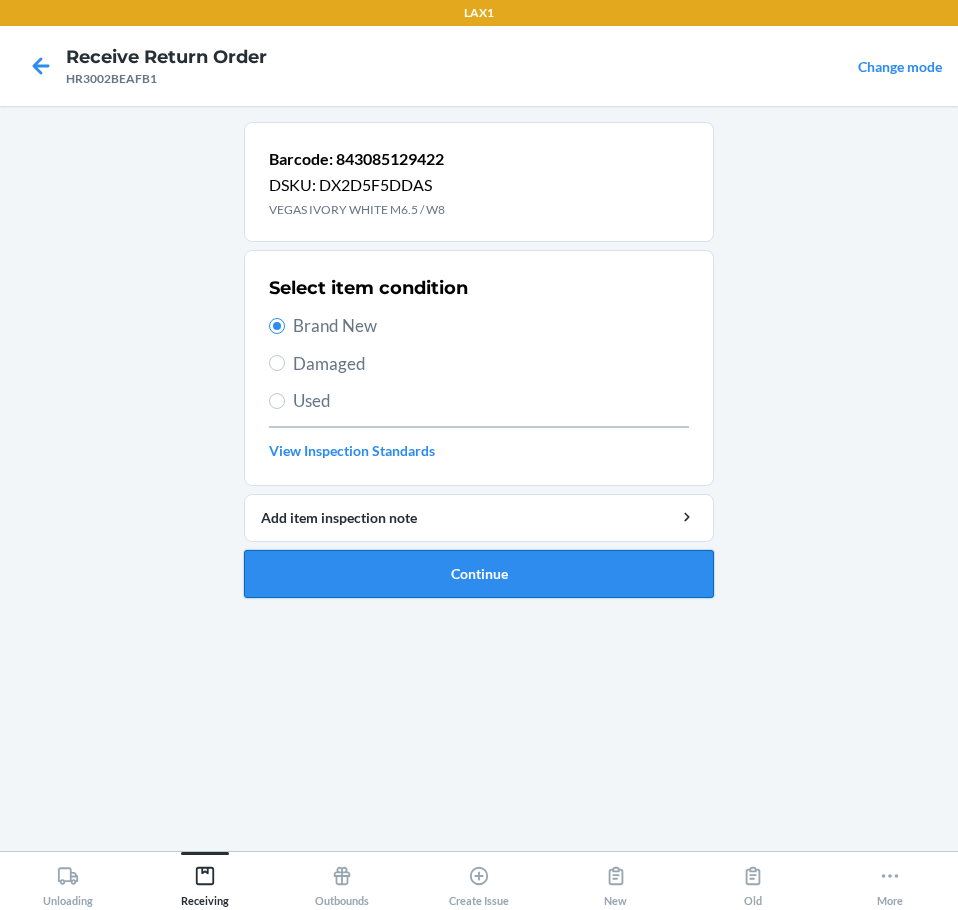 click on "Continue" at bounding box center (479, 574) 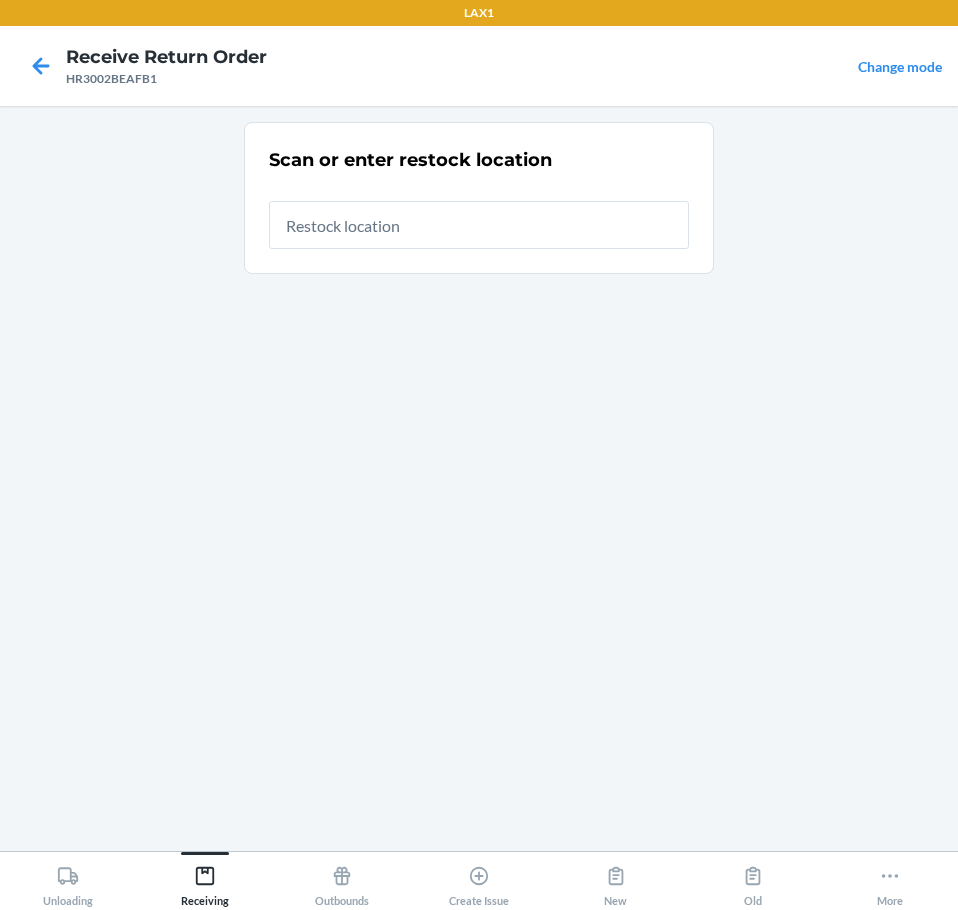 drag, startPoint x: 533, startPoint y: 246, endPoint x: 545, endPoint y: 241, distance: 13 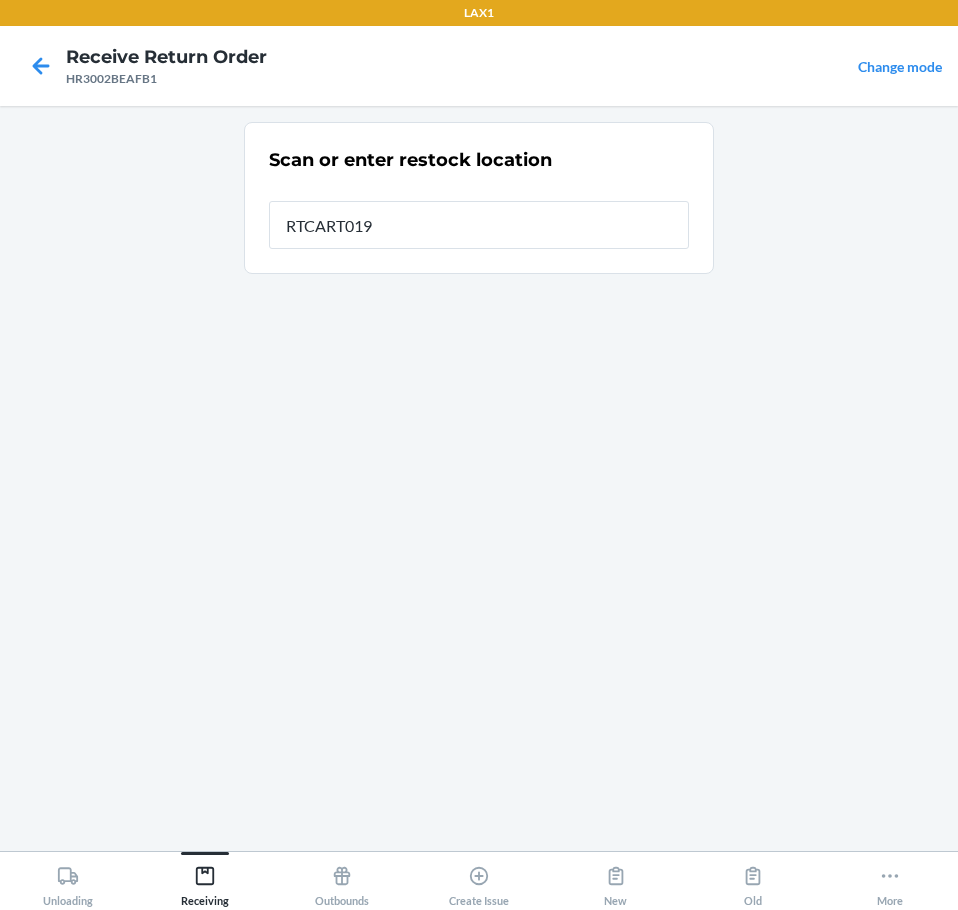 type on "RTCART019" 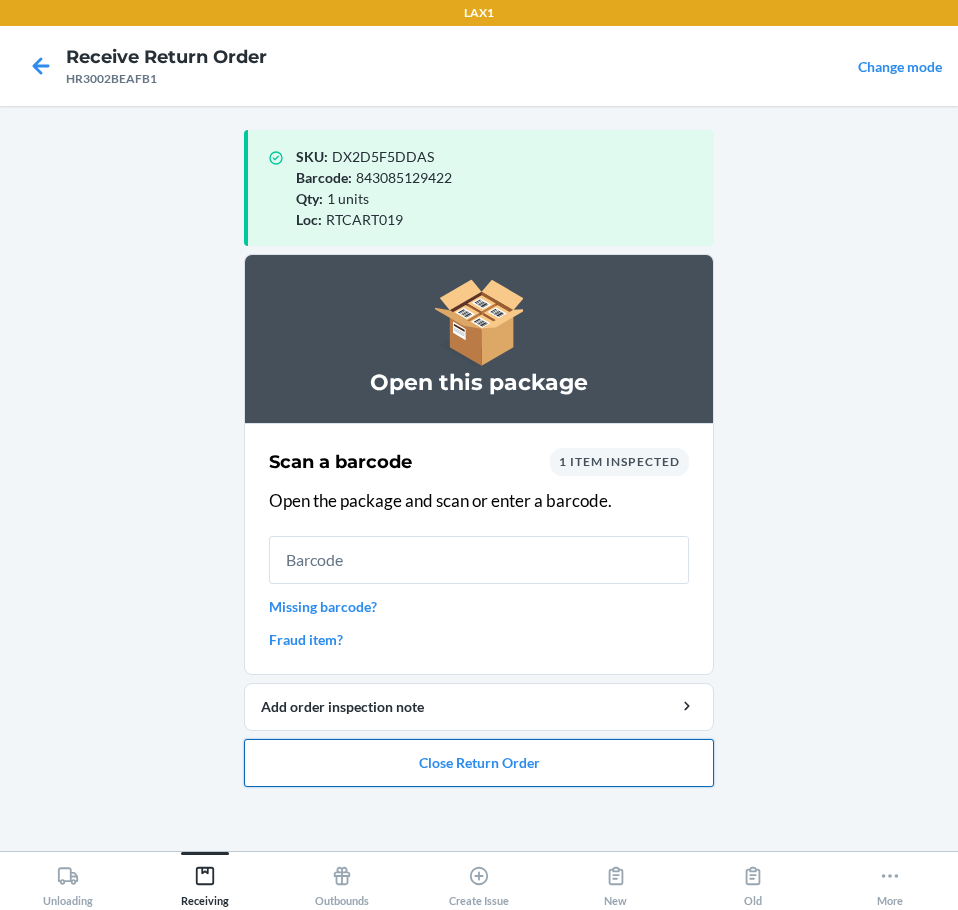 click on "Close Return Order" at bounding box center [479, 763] 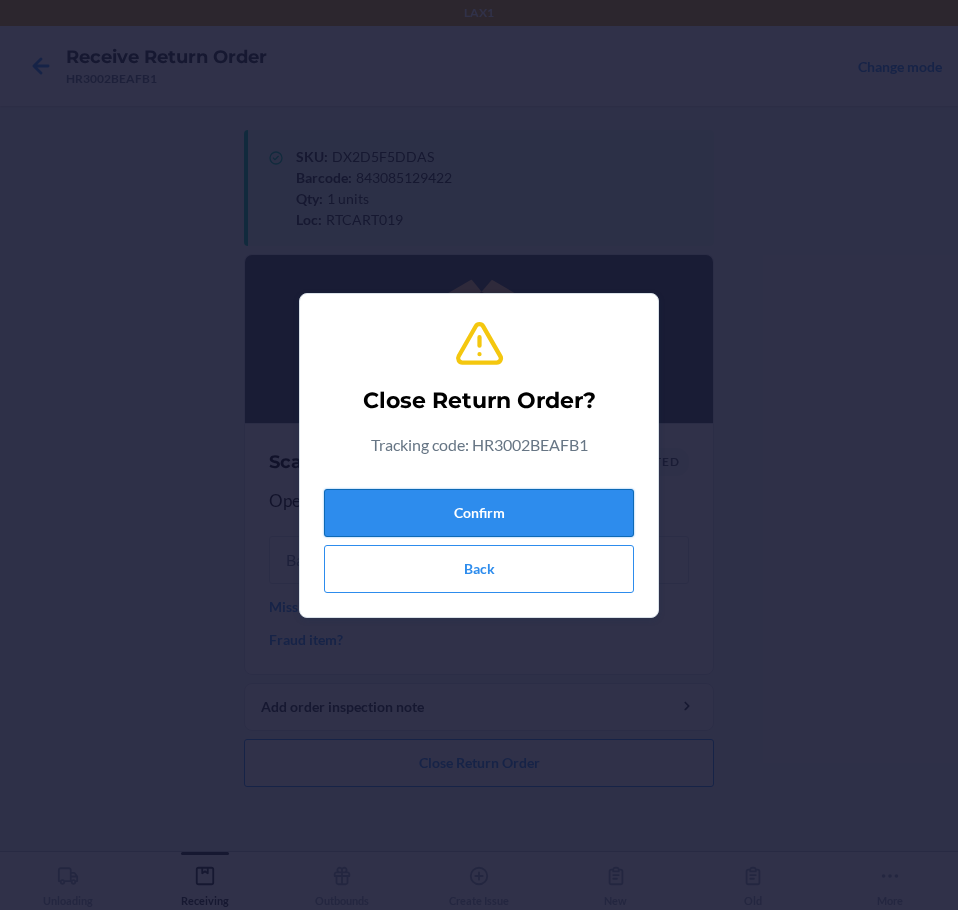 click on "Confirm" at bounding box center (479, 513) 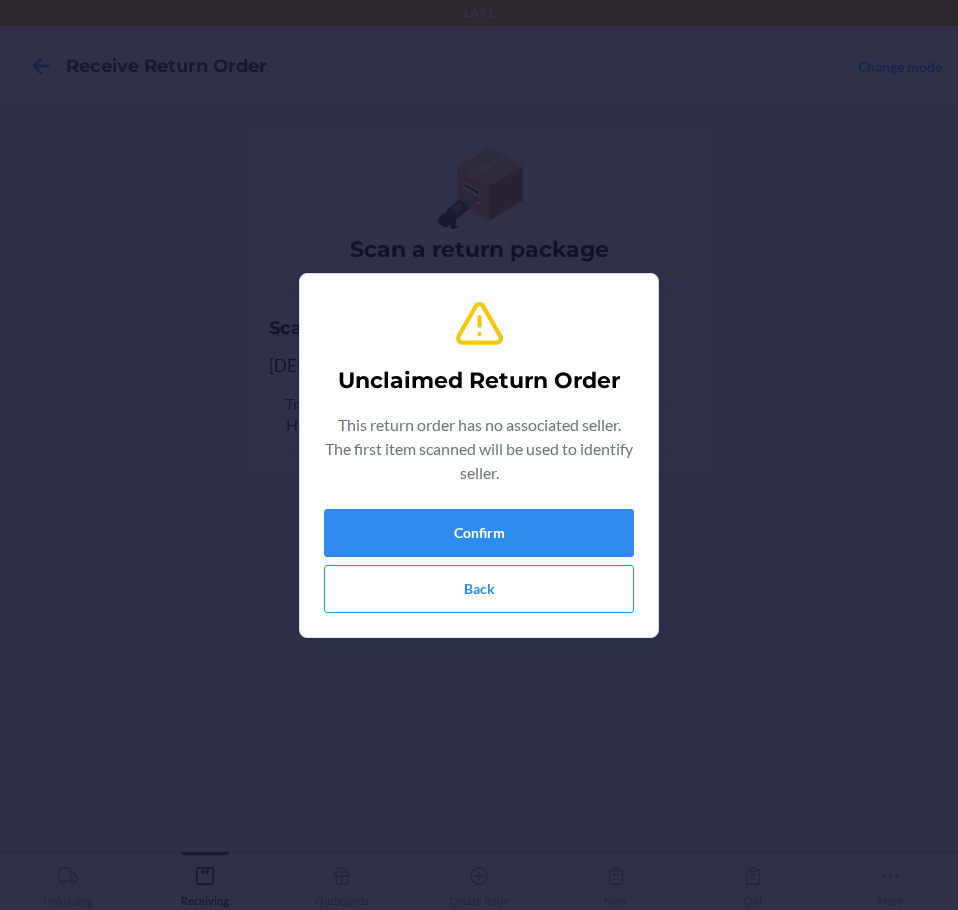 type on "843085155377" 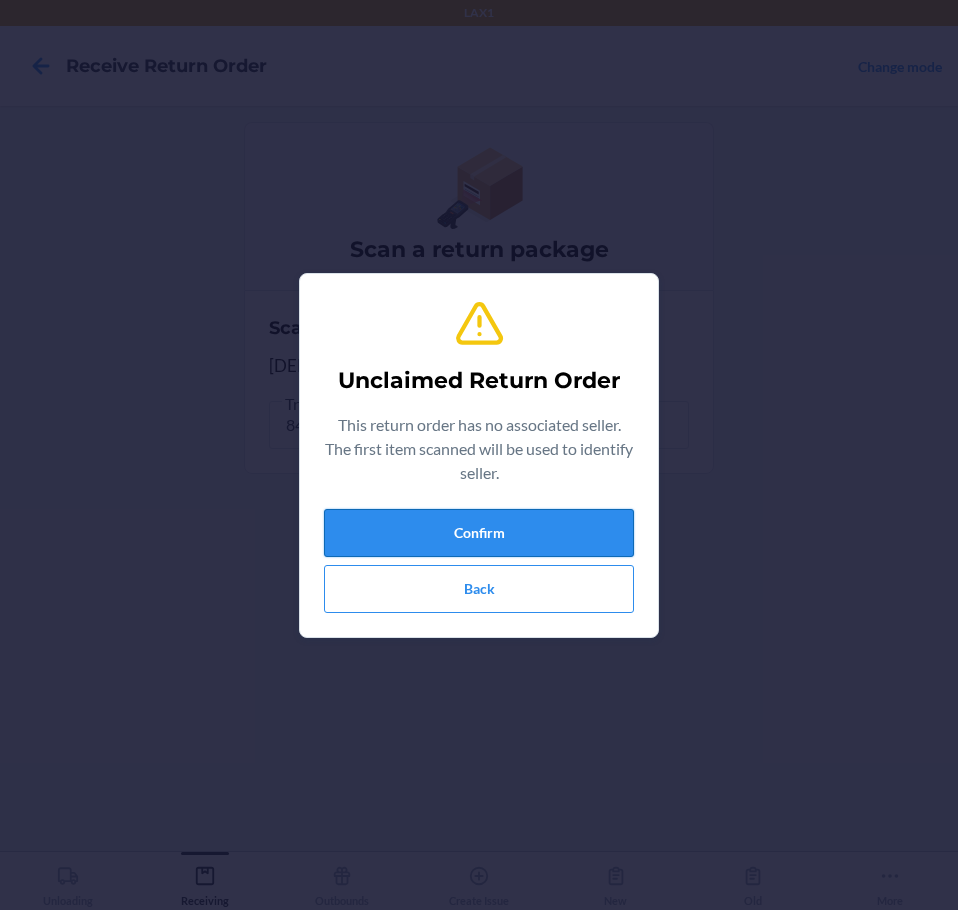 click on "Confirm" at bounding box center (479, 533) 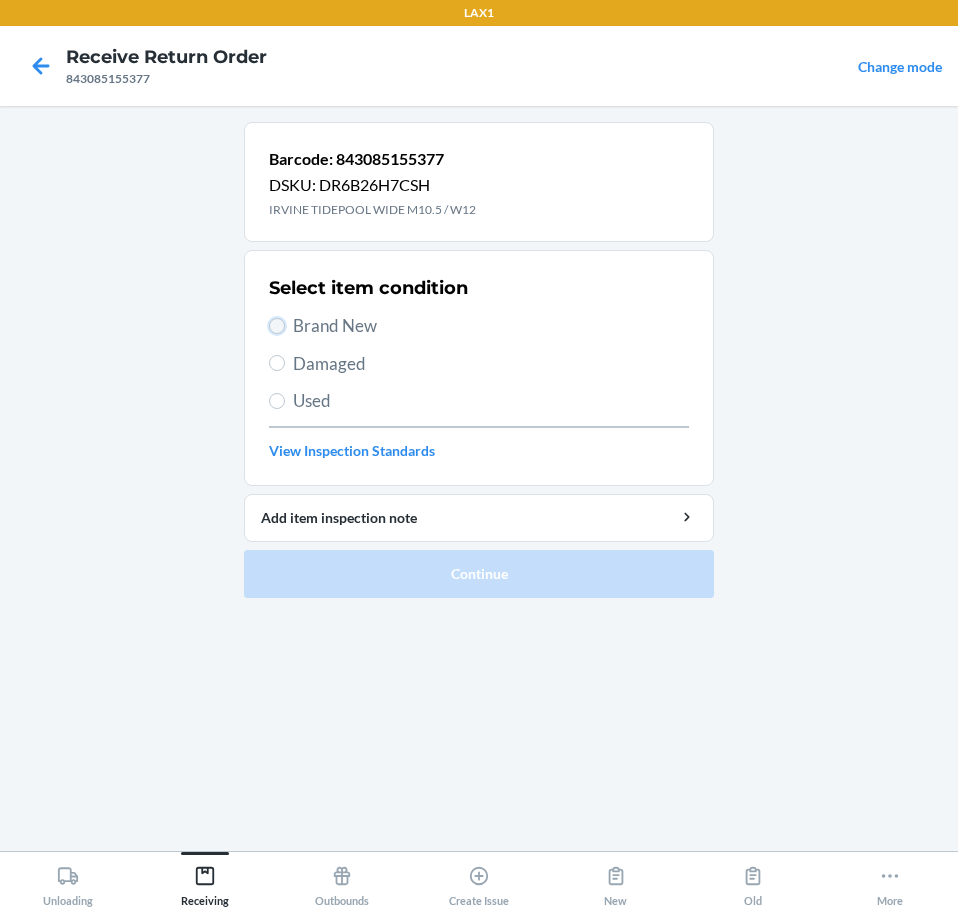 click on "Brand New" at bounding box center (277, 326) 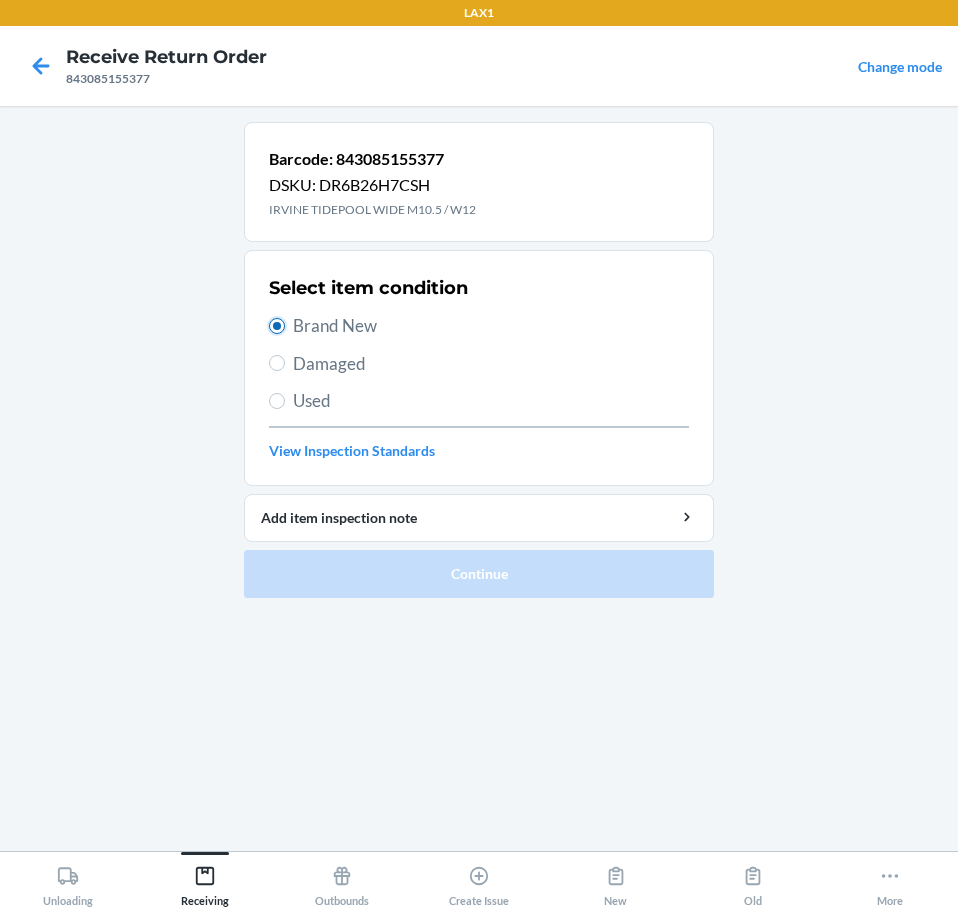 radio on "true" 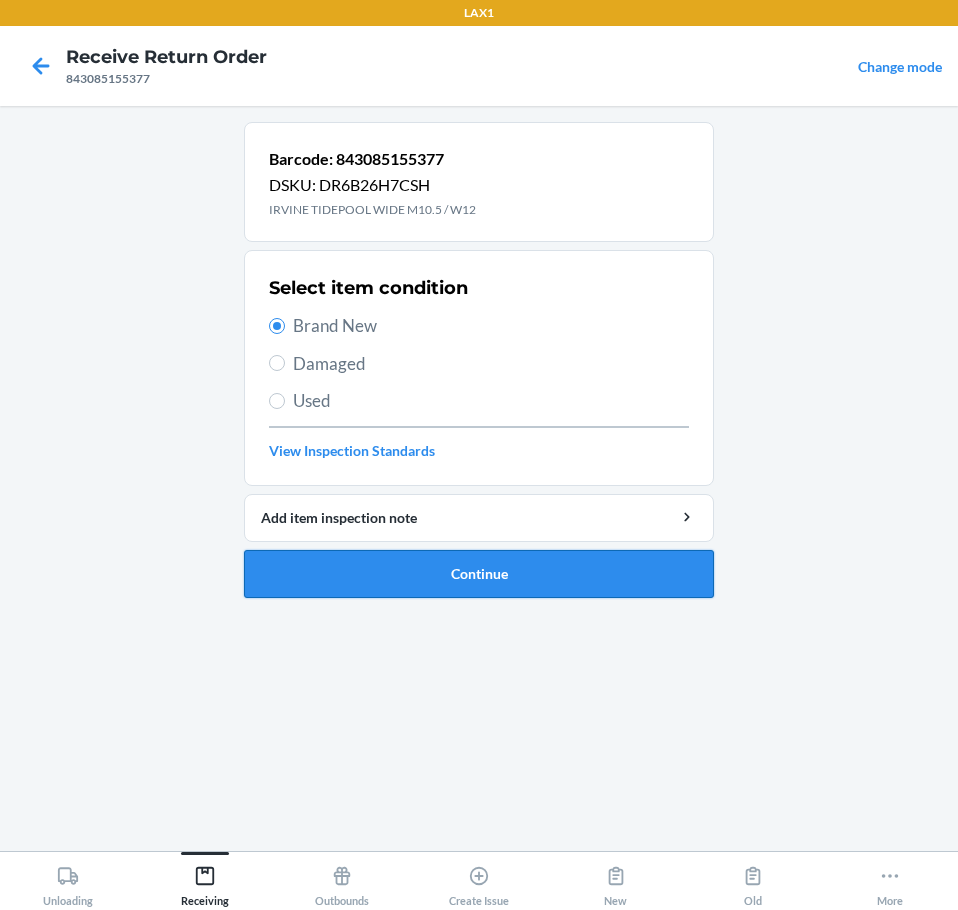 click on "Continue" at bounding box center [479, 574] 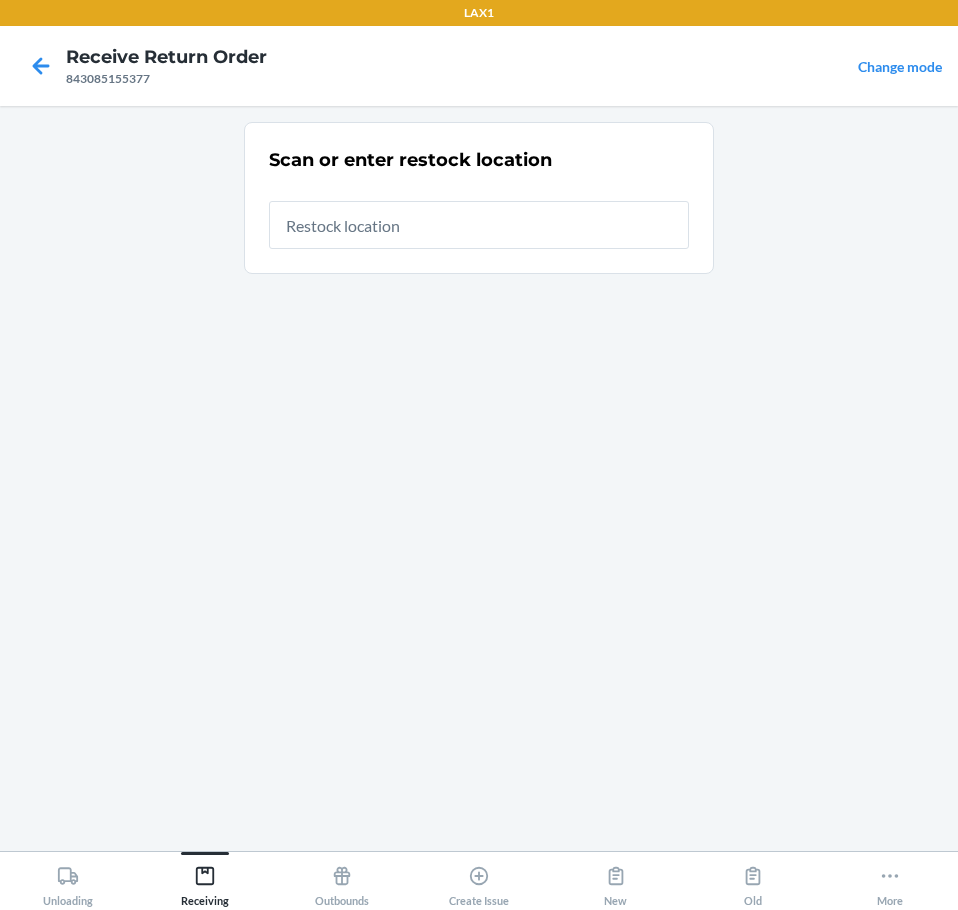 click at bounding box center [479, 225] 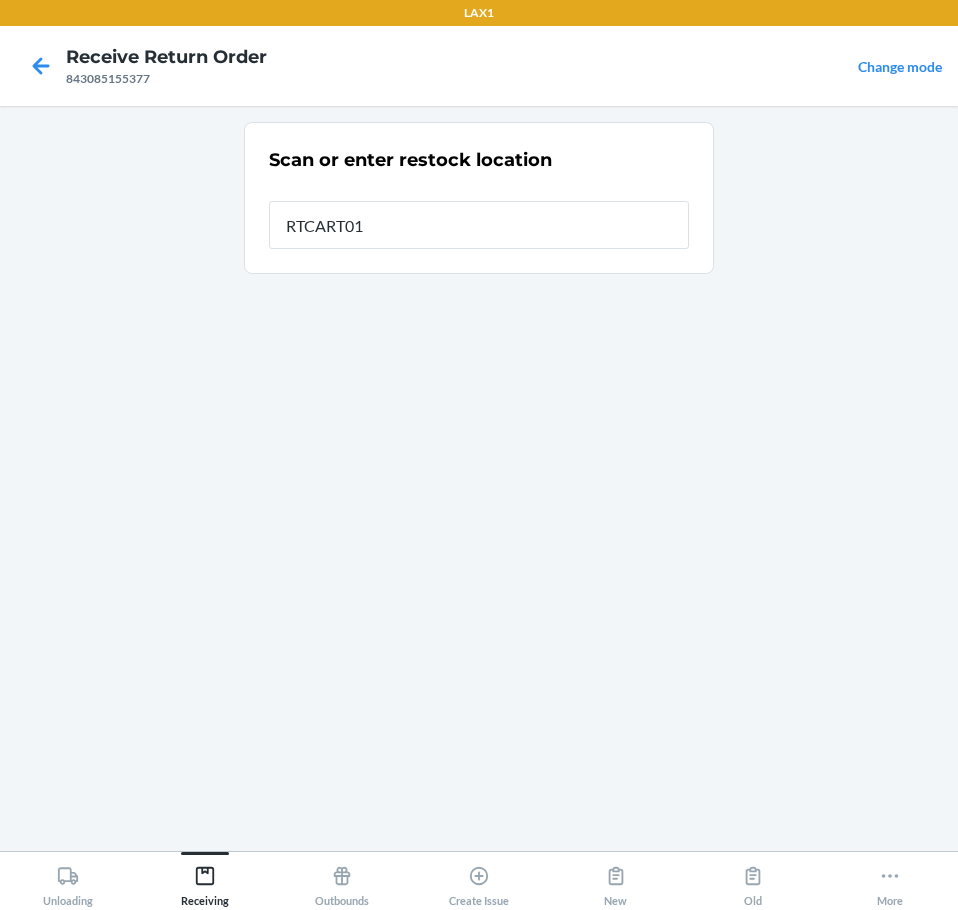 type on "RTCART019" 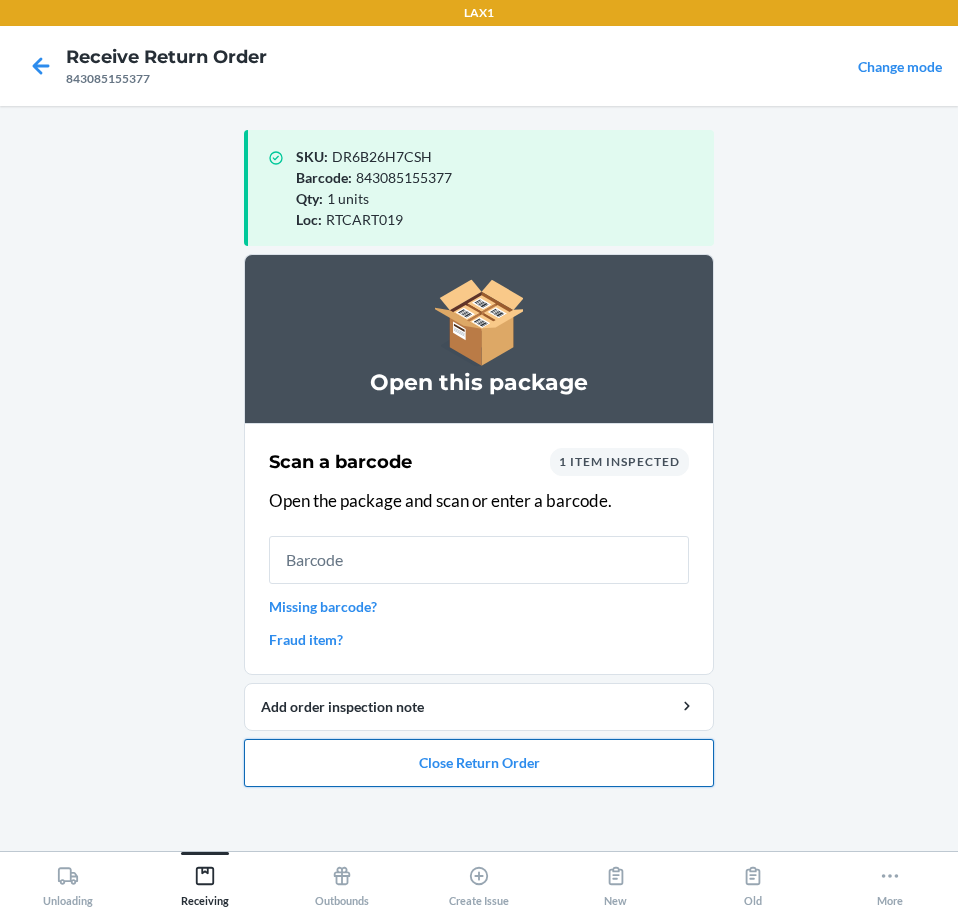 click on "Close Return Order" at bounding box center [479, 763] 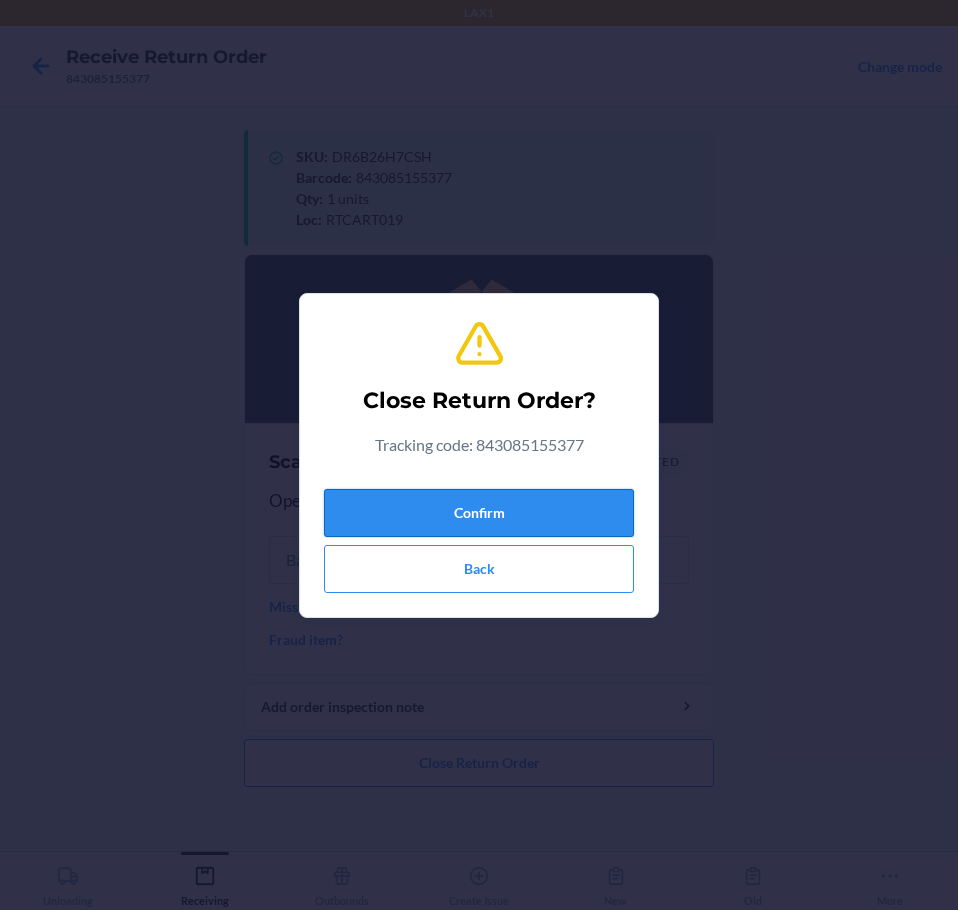 drag, startPoint x: 563, startPoint y: 498, endPoint x: 564, endPoint y: 510, distance: 12.0415945 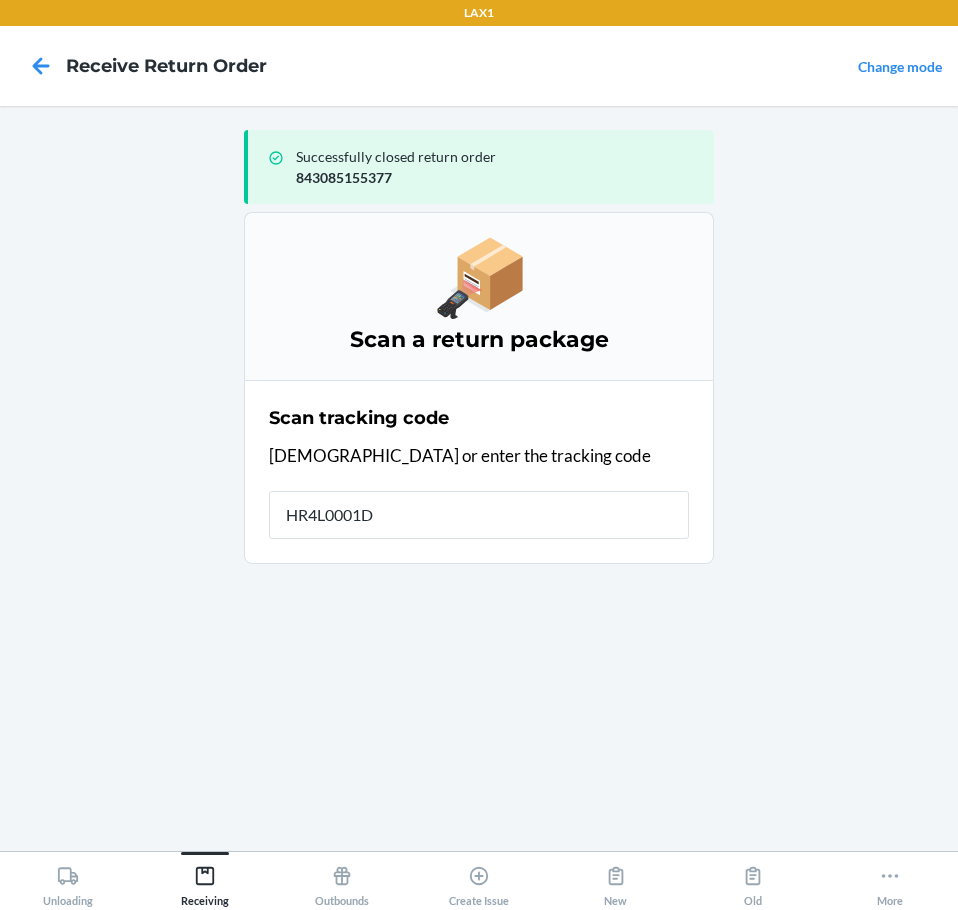 type on "HR4L0001D8" 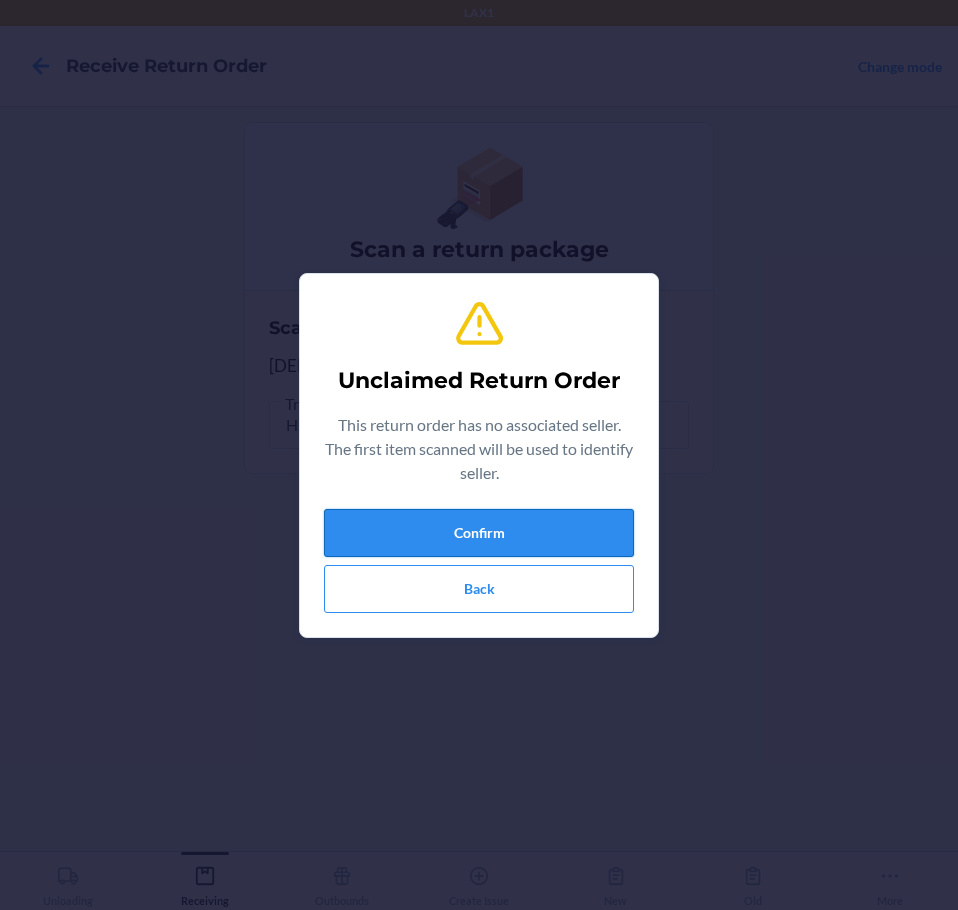 click on "Confirm" at bounding box center (479, 533) 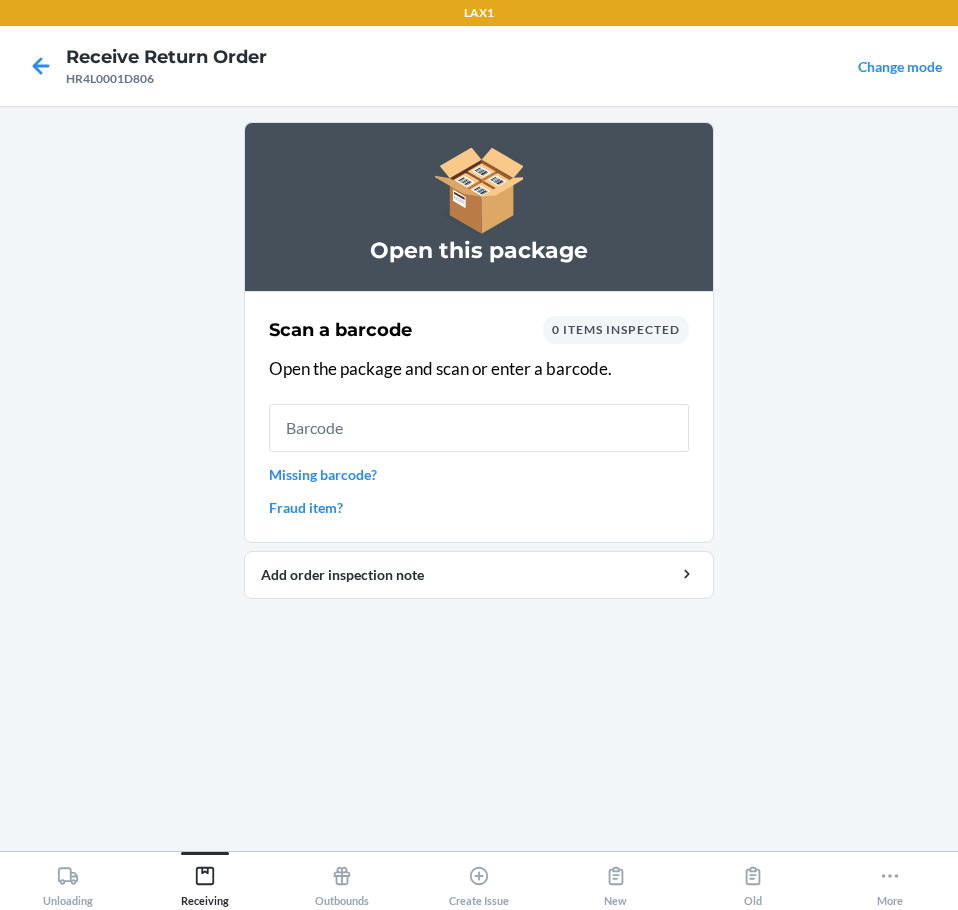 click at bounding box center (479, 428) 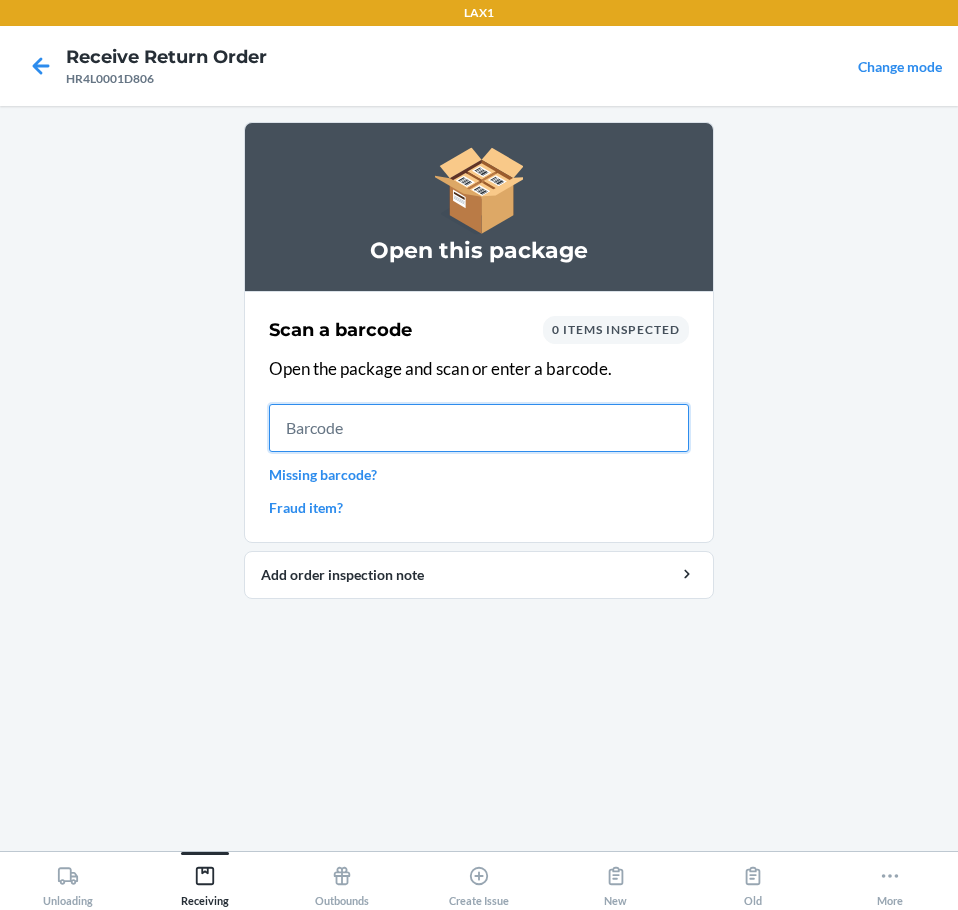 click at bounding box center (479, 428) 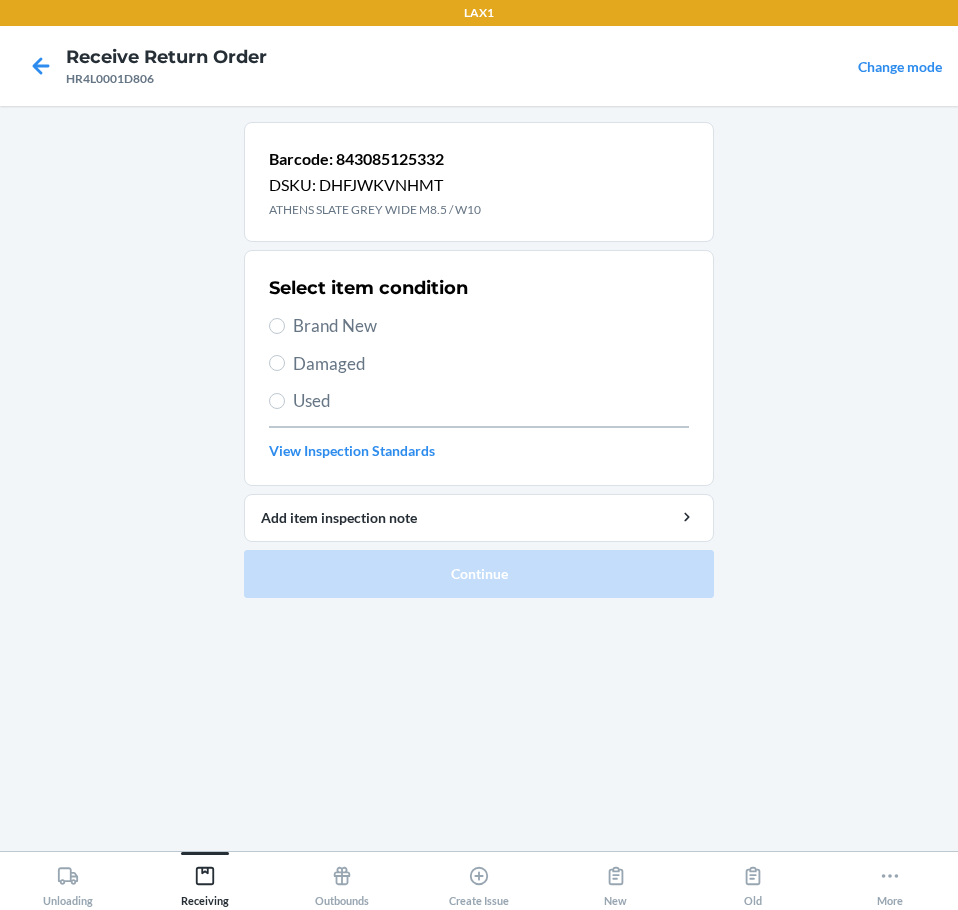 drag, startPoint x: 307, startPoint y: 324, endPoint x: 307, endPoint y: 471, distance: 147 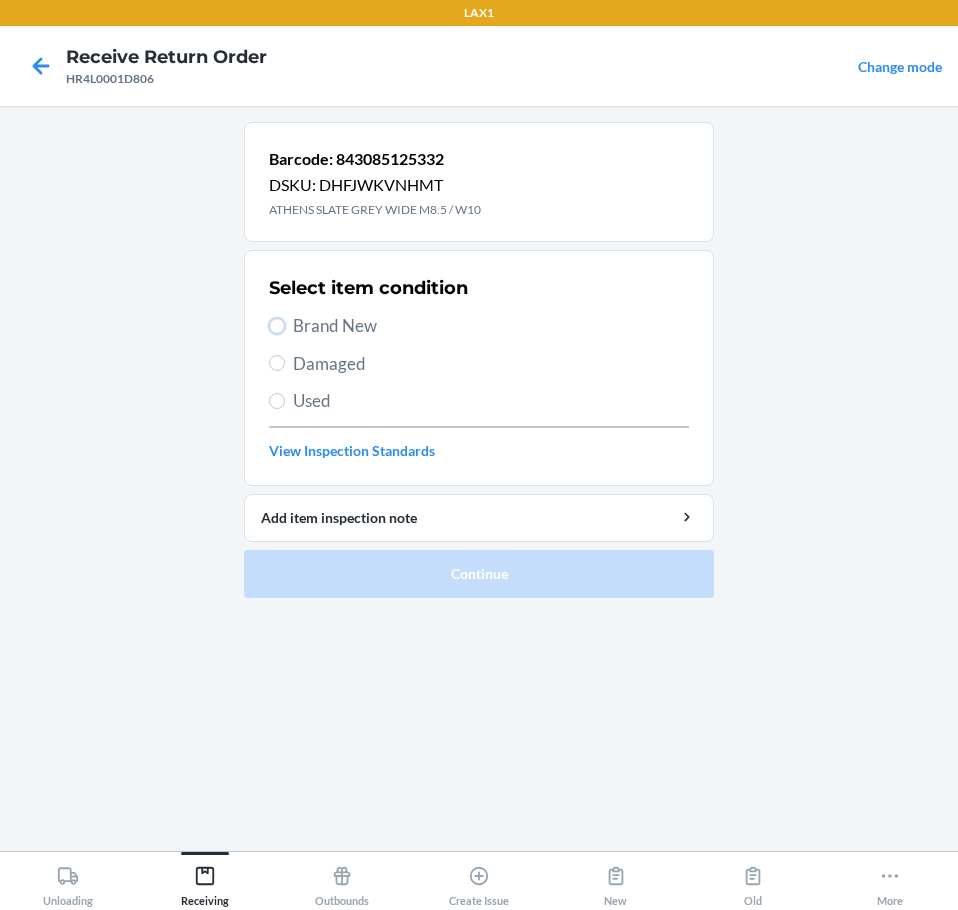 click on "Brand New" at bounding box center (277, 326) 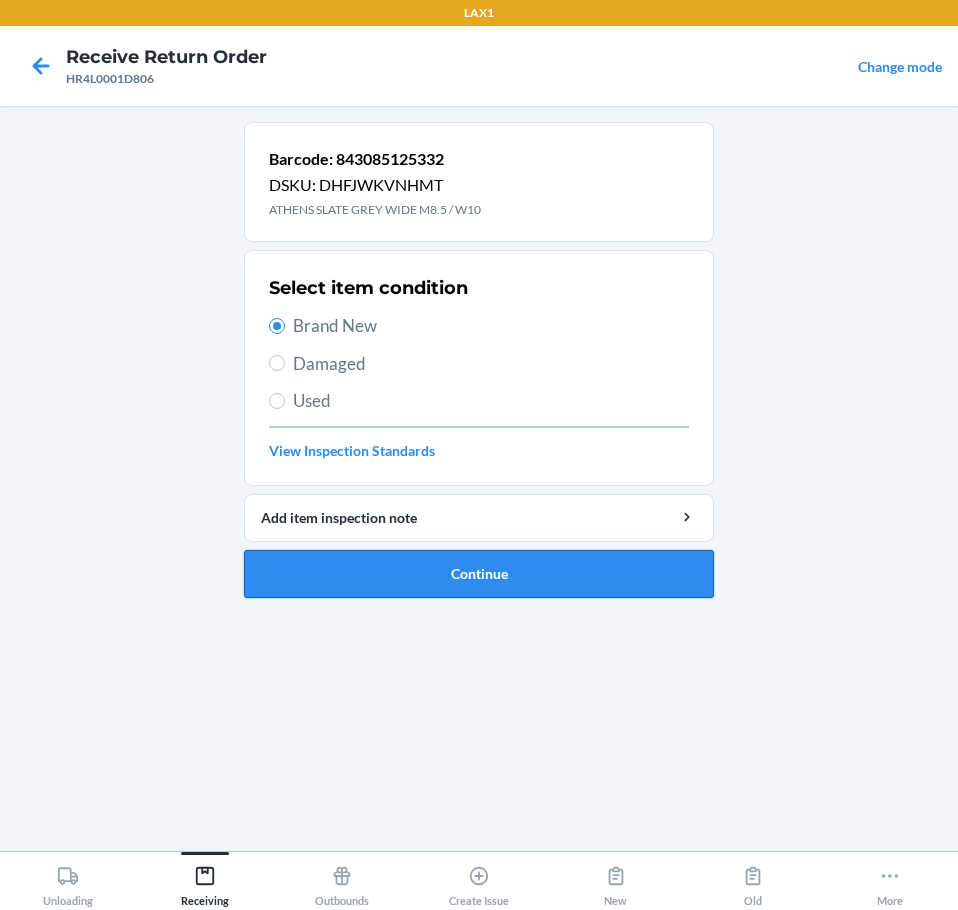 click on "Continue" at bounding box center [479, 574] 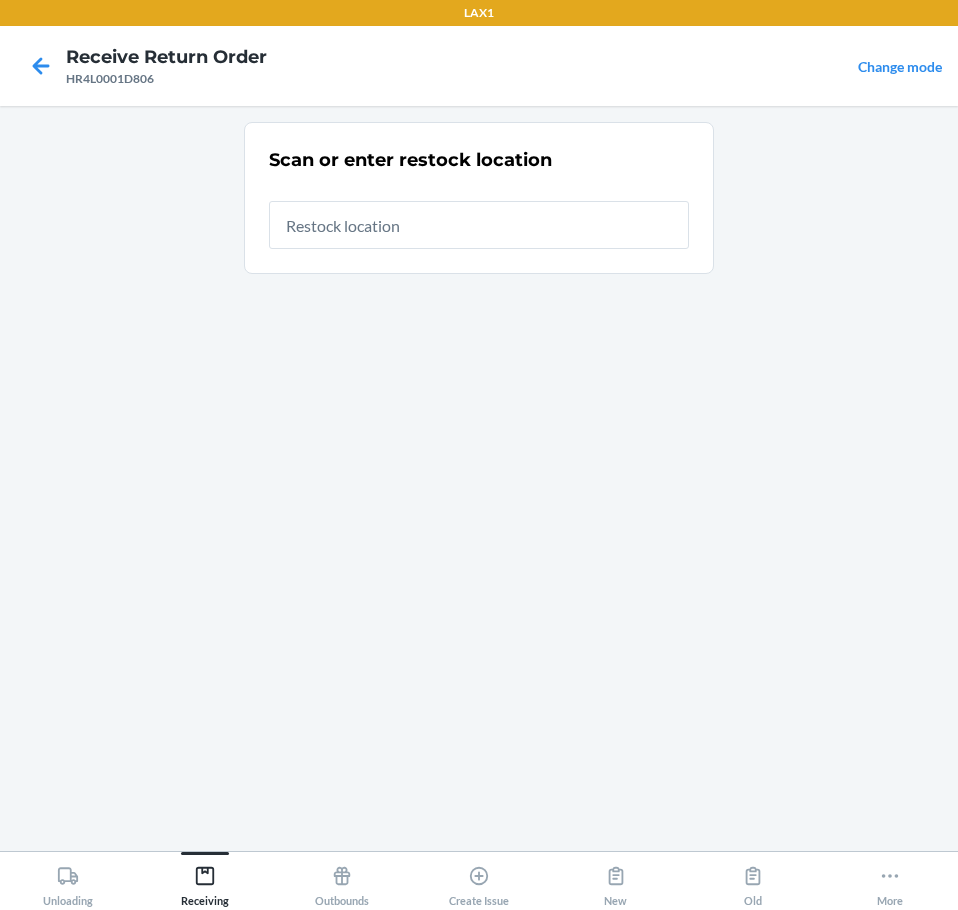 click at bounding box center [479, 225] 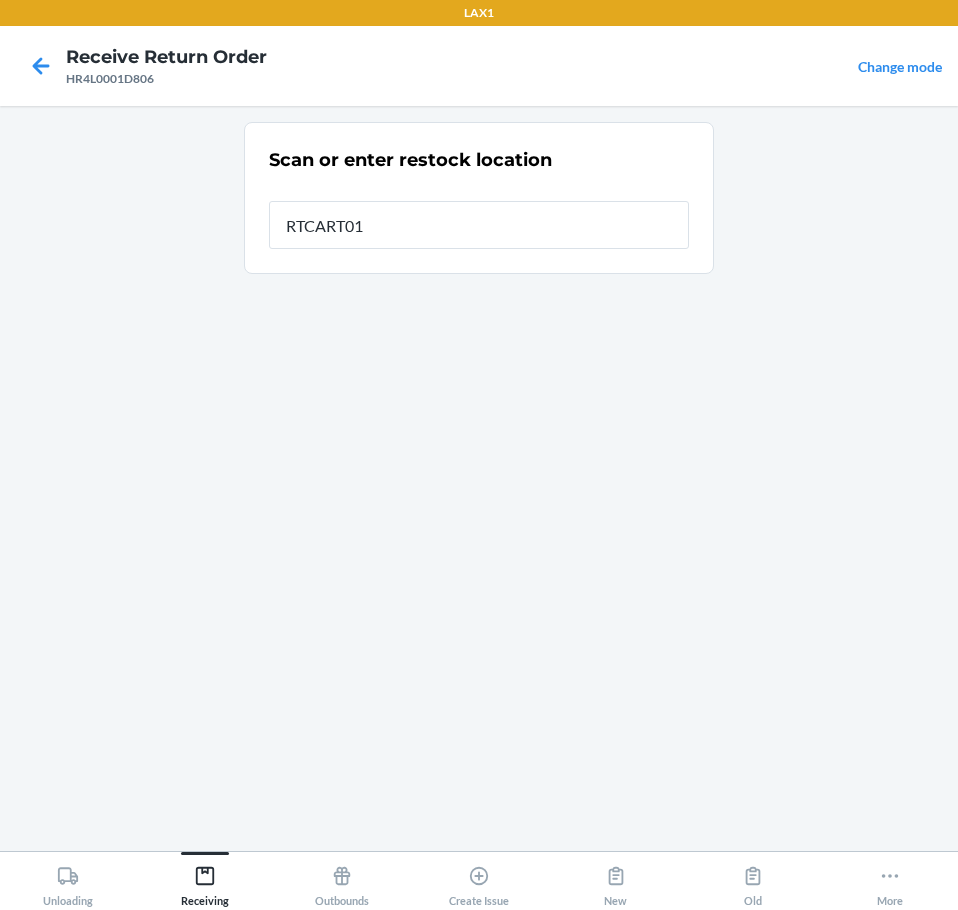 type on "RTCART019" 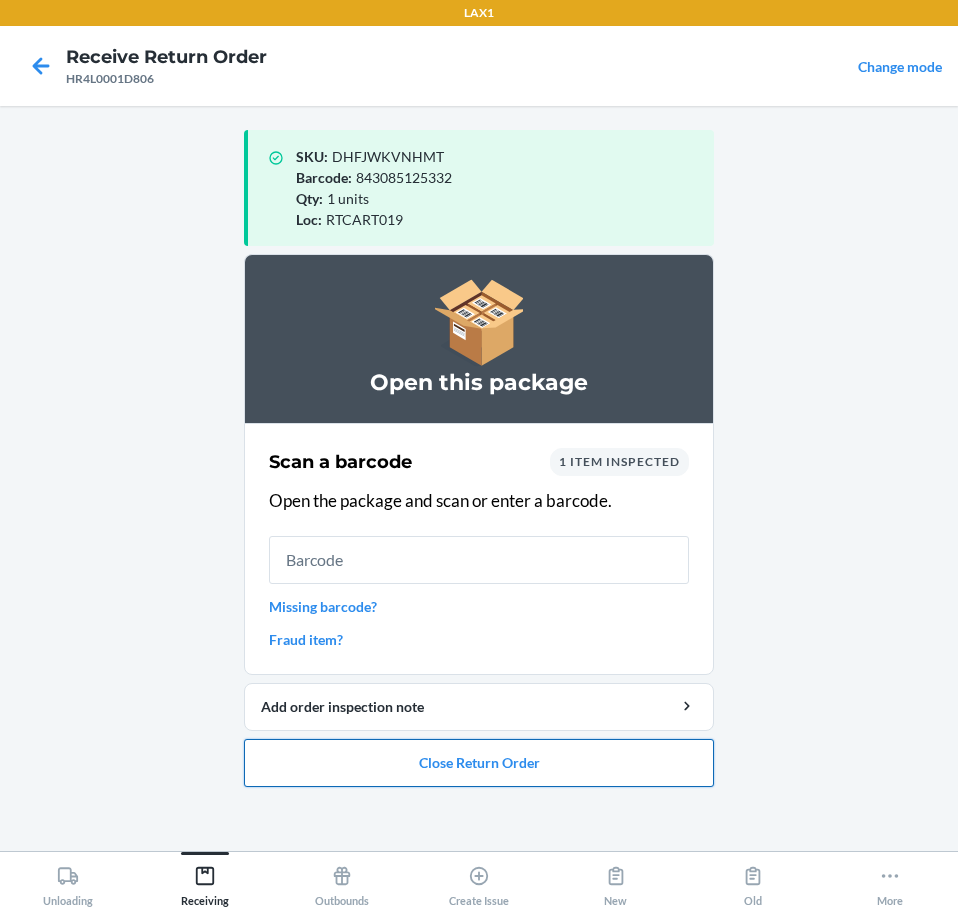click on "Close Return Order" at bounding box center (479, 763) 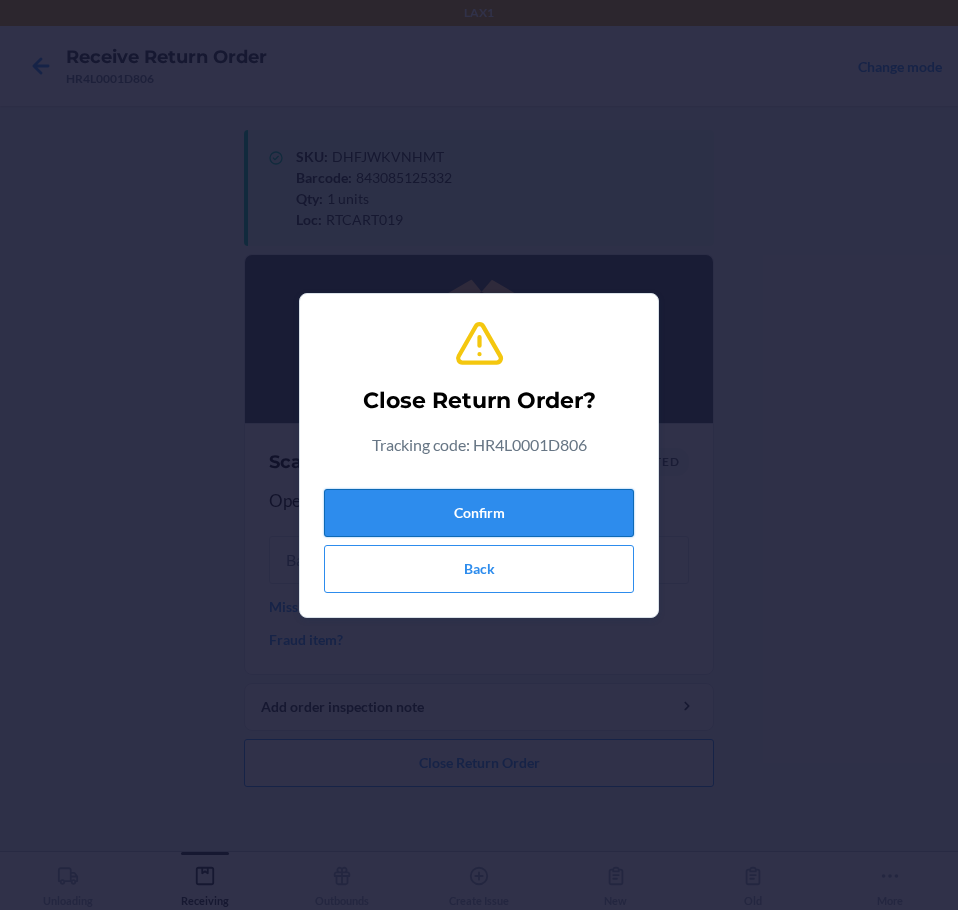 click on "Confirm" at bounding box center (479, 513) 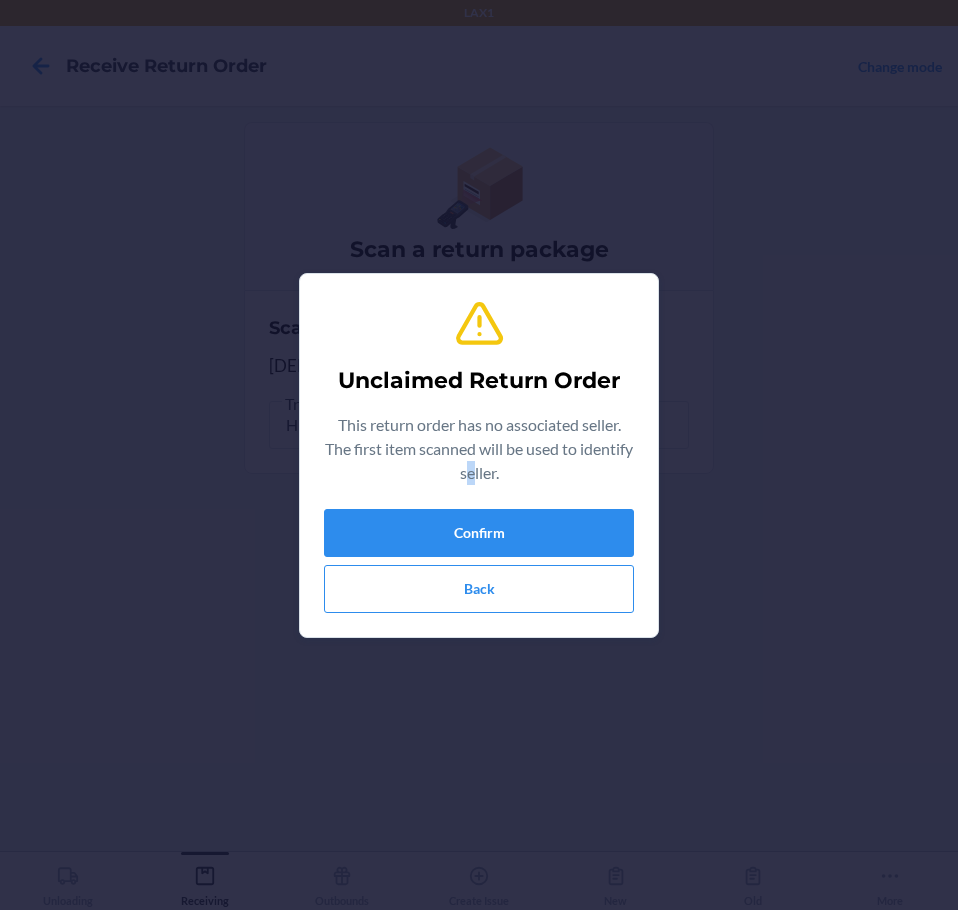 click on "Unclaimed Return Order This return order has no associated seller. The first item scanned will be used to identify seller. Confirm Back" at bounding box center [479, 455] 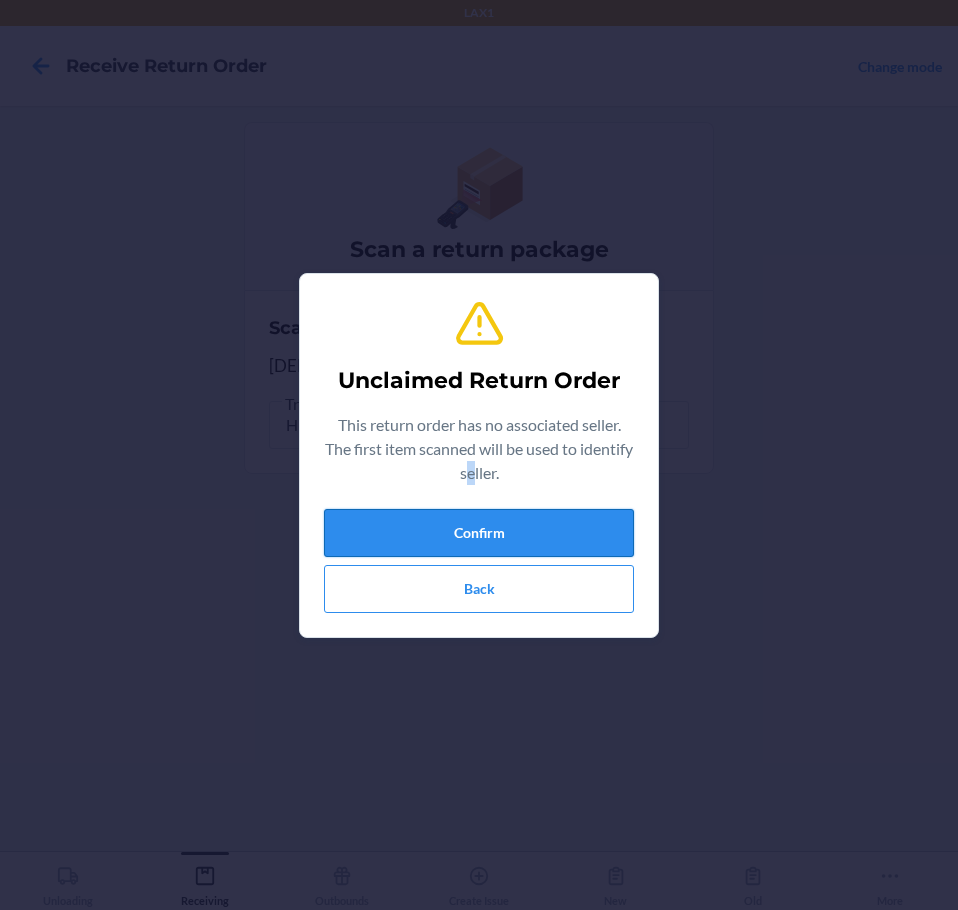 click on "Confirm" at bounding box center [479, 533] 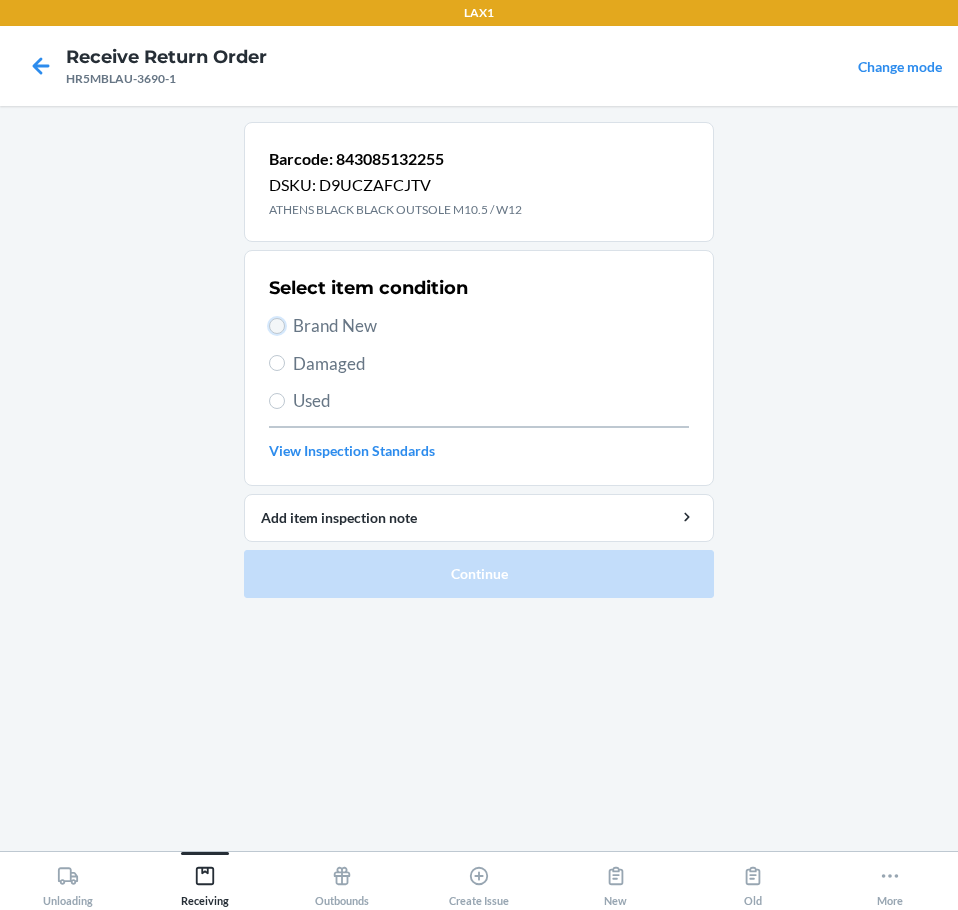 click on "Brand New" at bounding box center (277, 326) 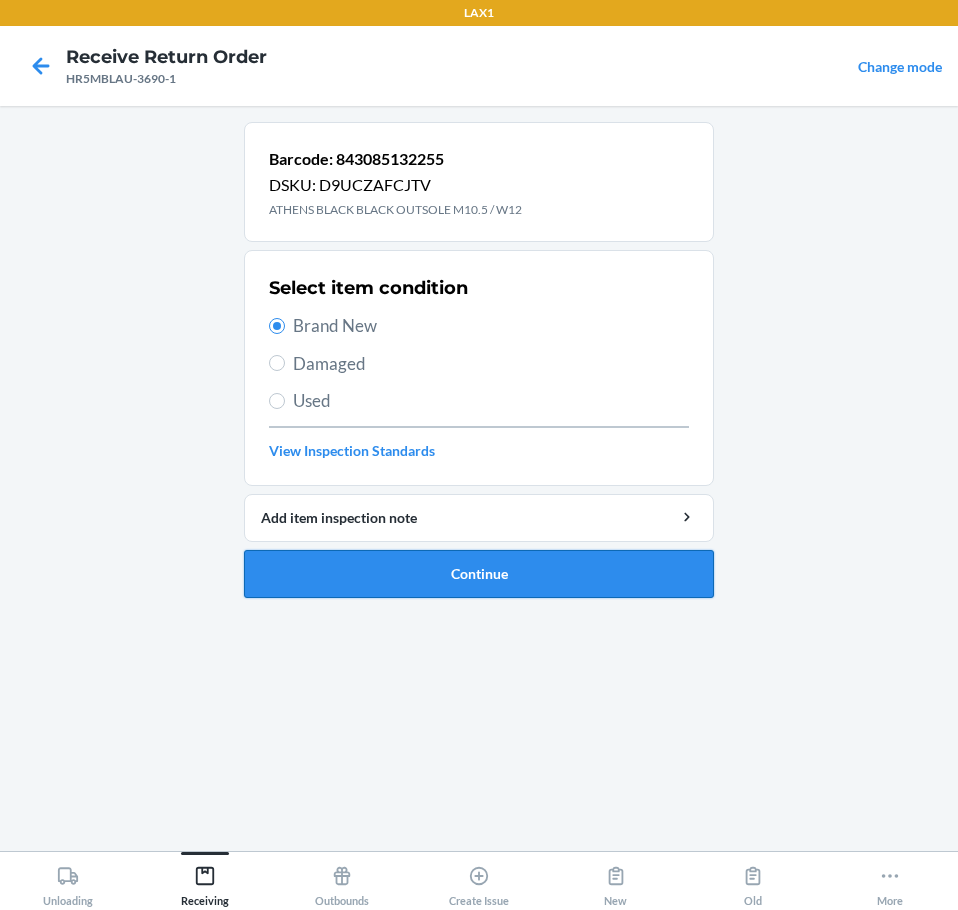 click on "Continue" at bounding box center [479, 574] 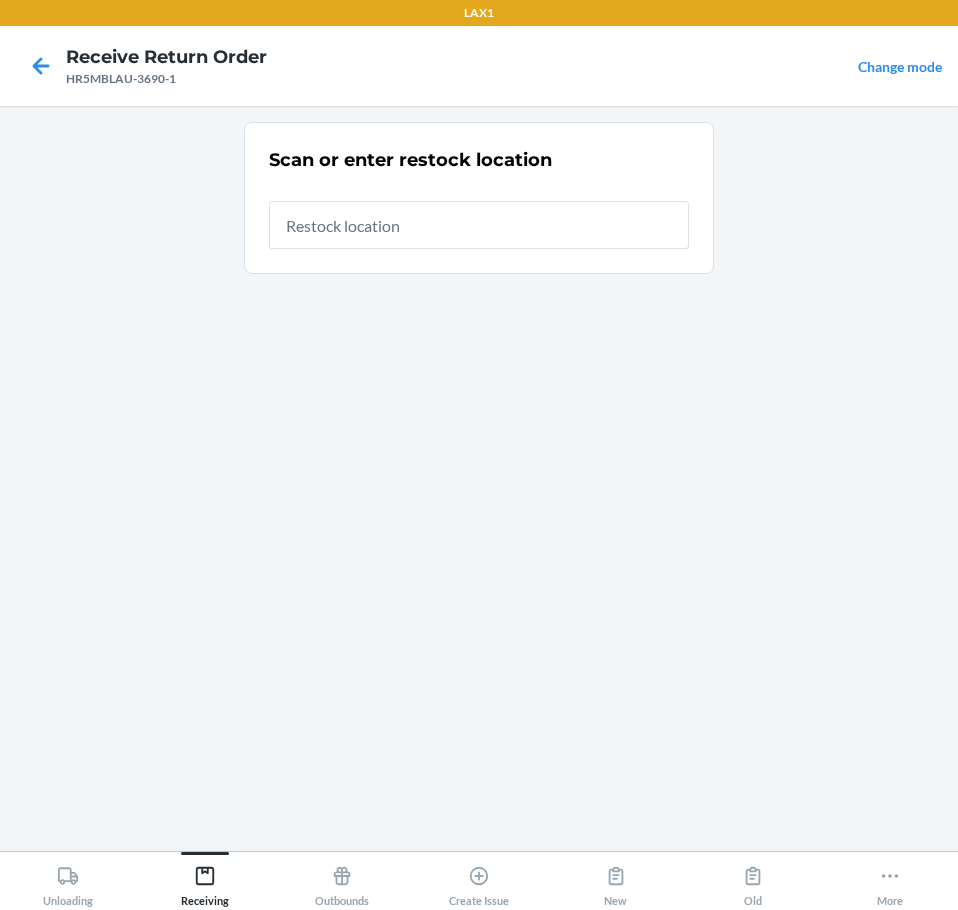 click at bounding box center (479, 225) 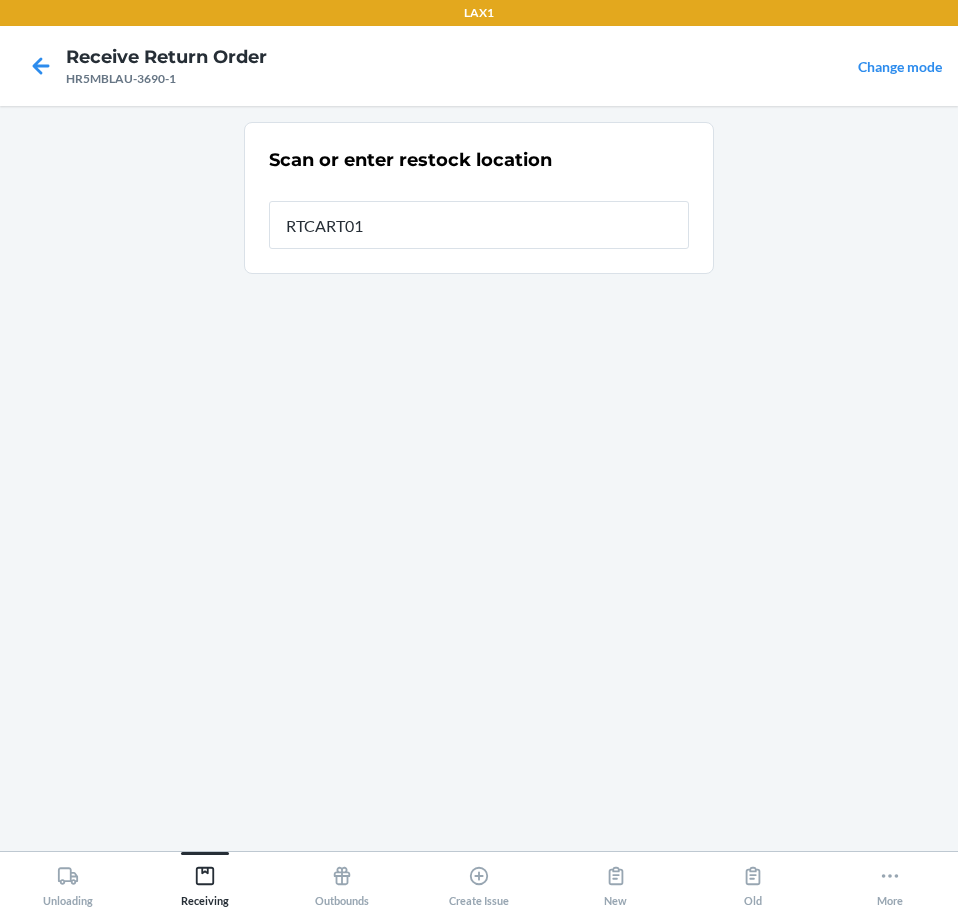 type on "RTCART019" 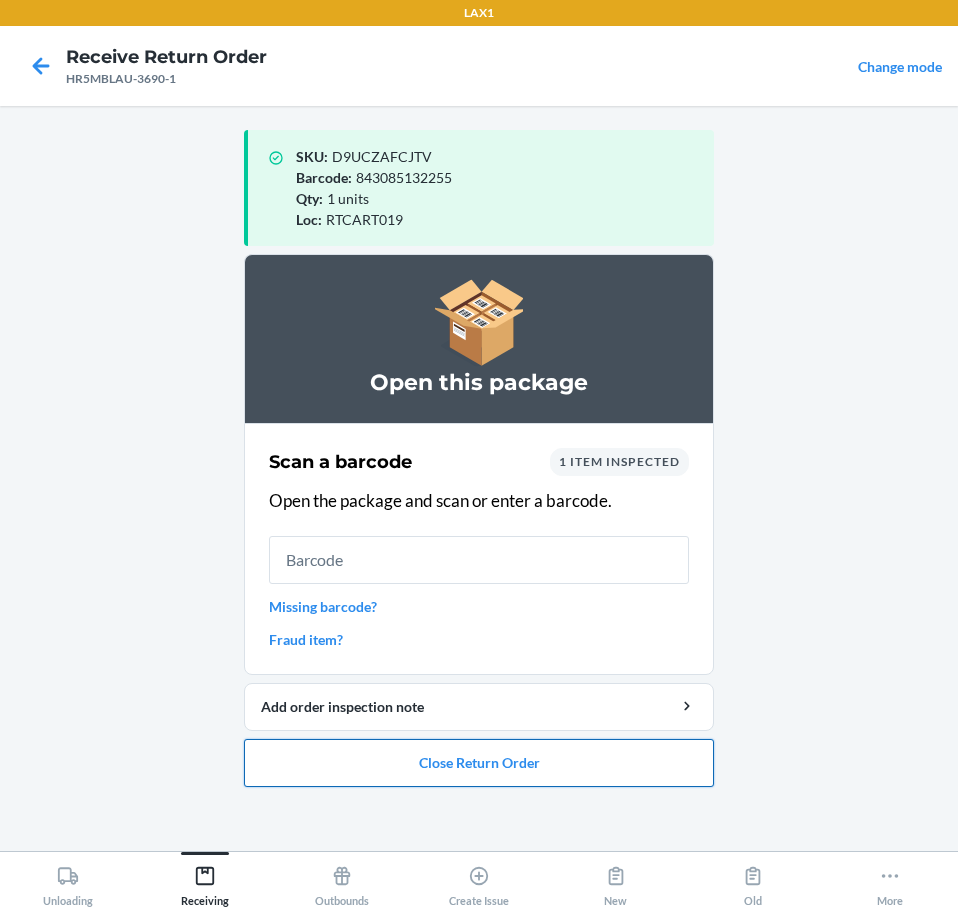 click on "Close Return Order" at bounding box center (479, 763) 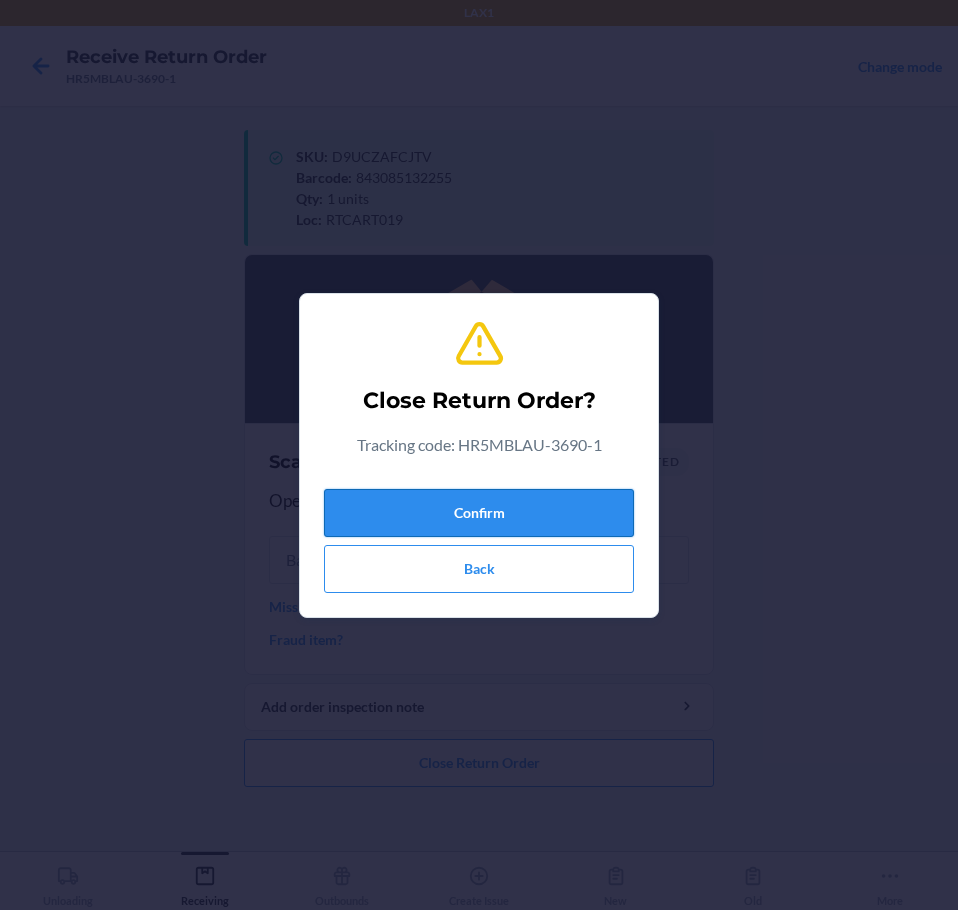 click on "Confirm" at bounding box center [479, 513] 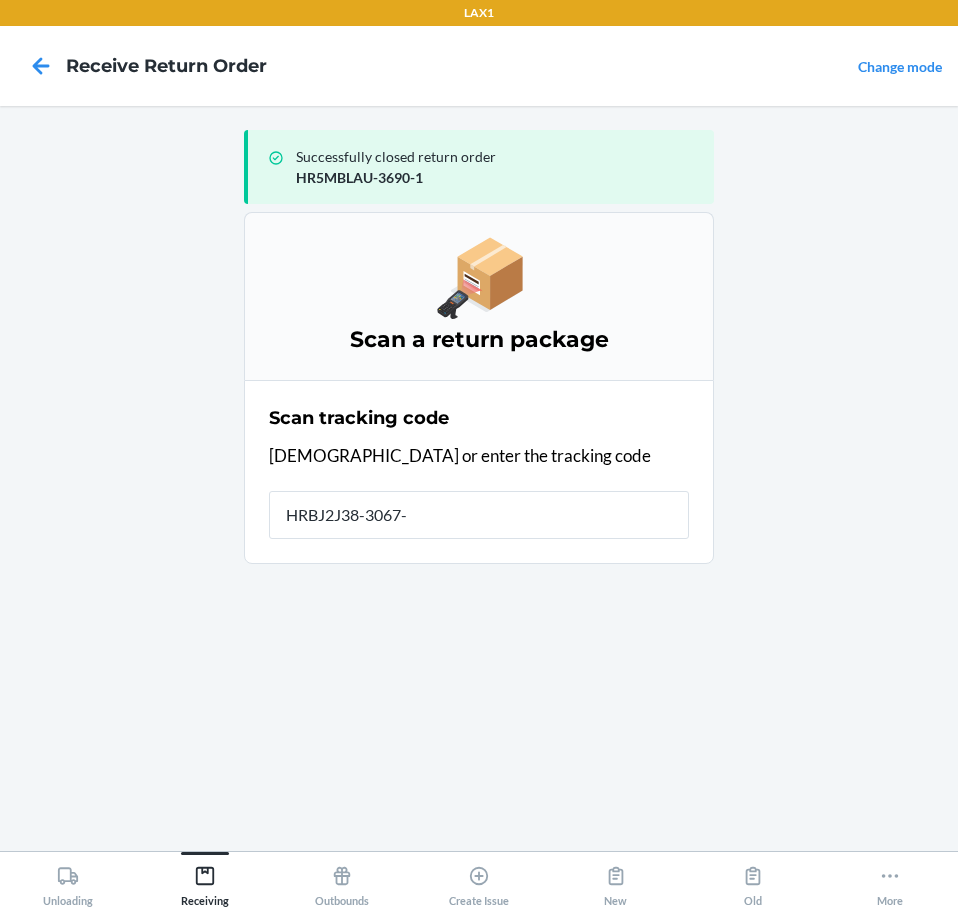 type on "HRBJ2J38-3067-1" 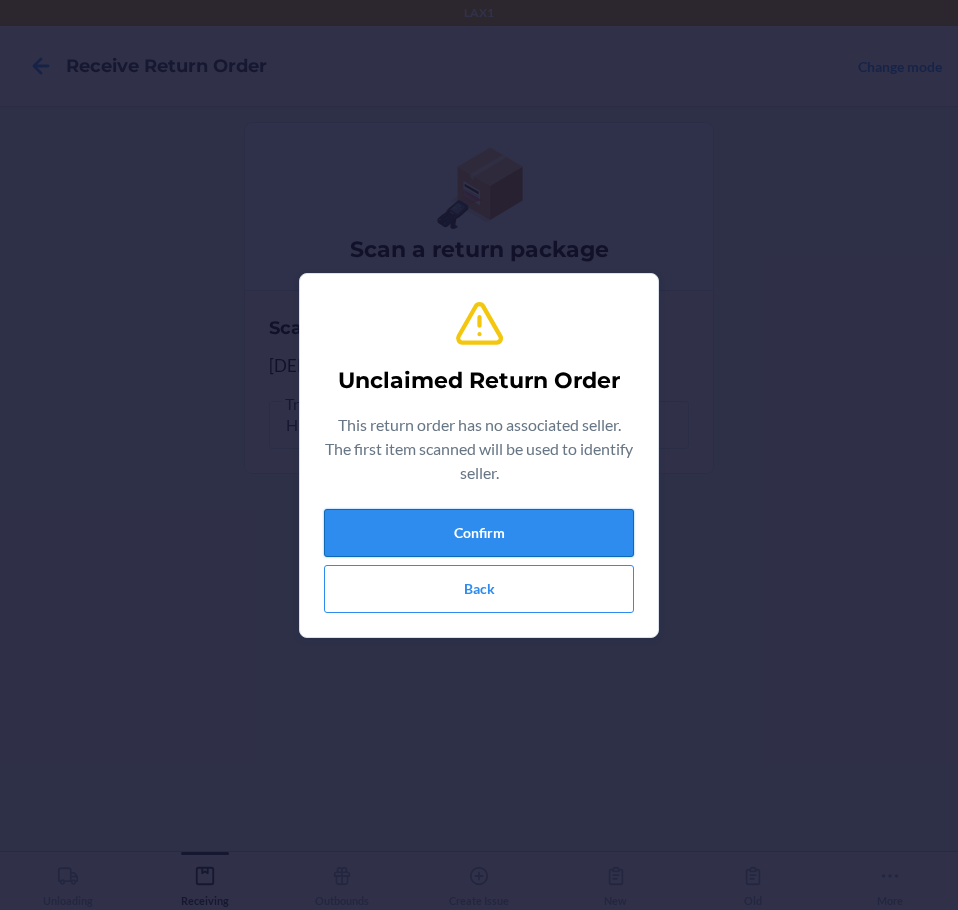 click on "Confirm" at bounding box center [479, 533] 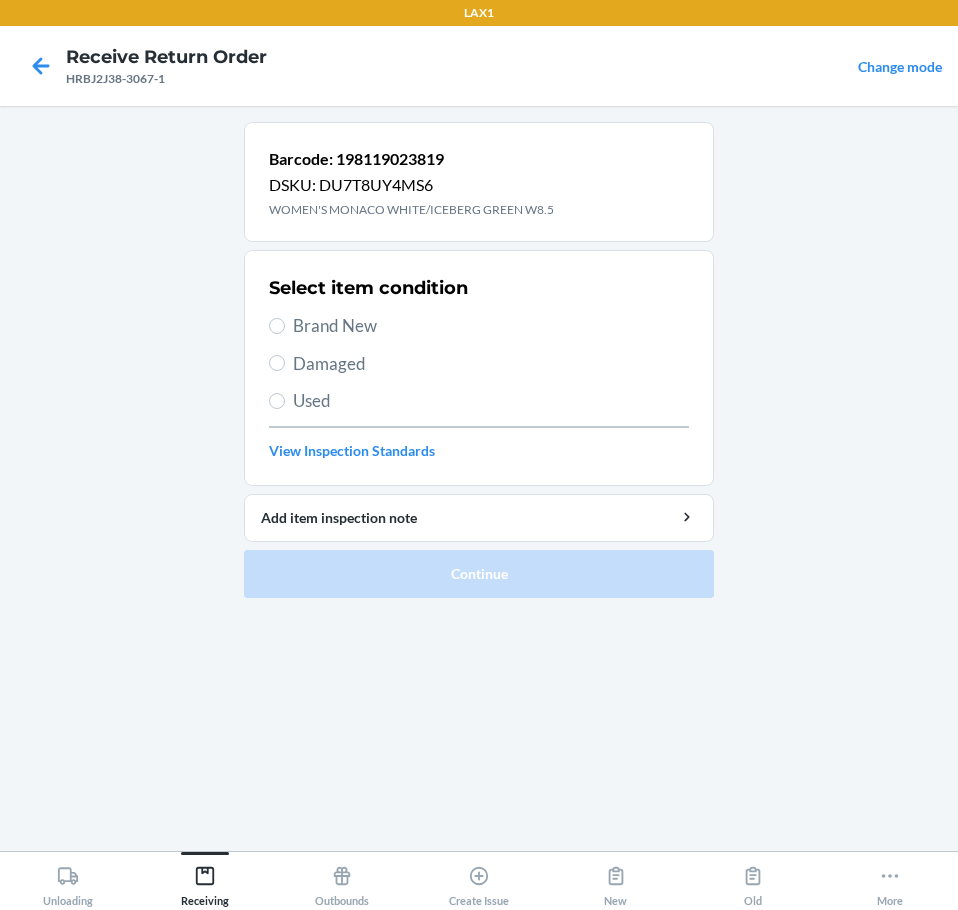 click on "Brand New" at bounding box center (491, 326) 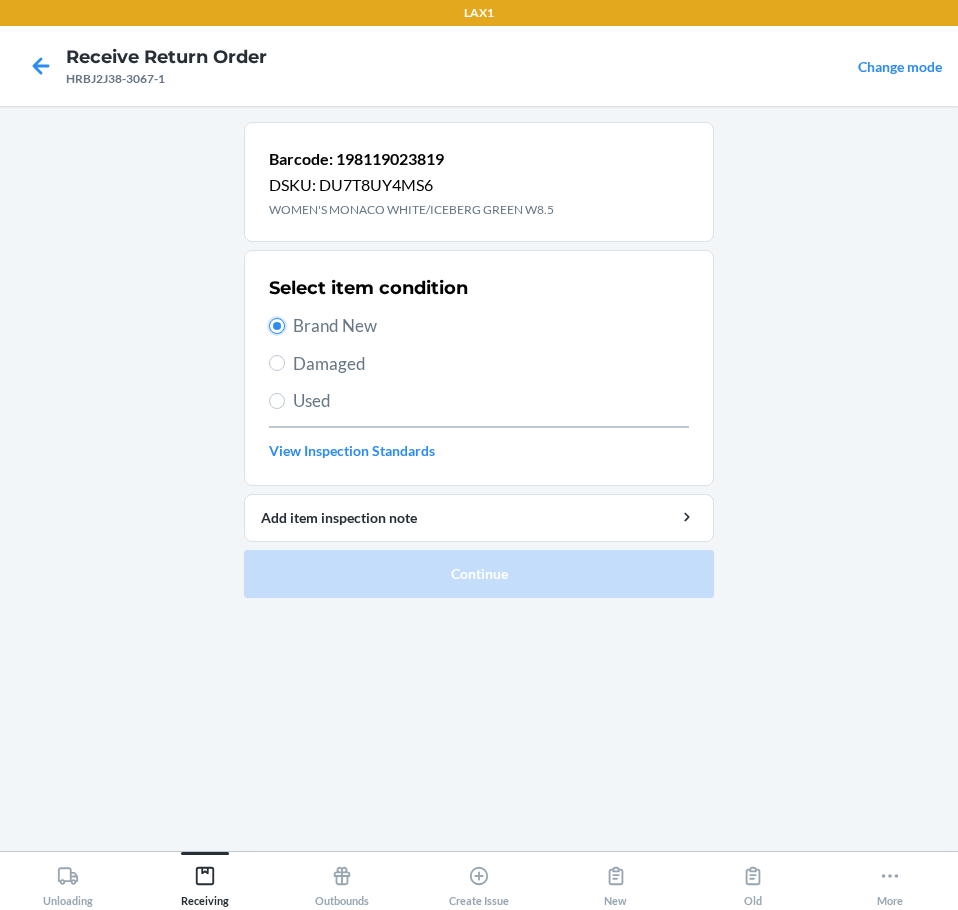 radio on "true" 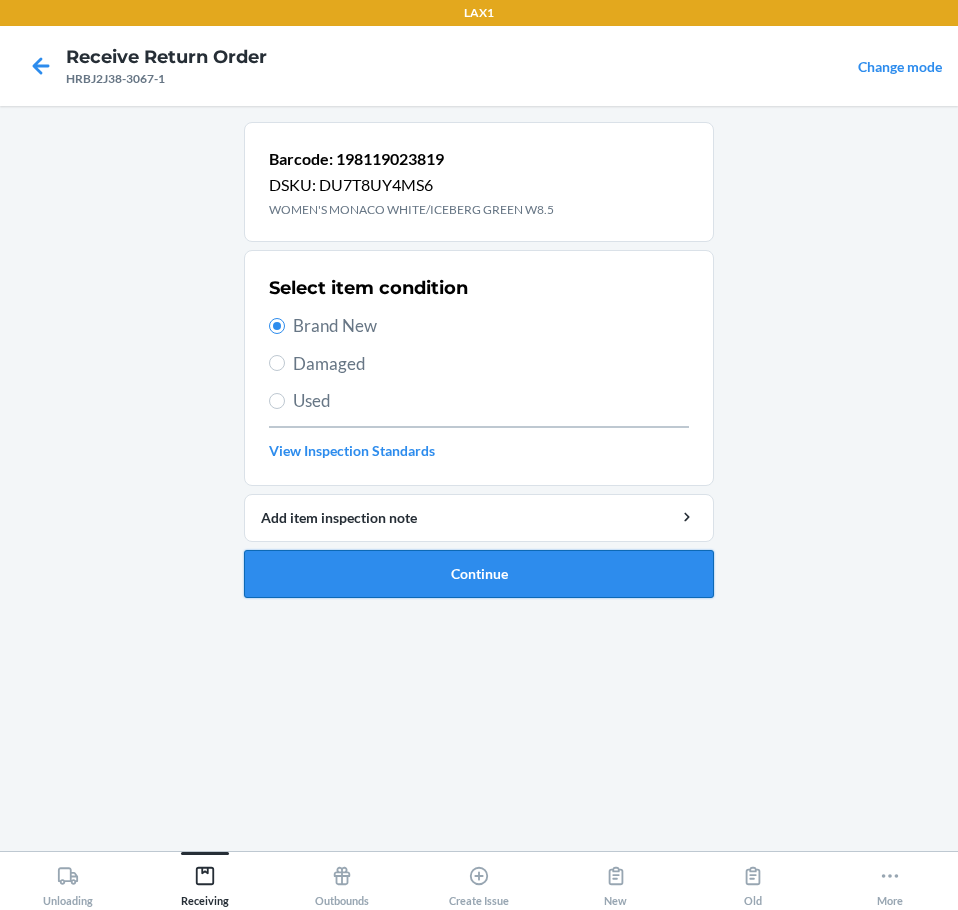 click on "Continue" at bounding box center (479, 574) 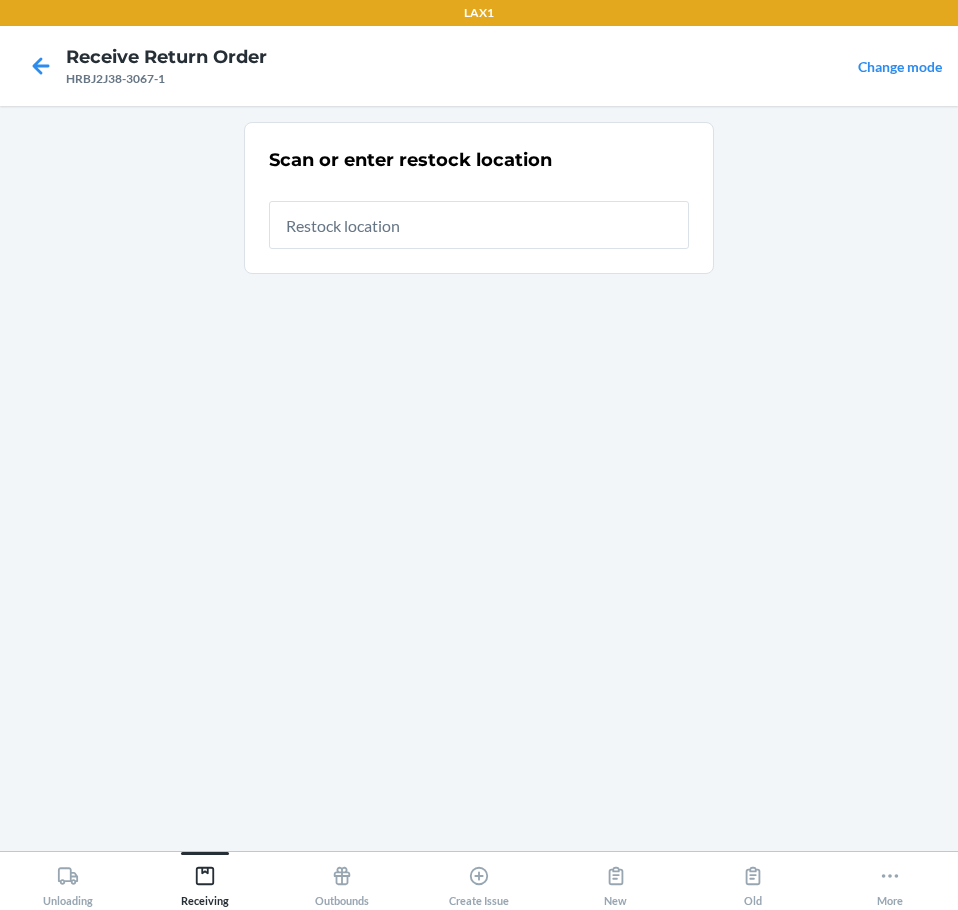 click at bounding box center (479, 225) 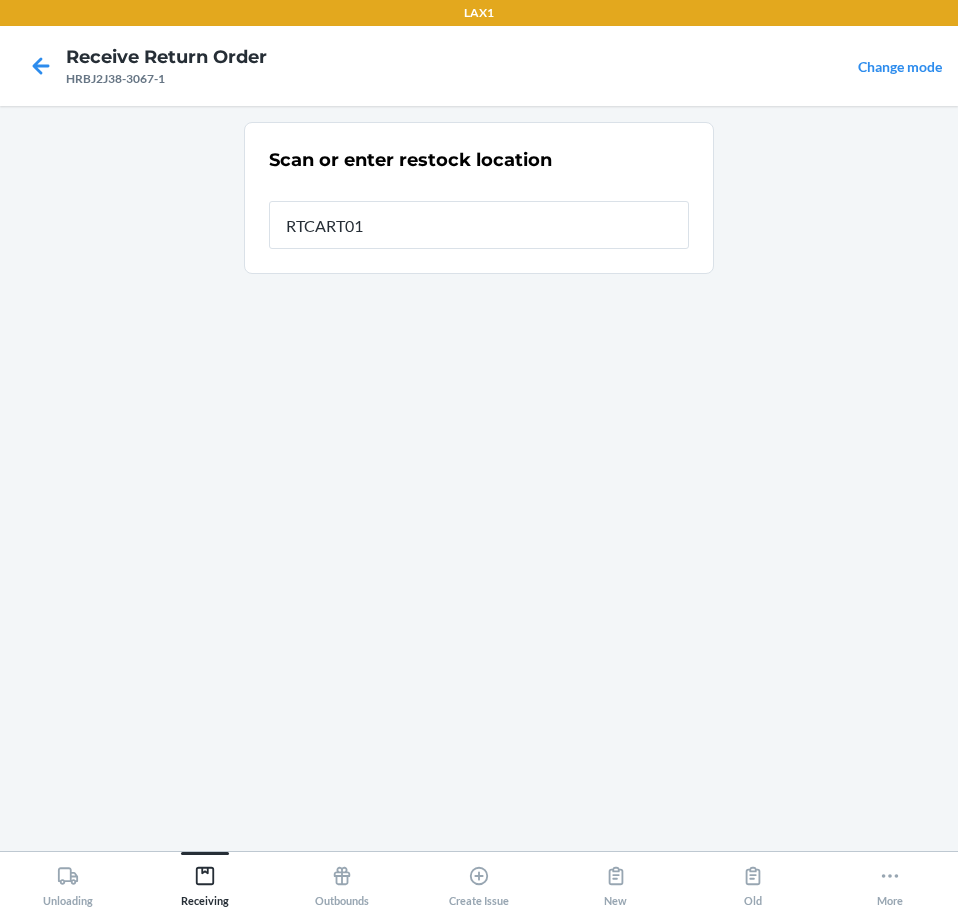 type on "RTCART019" 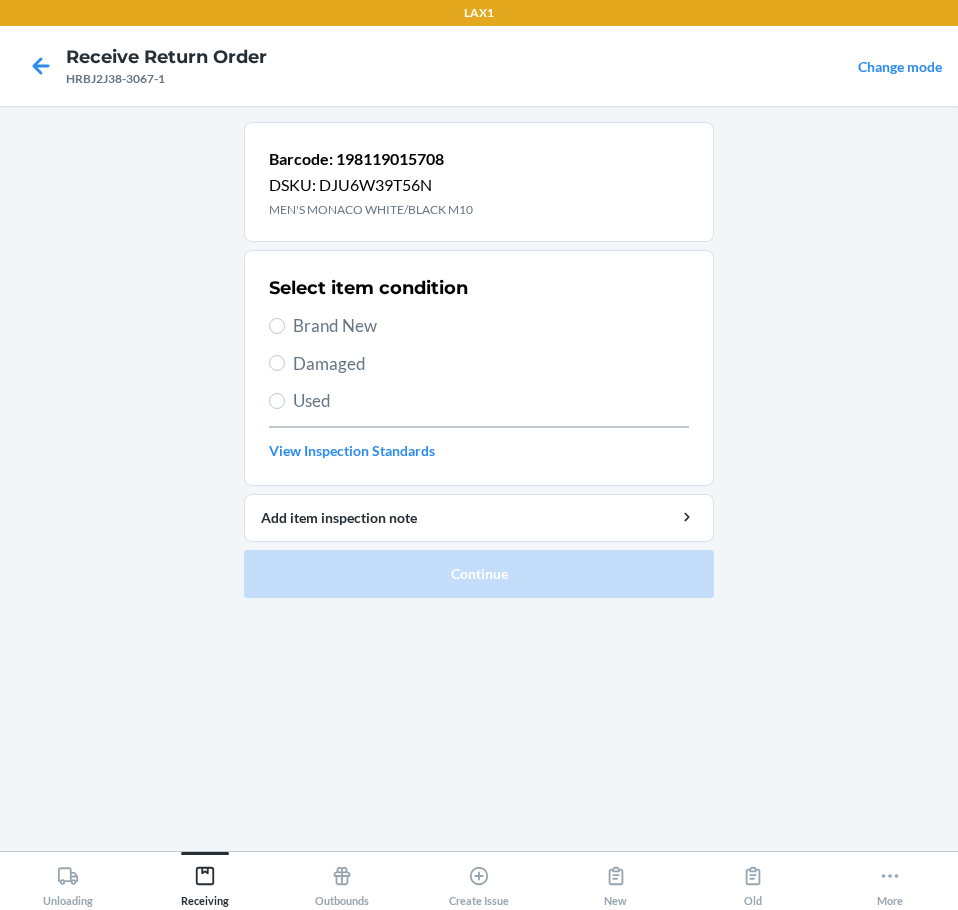 click on "Select item condition Brand New Damaged Used View Inspection Standards" at bounding box center (479, 368) 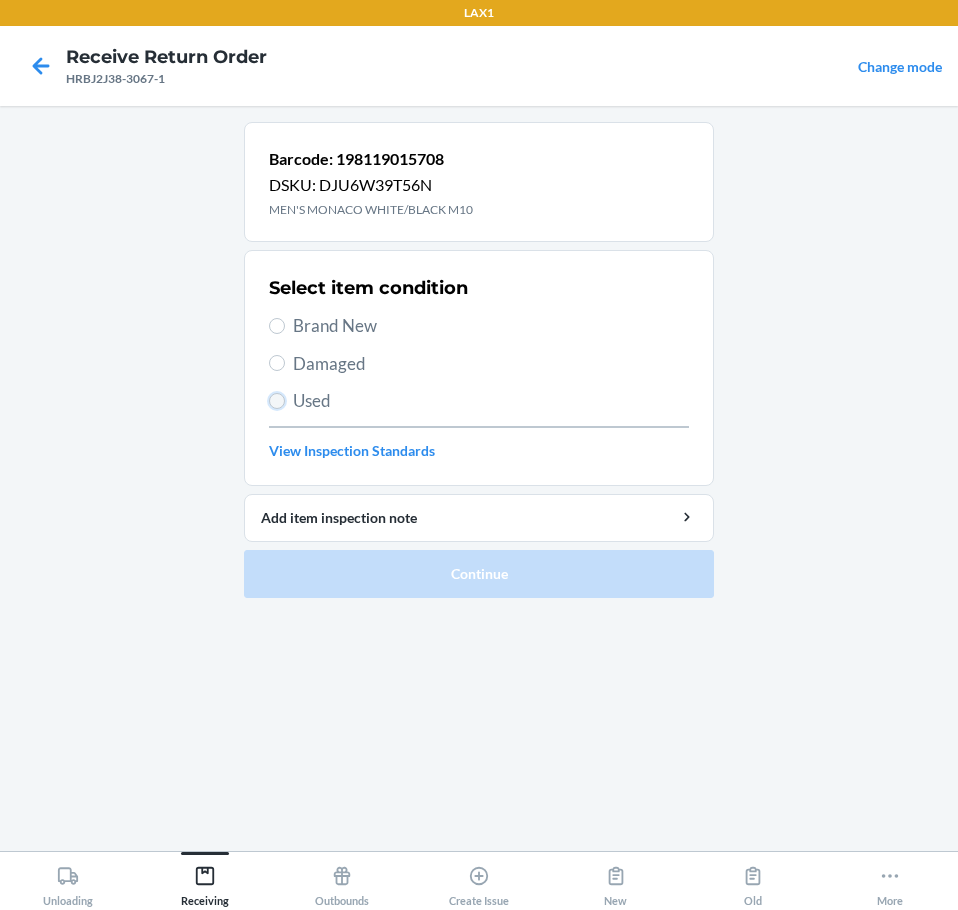click on "Used" at bounding box center [277, 401] 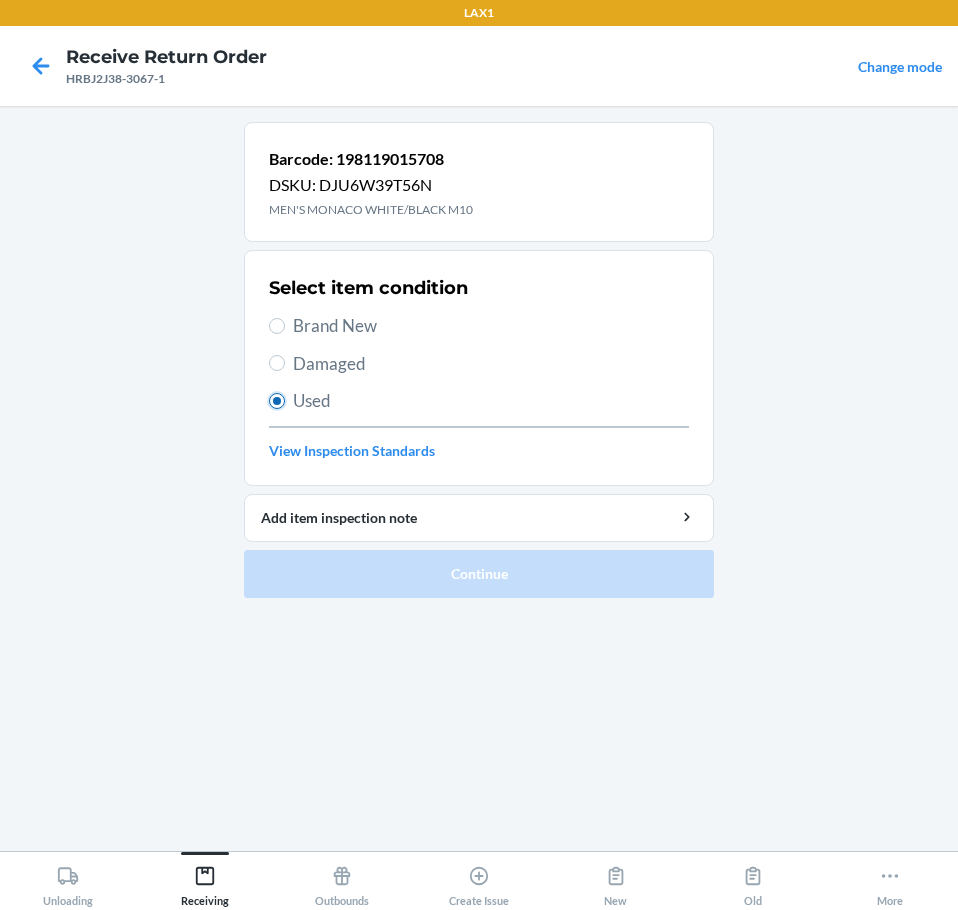 radio on "true" 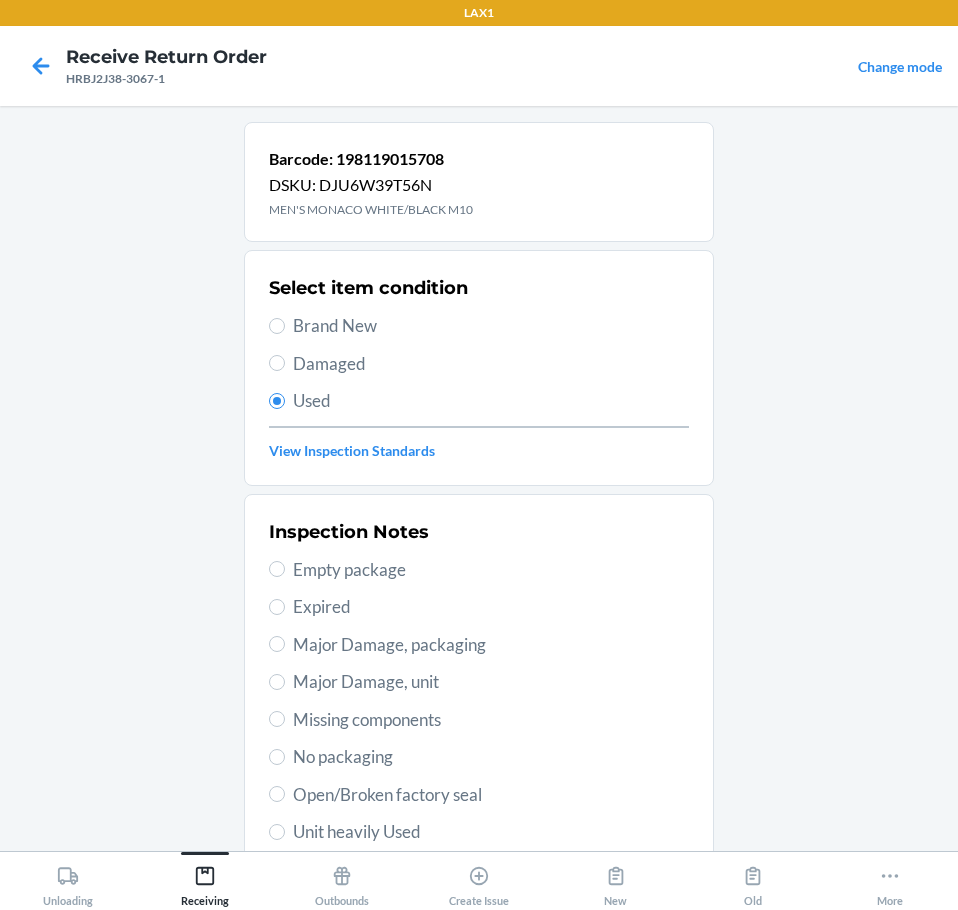 click on "Unit heavily Used" at bounding box center [491, 832] 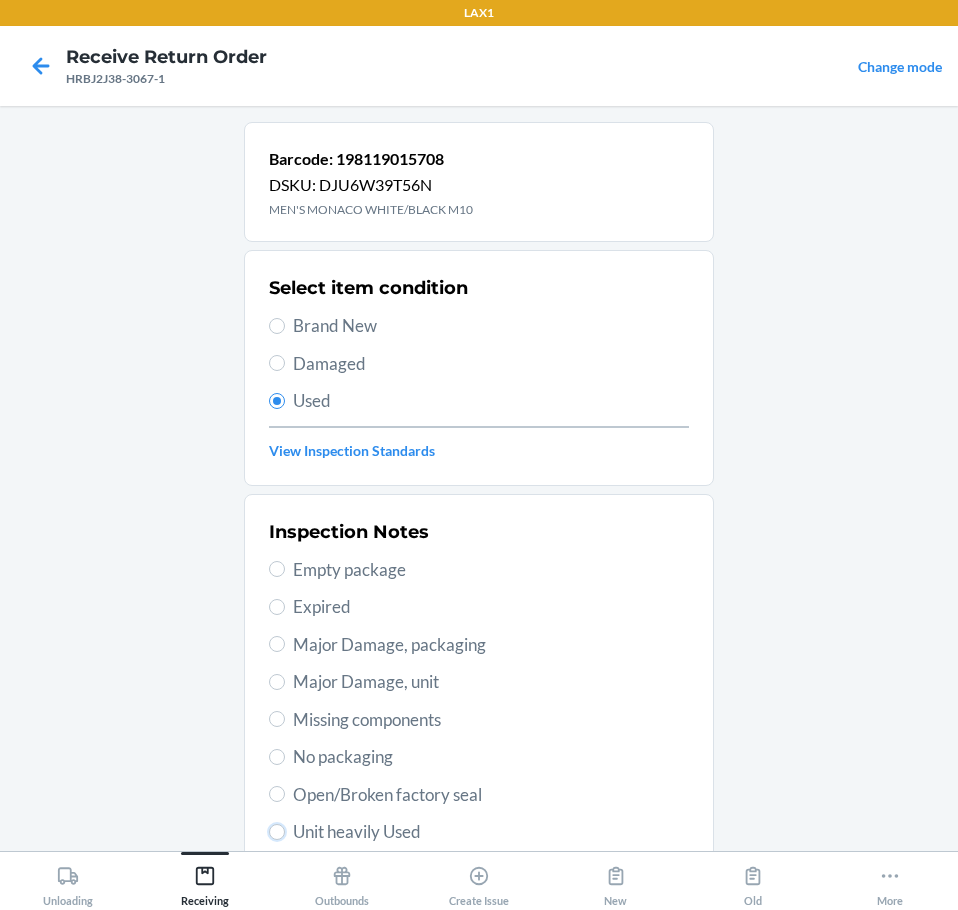 click on "Unit heavily Used" at bounding box center [277, 832] 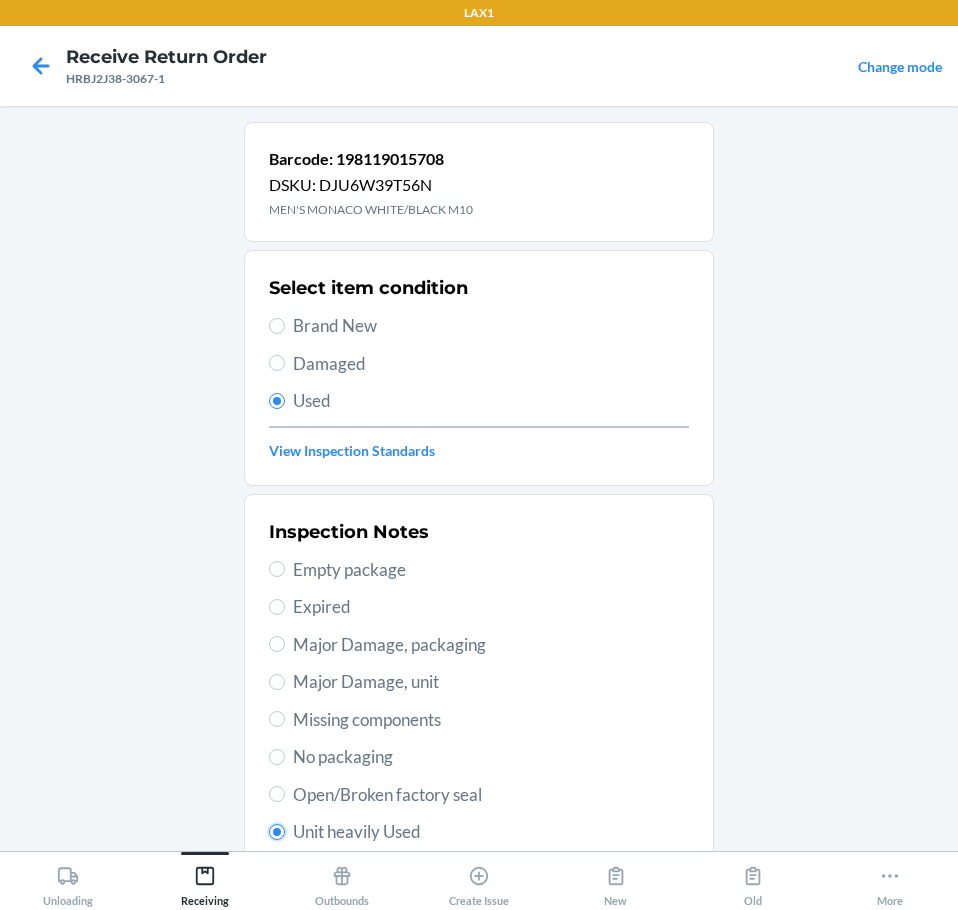 radio on "true" 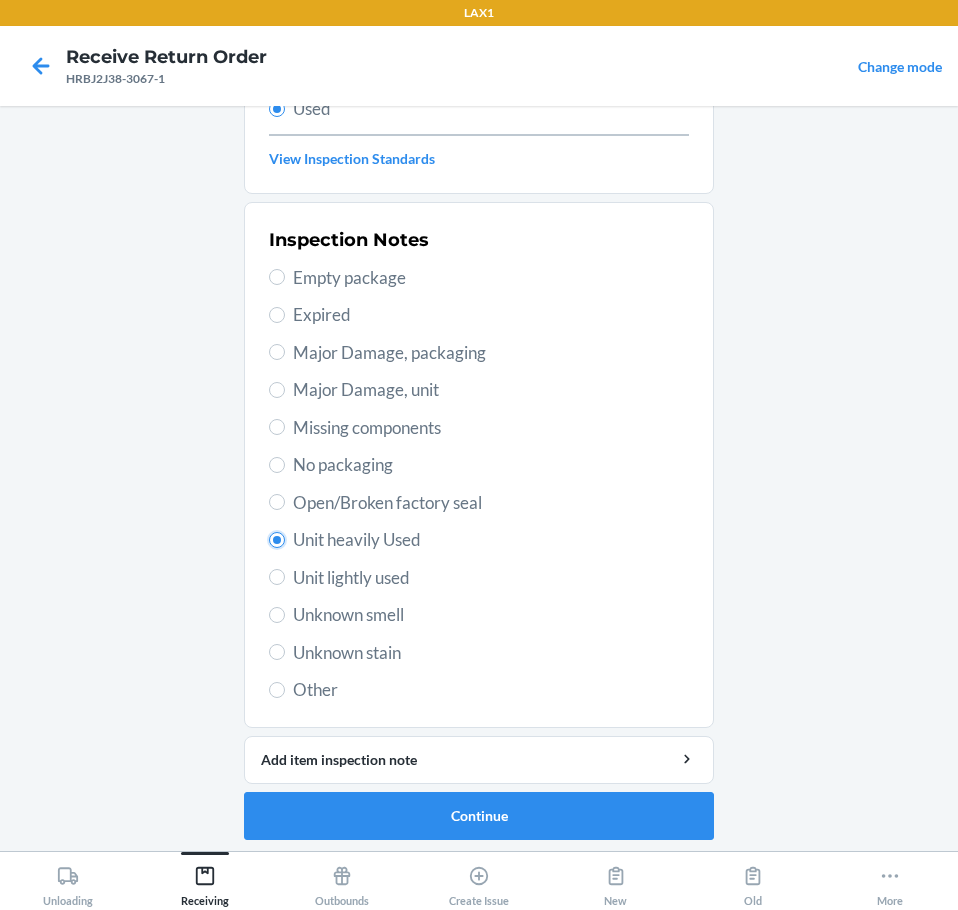 scroll, scrollTop: 297, scrollLeft: 0, axis: vertical 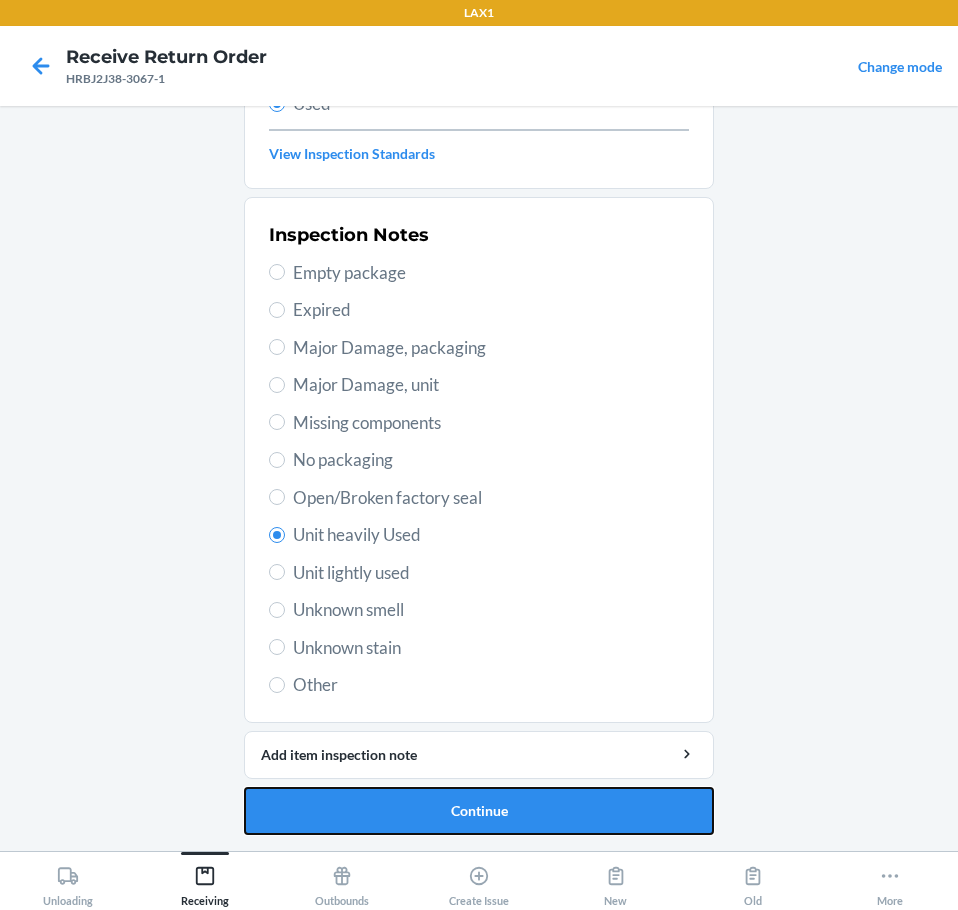 click on "Continue" at bounding box center (479, 811) 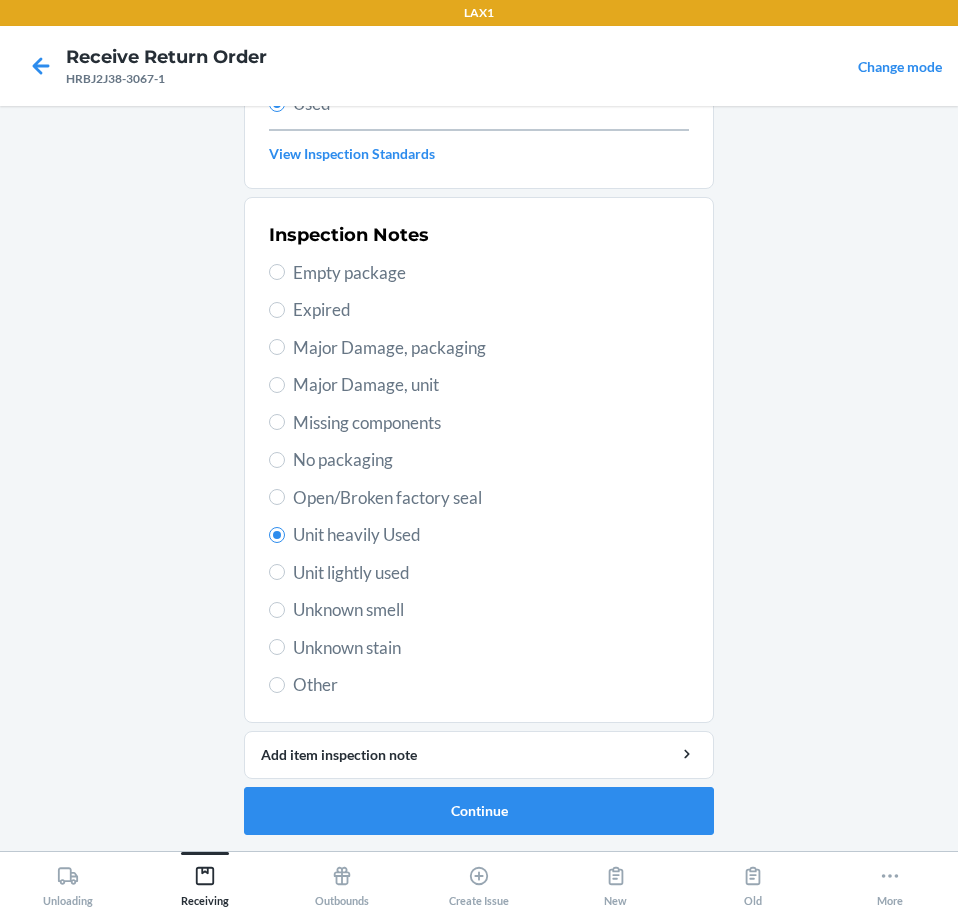 scroll, scrollTop: 0, scrollLeft: 0, axis: both 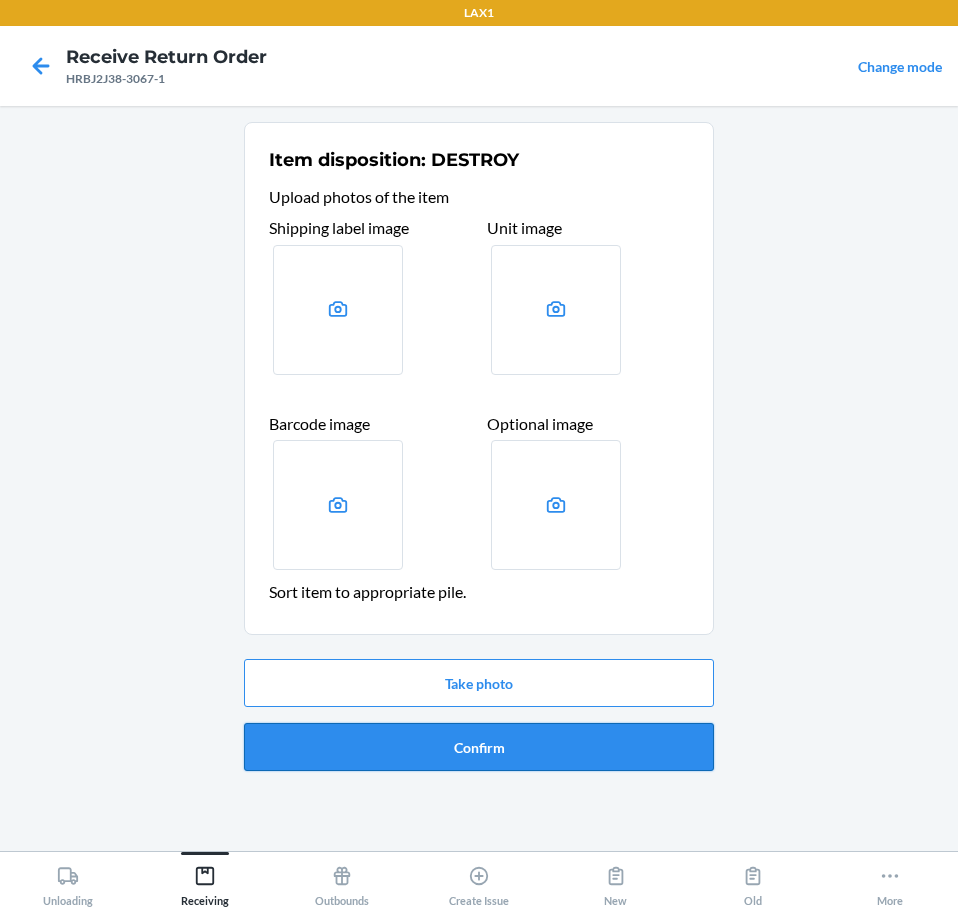click on "Confirm" at bounding box center [479, 747] 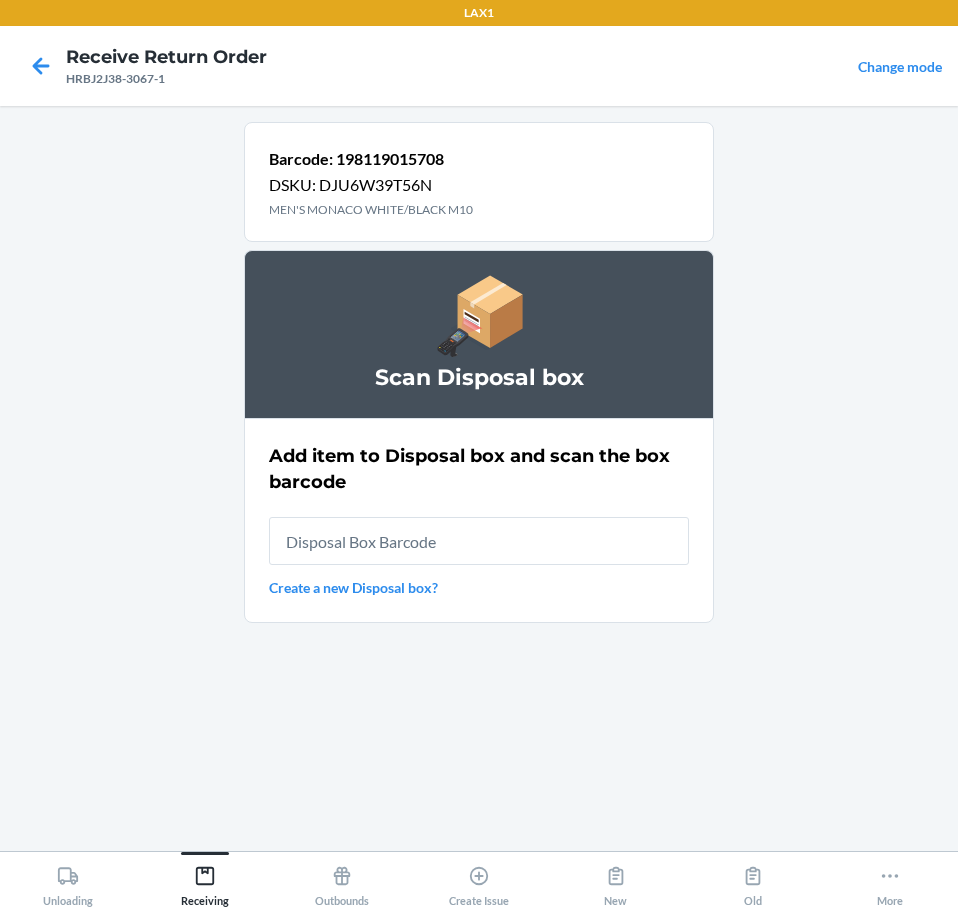 click at bounding box center [479, 541] 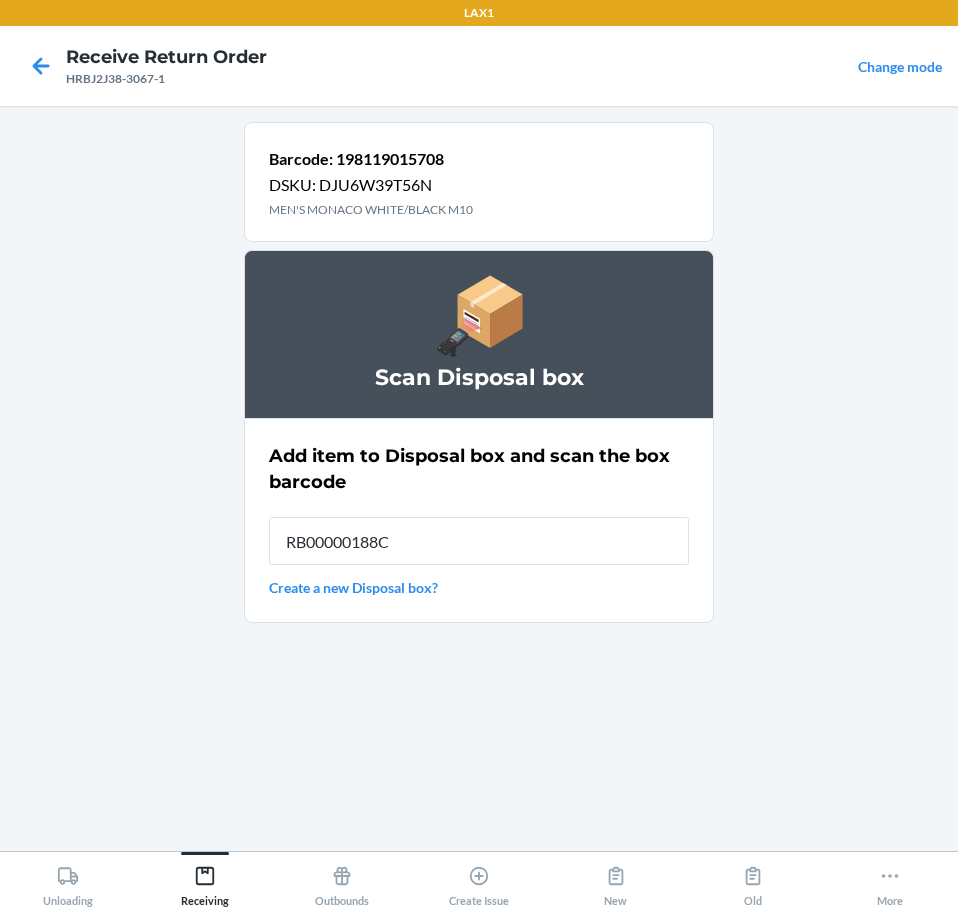 type on "RB00000188C" 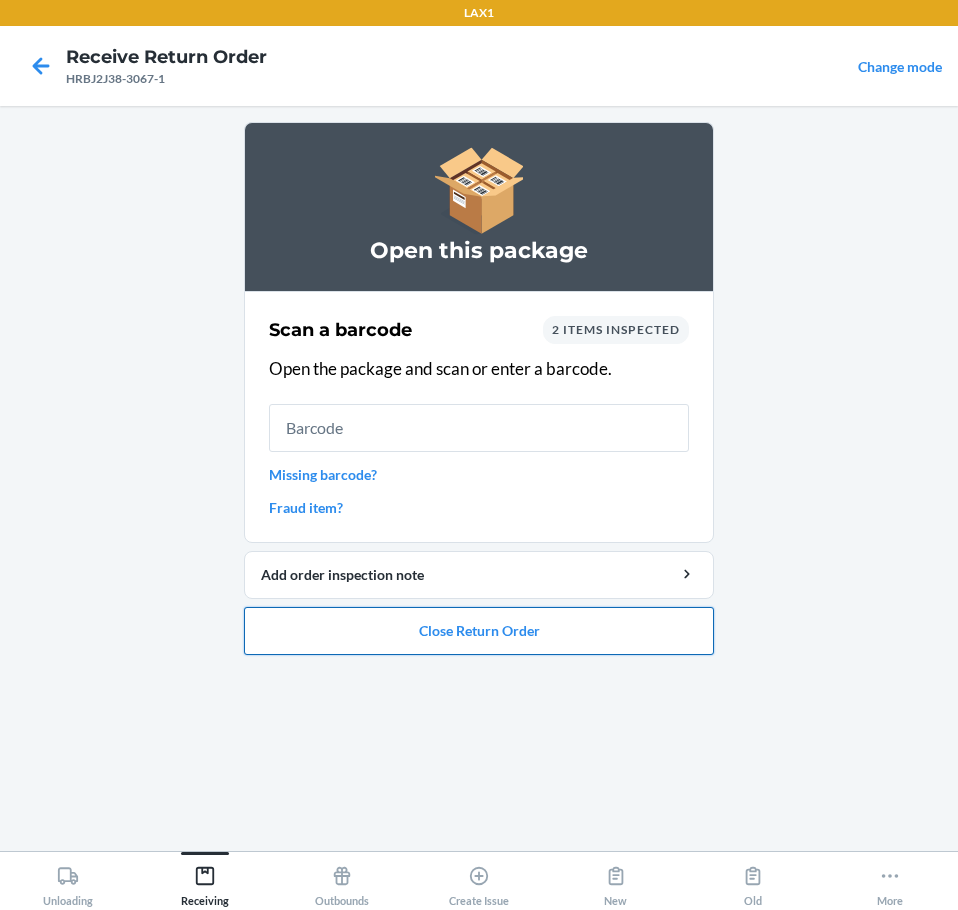 click on "Close Return Order" at bounding box center [479, 631] 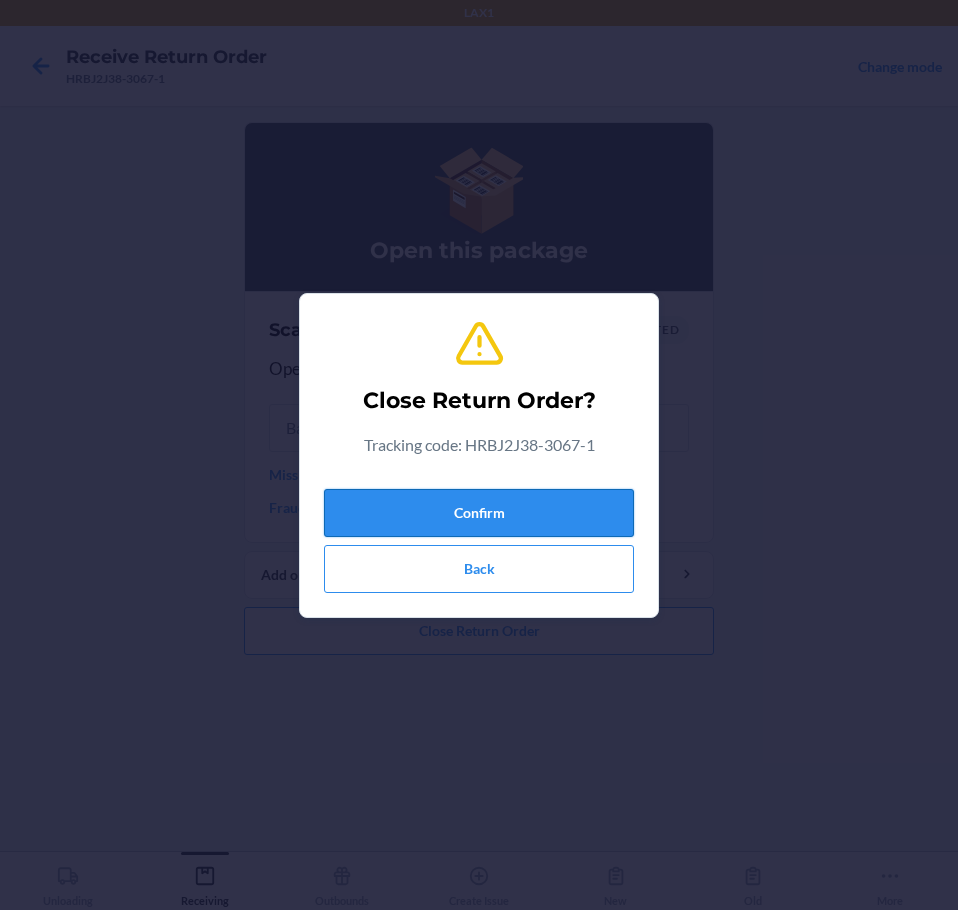 click on "Confirm" at bounding box center [479, 513] 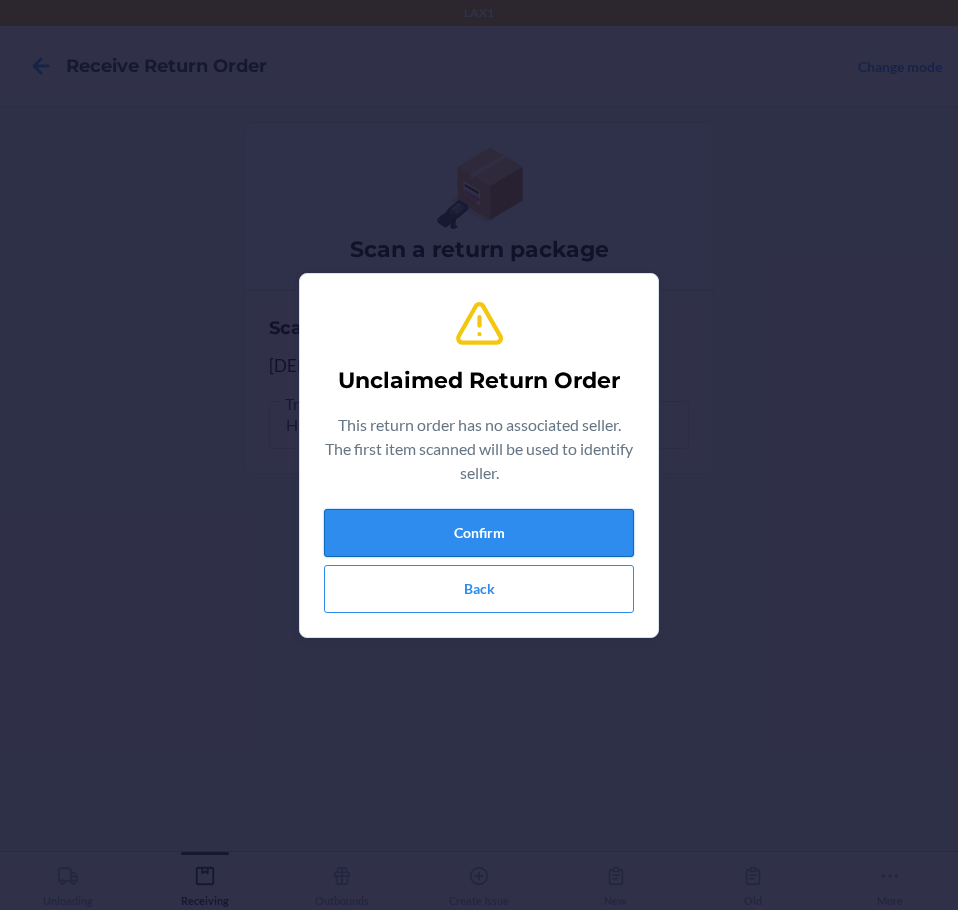 click on "Confirm" at bounding box center (479, 533) 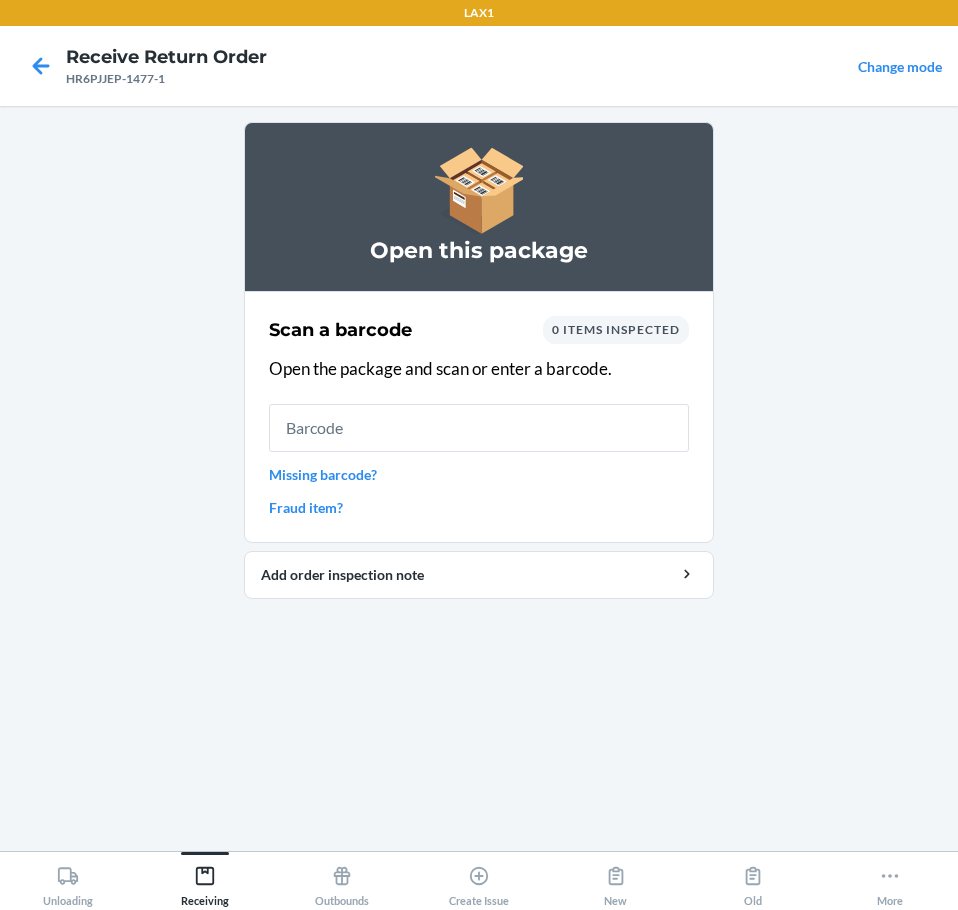 click on "Scan a barcode 0 items inspected Open the package and scan or enter a barcode. Missing barcode? Fraud item?" at bounding box center (479, 417) 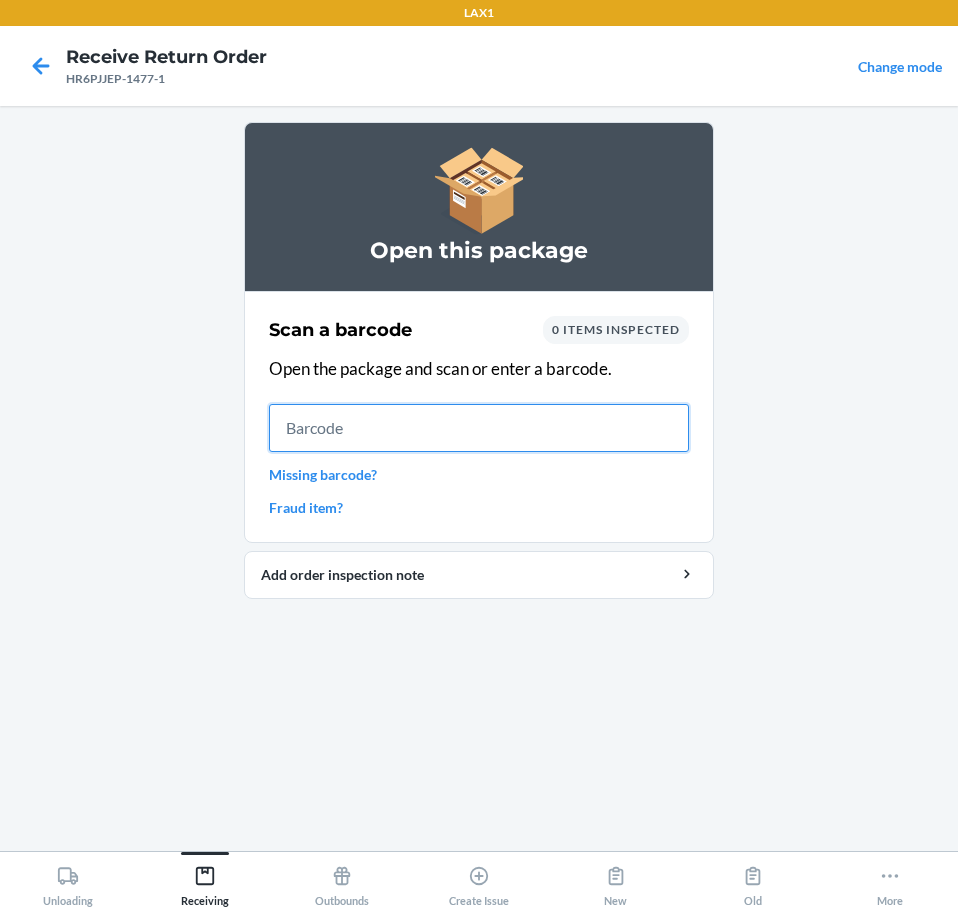 click at bounding box center [479, 428] 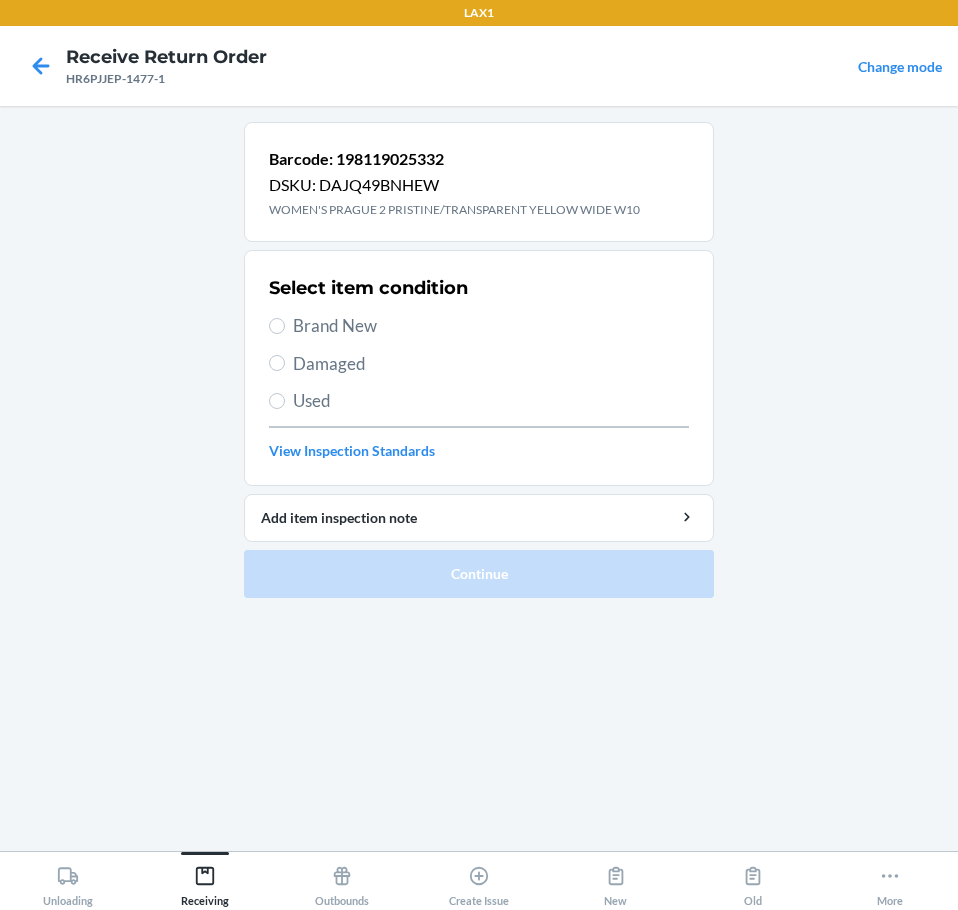 click on "Brand New" at bounding box center [491, 326] 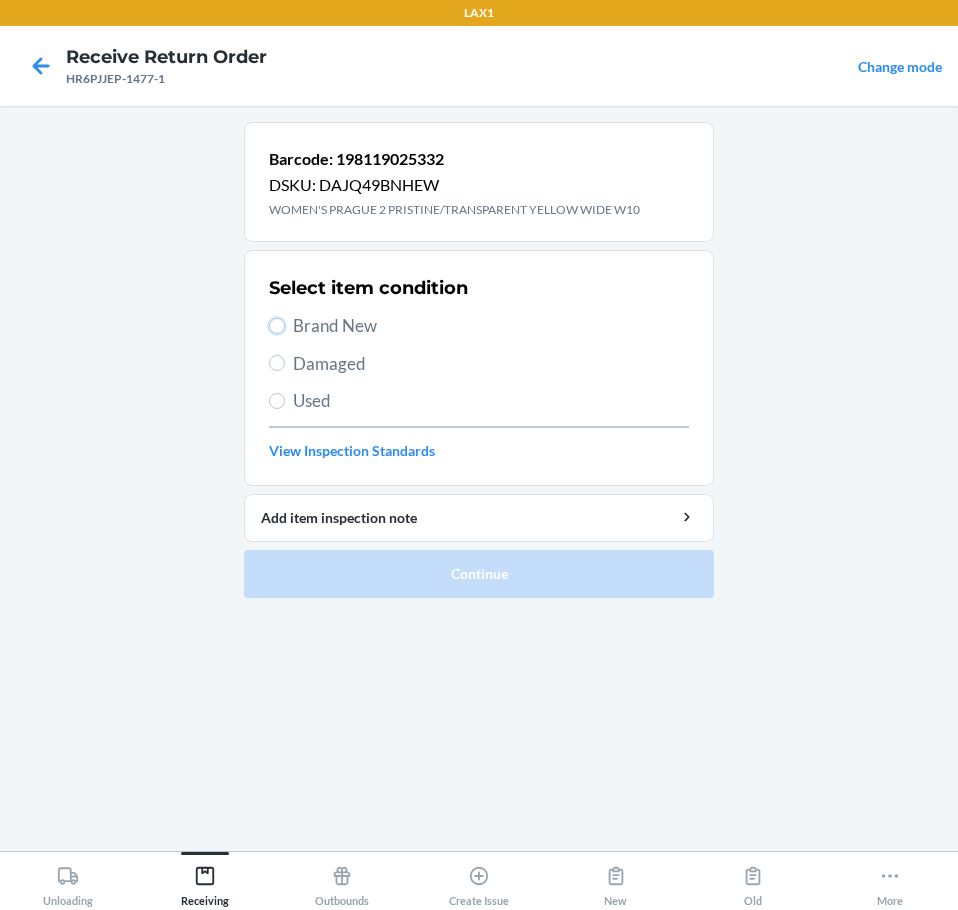 click on "Brand New" at bounding box center [277, 326] 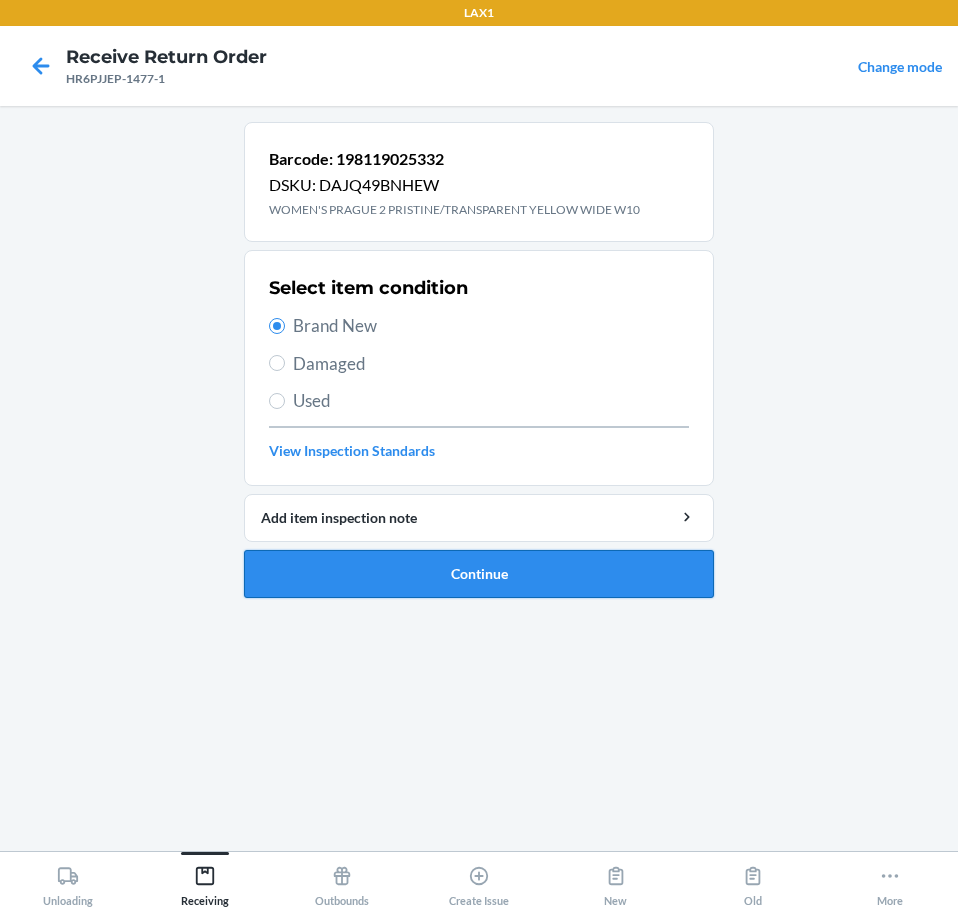 click on "Continue" at bounding box center [479, 574] 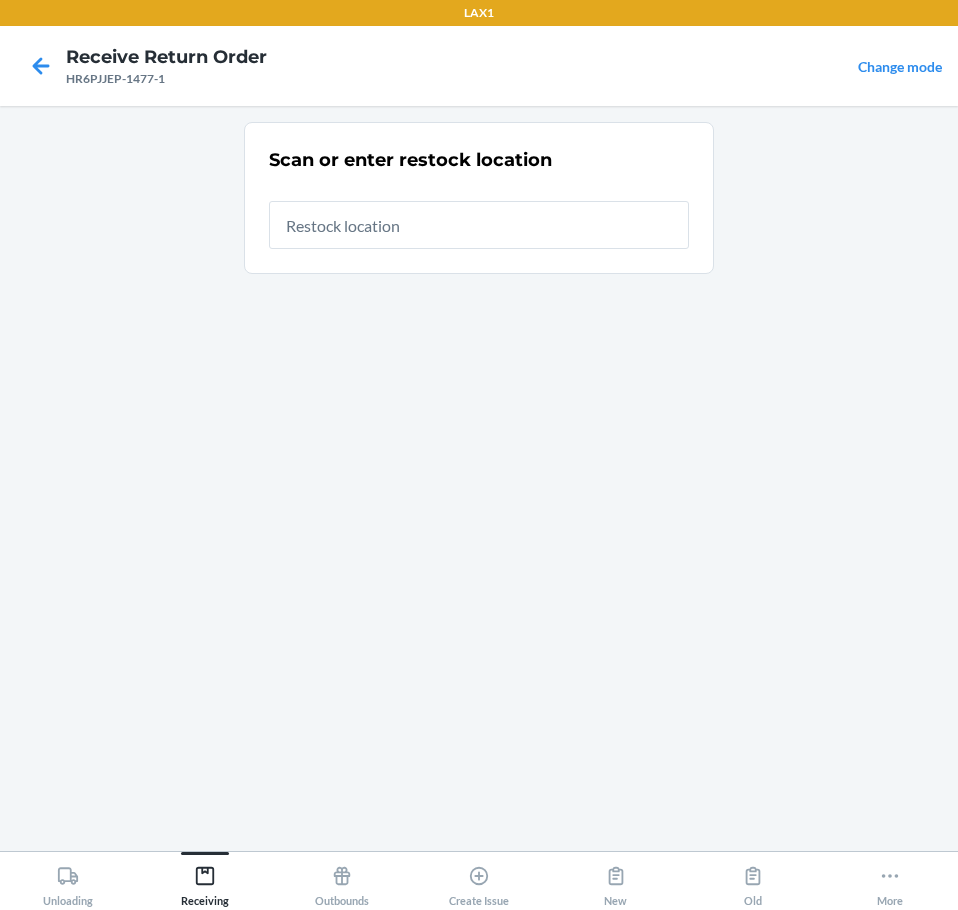 click at bounding box center (479, 225) 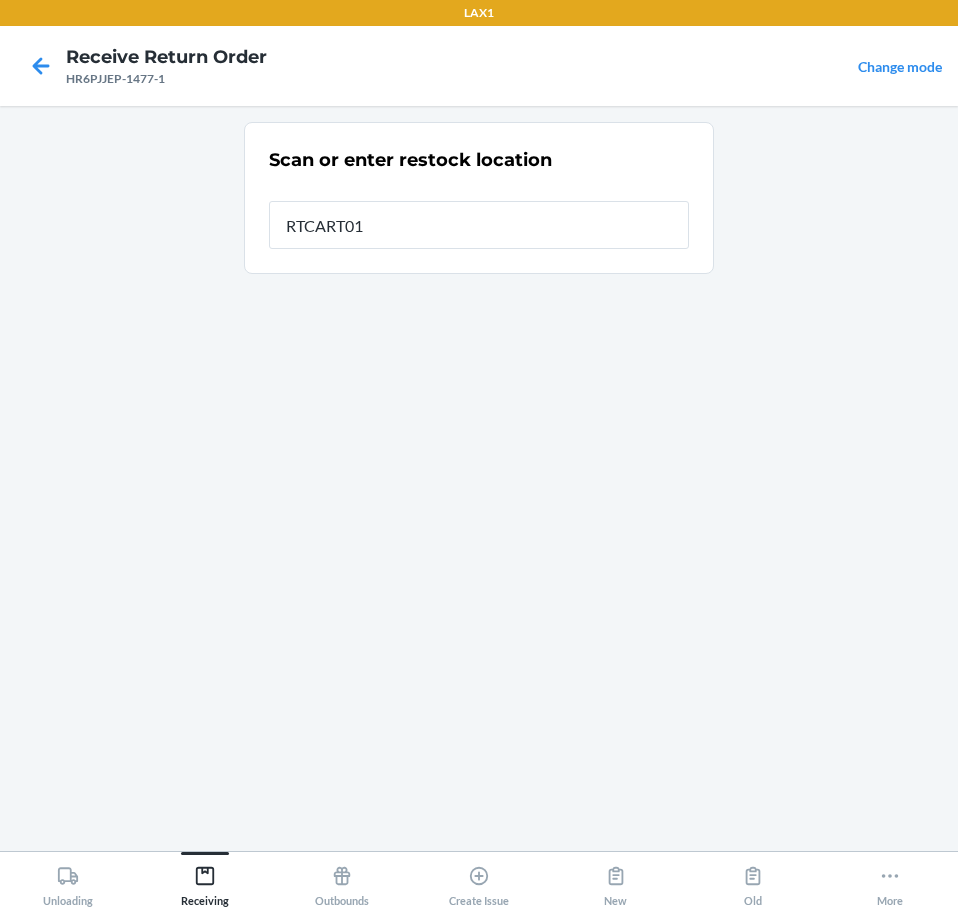 type on "RTCART019" 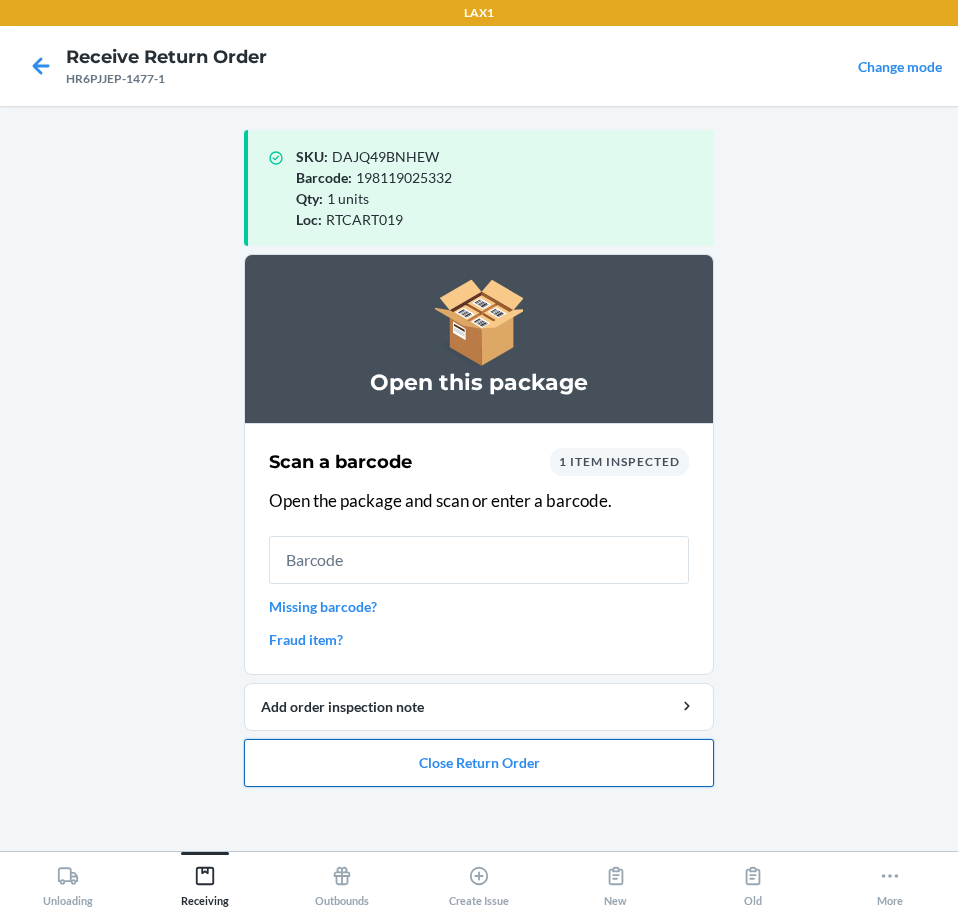 click on "Close Return Order" at bounding box center (479, 763) 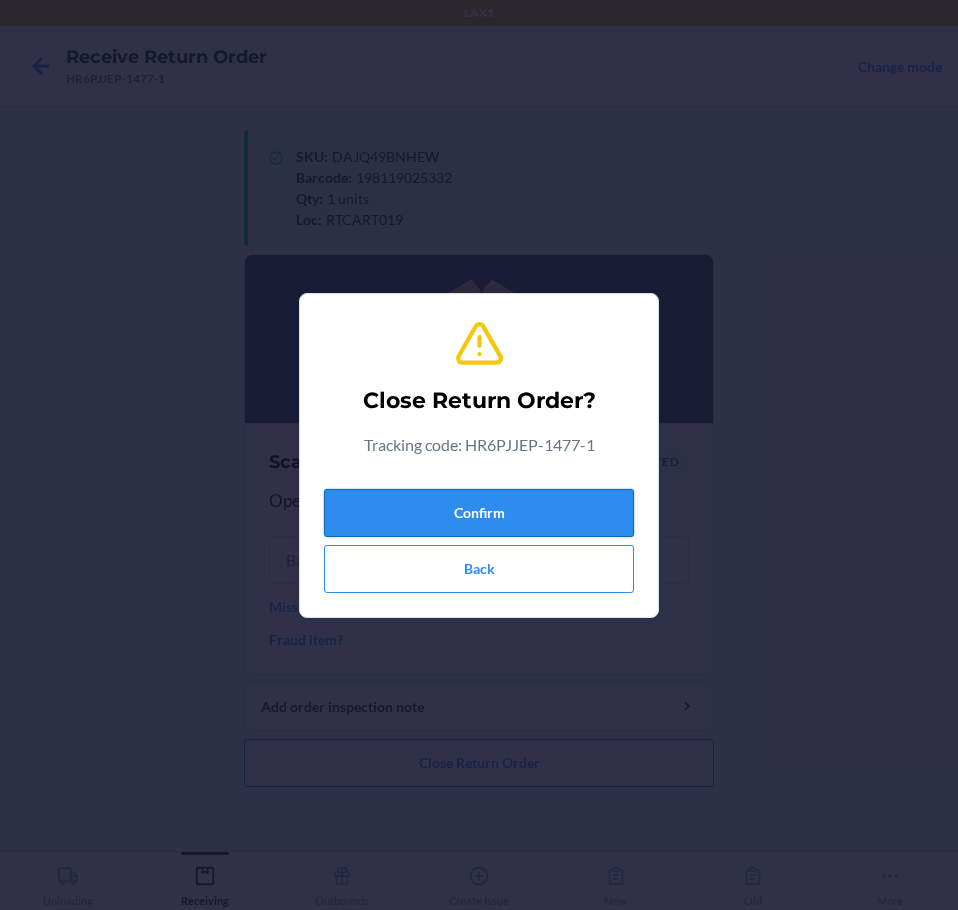 click on "Confirm" at bounding box center (479, 513) 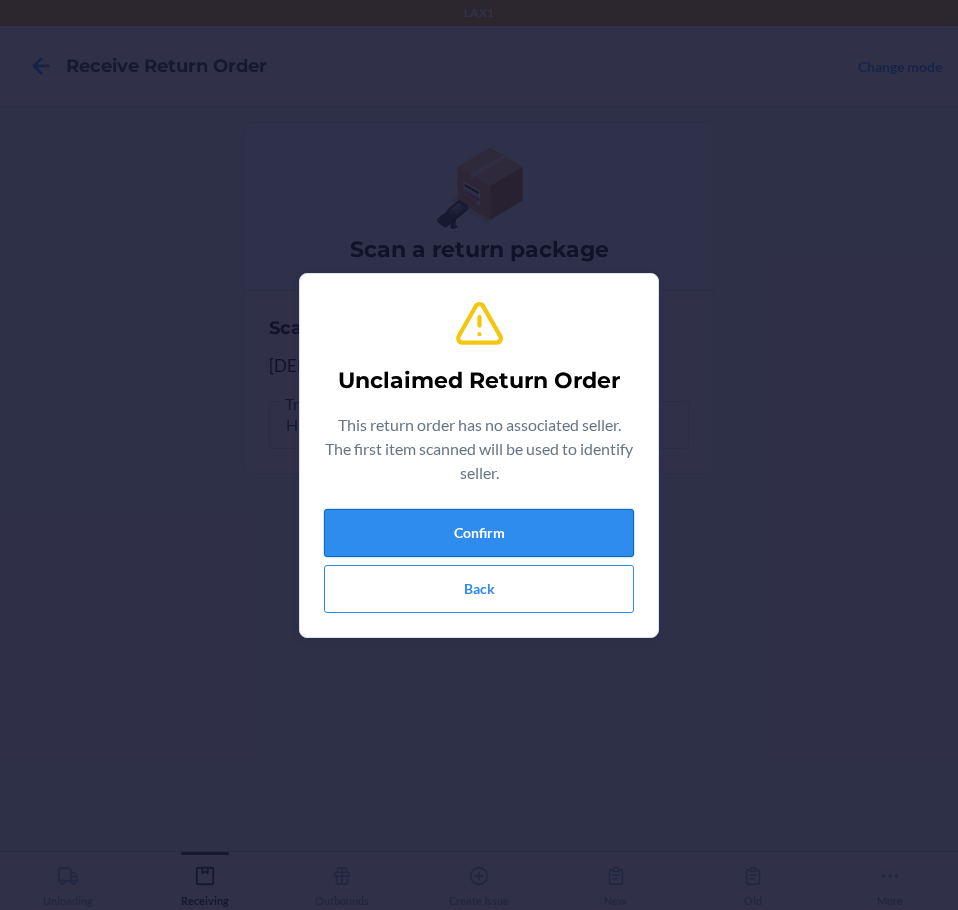 click on "Confirm" at bounding box center (479, 533) 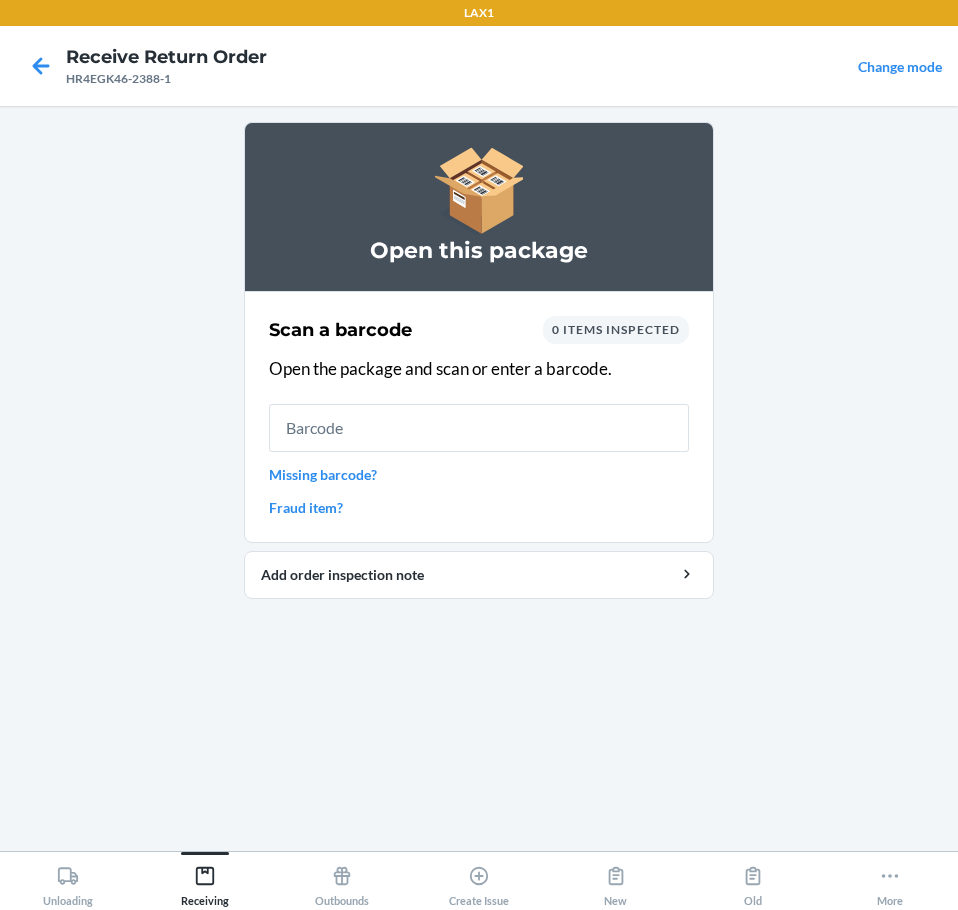 click at bounding box center [479, 428] 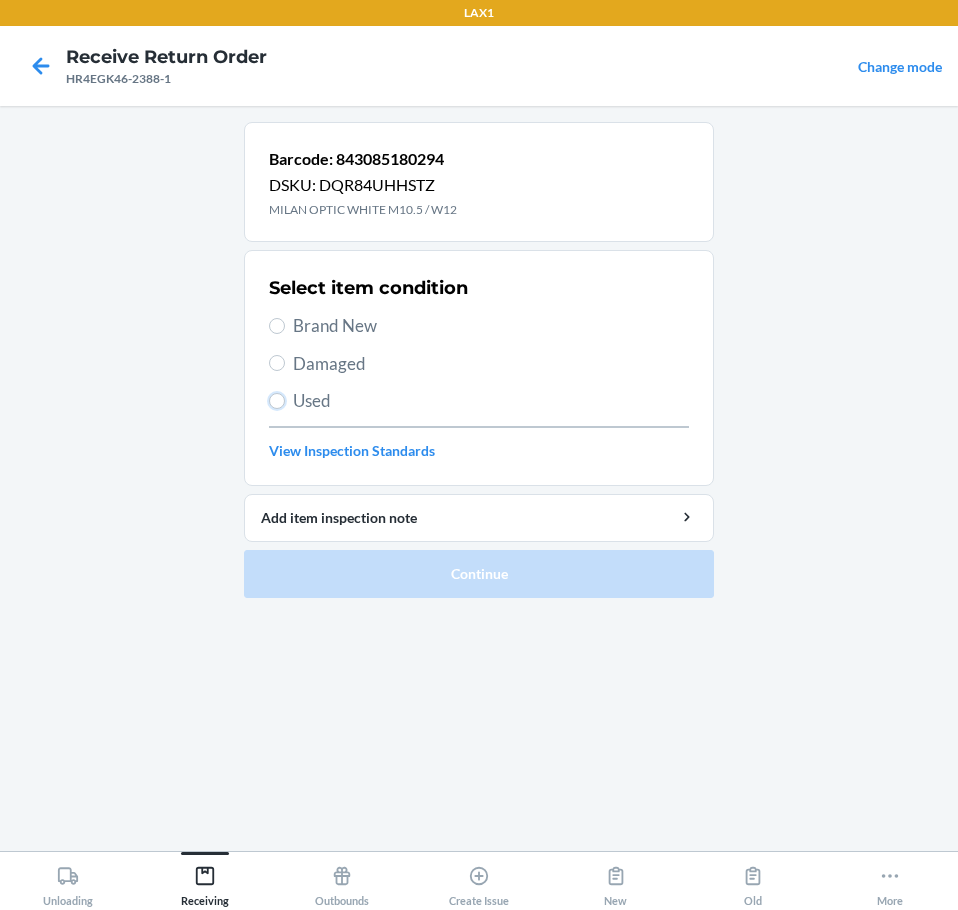 click on "Used" at bounding box center [277, 401] 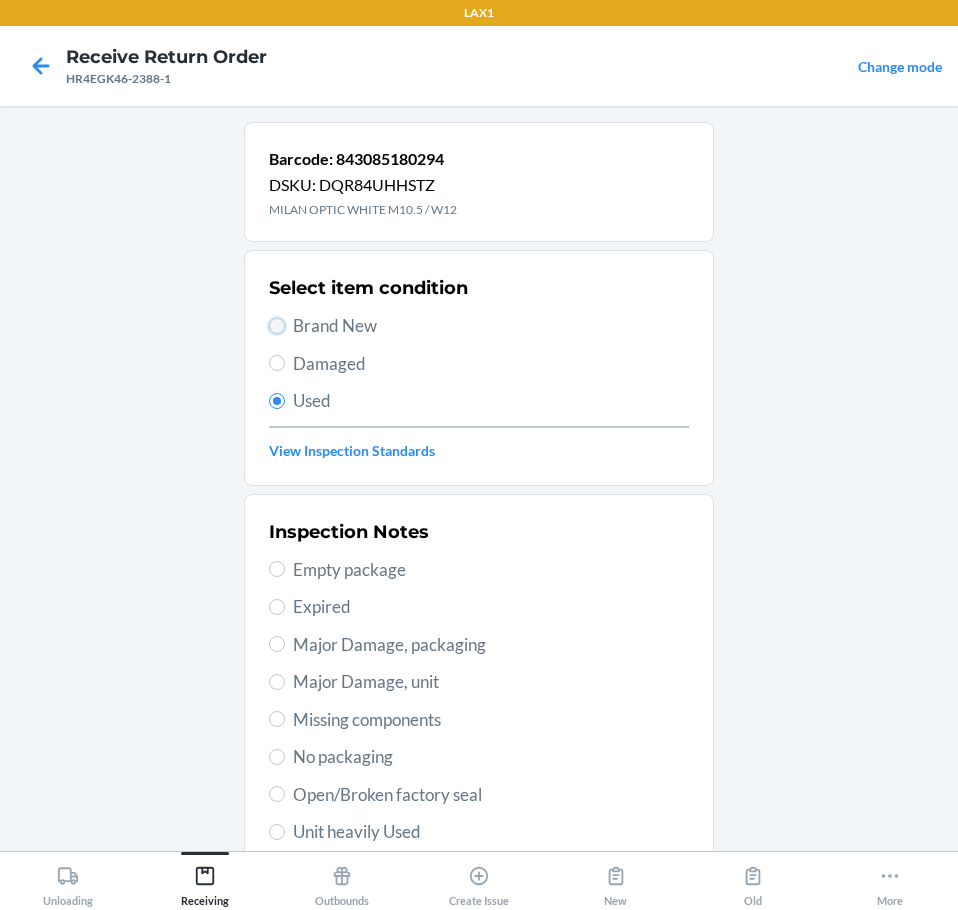 click on "Brand New" at bounding box center [277, 326] 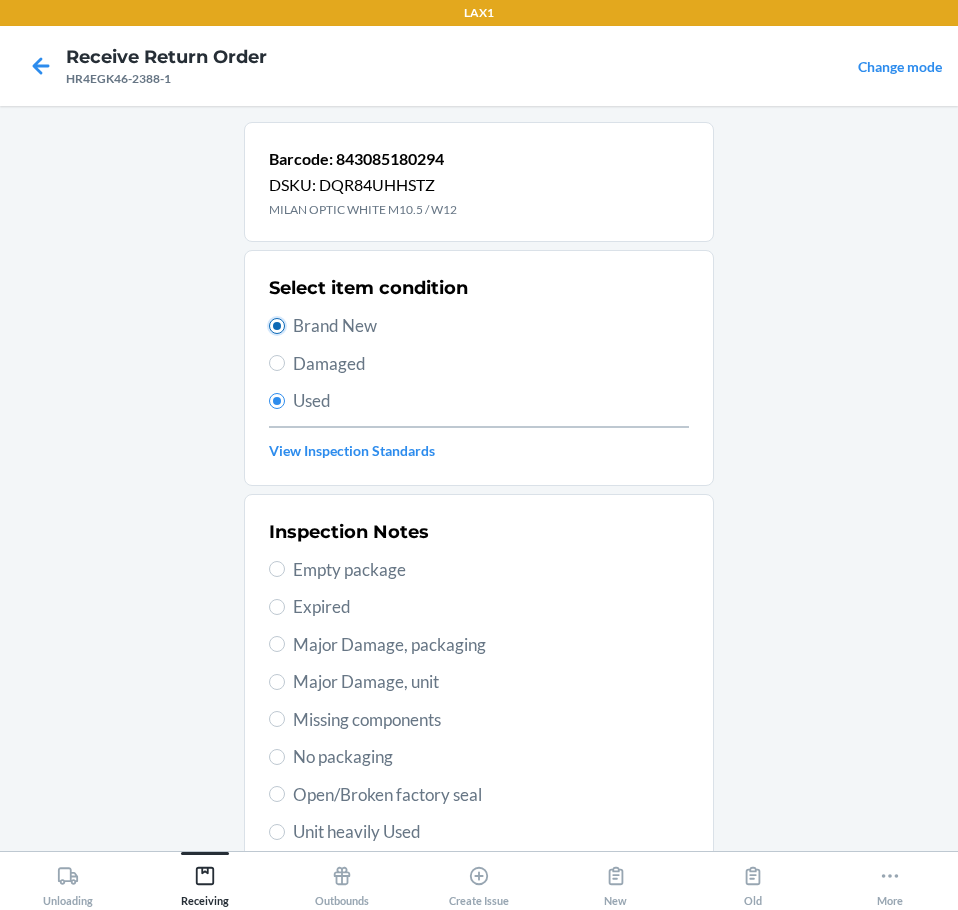 radio on "true" 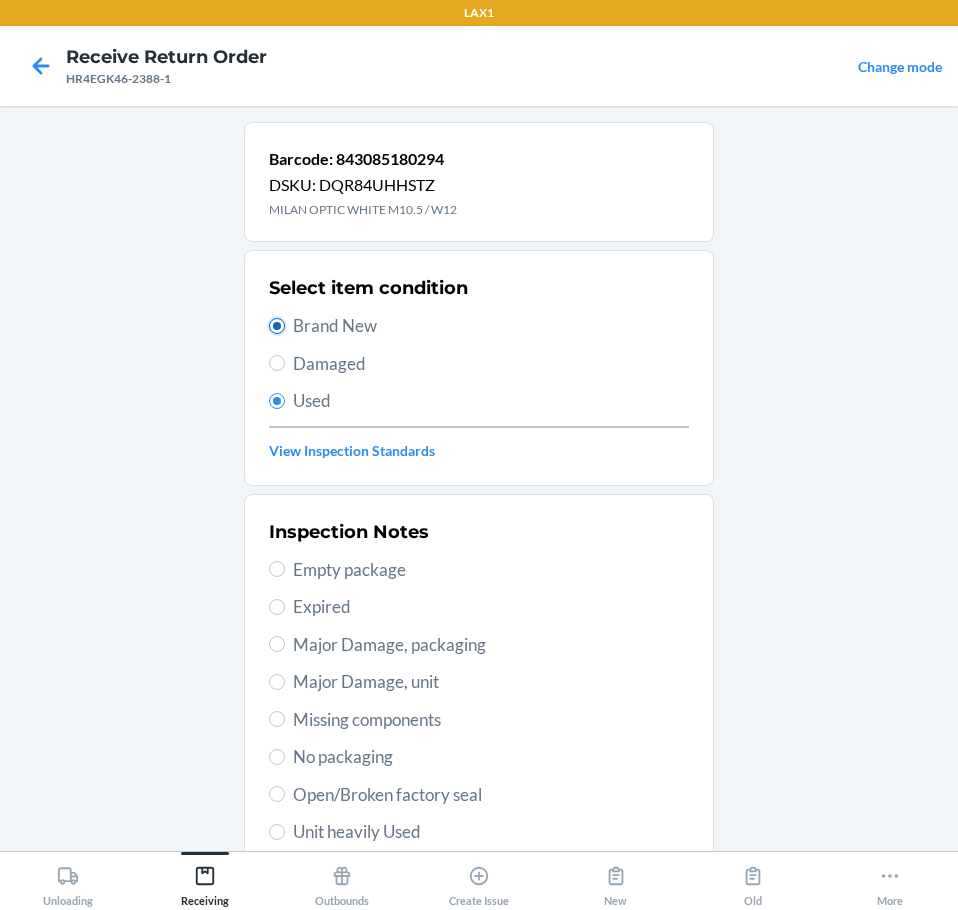 radio on "false" 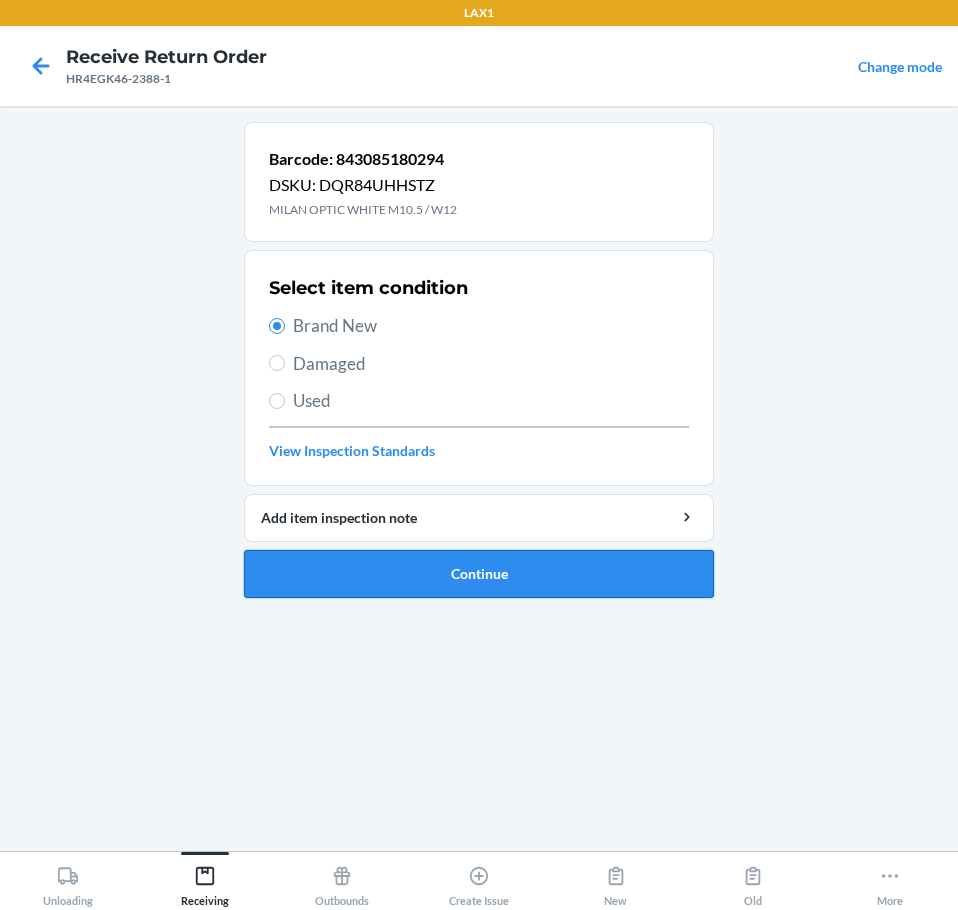 click on "Continue" at bounding box center [479, 574] 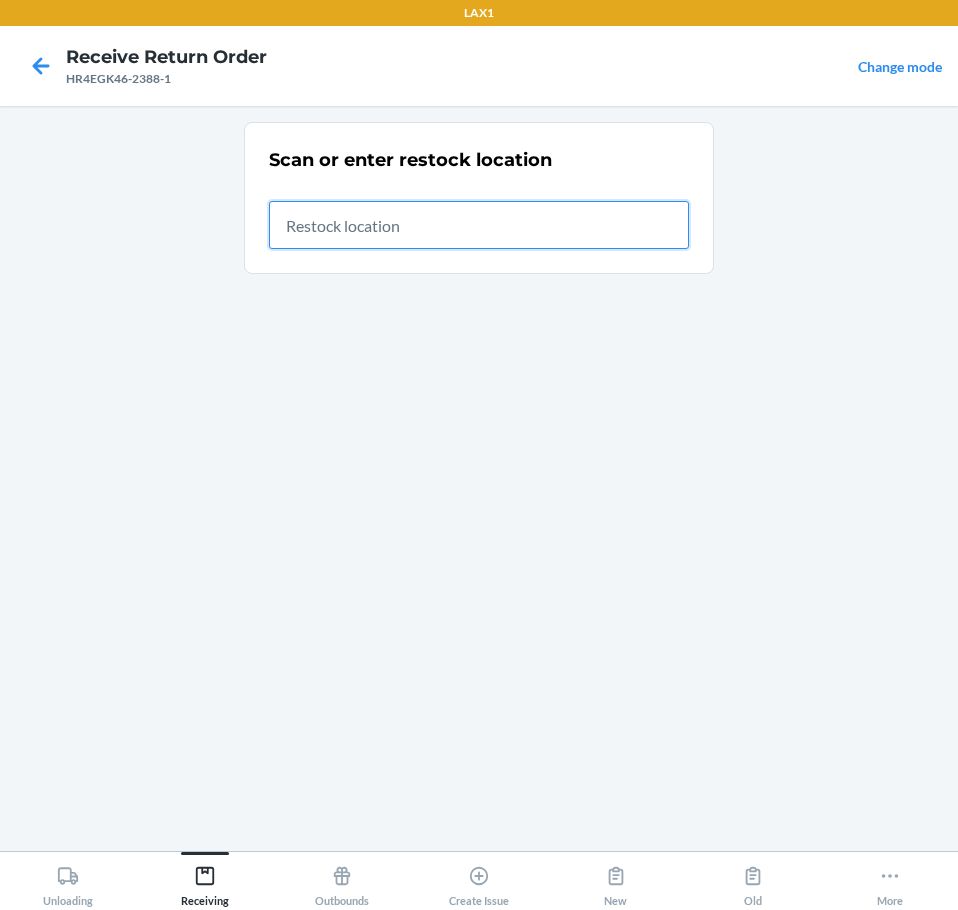 click at bounding box center (479, 225) 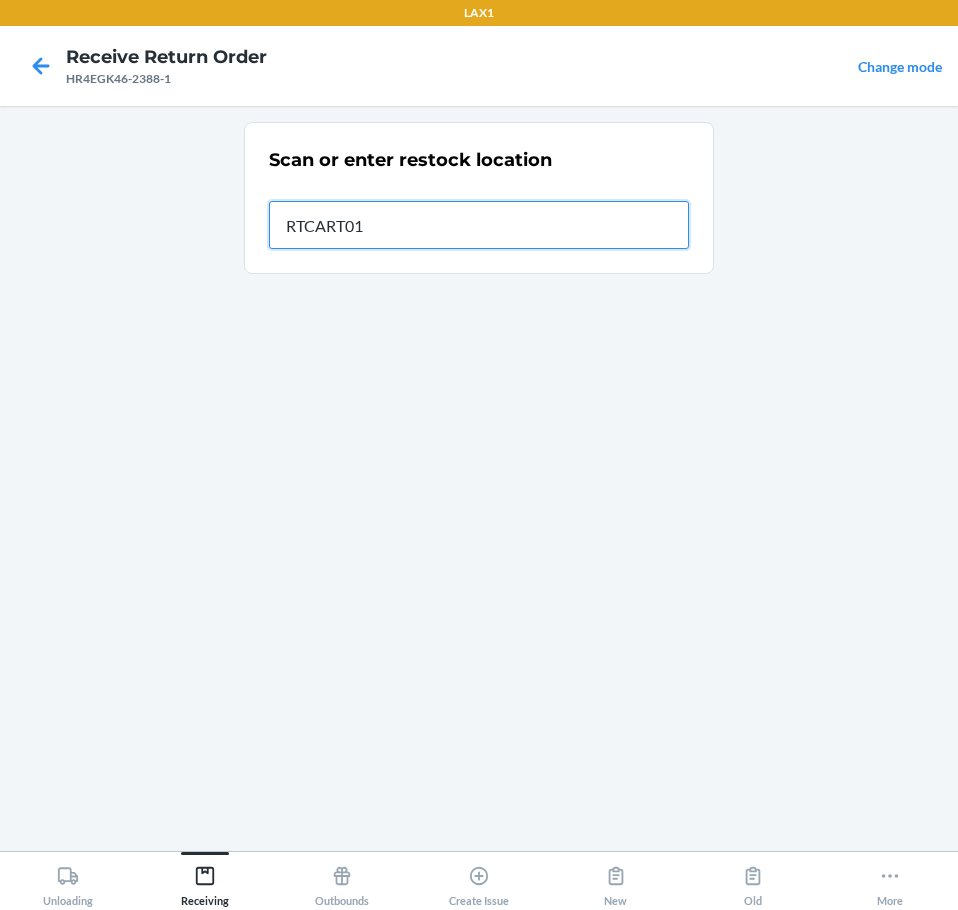 type on "RTCART019" 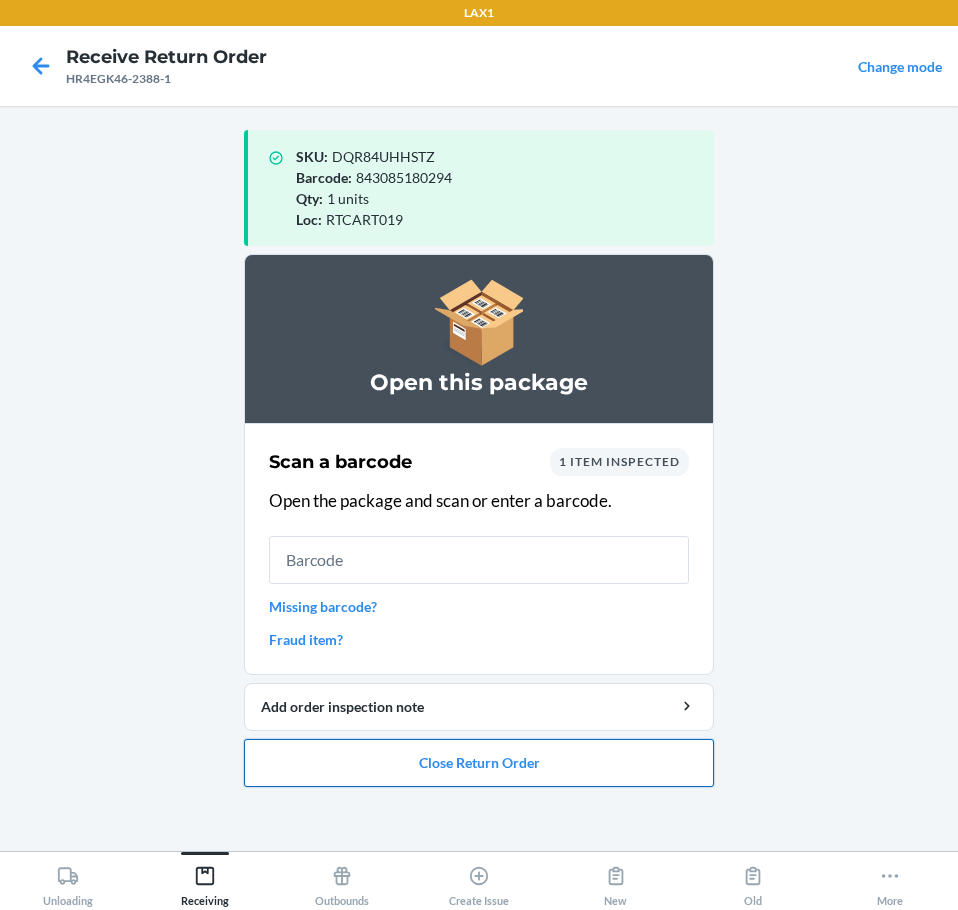 click on "Close Return Order" at bounding box center (479, 763) 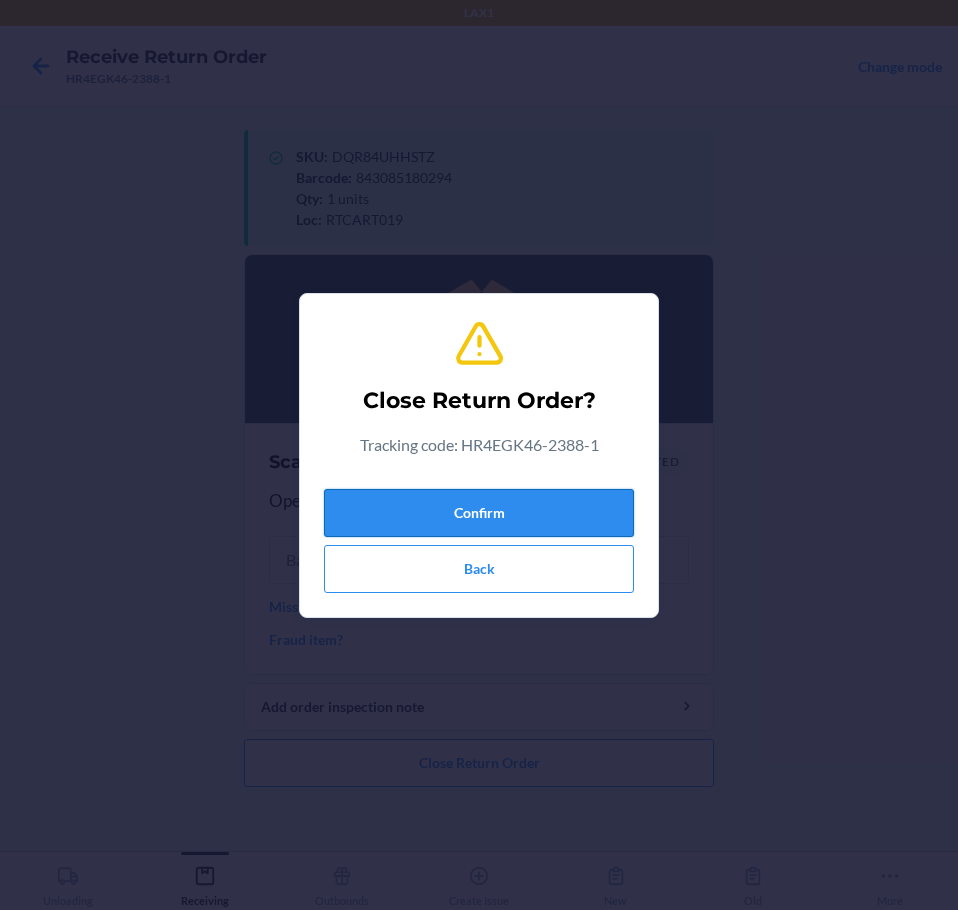 click on "Confirm" at bounding box center (479, 513) 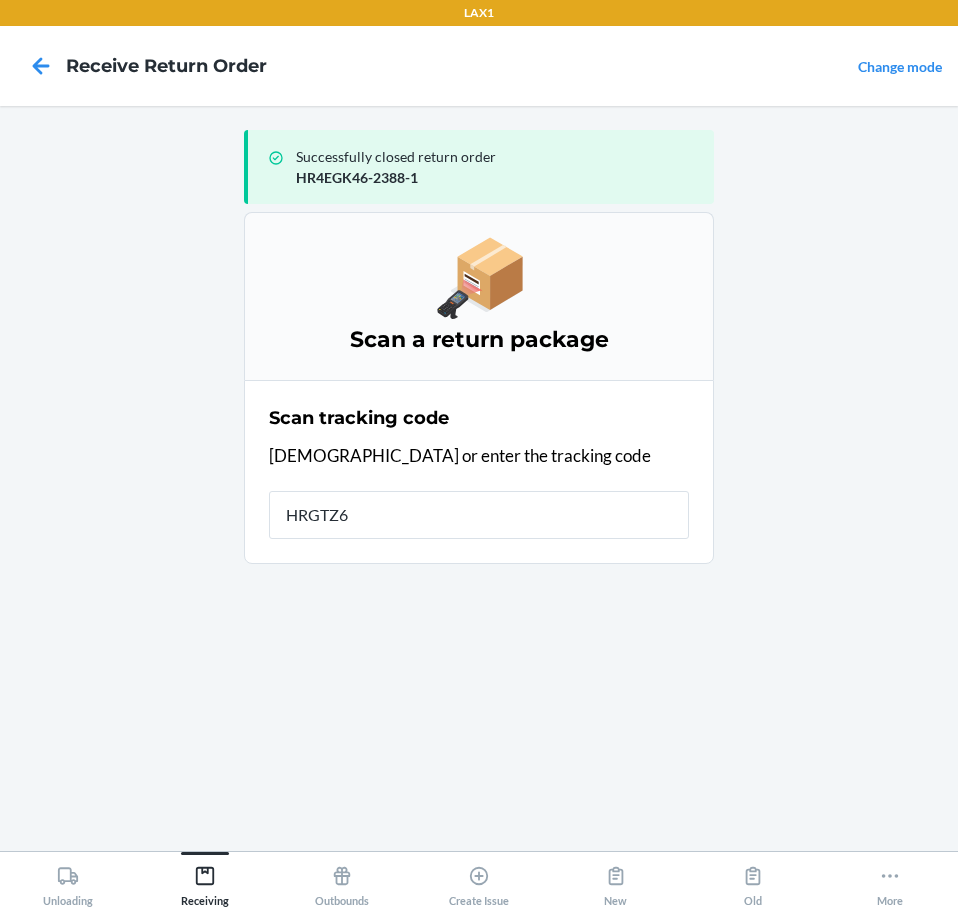 type on "HRGTZ6G" 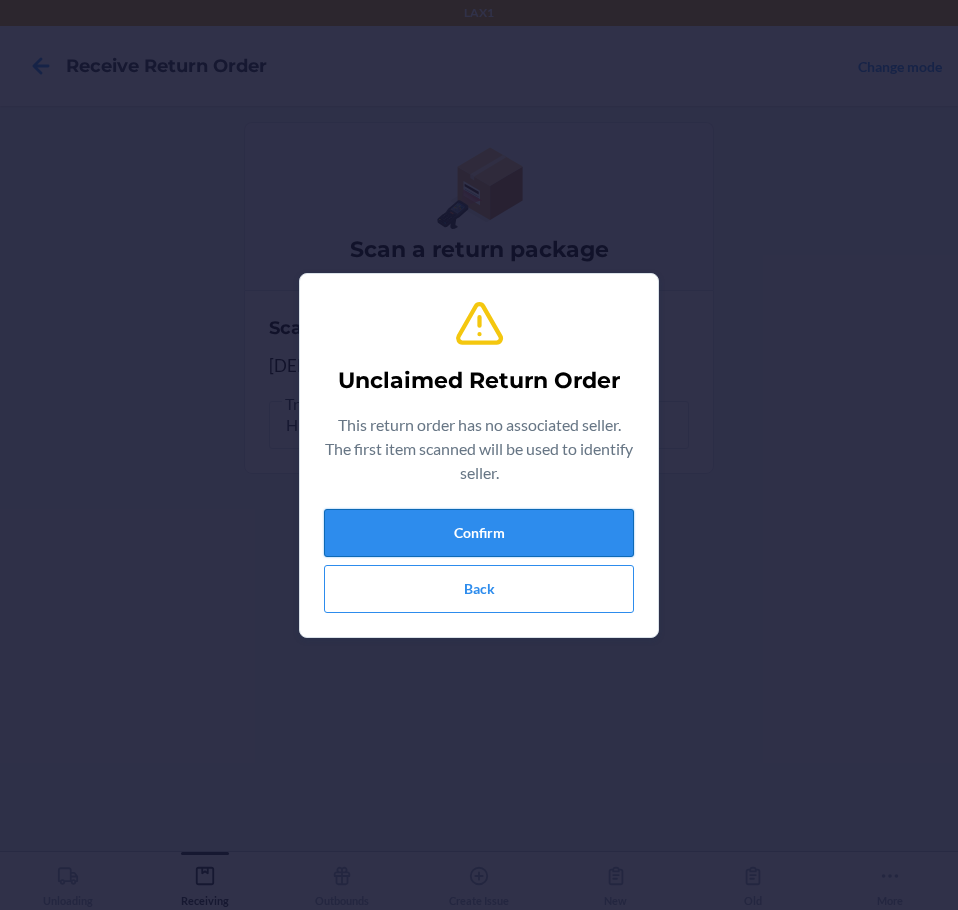 click on "Confirm" at bounding box center [479, 533] 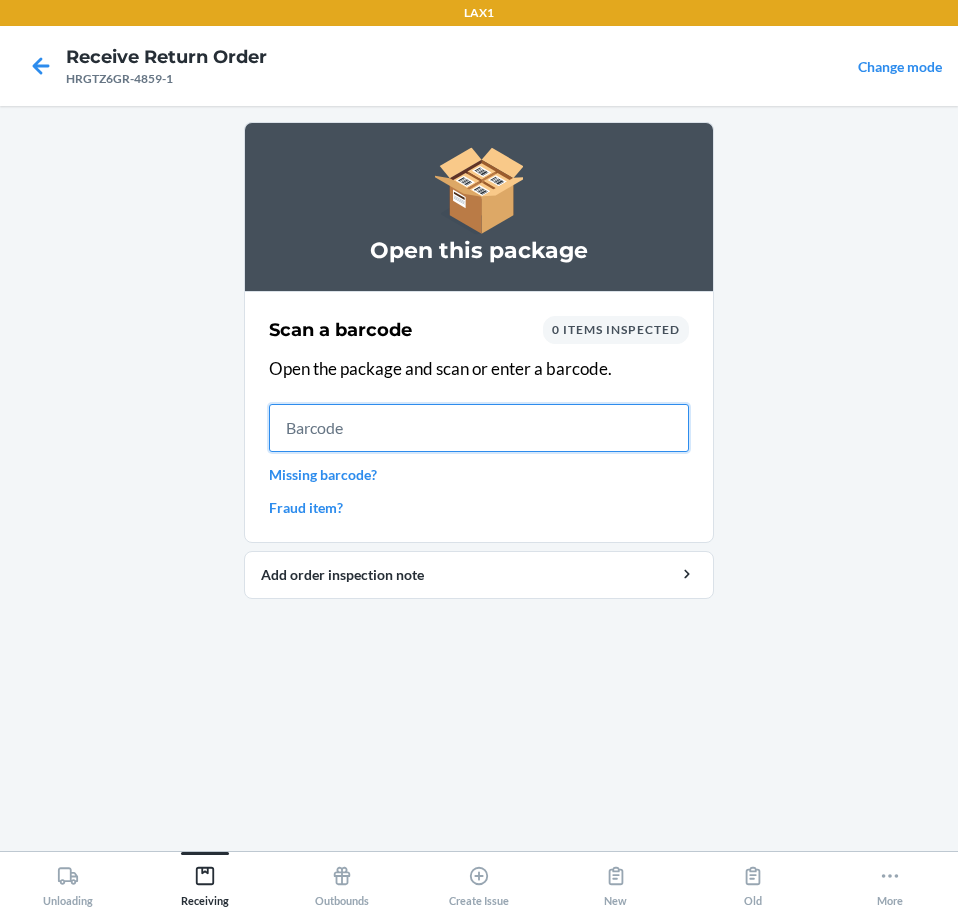 click at bounding box center (479, 428) 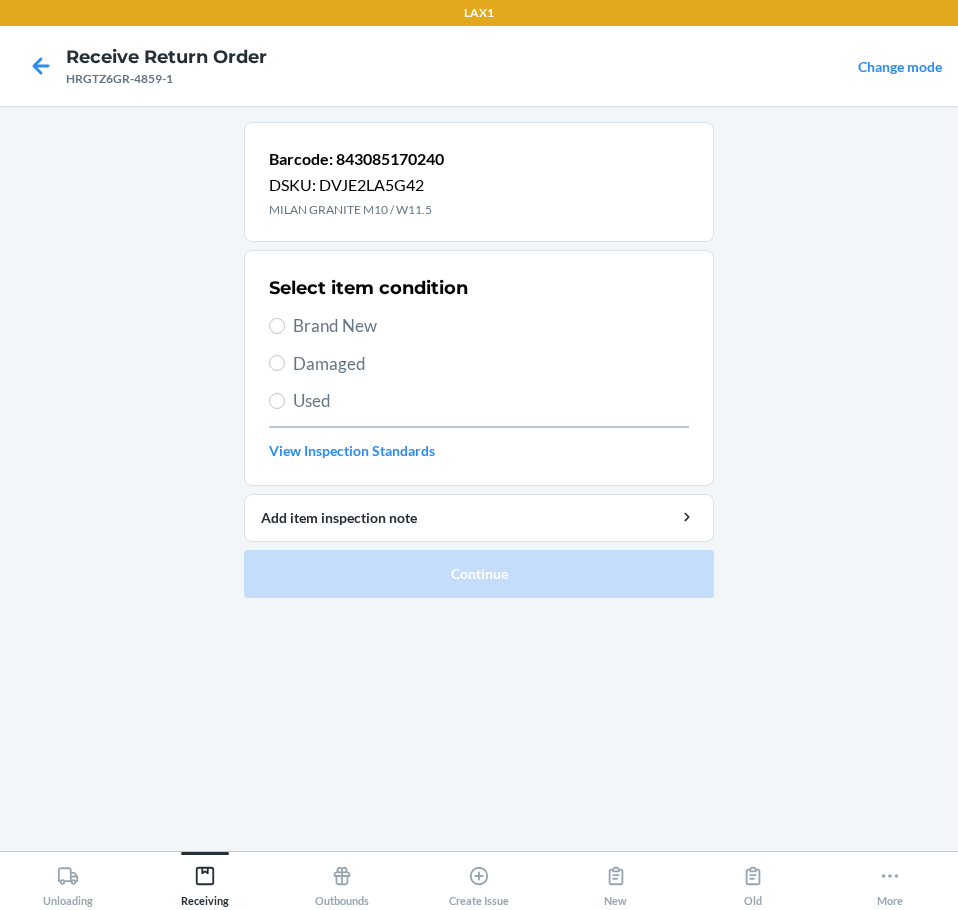 click on "Brand New" at bounding box center (491, 326) 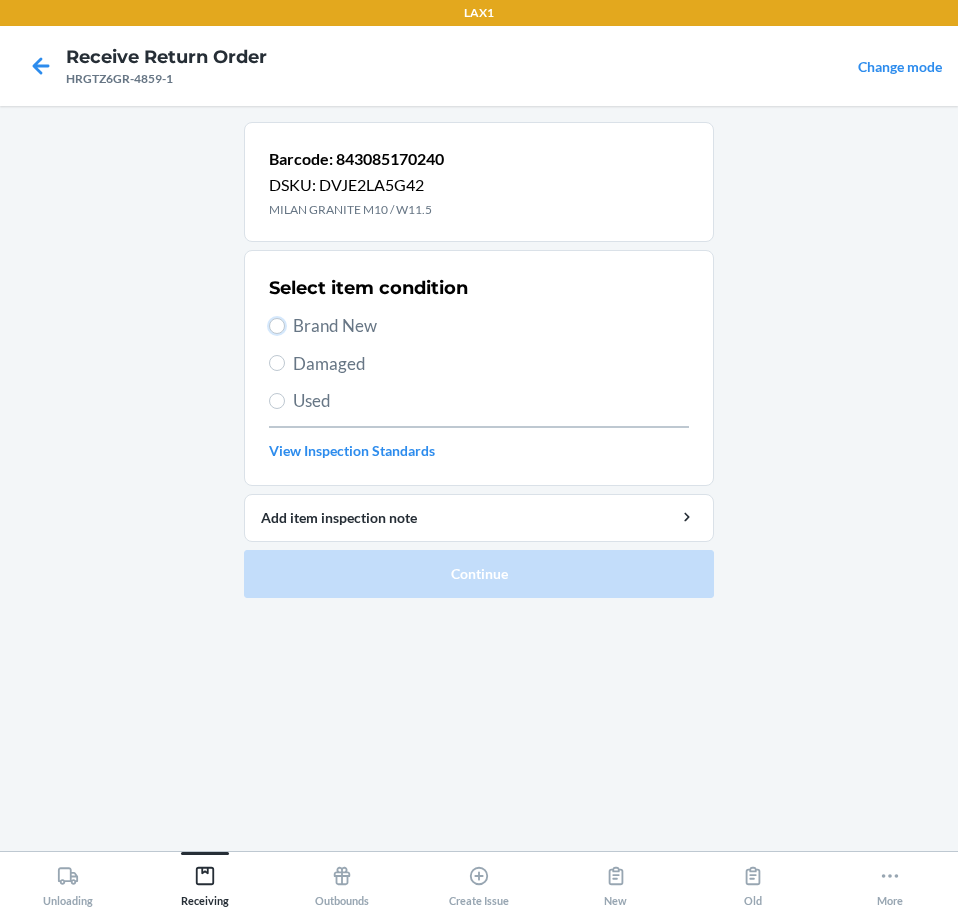 click on "Brand New" at bounding box center (277, 326) 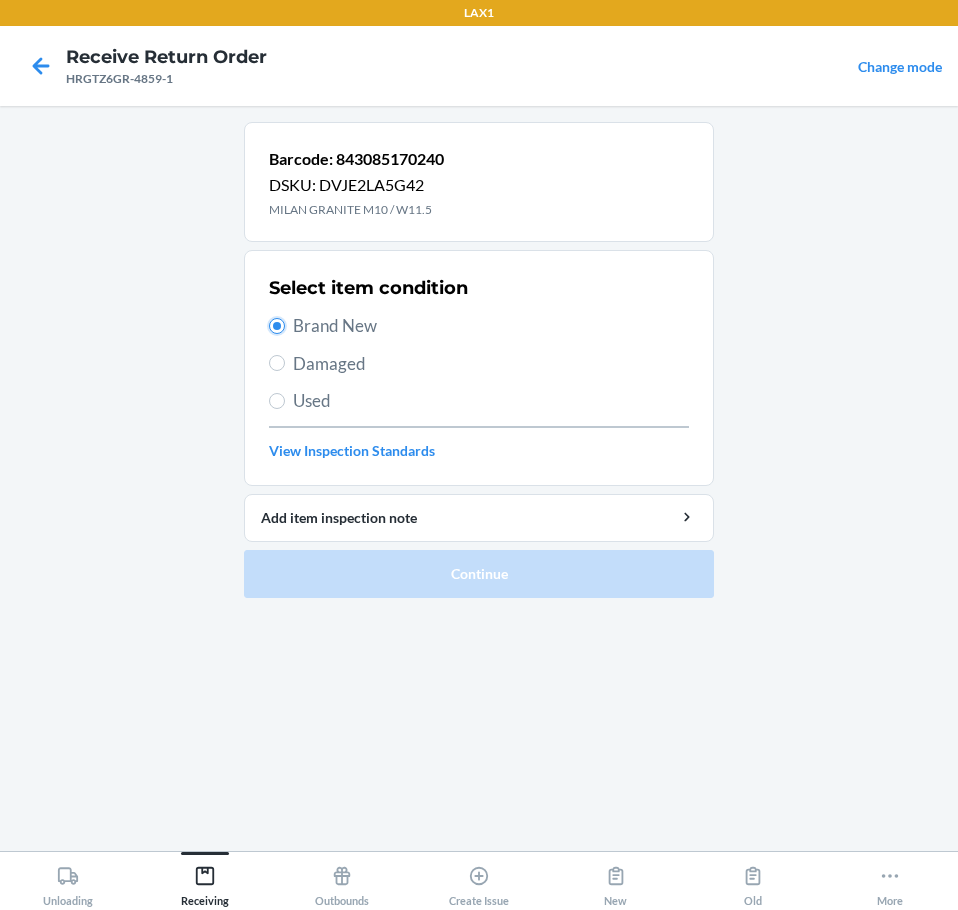 radio on "true" 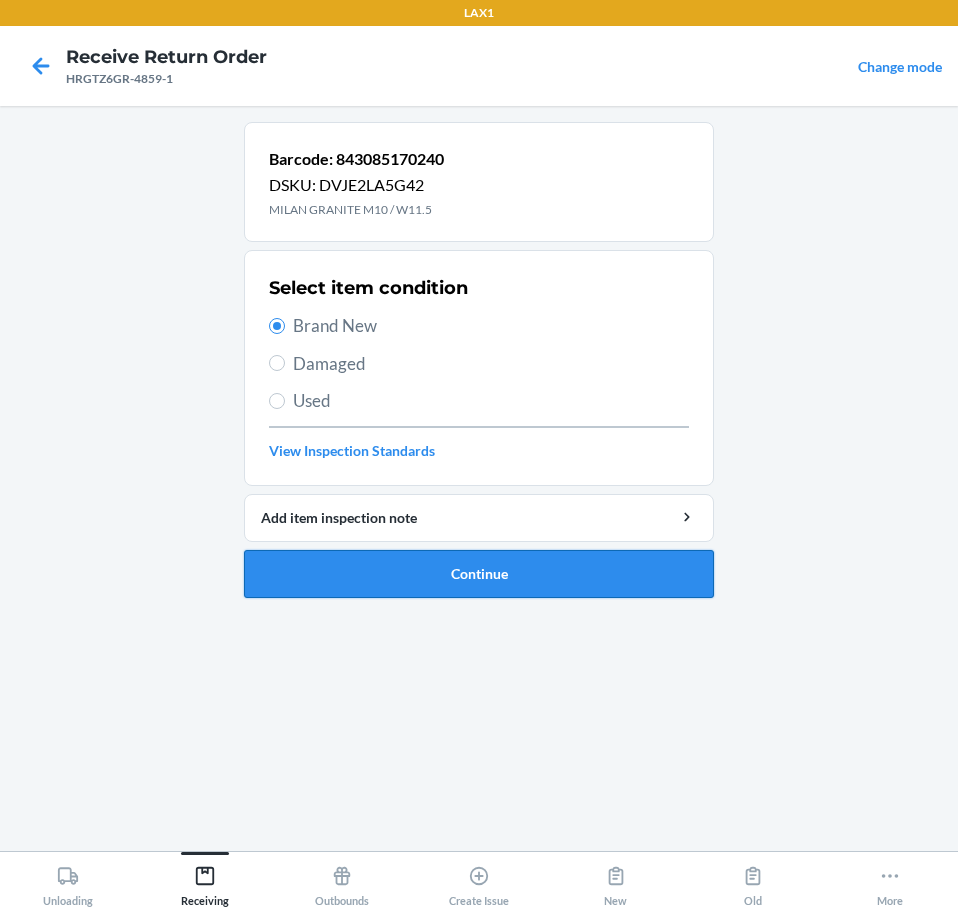 click on "Continue" at bounding box center [479, 574] 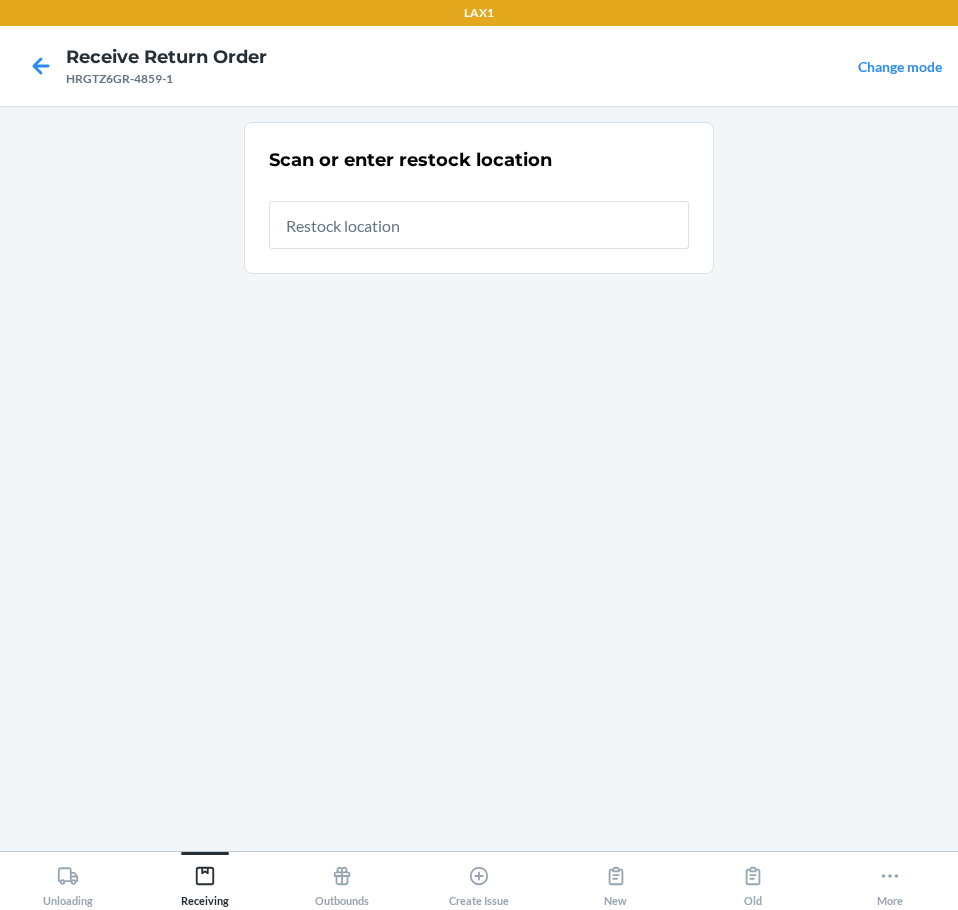 click at bounding box center [479, 225] 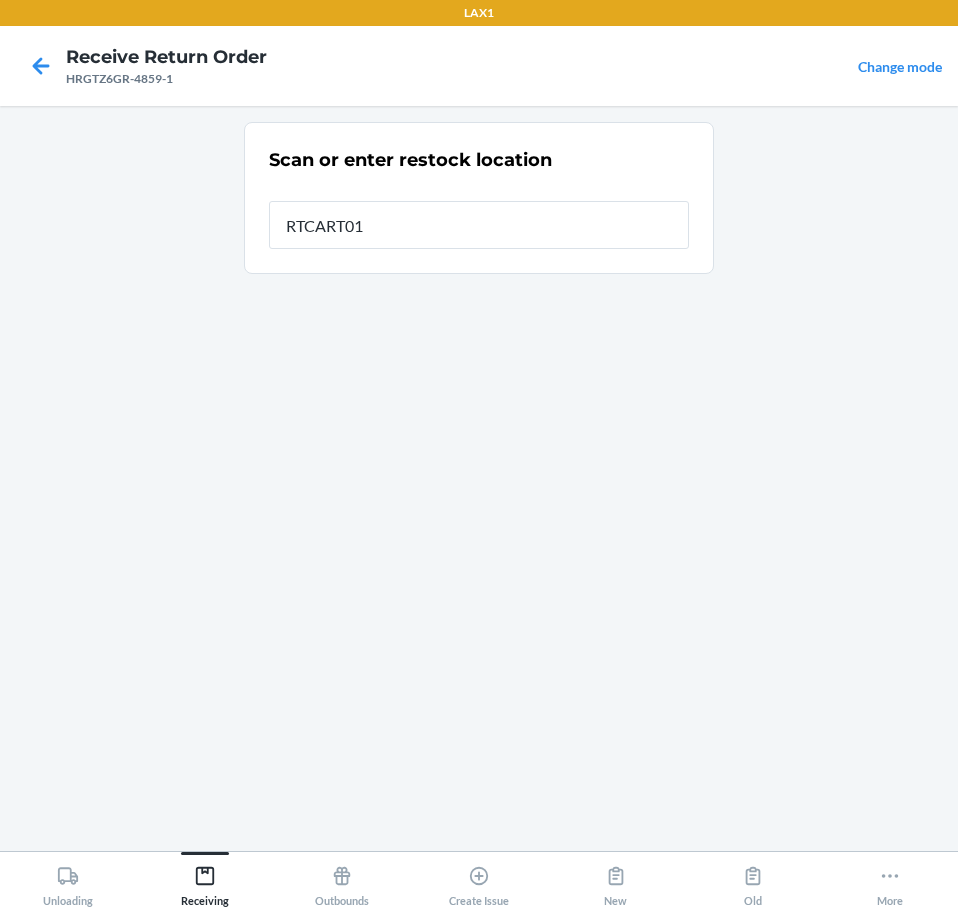 type on "RTCART019" 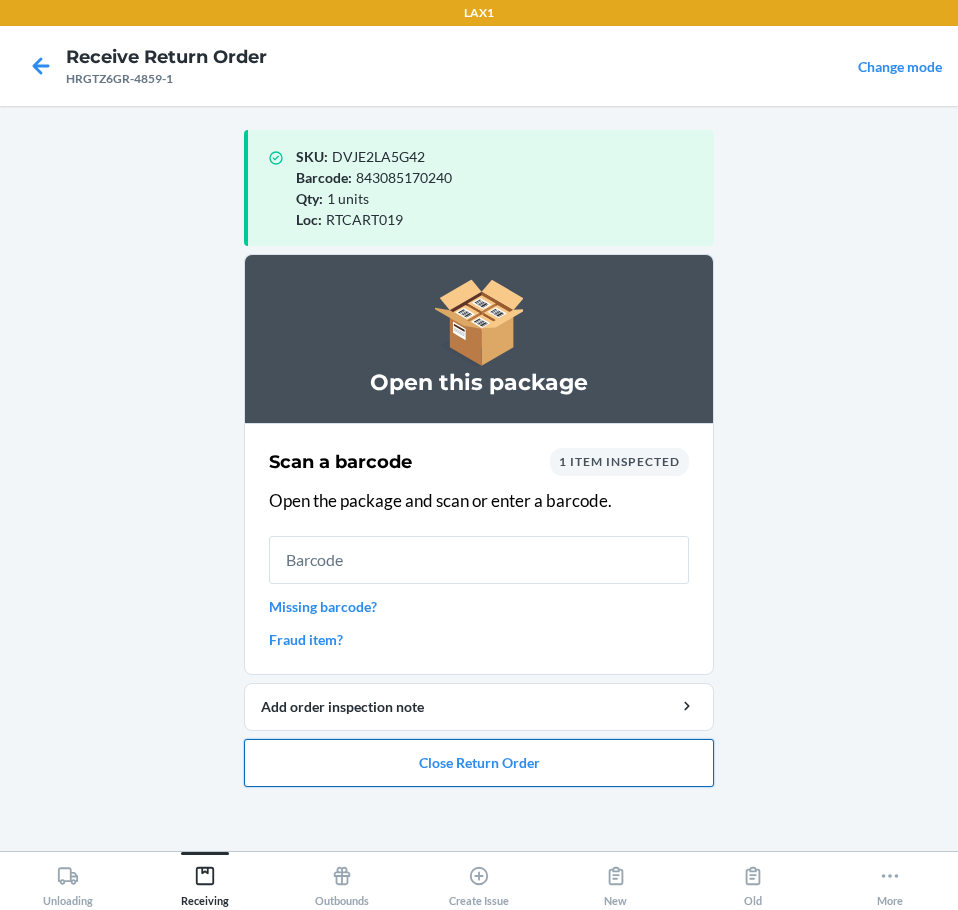 click on "Close Return Order" at bounding box center (479, 763) 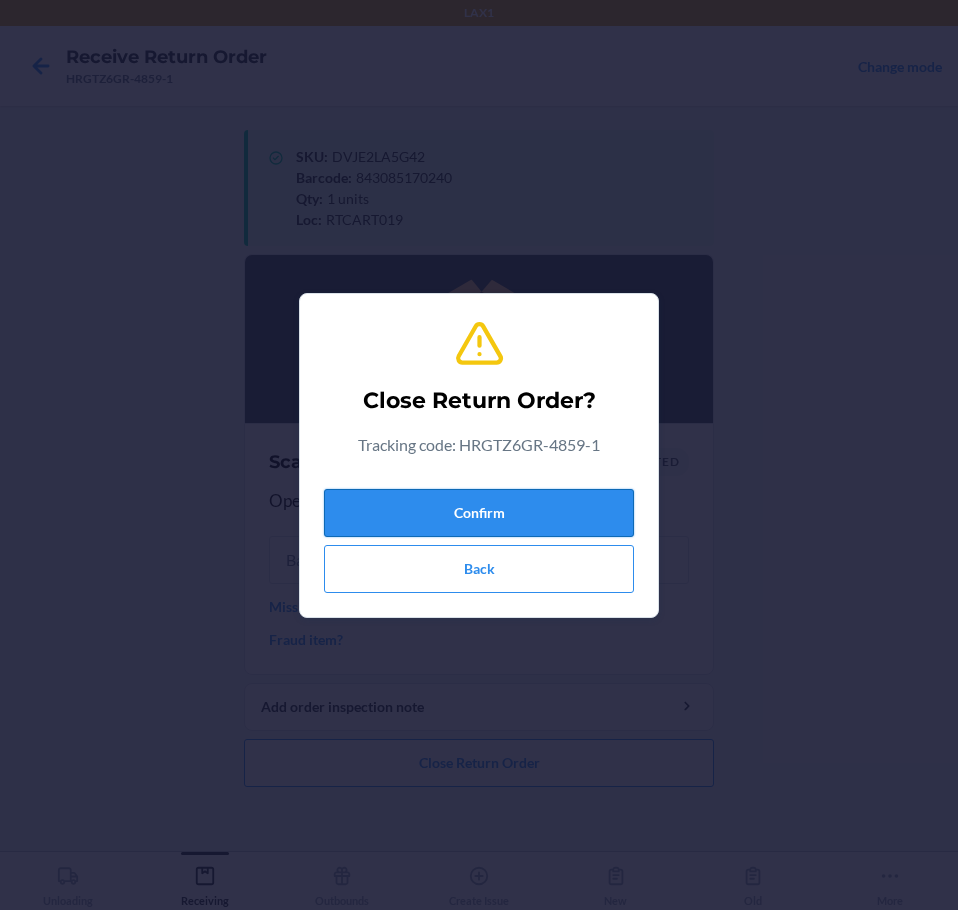 click on "Confirm" at bounding box center (479, 513) 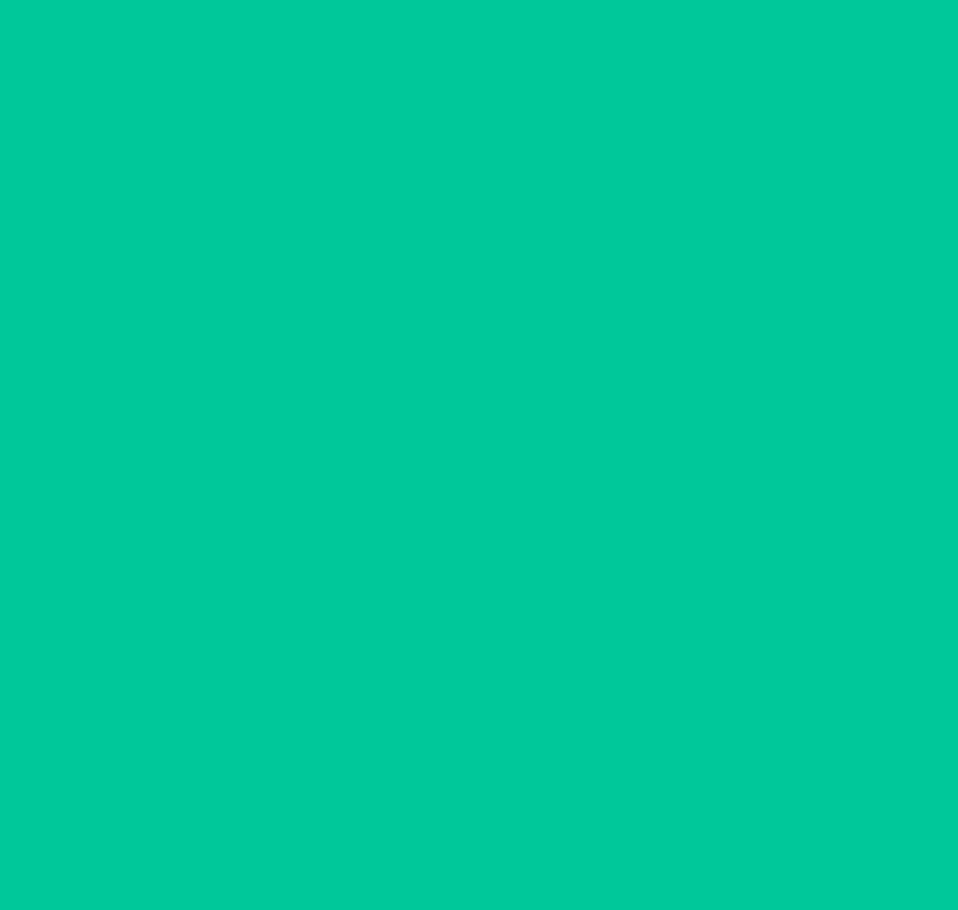 type 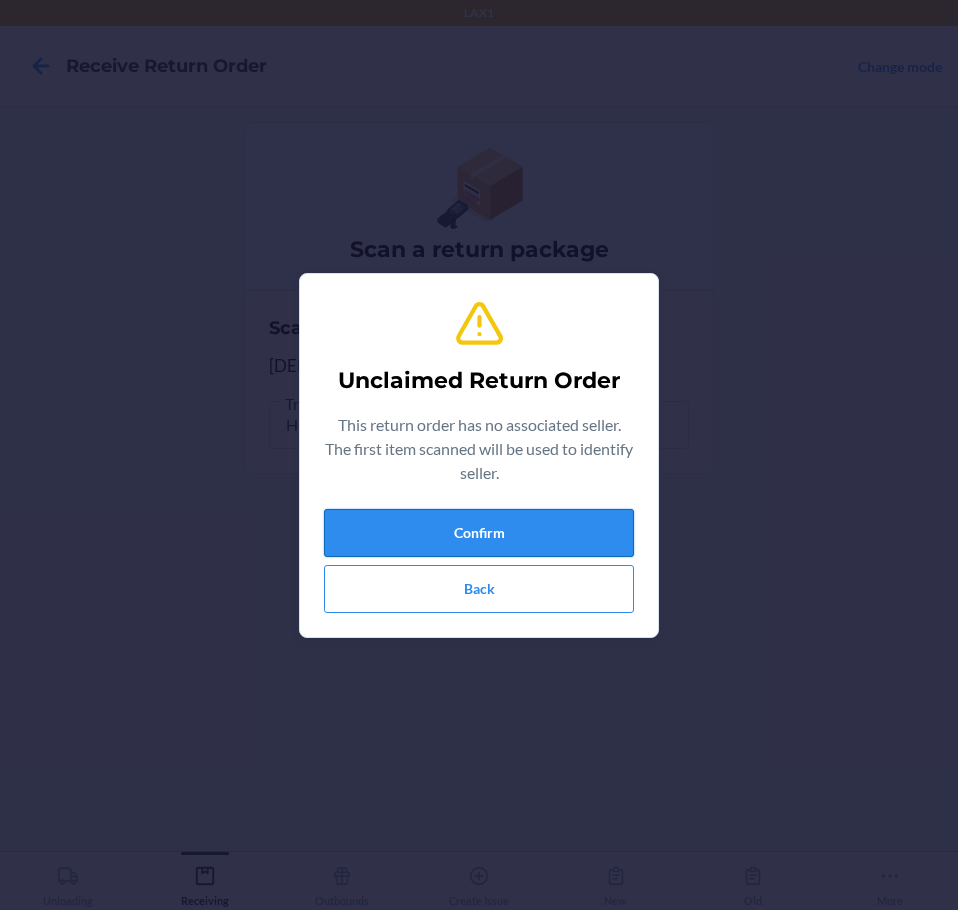 click on "Unclaimed Return Order This return order has no associated seller. The first item scanned will be used to identify seller. Confirm Back" at bounding box center (479, 455) 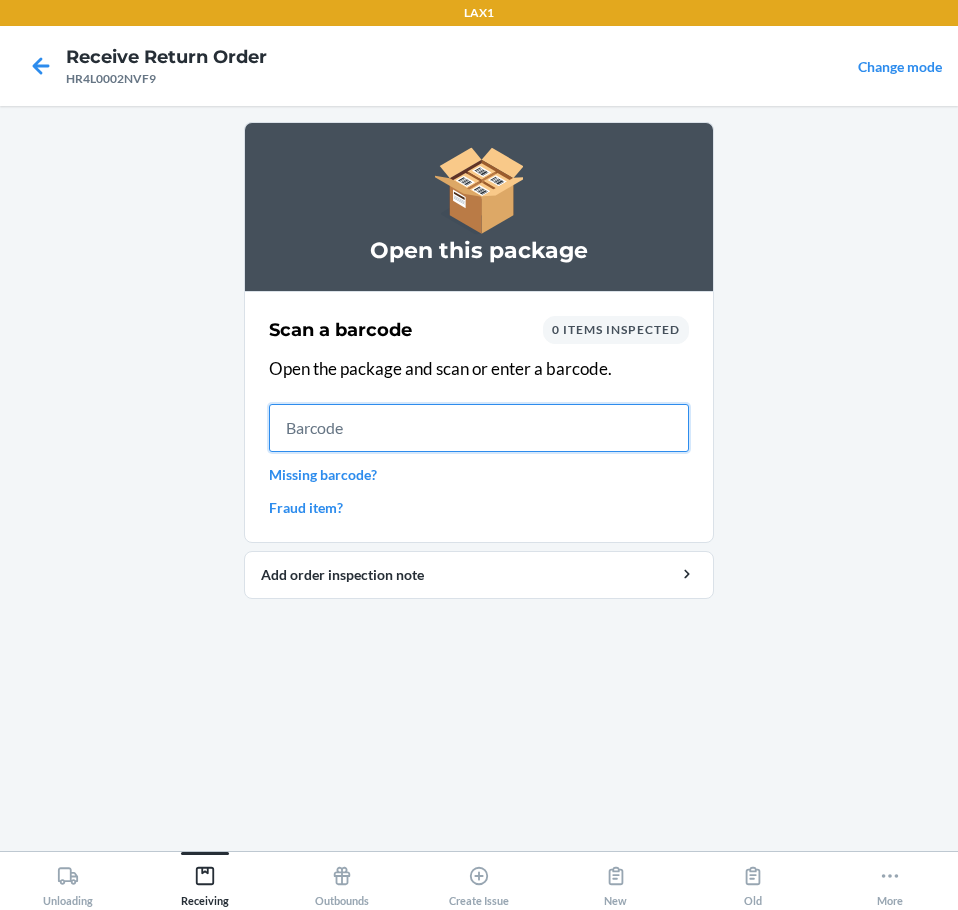 click at bounding box center [479, 428] 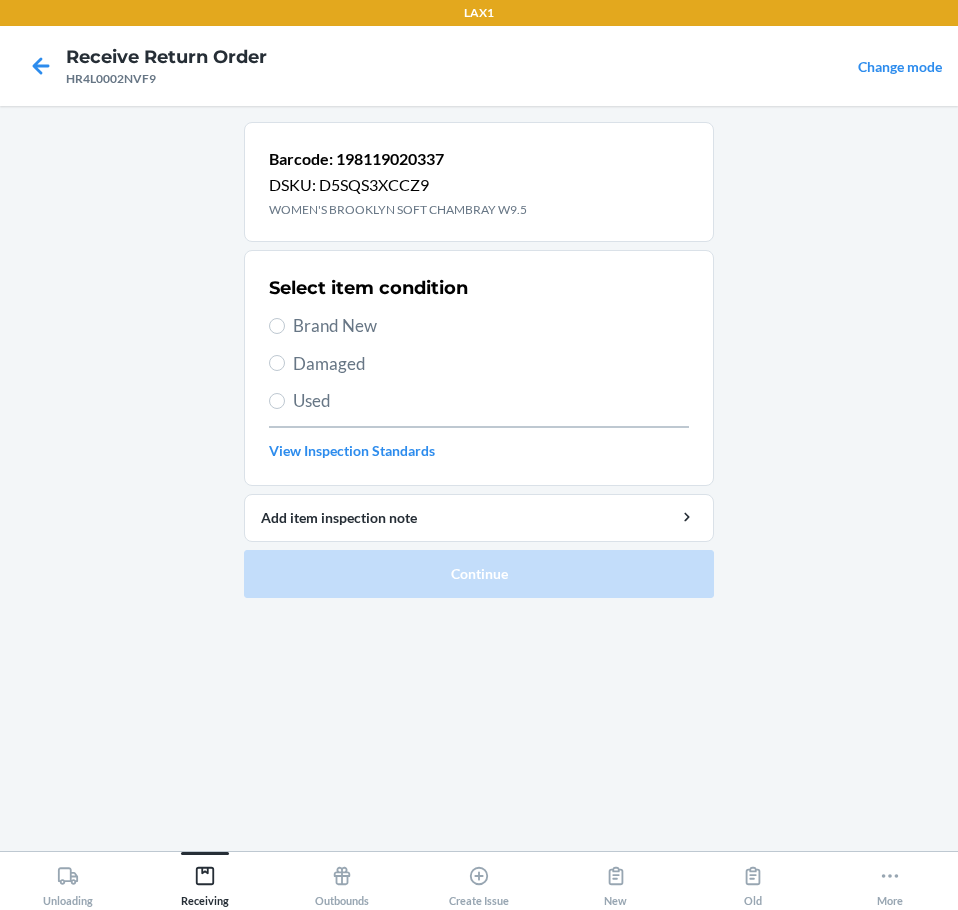 drag, startPoint x: 358, startPoint y: 330, endPoint x: 352, endPoint y: 363, distance: 33.54102 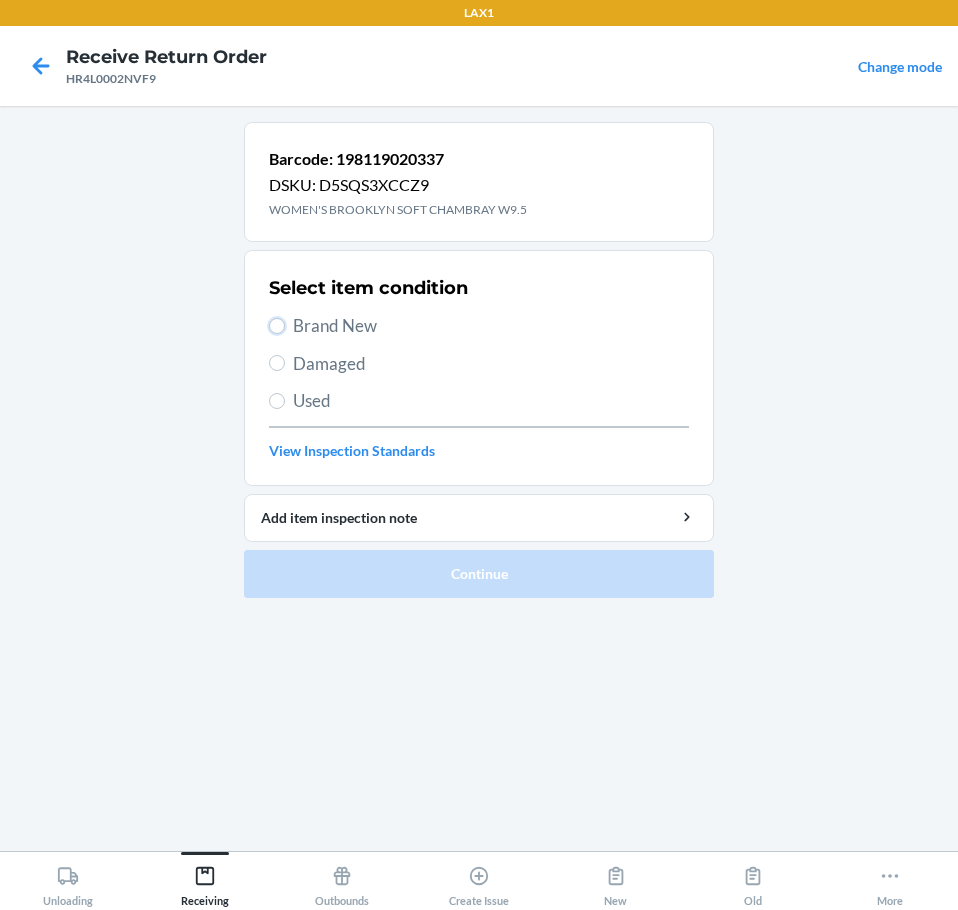 click on "Brand New" at bounding box center (277, 326) 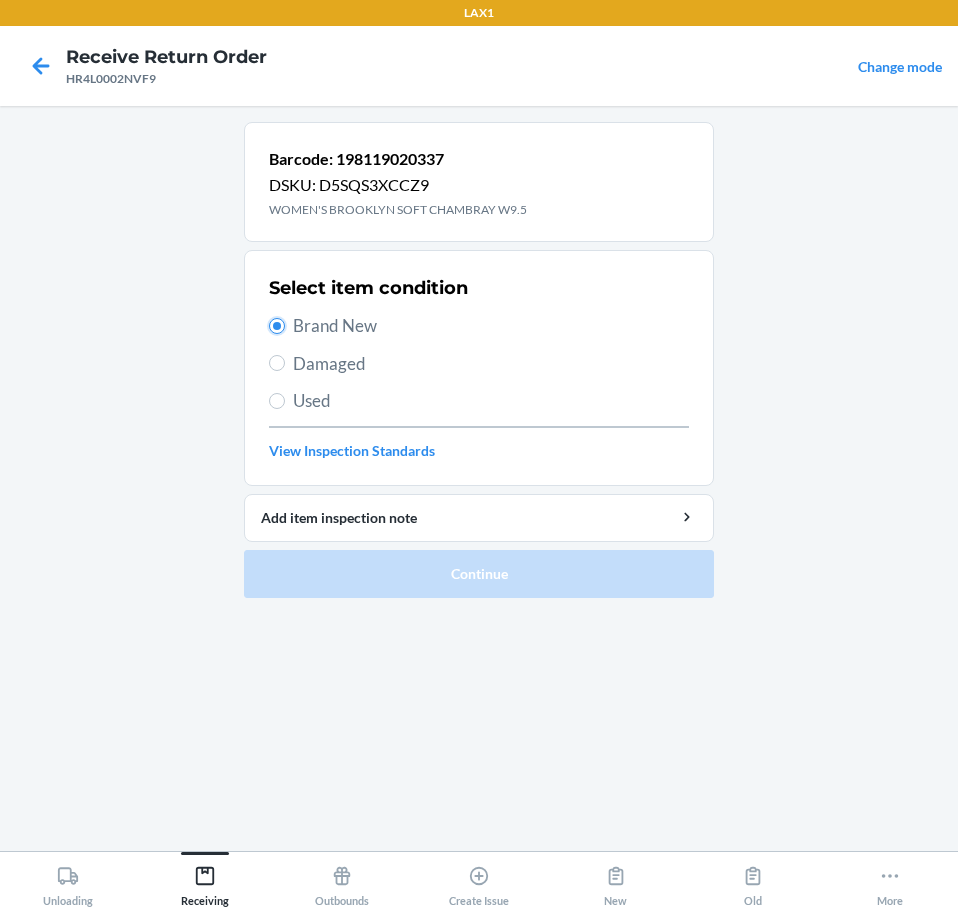 radio on "true" 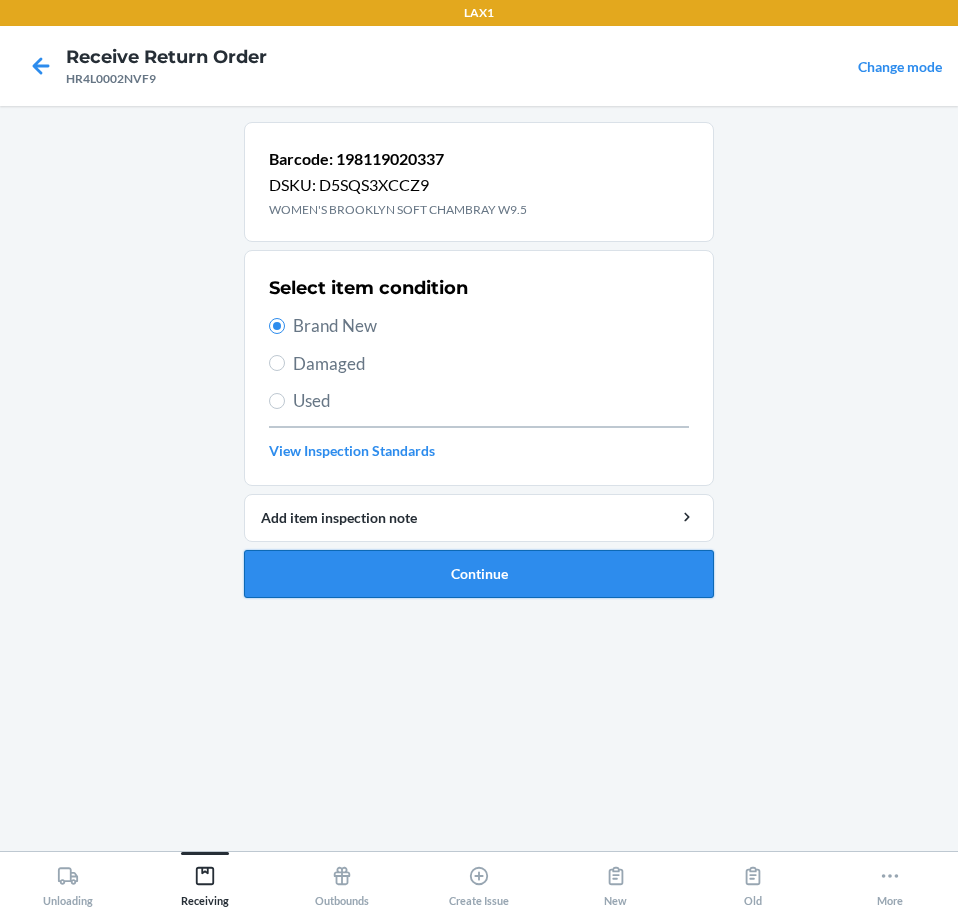 click on "Continue" at bounding box center (479, 574) 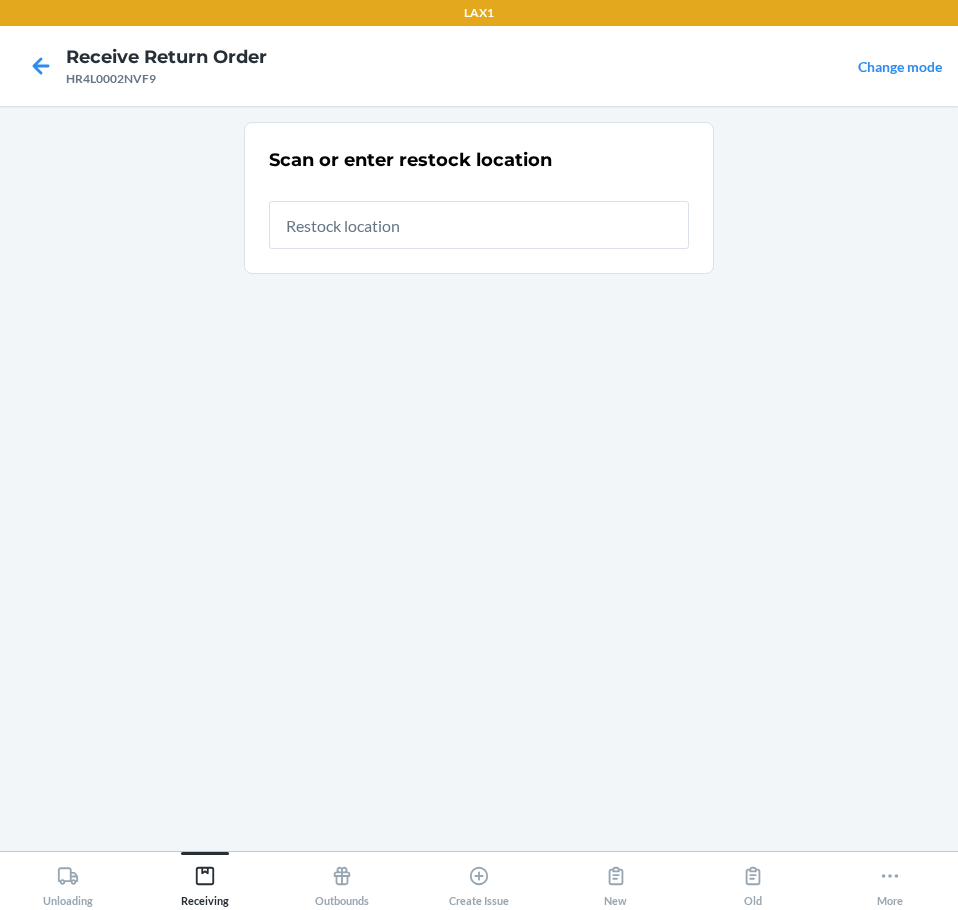click at bounding box center [479, 225] 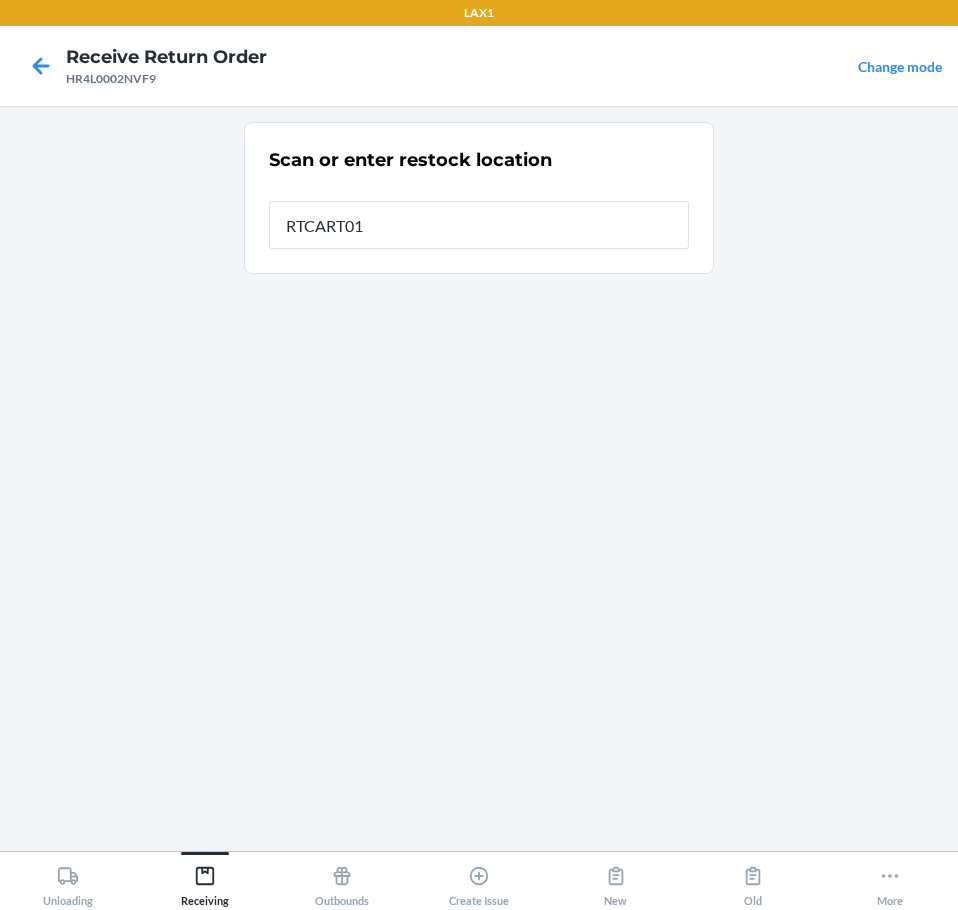 type on "RTCART019" 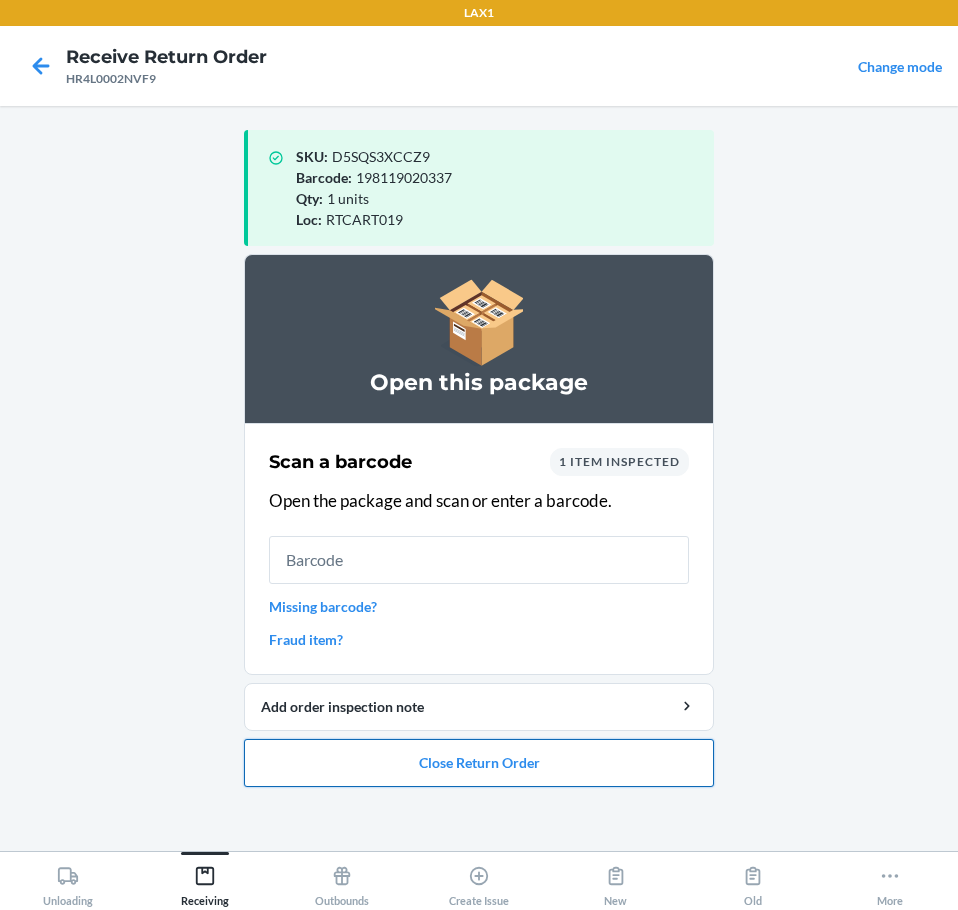 click on "Close Return Order" at bounding box center [479, 763] 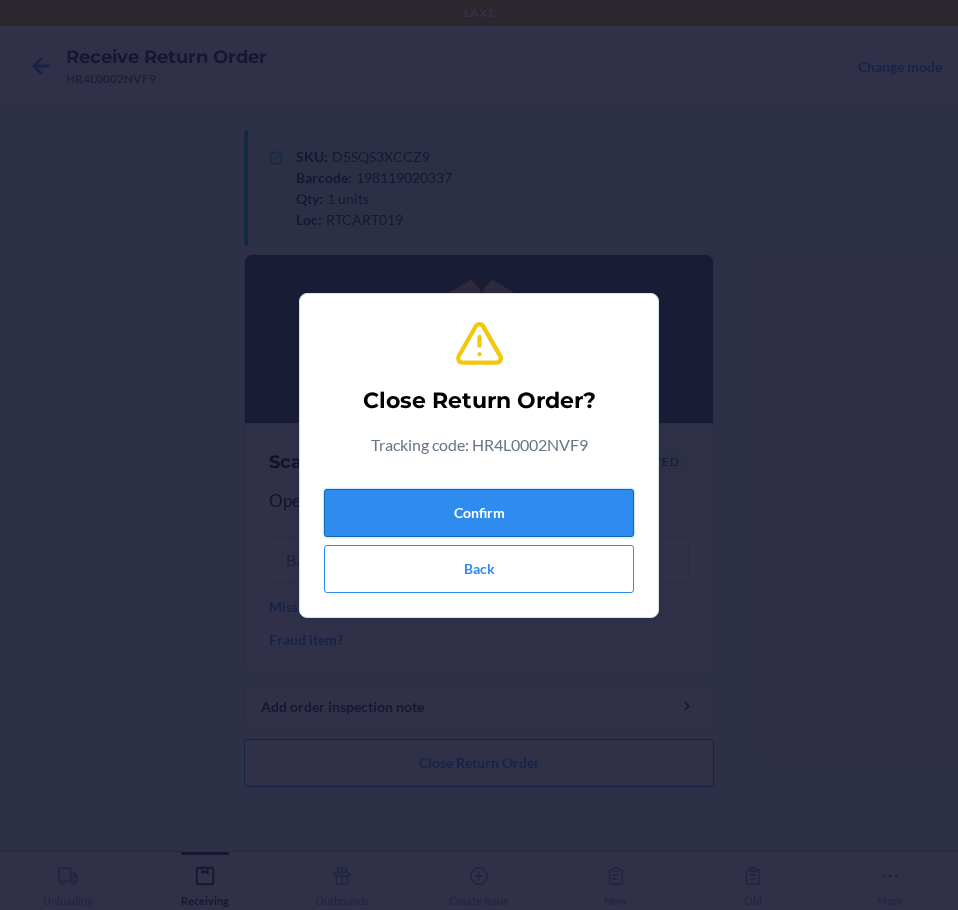 click on "Confirm" at bounding box center [479, 513] 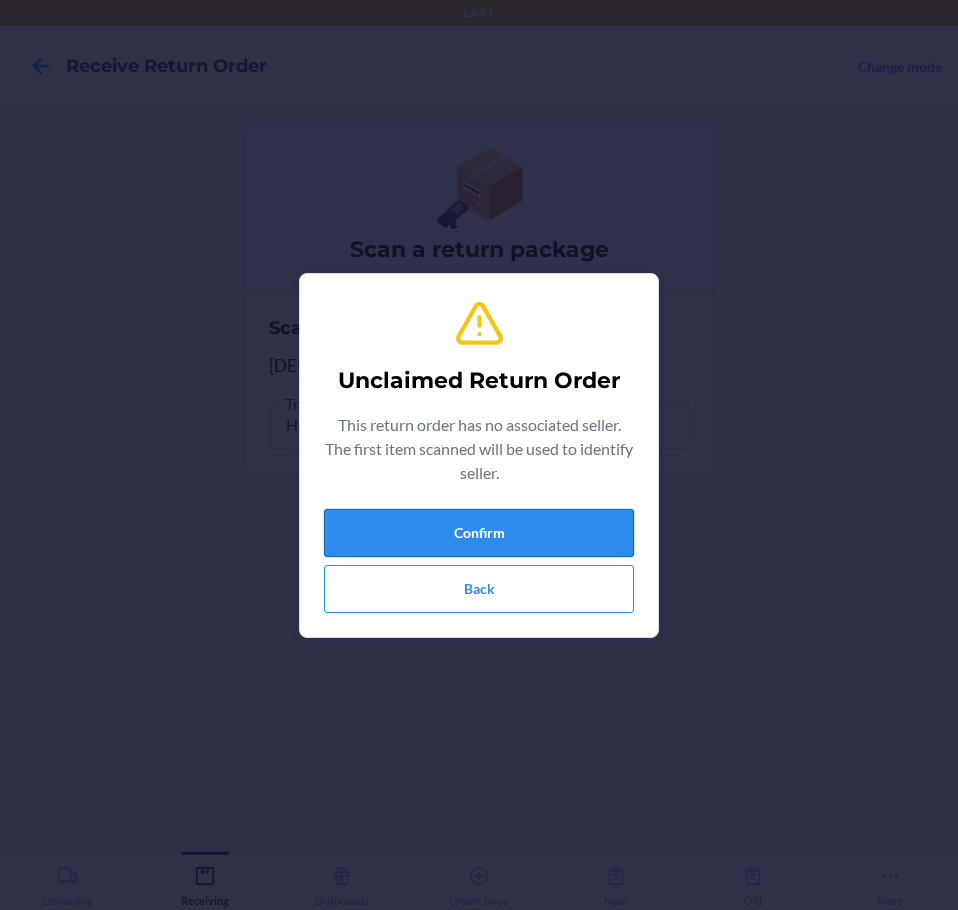 click on "Confirm" at bounding box center [479, 533] 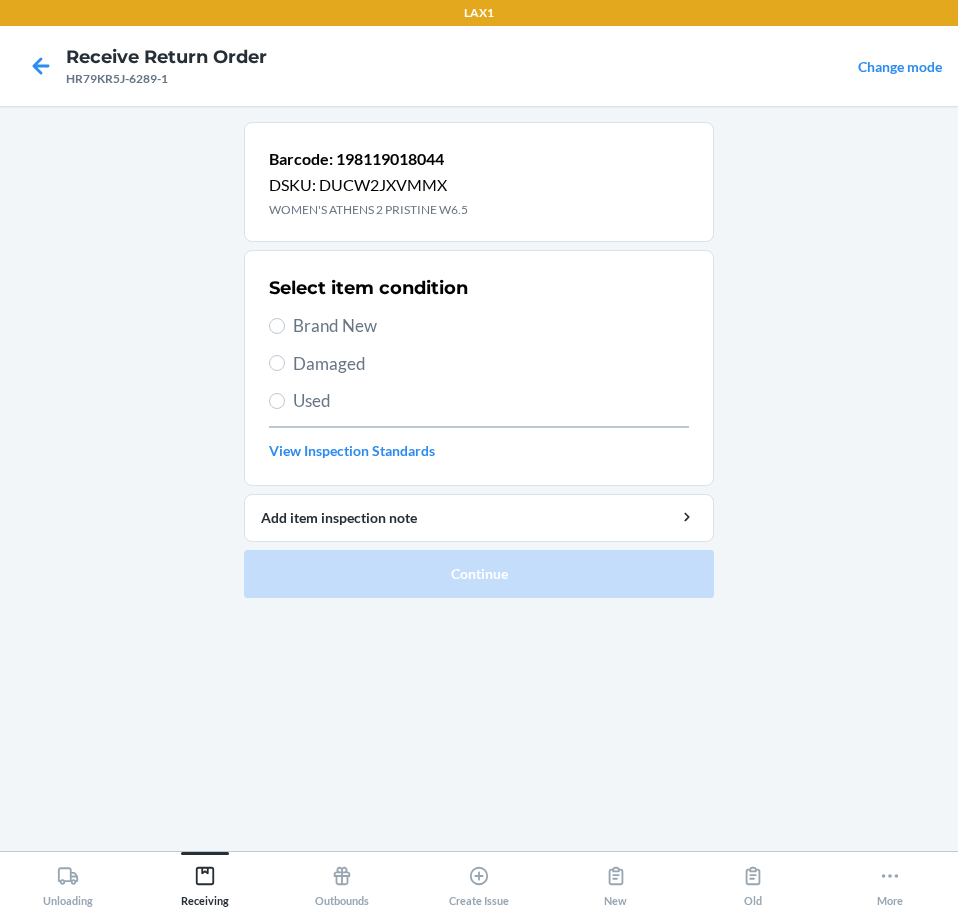 click on "Brand New" at bounding box center [491, 326] 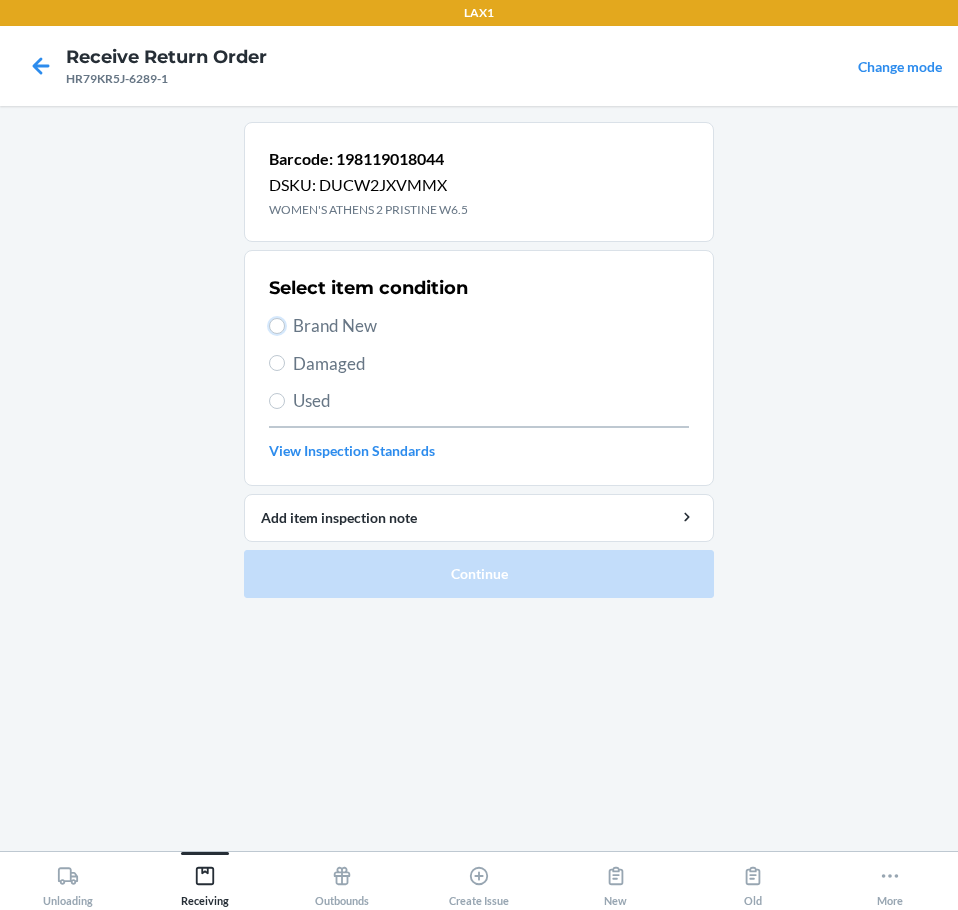 click on "Brand New" at bounding box center (277, 326) 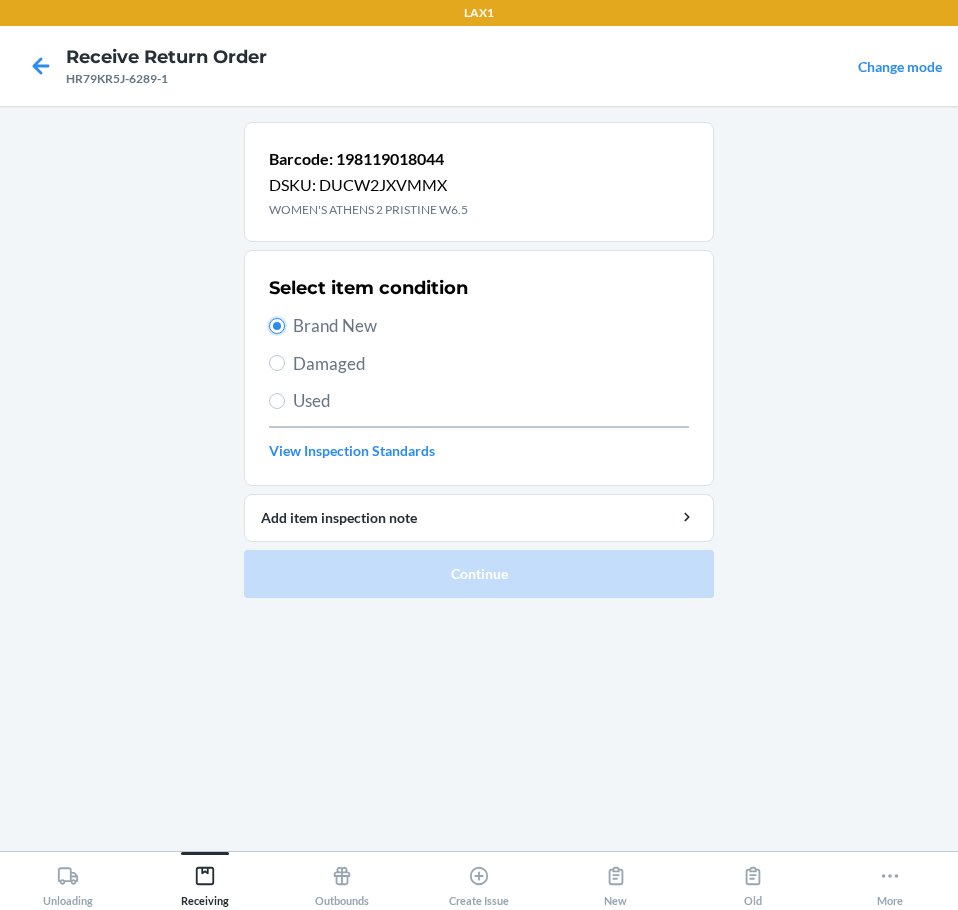 radio on "true" 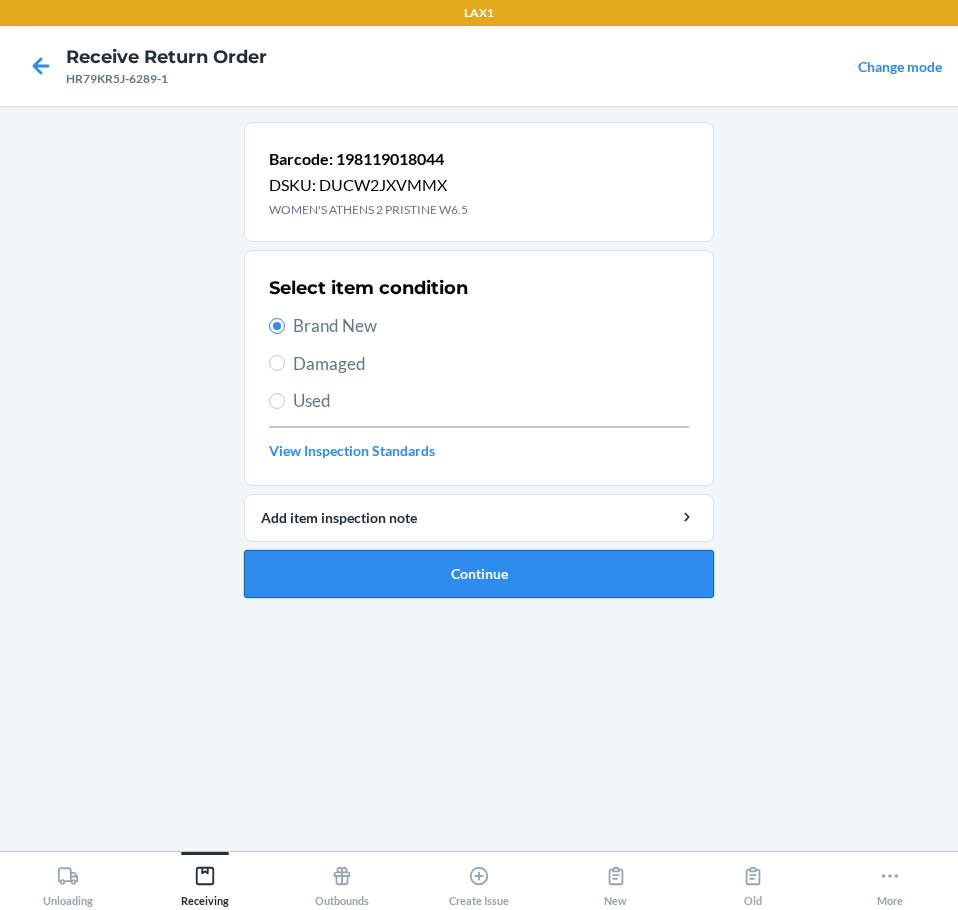 click on "Continue" at bounding box center (479, 574) 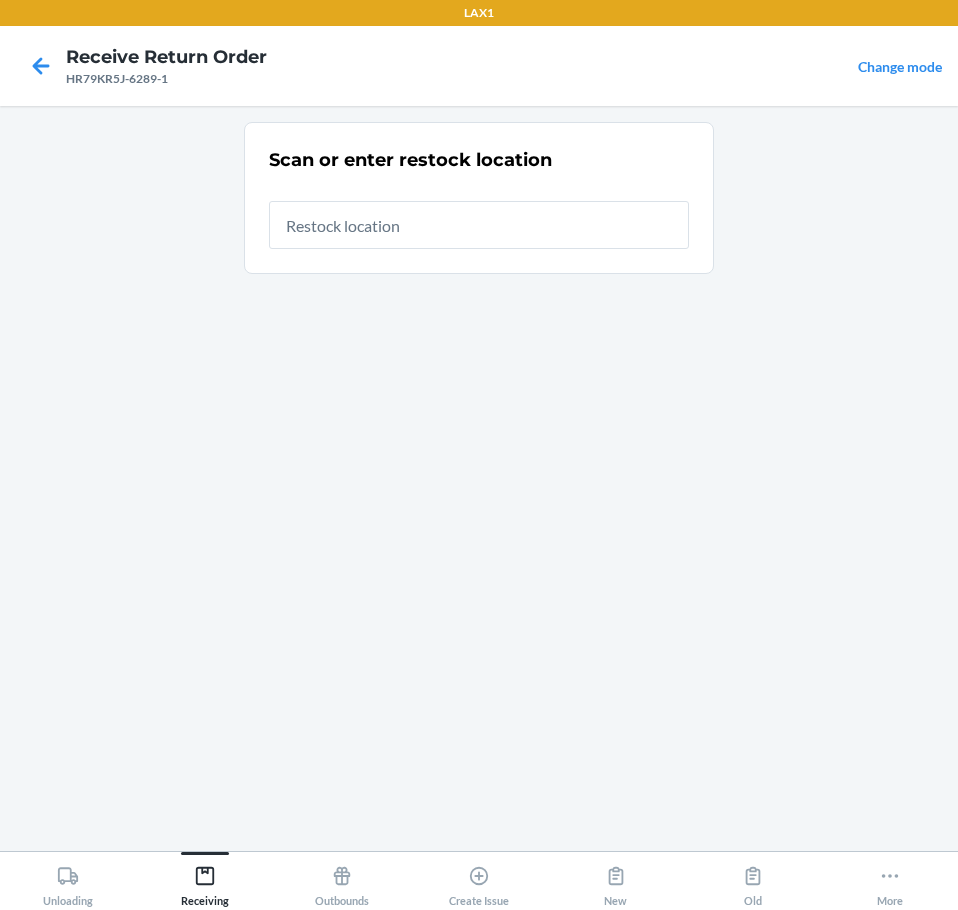 click at bounding box center (479, 225) 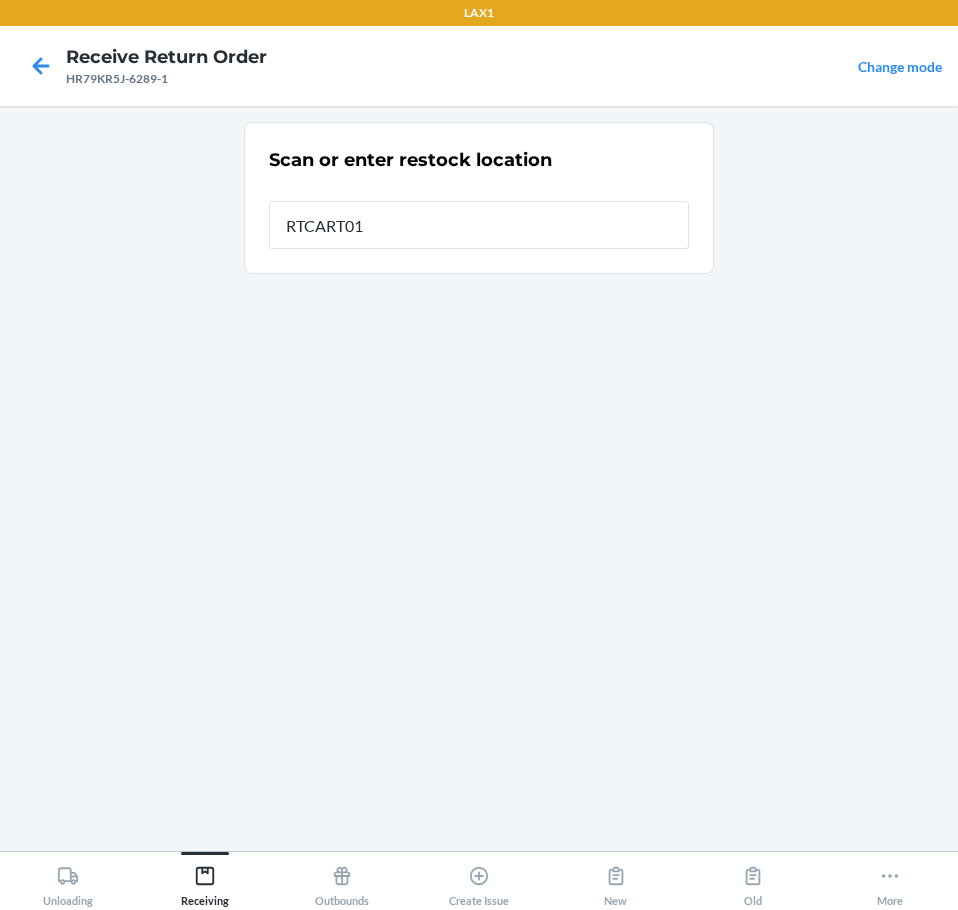 type on "RTCART019" 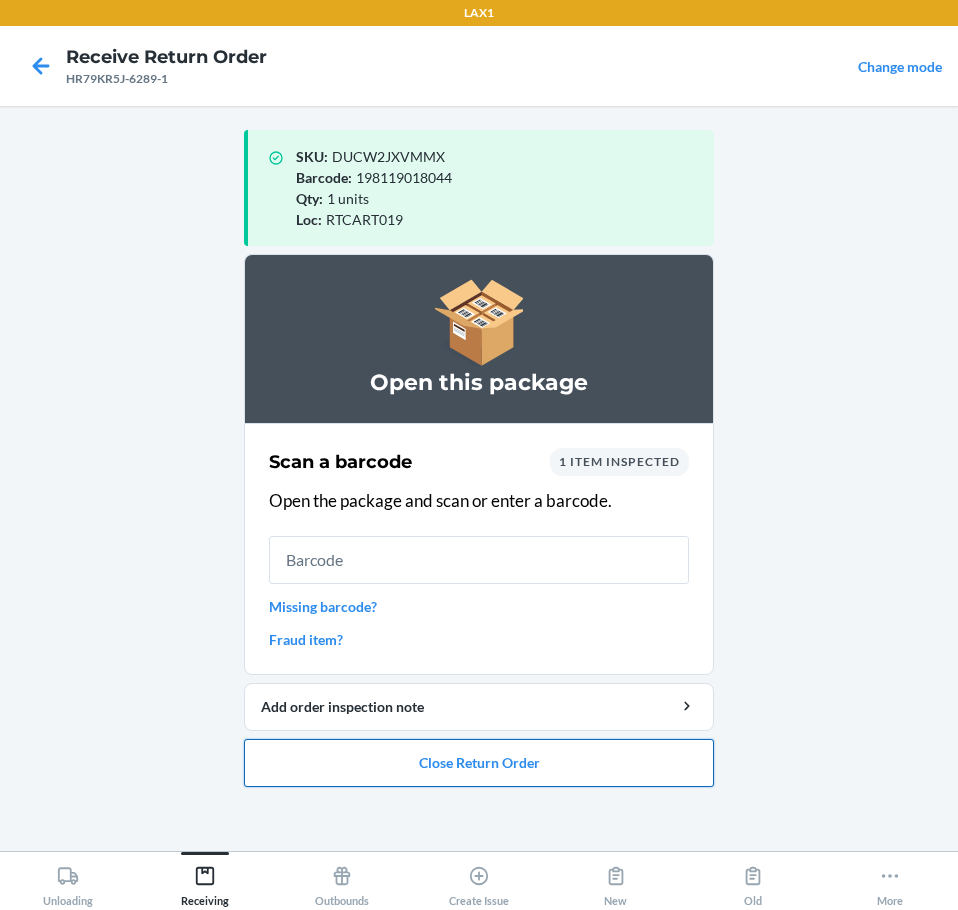 click on "Close Return Order" at bounding box center [479, 763] 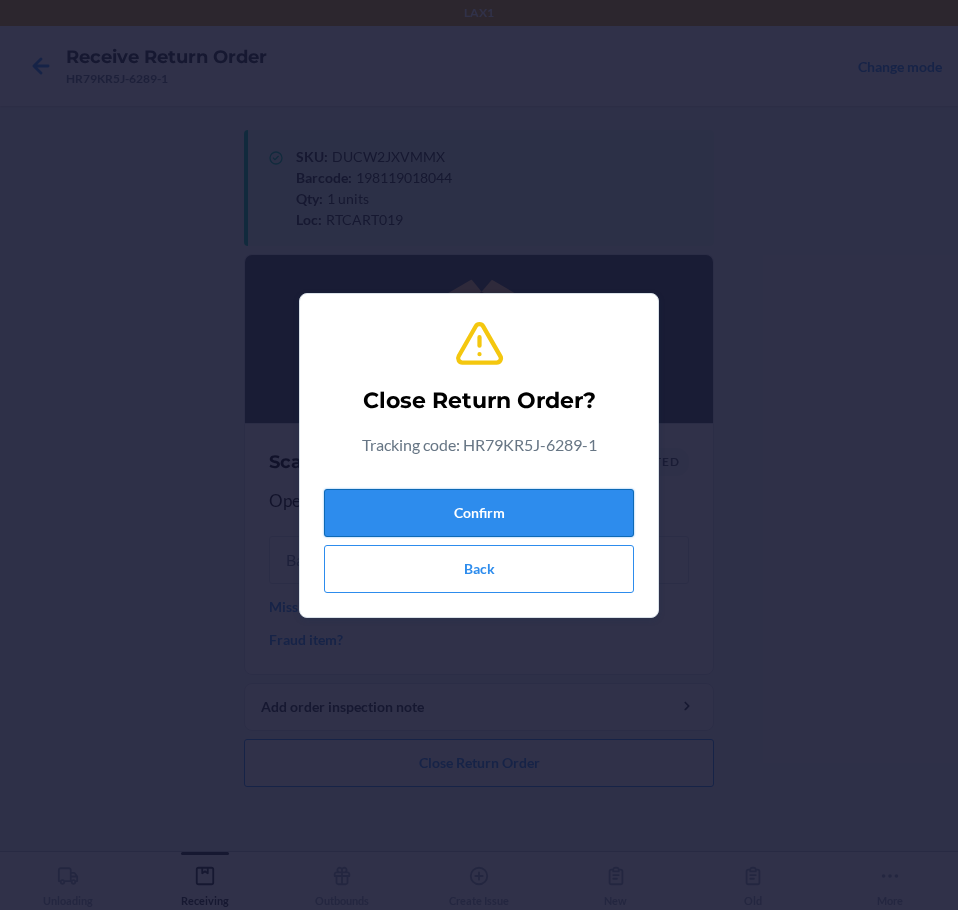 click on "Confirm" at bounding box center (479, 513) 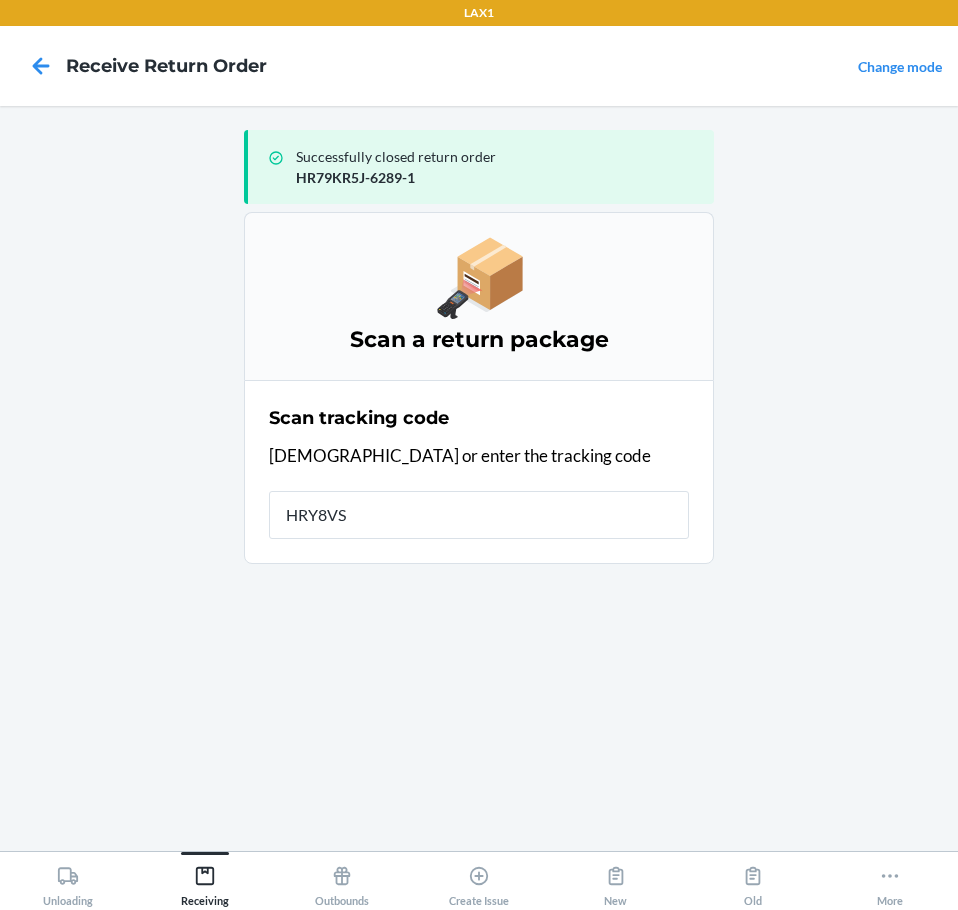 type on "HRY8VSF" 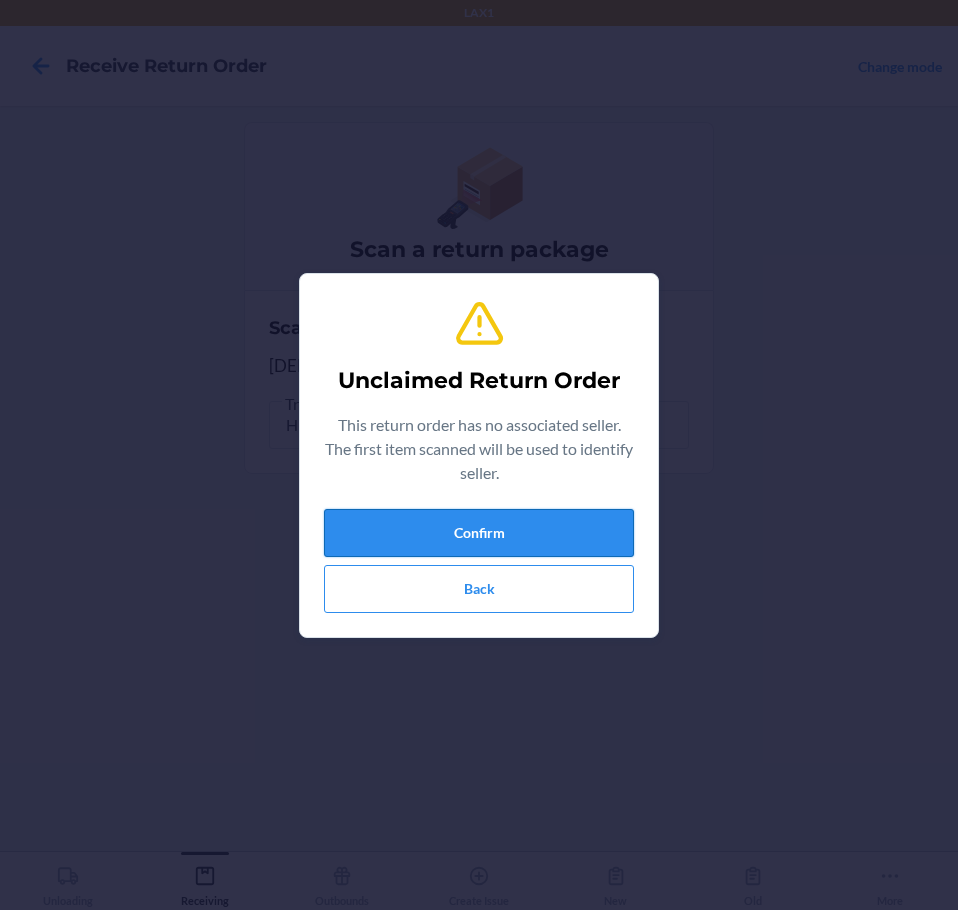 click on "Confirm" at bounding box center (479, 533) 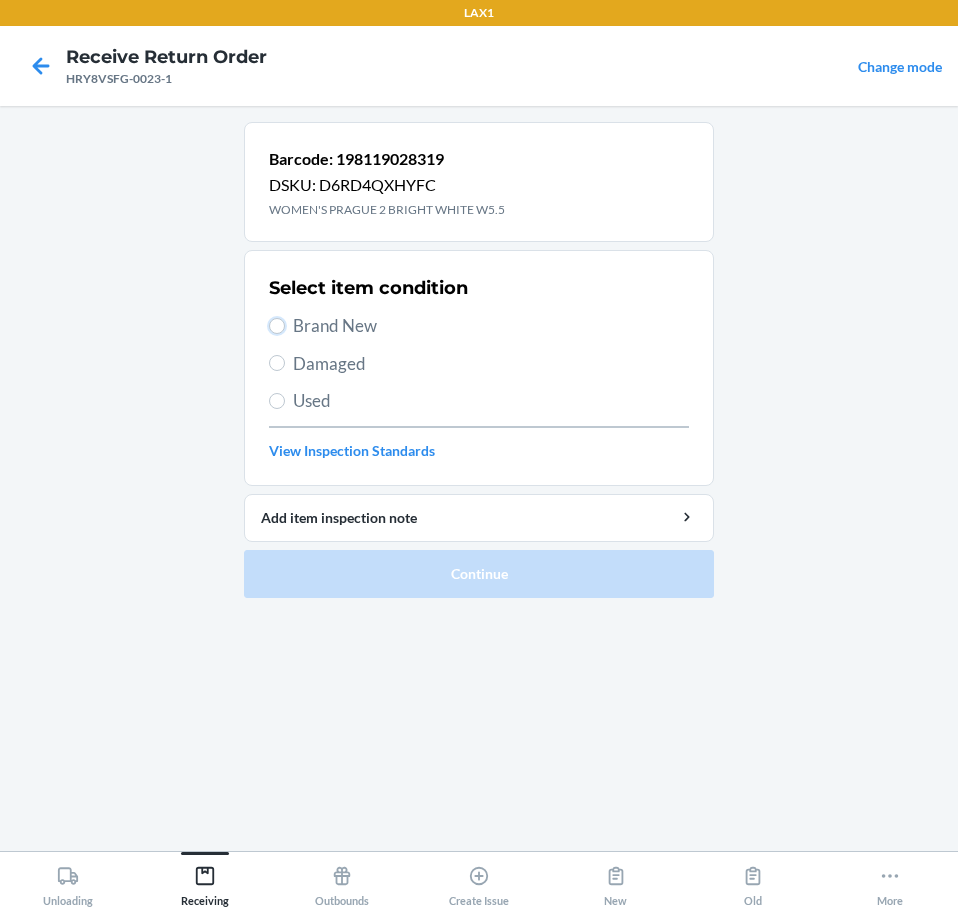 drag, startPoint x: 279, startPoint y: 322, endPoint x: 279, endPoint y: 346, distance: 24 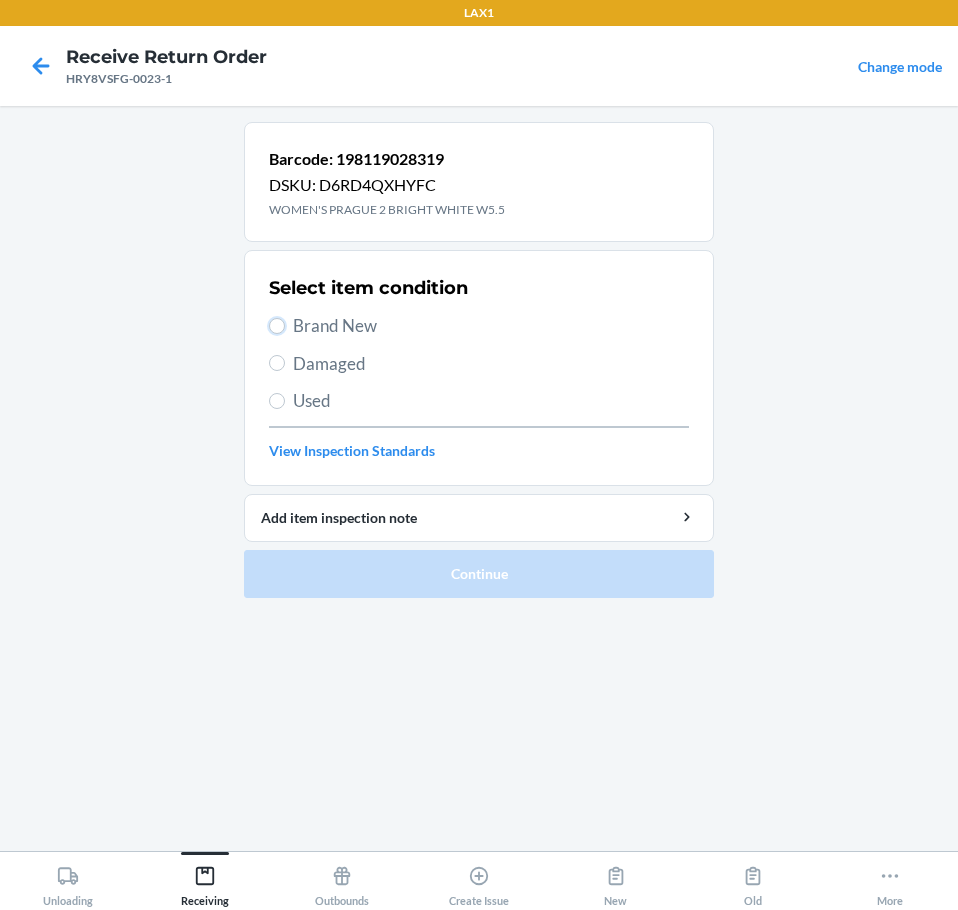 click on "Brand New" at bounding box center [277, 326] 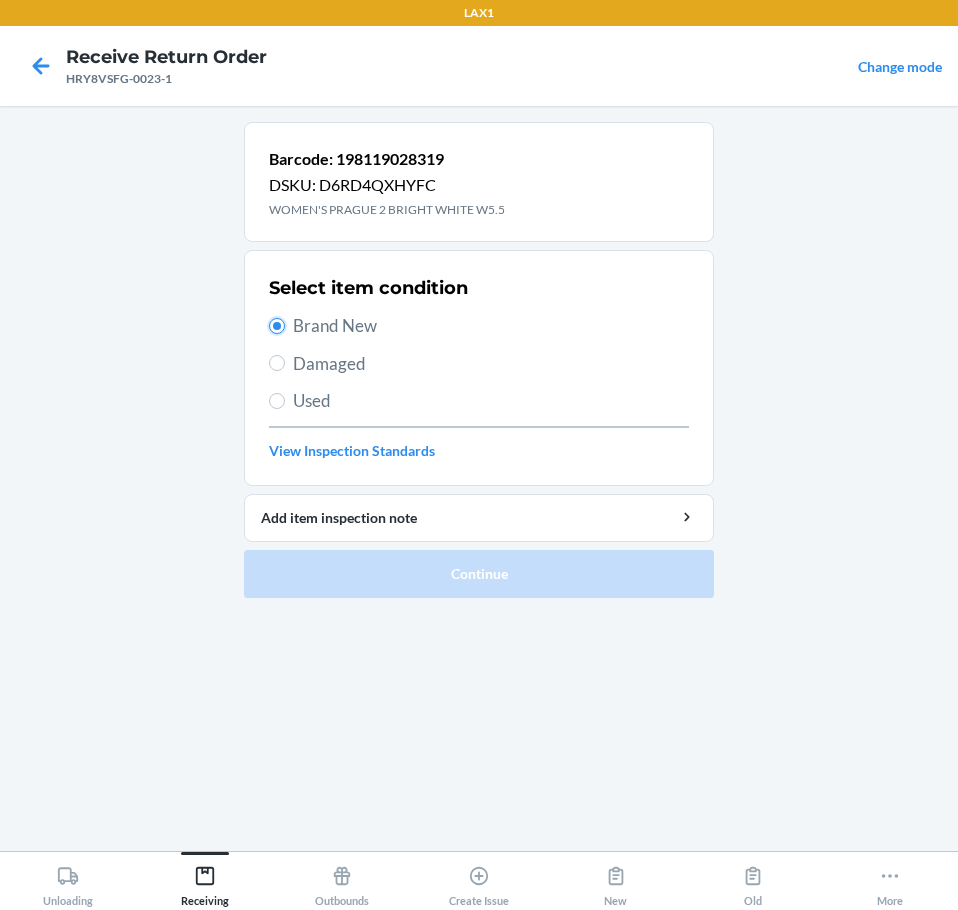 radio on "true" 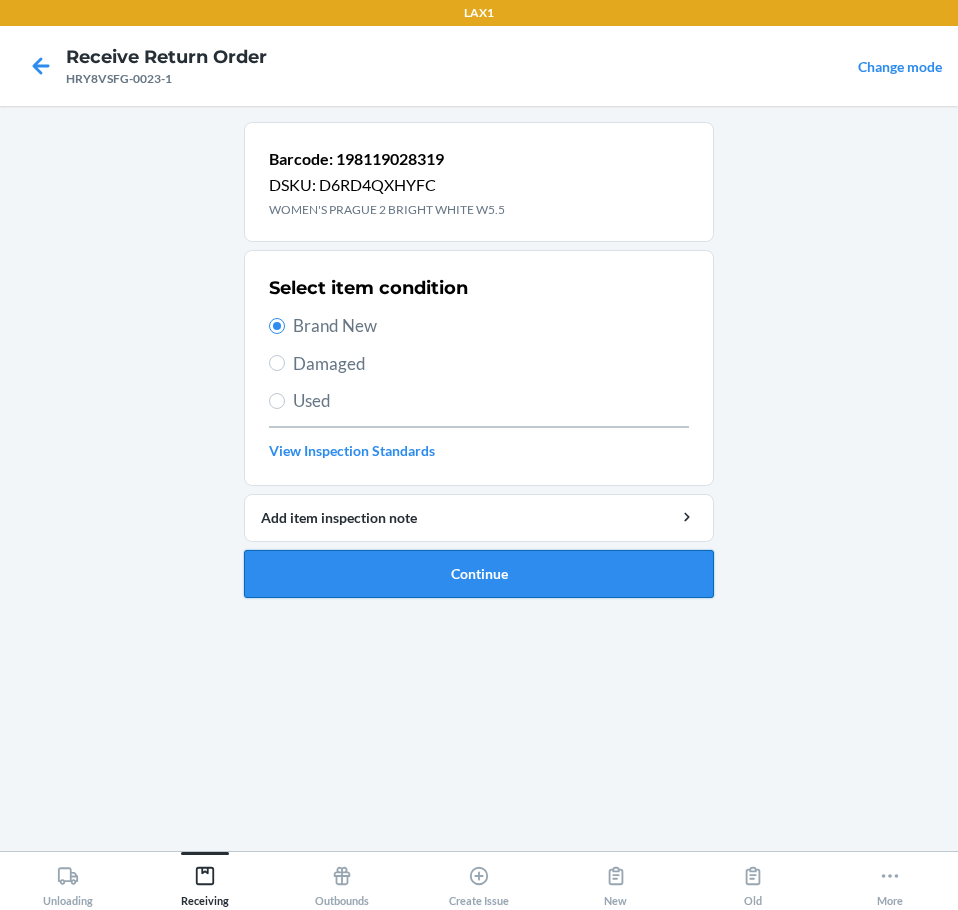 click on "Continue" at bounding box center (479, 574) 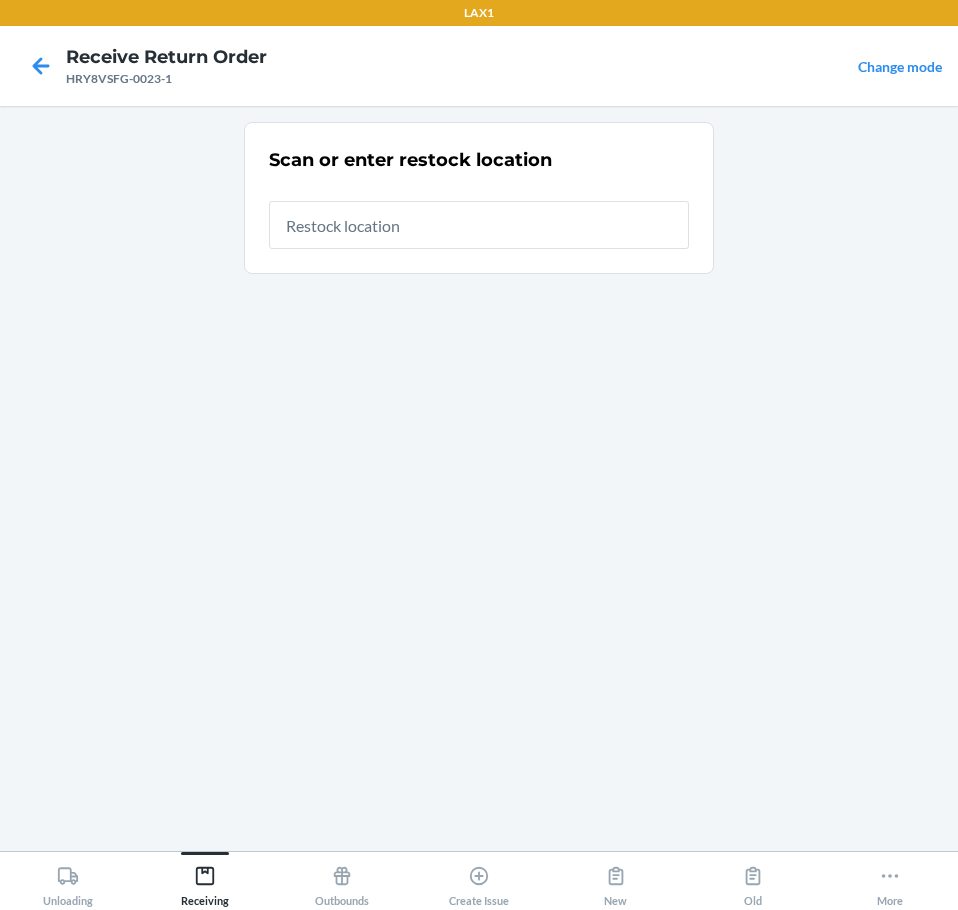 click at bounding box center [479, 225] 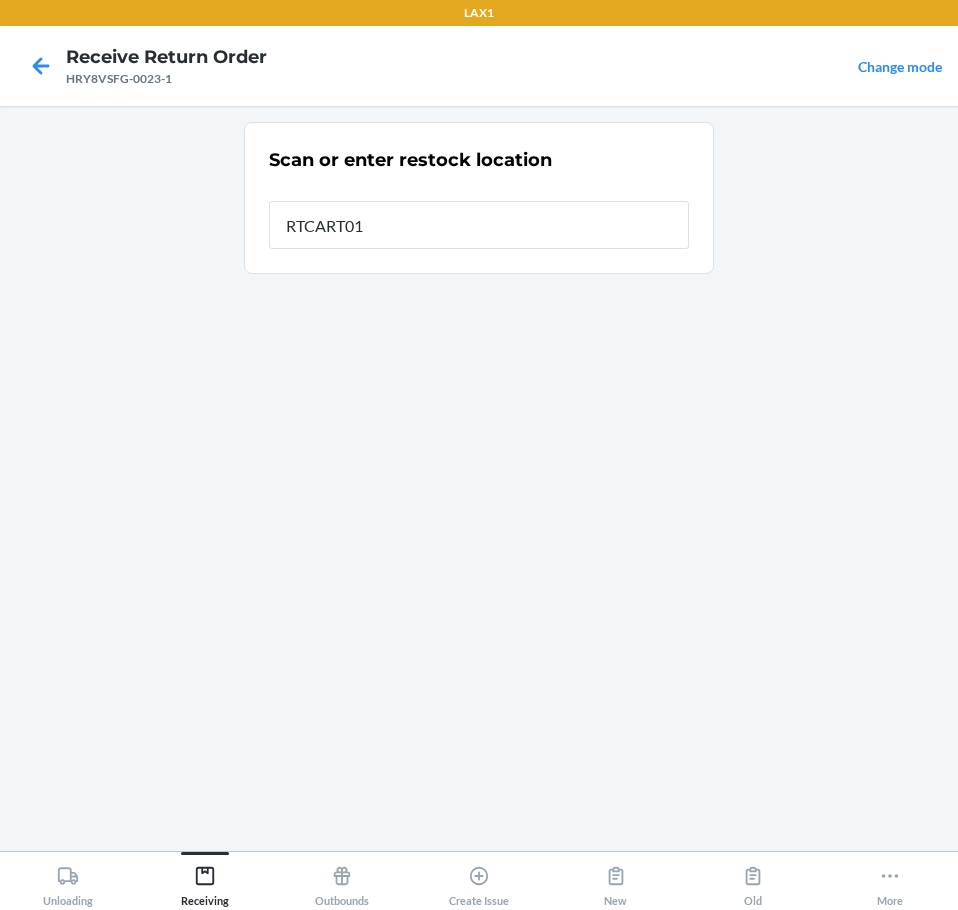 type on "RTCART019" 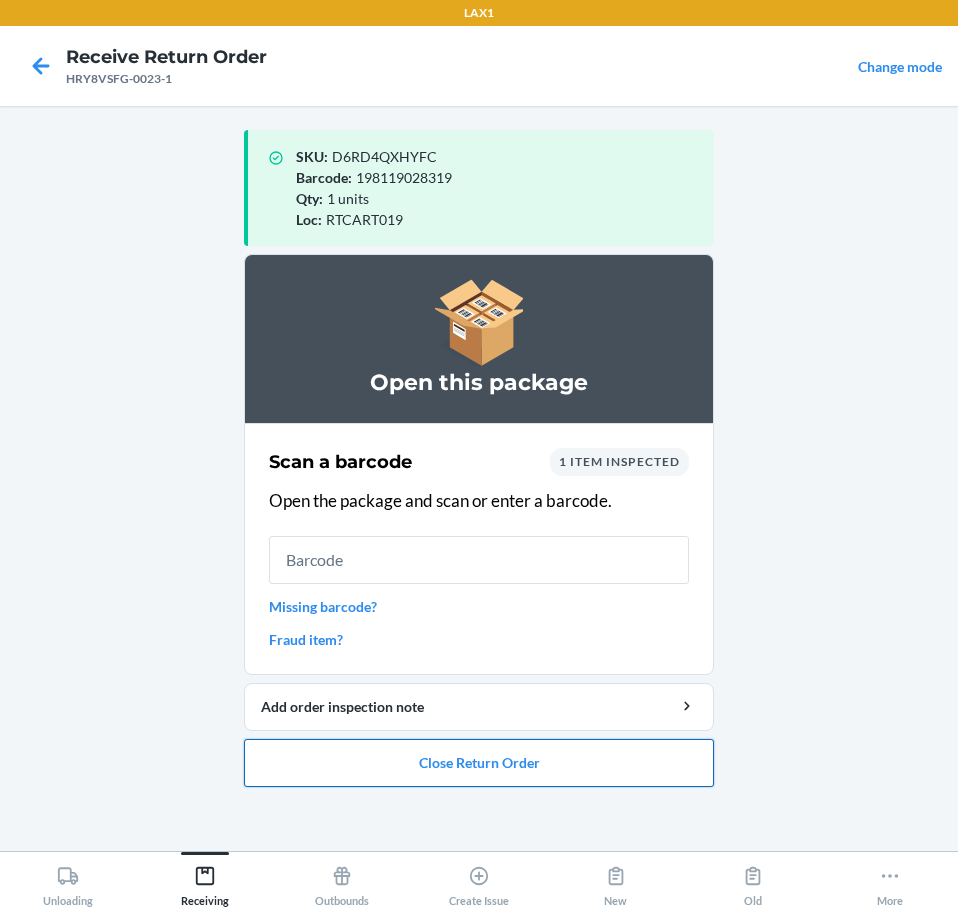 click on "Close Return Order" at bounding box center [479, 763] 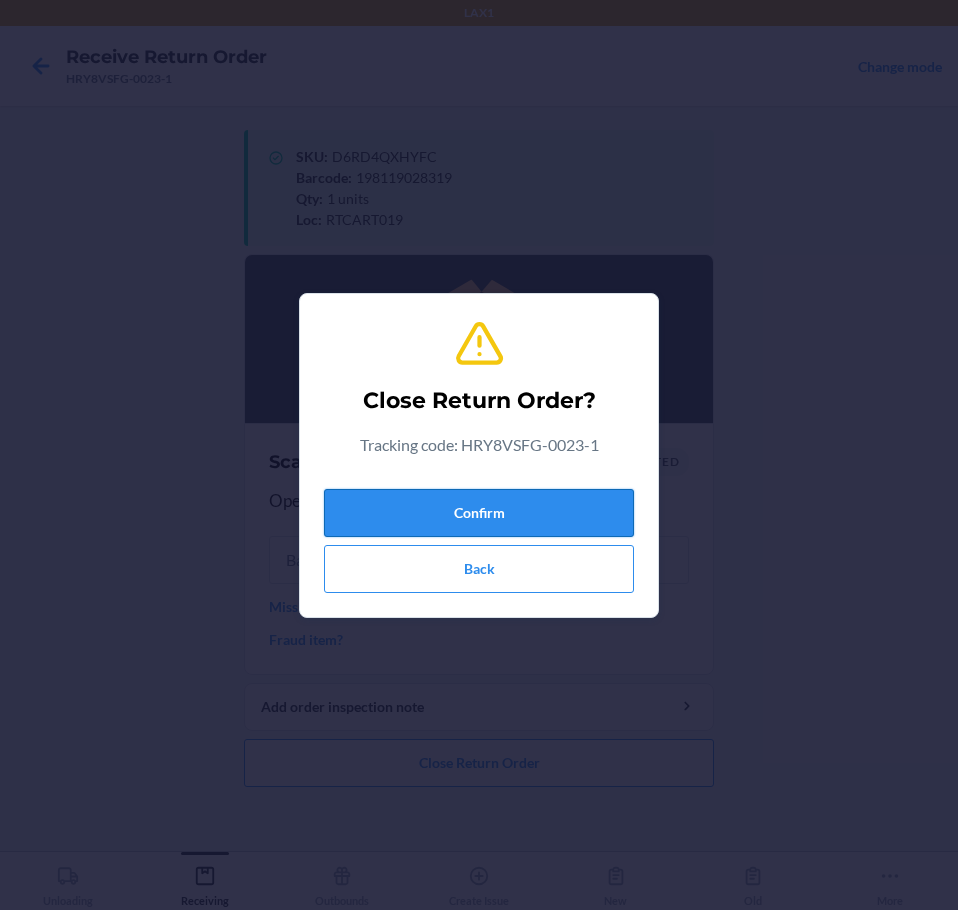 click on "Confirm" at bounding box center [479, 513] 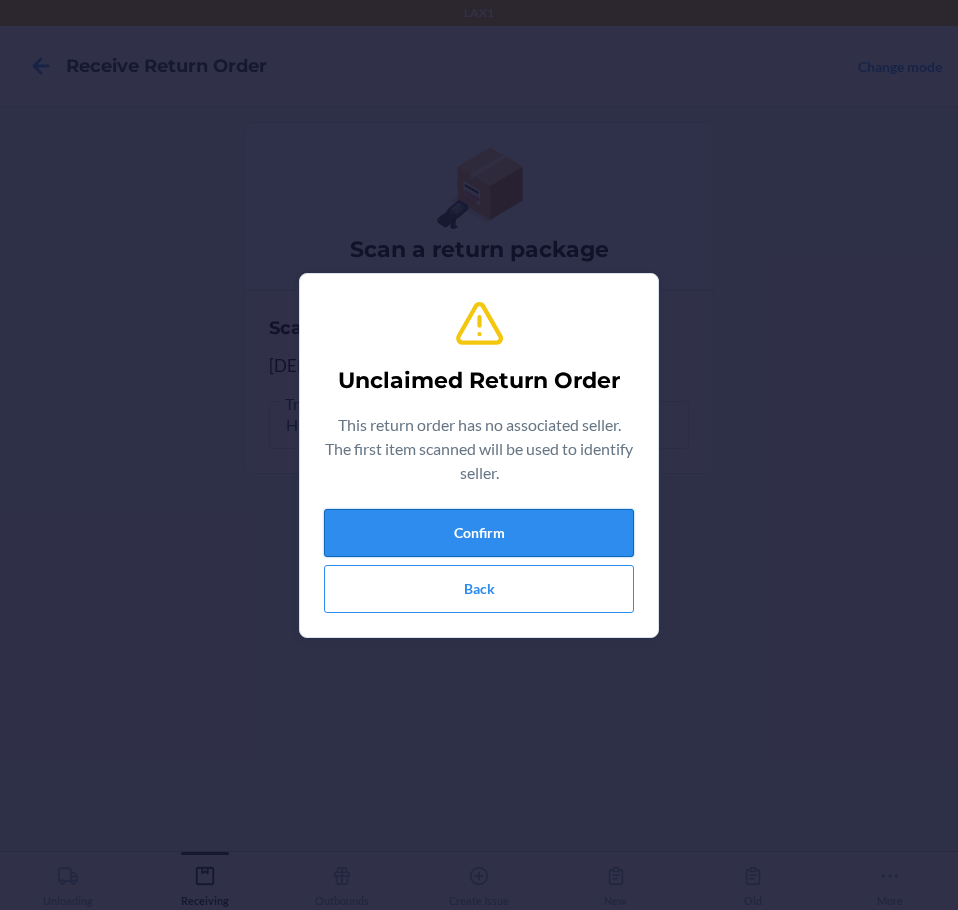click on "Confirm" at bounding box center [479, 533] 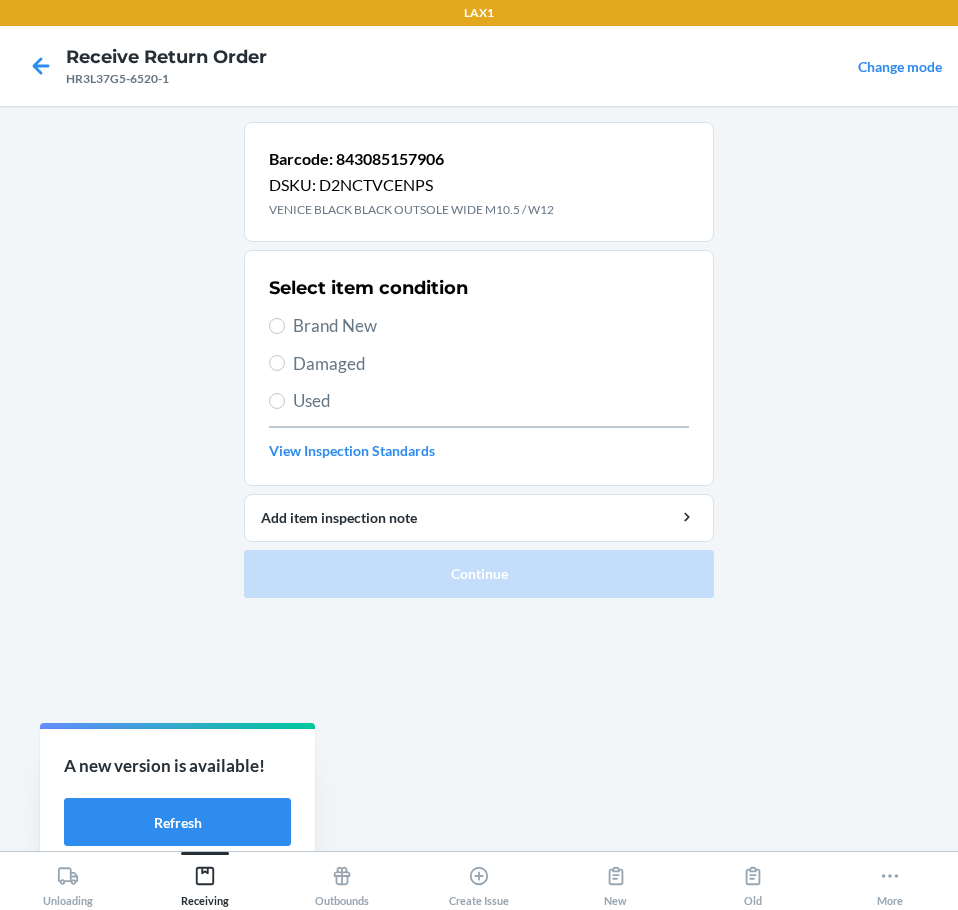 click on "Brand New" at bounding box center [491, 326] 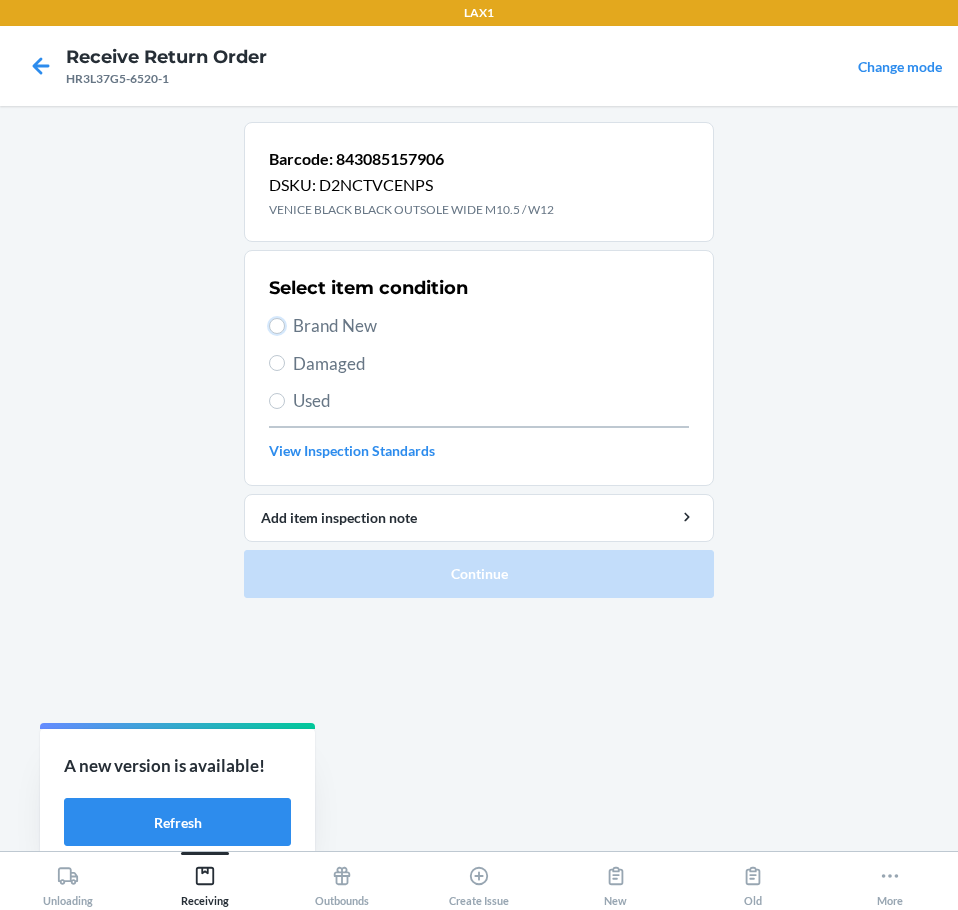 click on "Brand New" at bounding box center [277, 326] 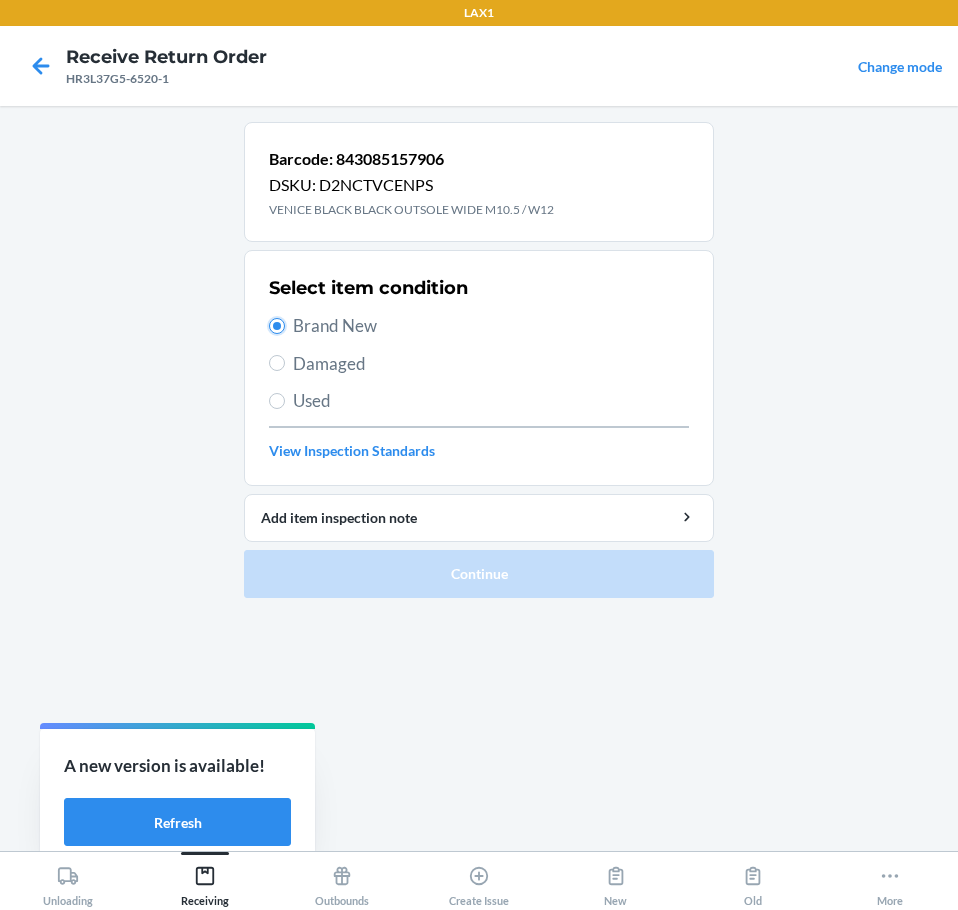 radio on "true" 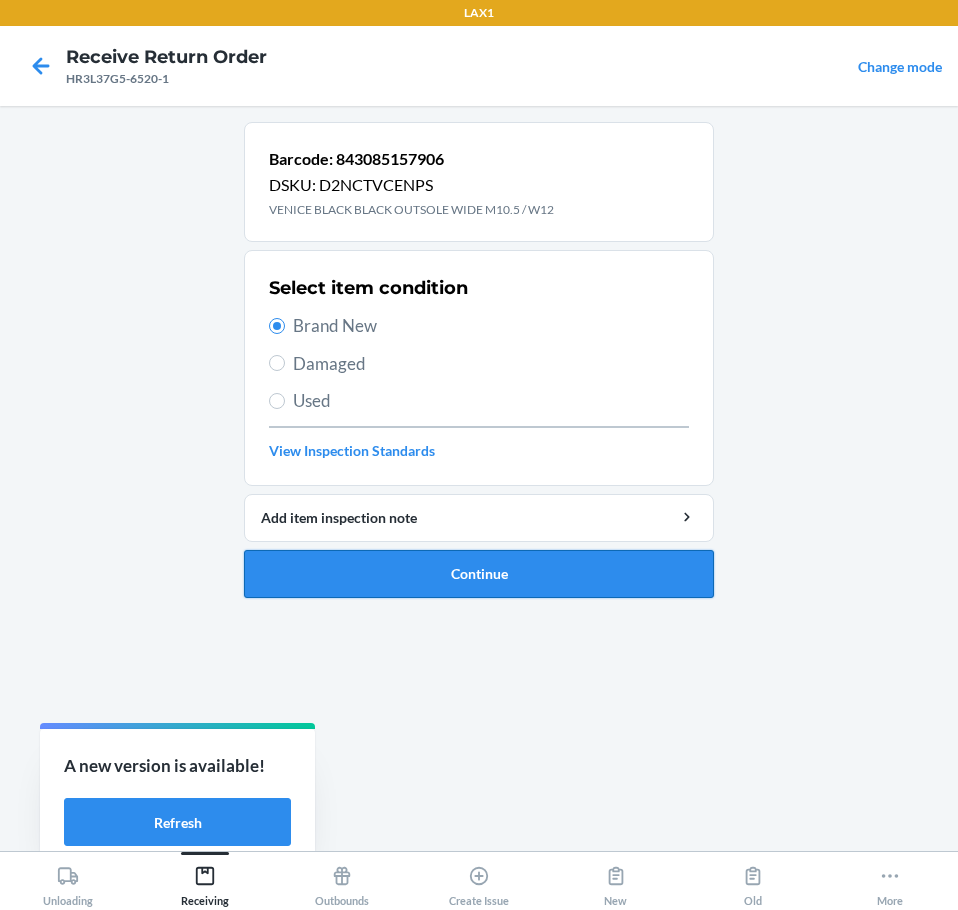 click on "Continue" at bounding box center (479, 574) 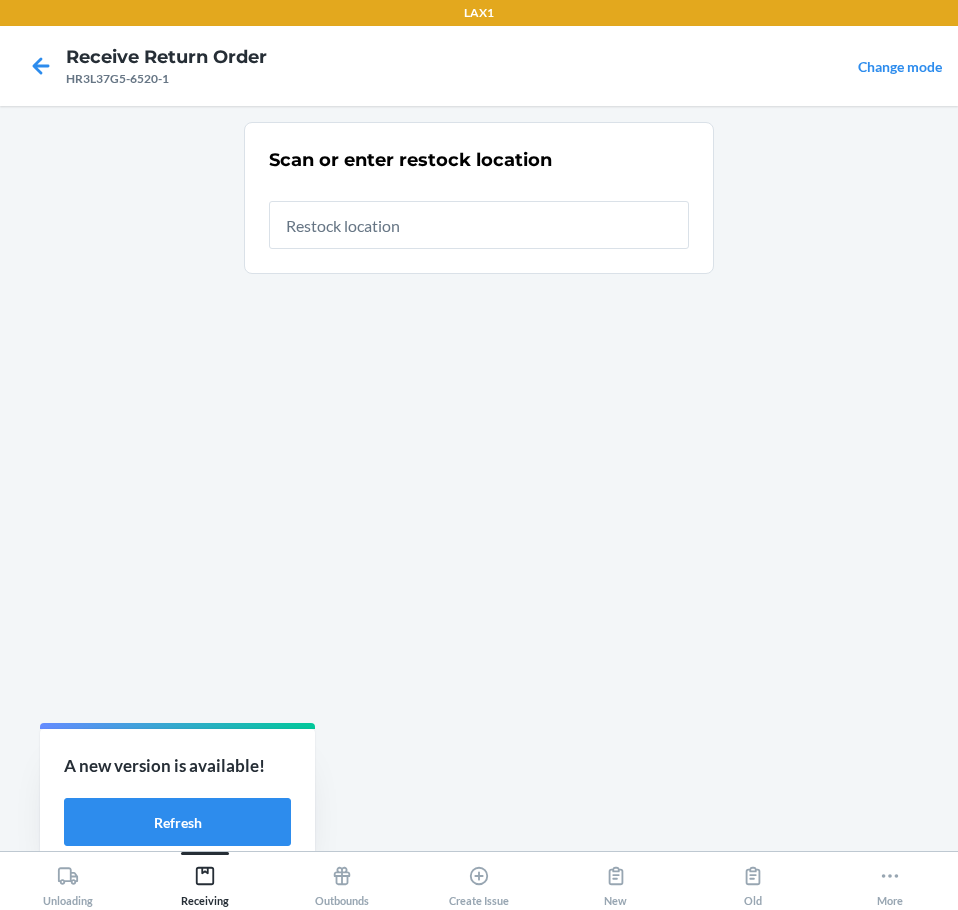 click at bounding box center (479, 225) 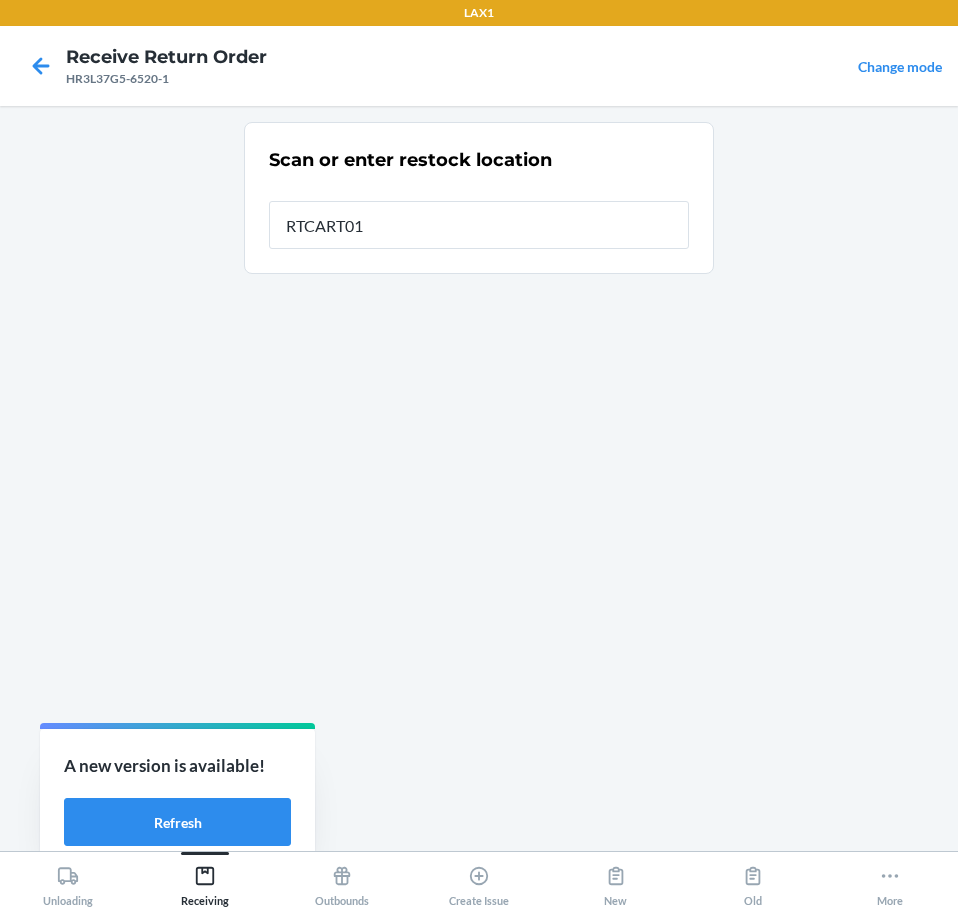 type on "RTCART019" 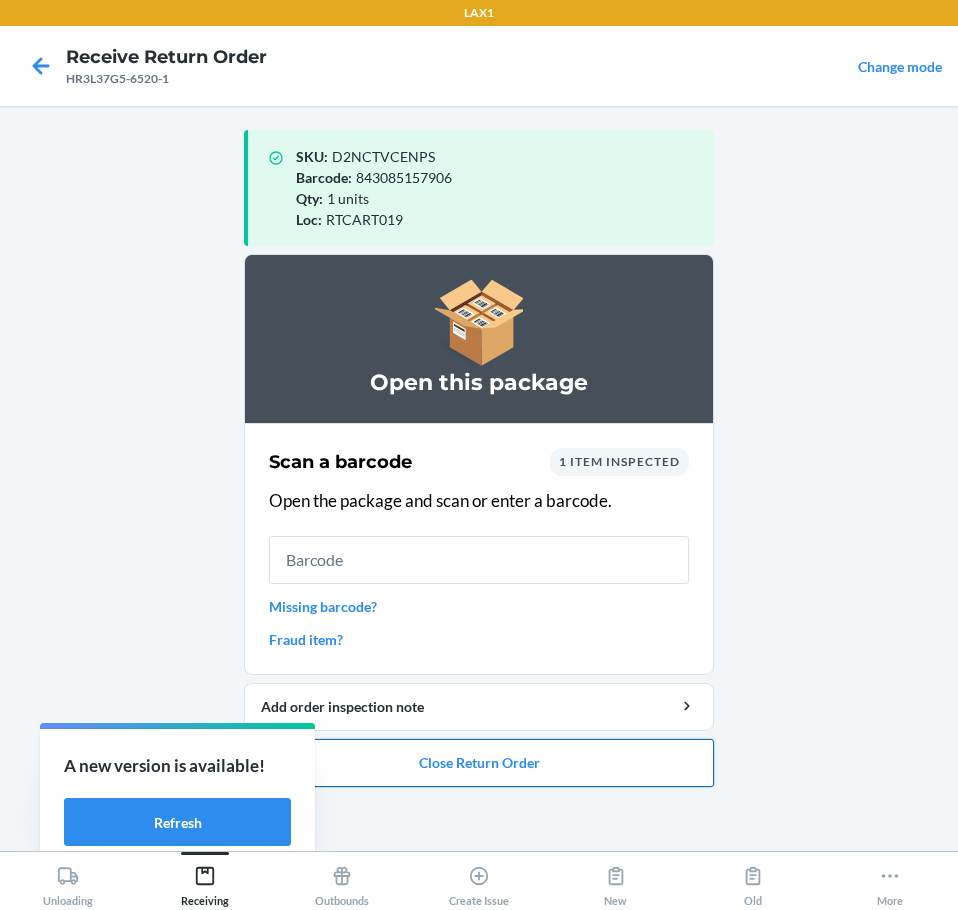 click on "Close Return Order" at bounding box center (479, 763) 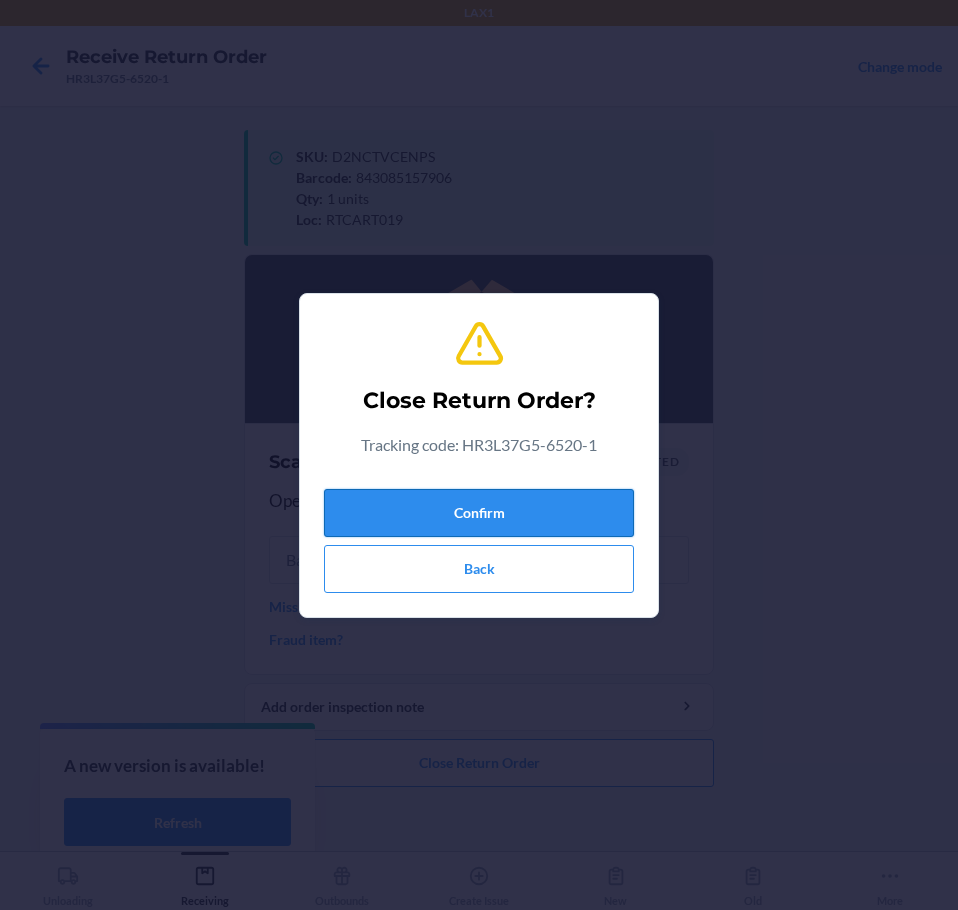 click on "Confirm" at bounding box center [479, 513] 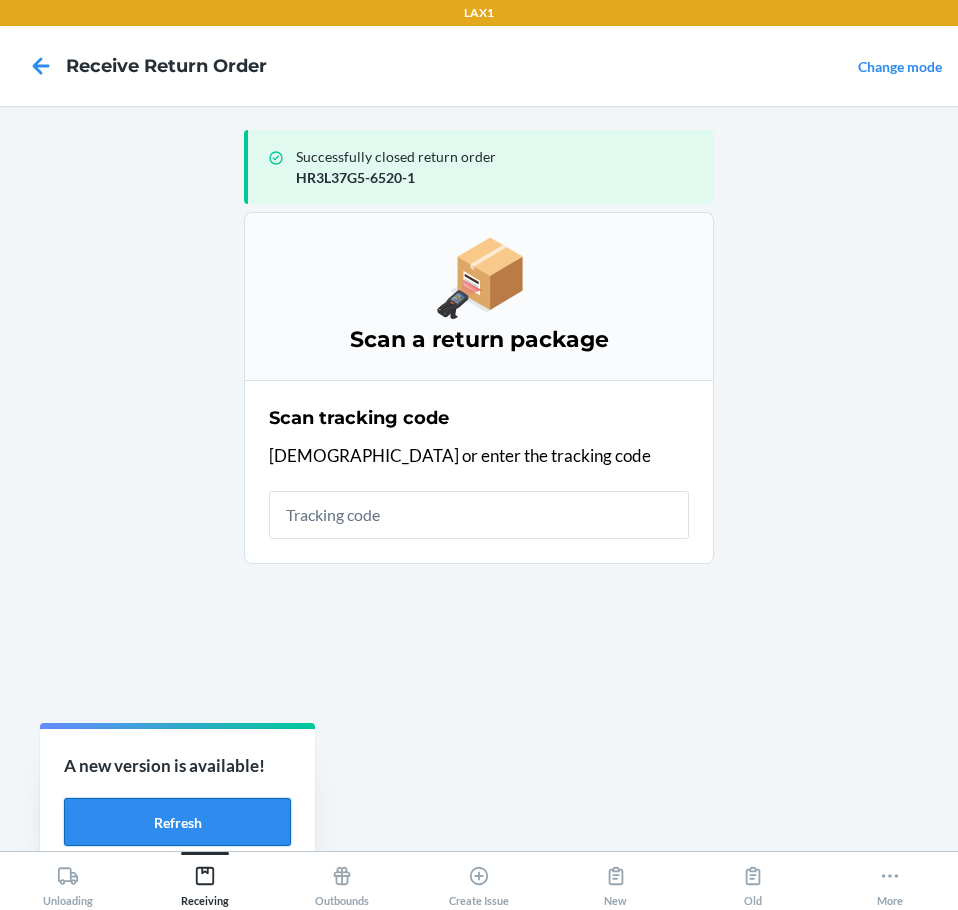 click on "Refresh" at bounding box center [177, 822] 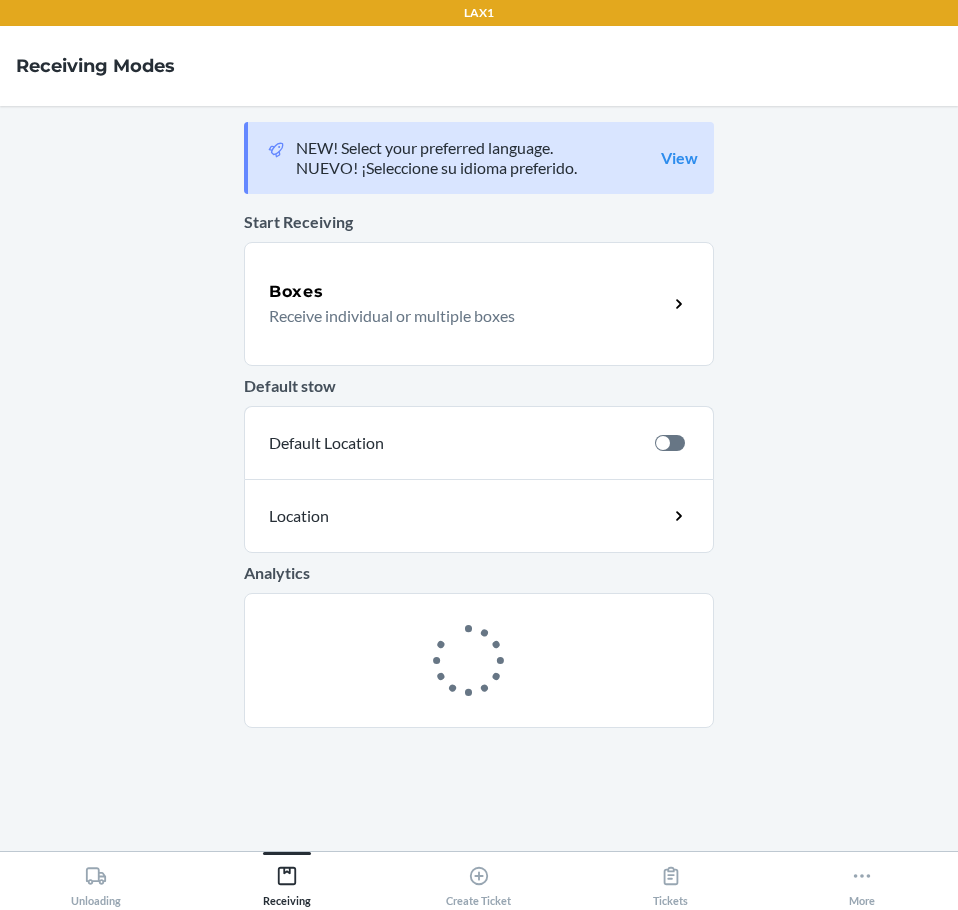 scroll, scrollTop: 0, scrollLeft: 0, axis: both 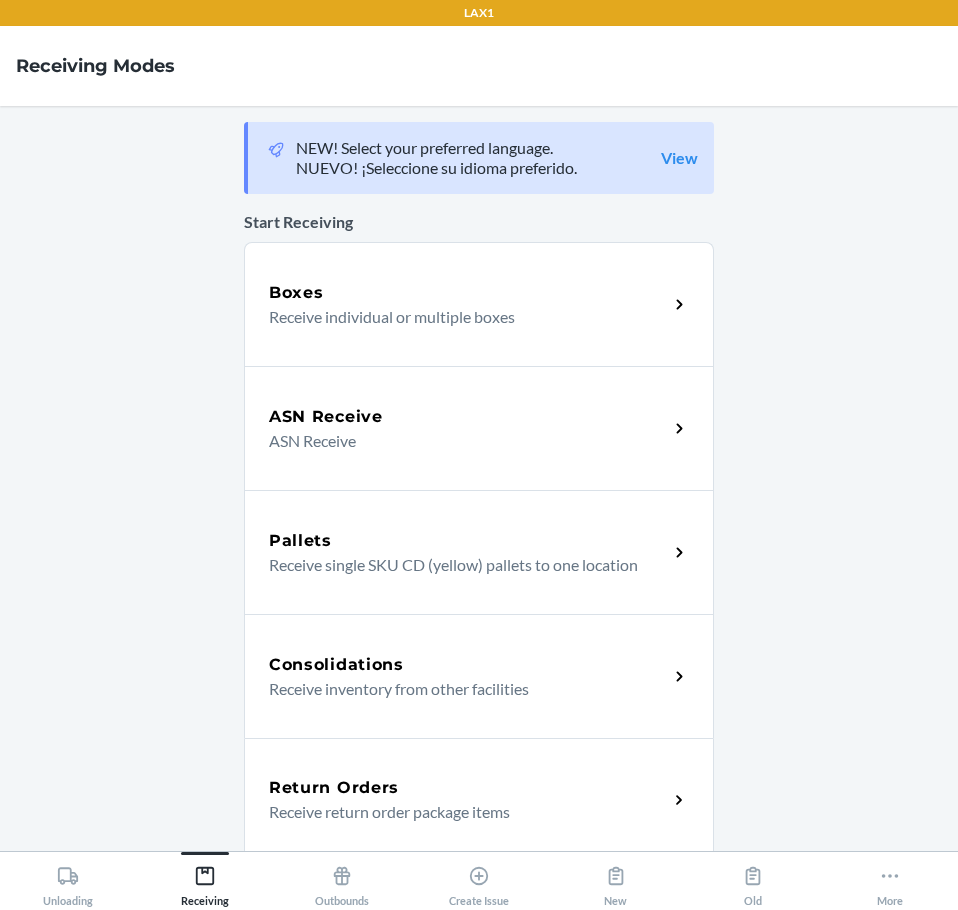 click on "Return Orders" at bounding box center (468, 788) 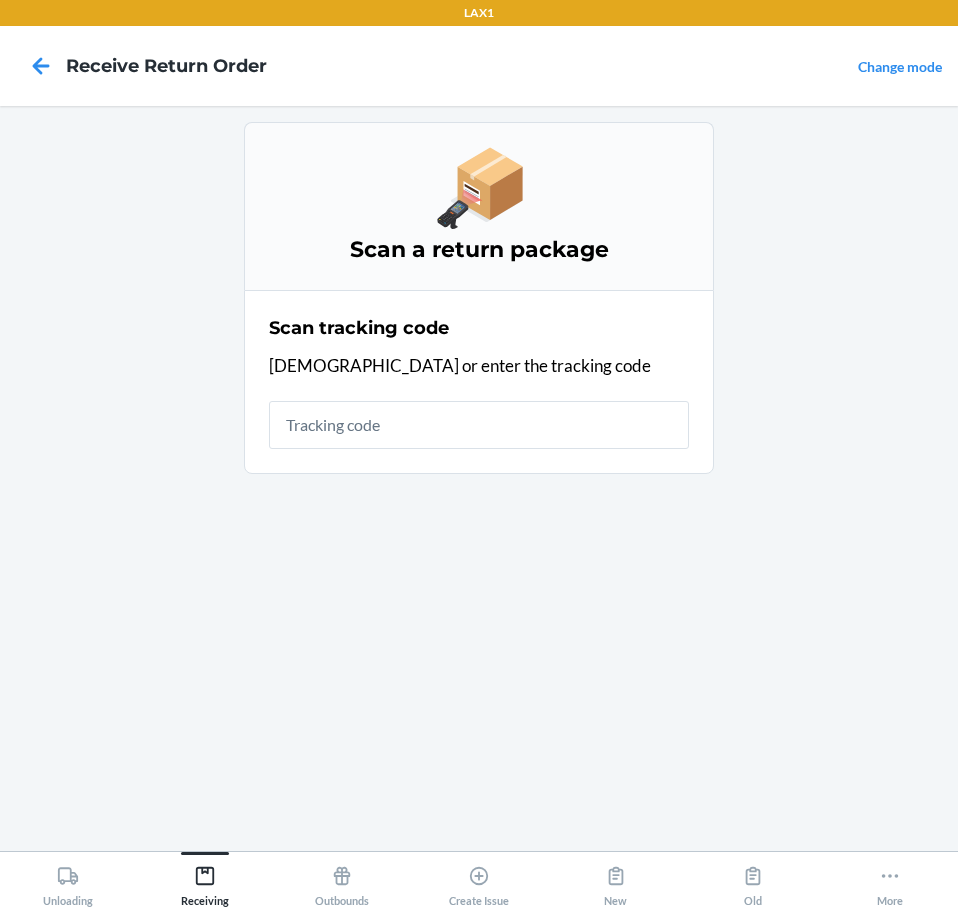 click at bounding box center (479, 425) 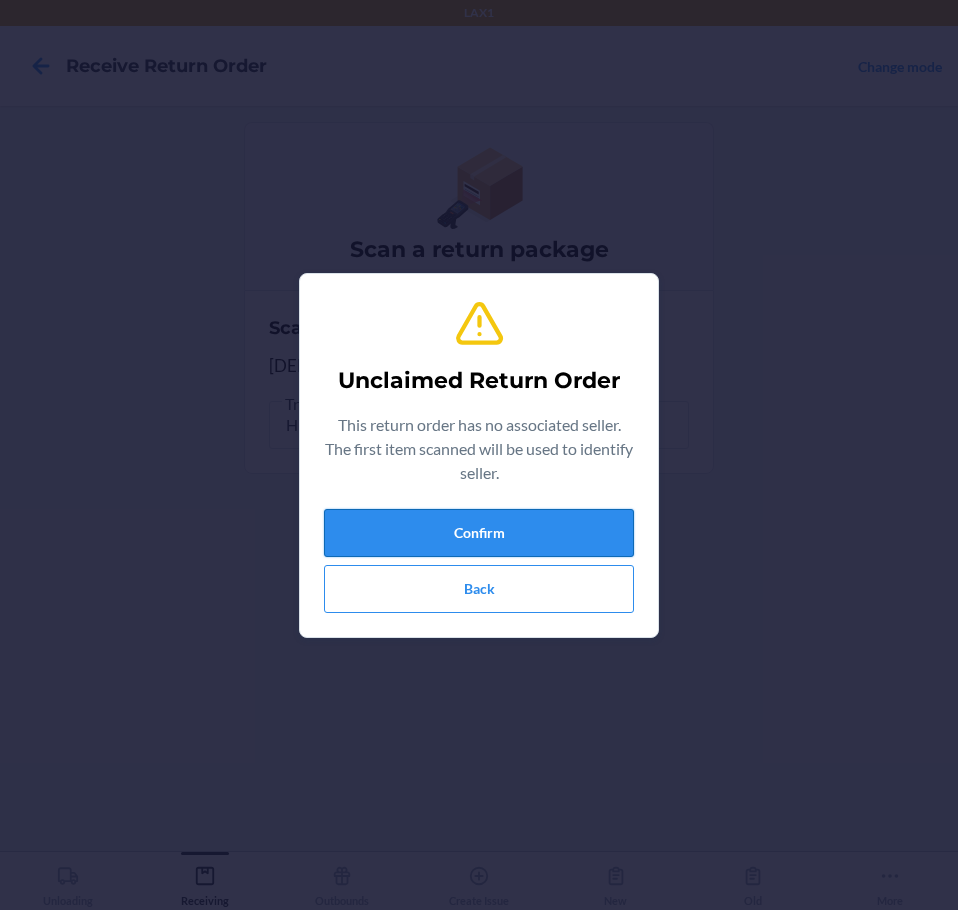 click on "Confirm" at bounding box center (479, 533) 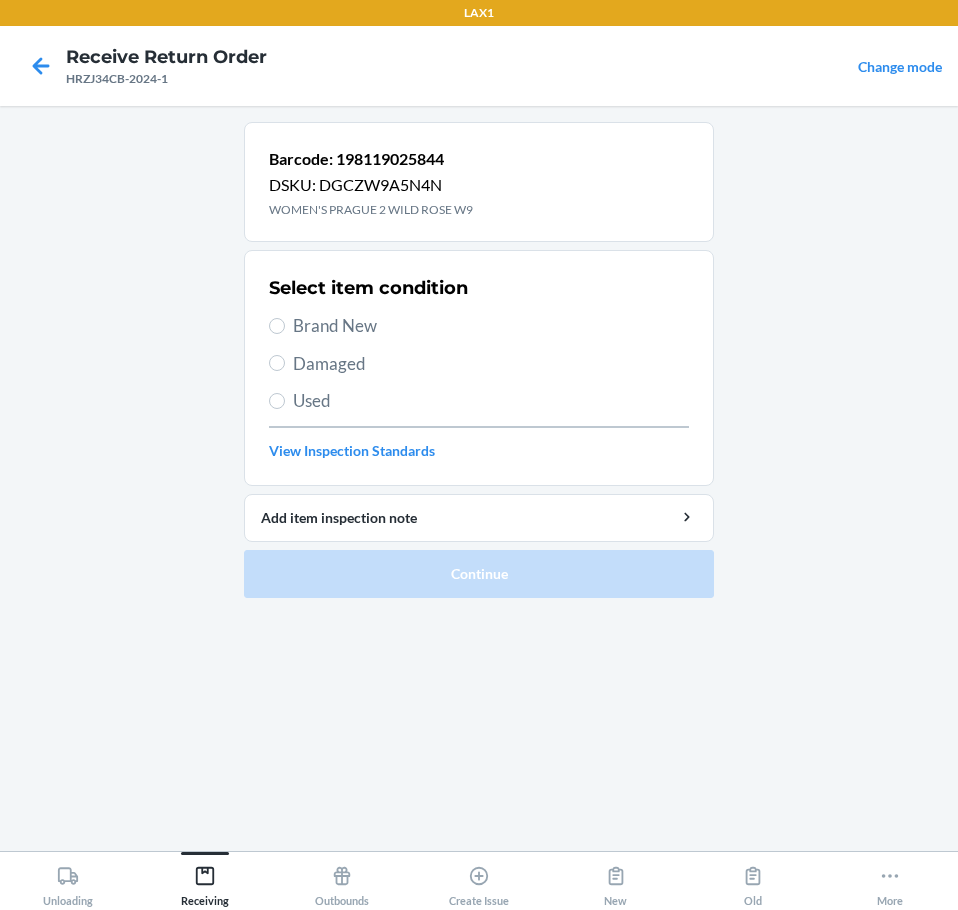 drag, startPoint x: 293, startPoint y: 318, endPoint x: 293, endPoint y: 340, distance: 22 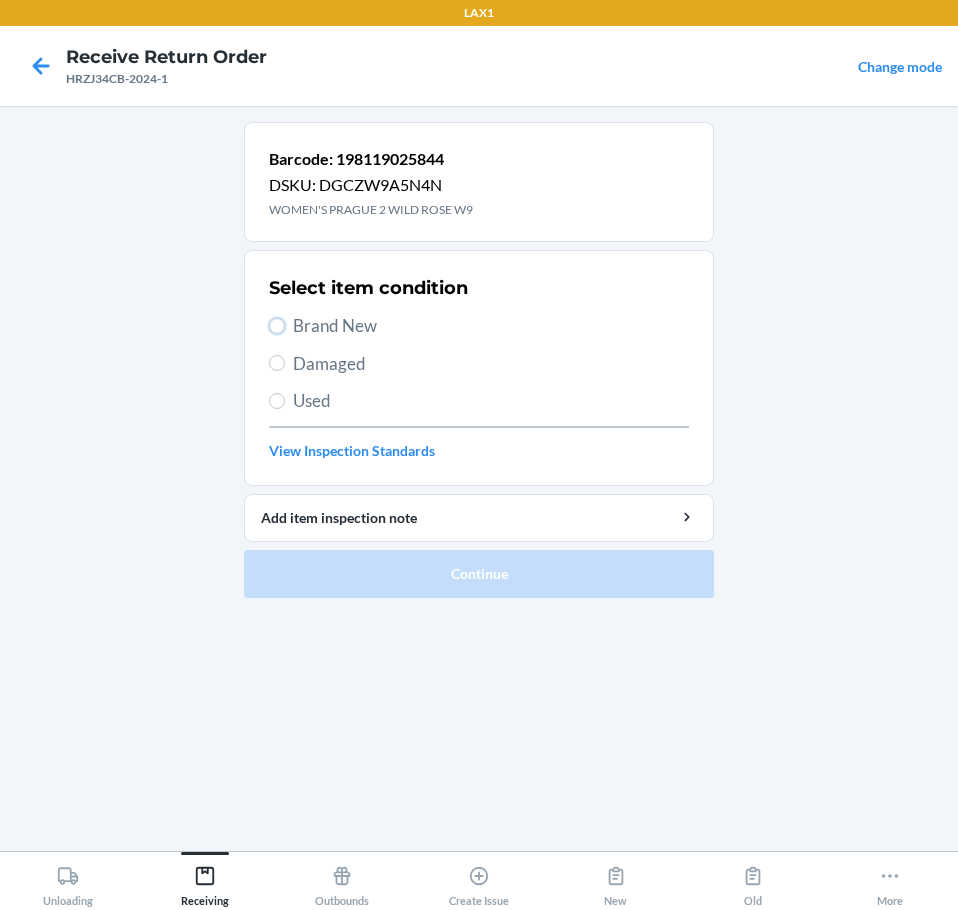 click on "Brand New" at bounding box center (277, 326) 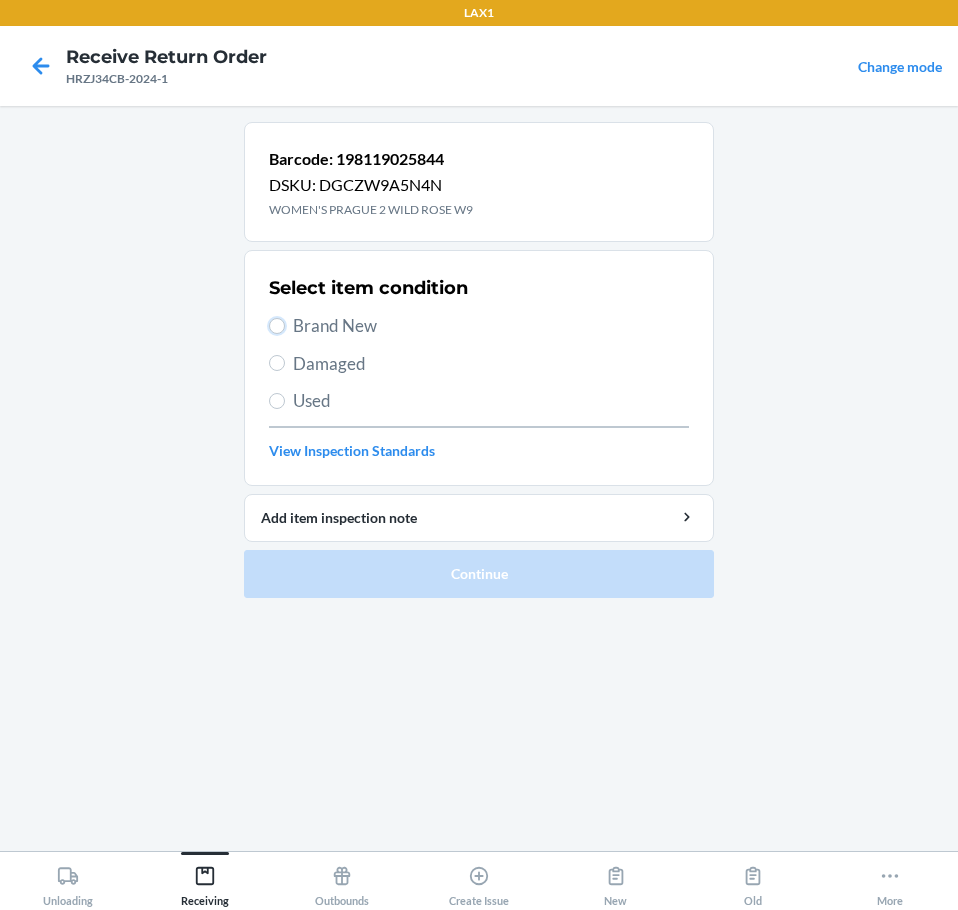 radio on "true" 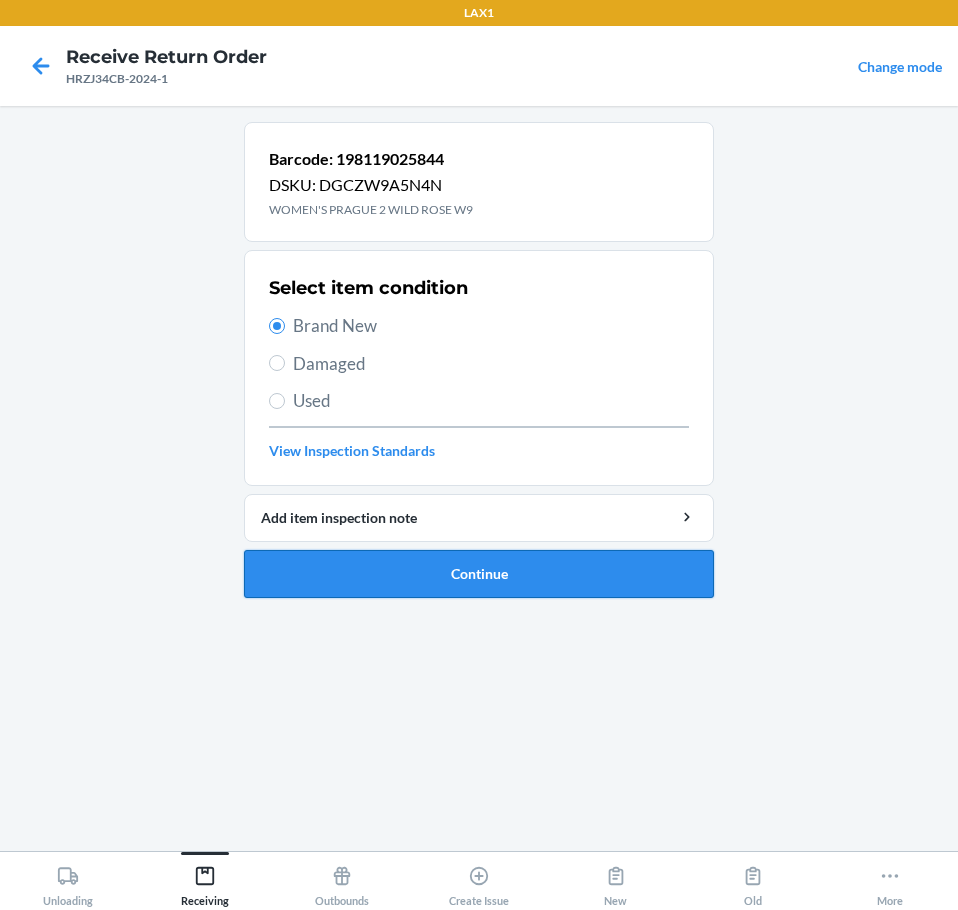 click on "Continue" at bounding box center (479, 574) 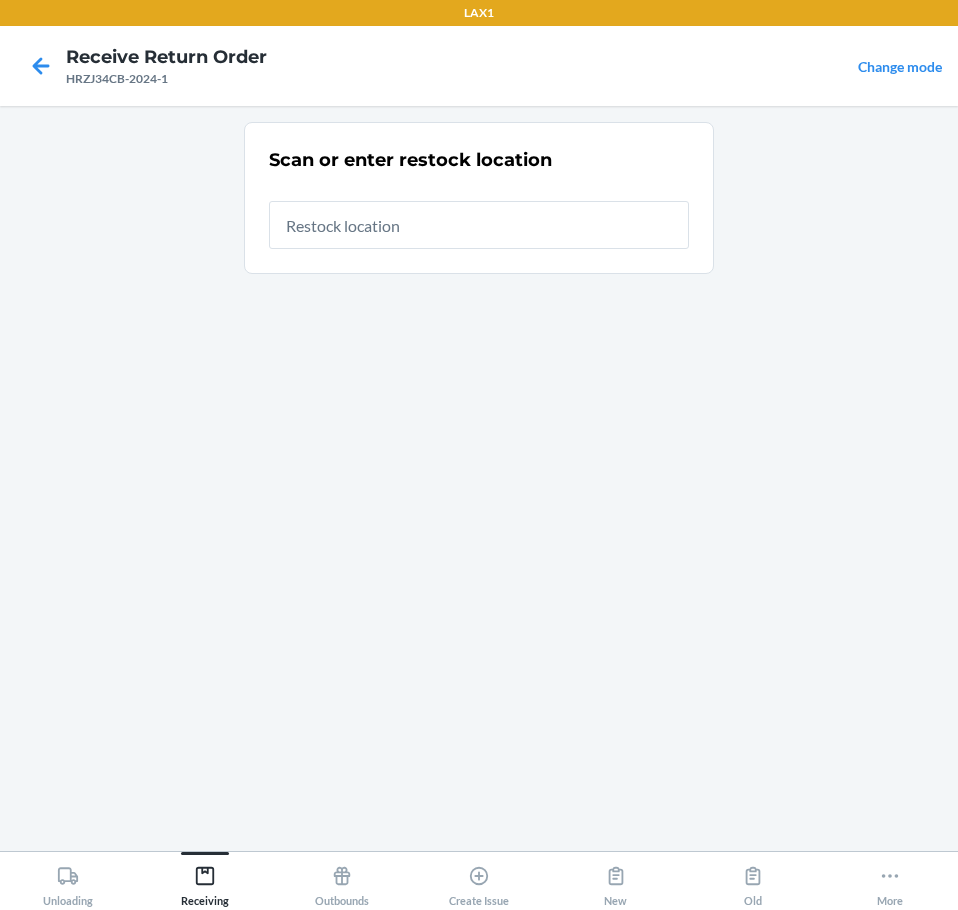 click at bounding box center (479, 225) 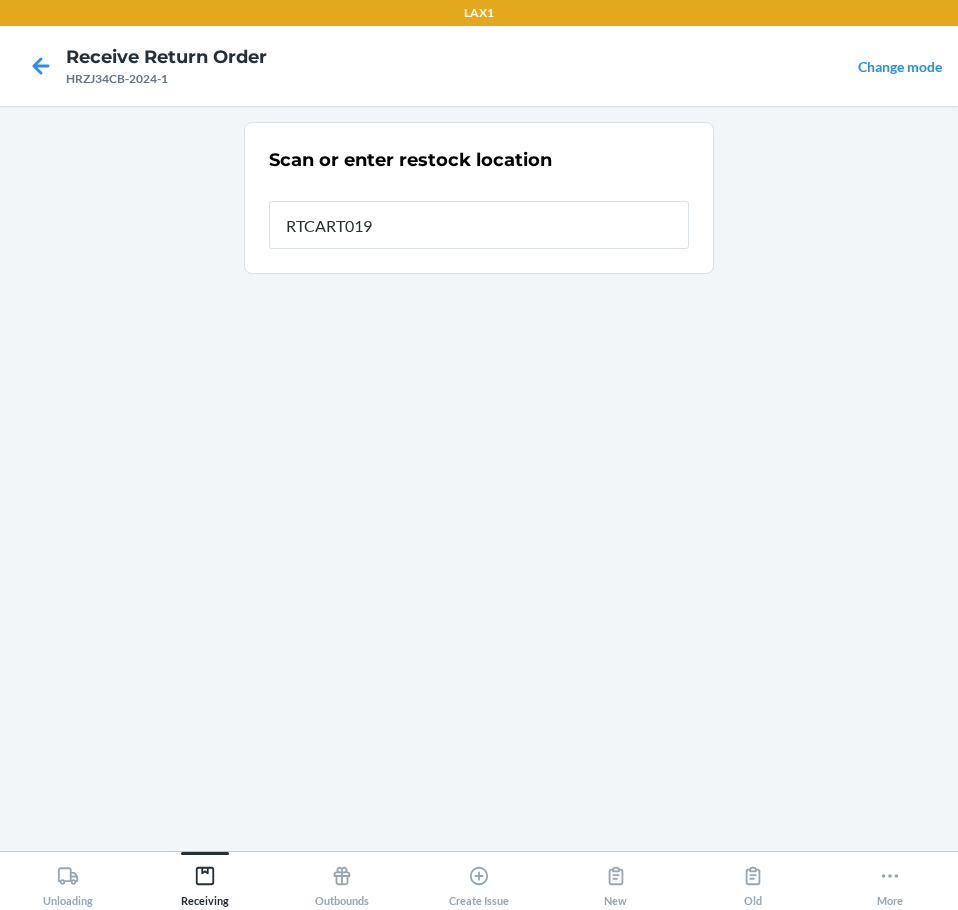 type on "RTCART019" 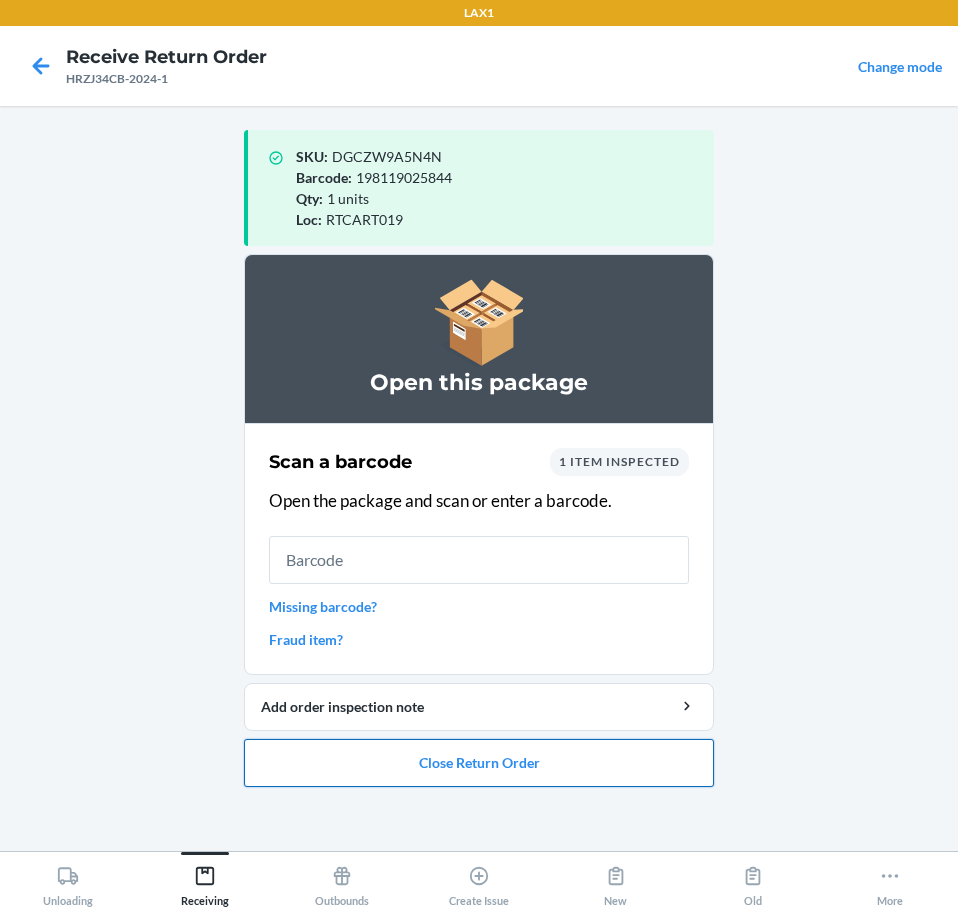 click on "Close Return Order" at bounding box center [479, 763] 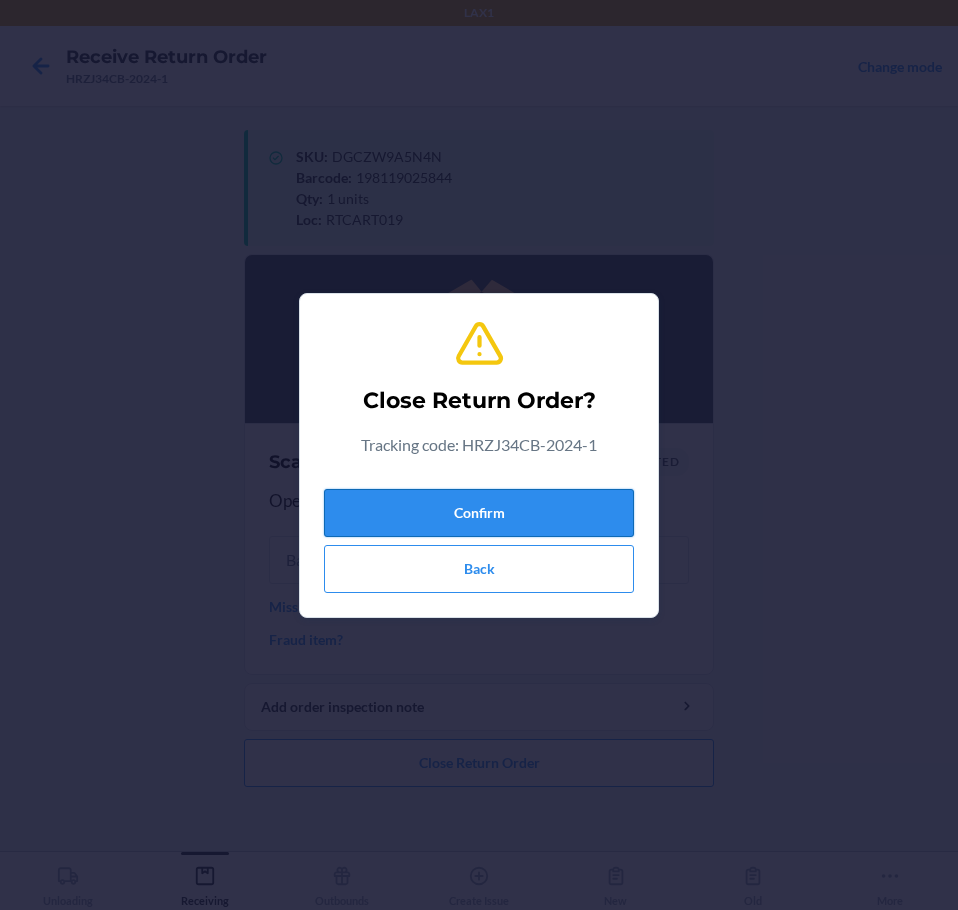 click on "Confirm" at bounding box center (479, 513) 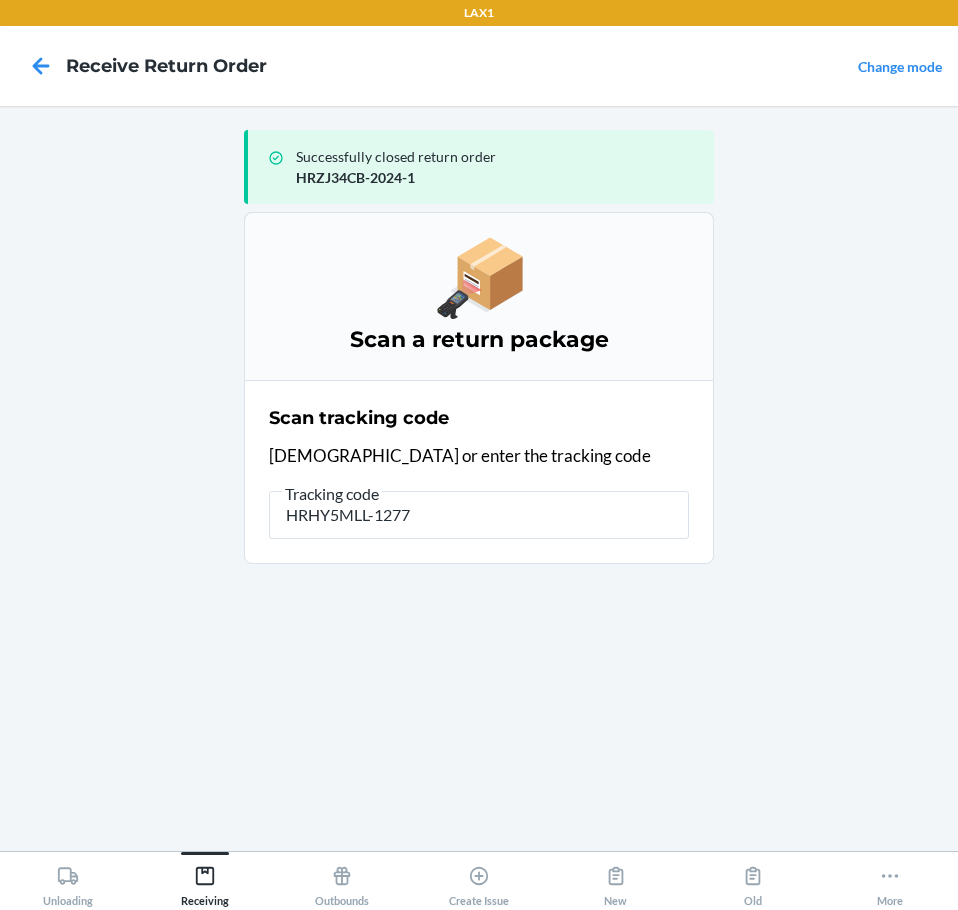 type on "HRHY5MLL-1277-" 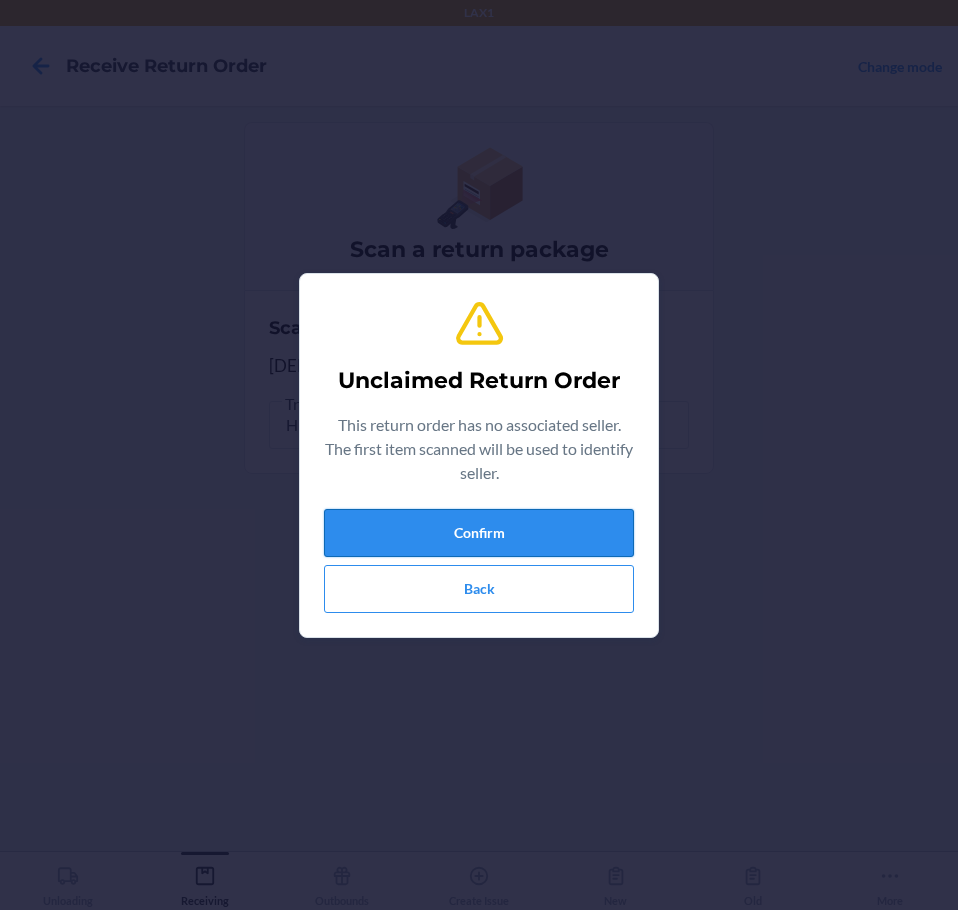 click on "Confirm" at bounding box center (479, 533) 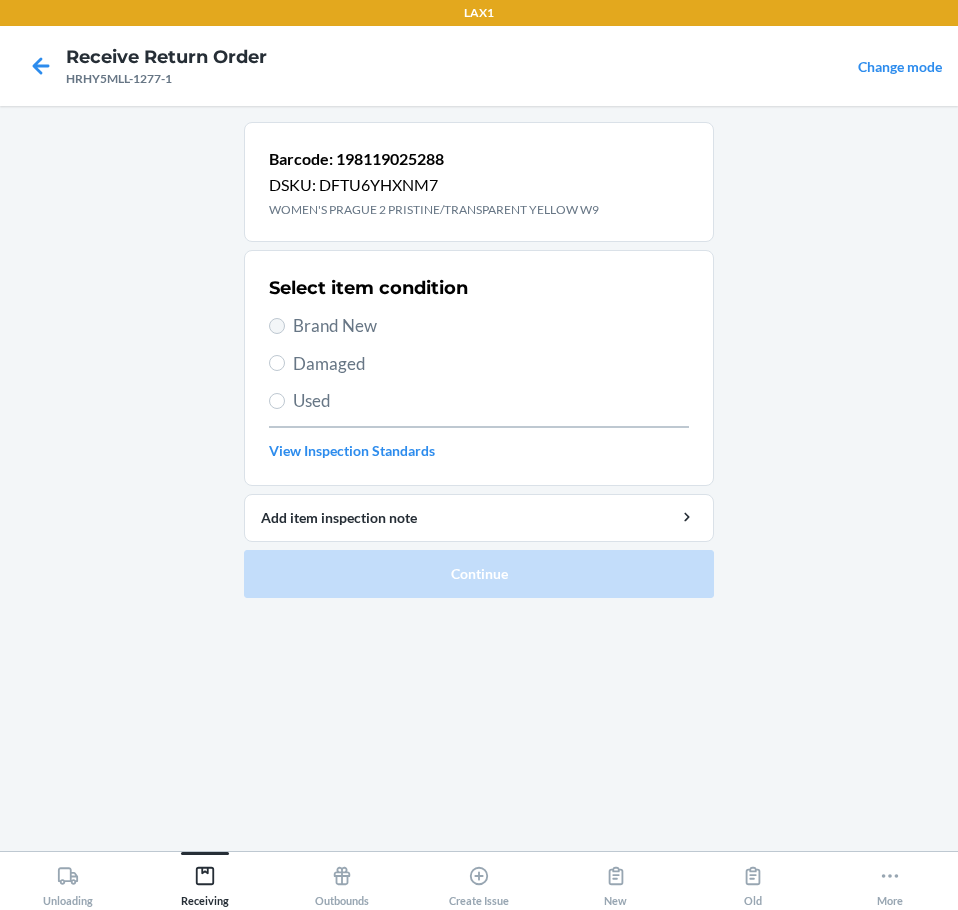 click on "Select item condition Brand New Damaged Used View Inspection Standards" at bounding box center (479, 368) 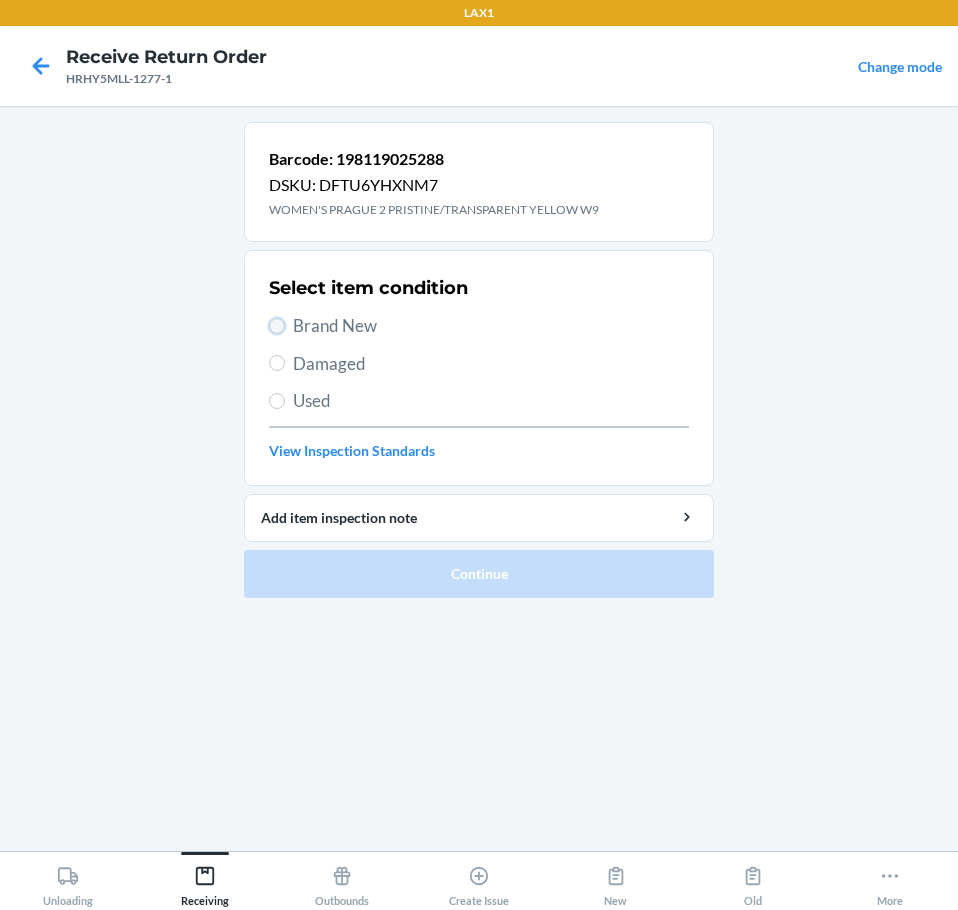 click on "Brand New" at bounding box center (277, 326) 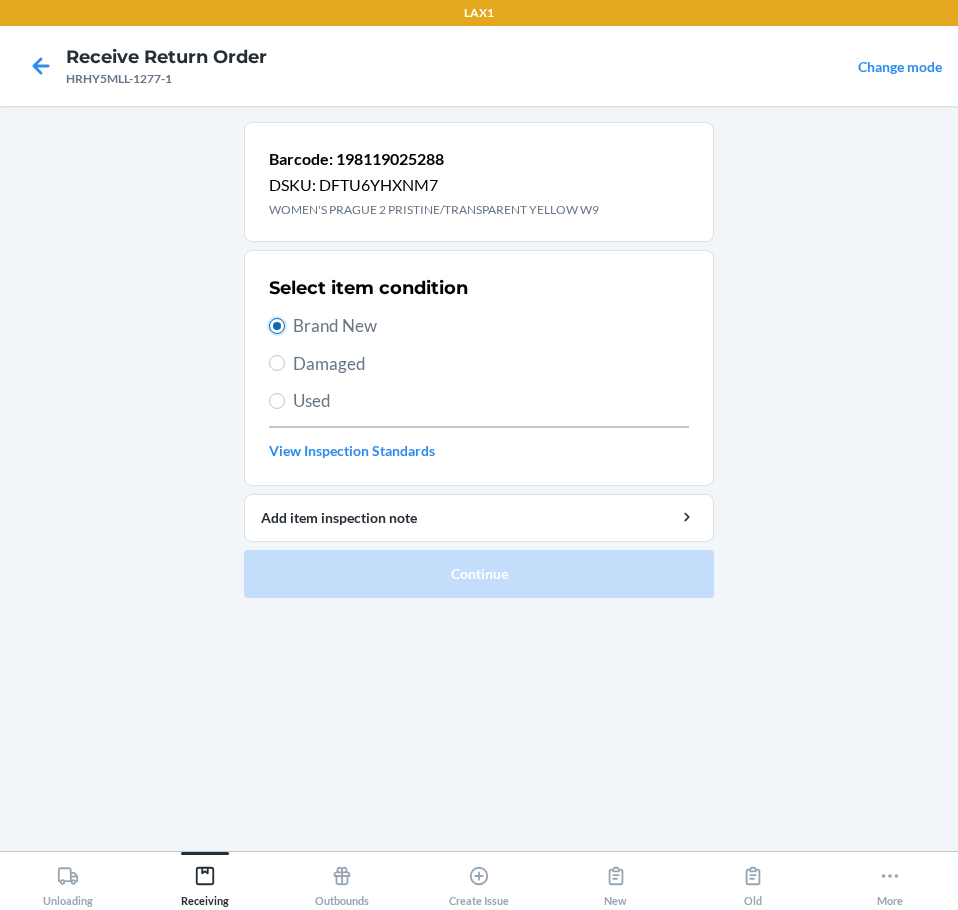 radio on "true" 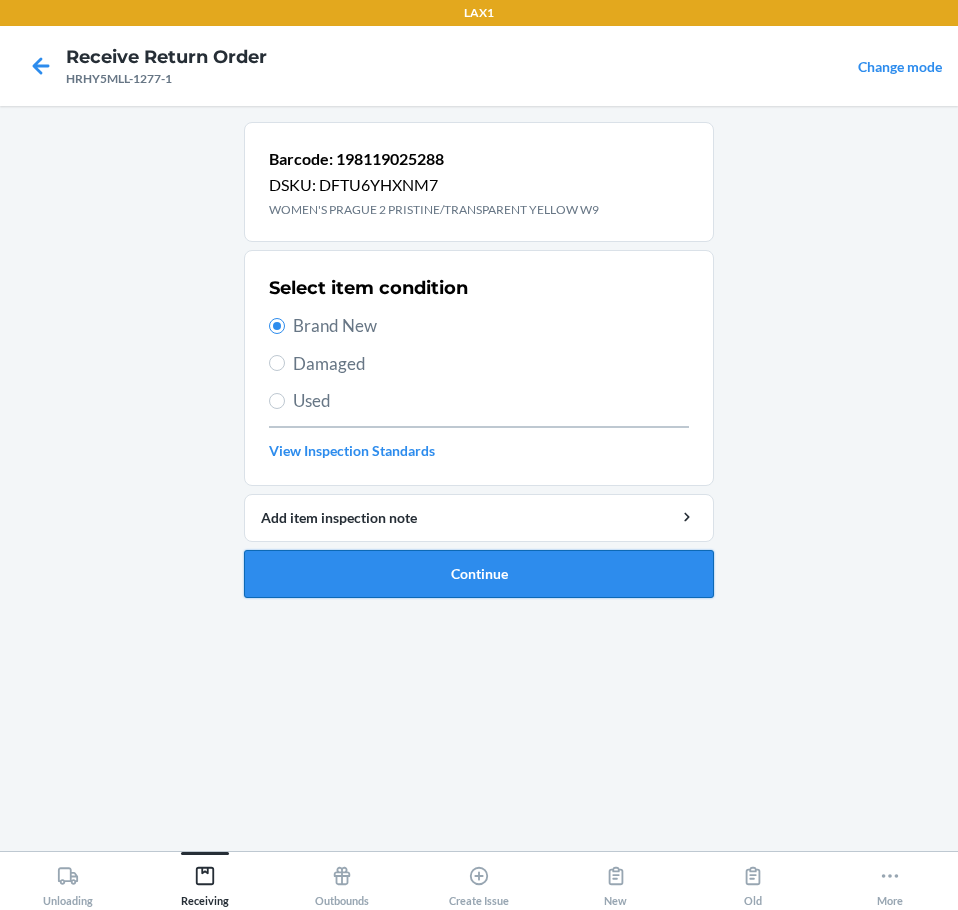 click on "Continue" at bounding box center [479, 574] 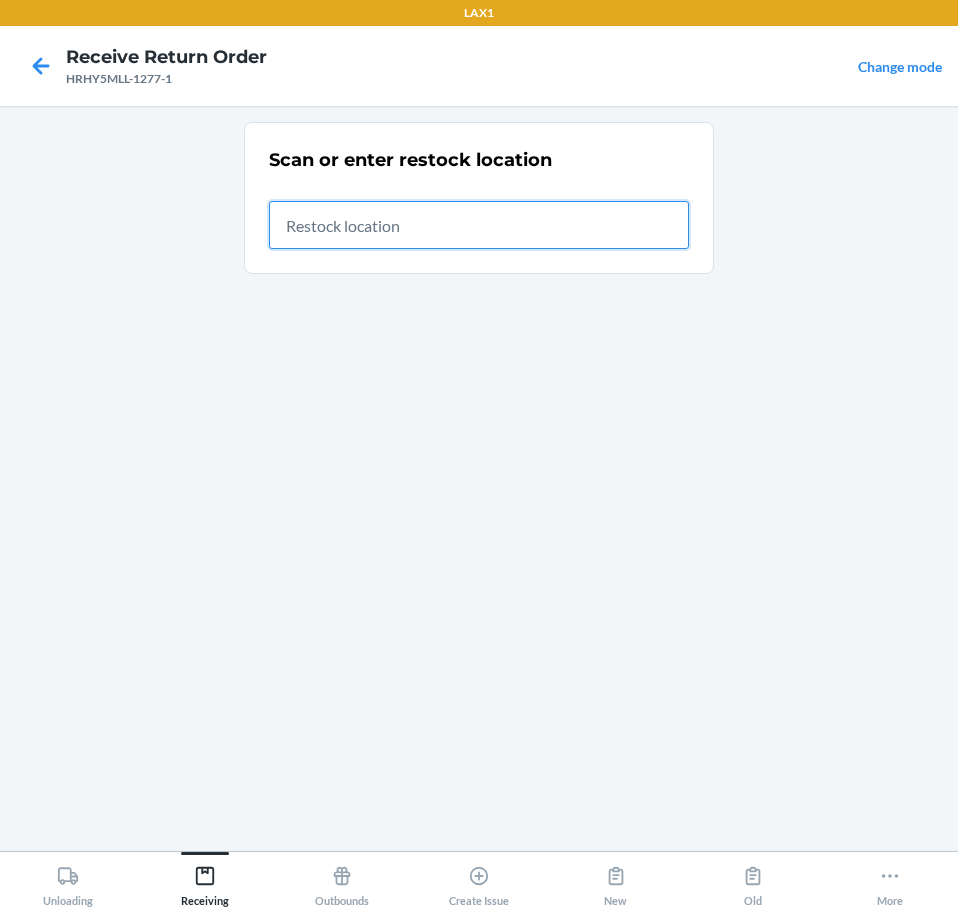 click at bounding box center [479, 225] 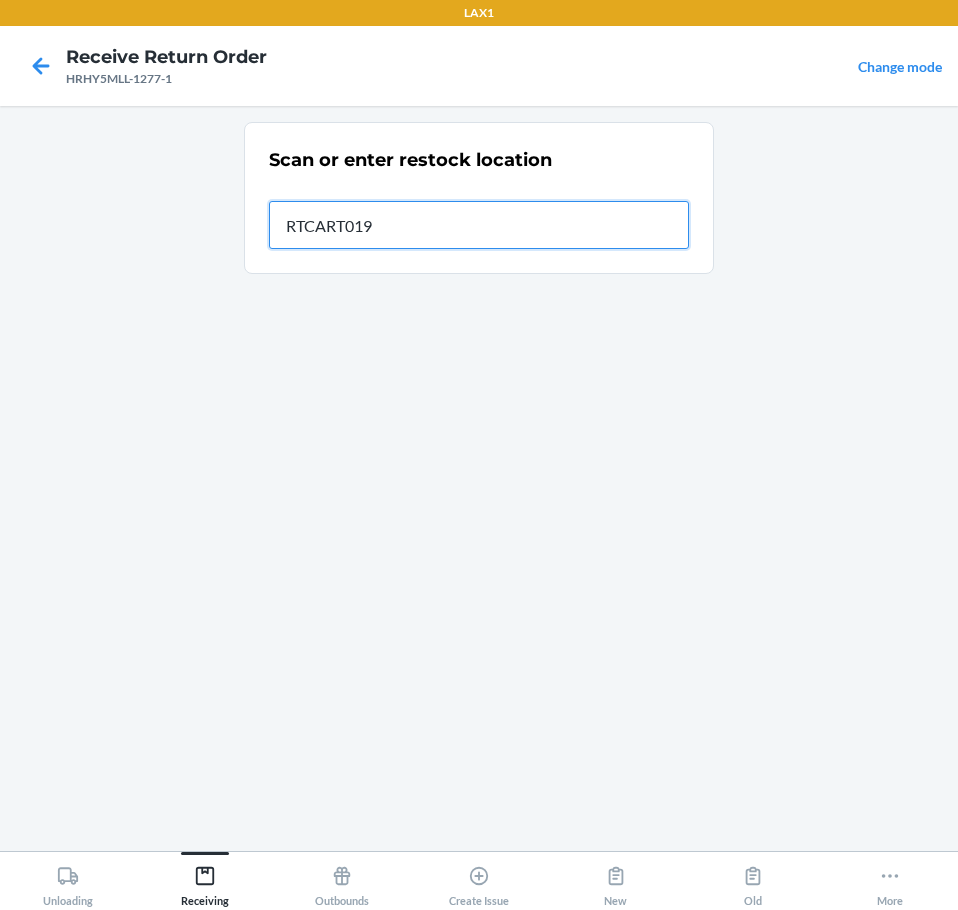 type on "RTCART019" 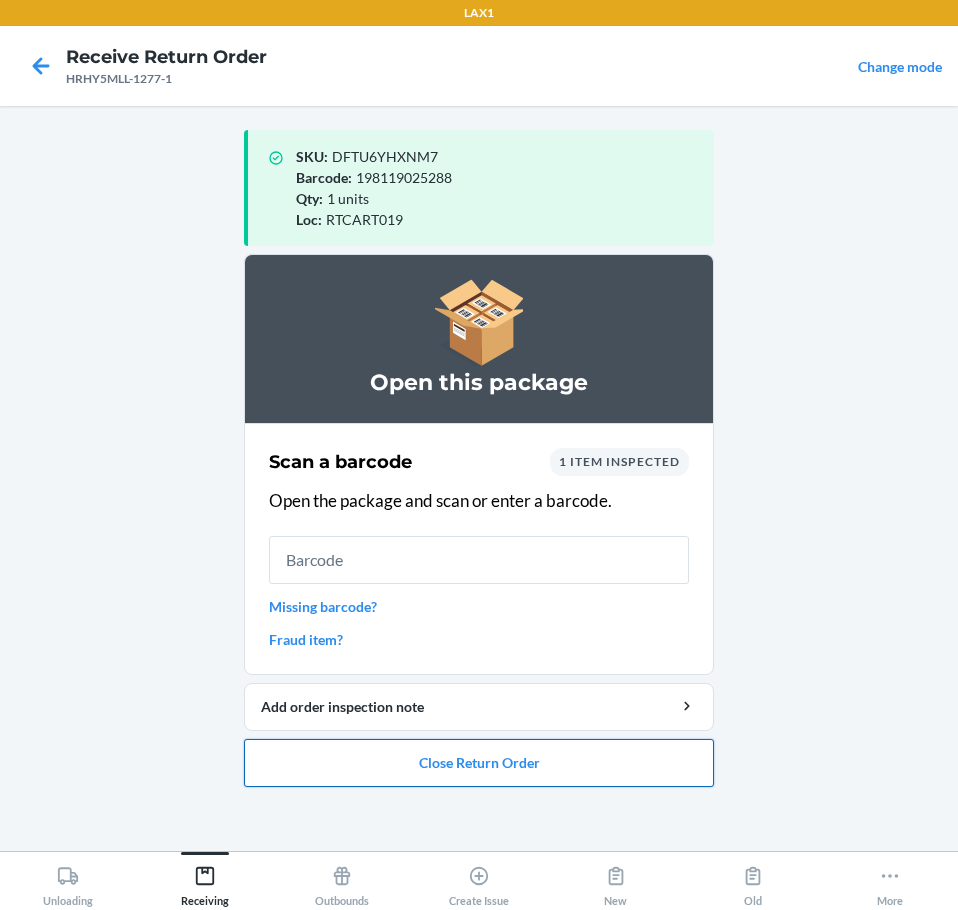 click on "Close Return Order" at bounding box center [479, 763] 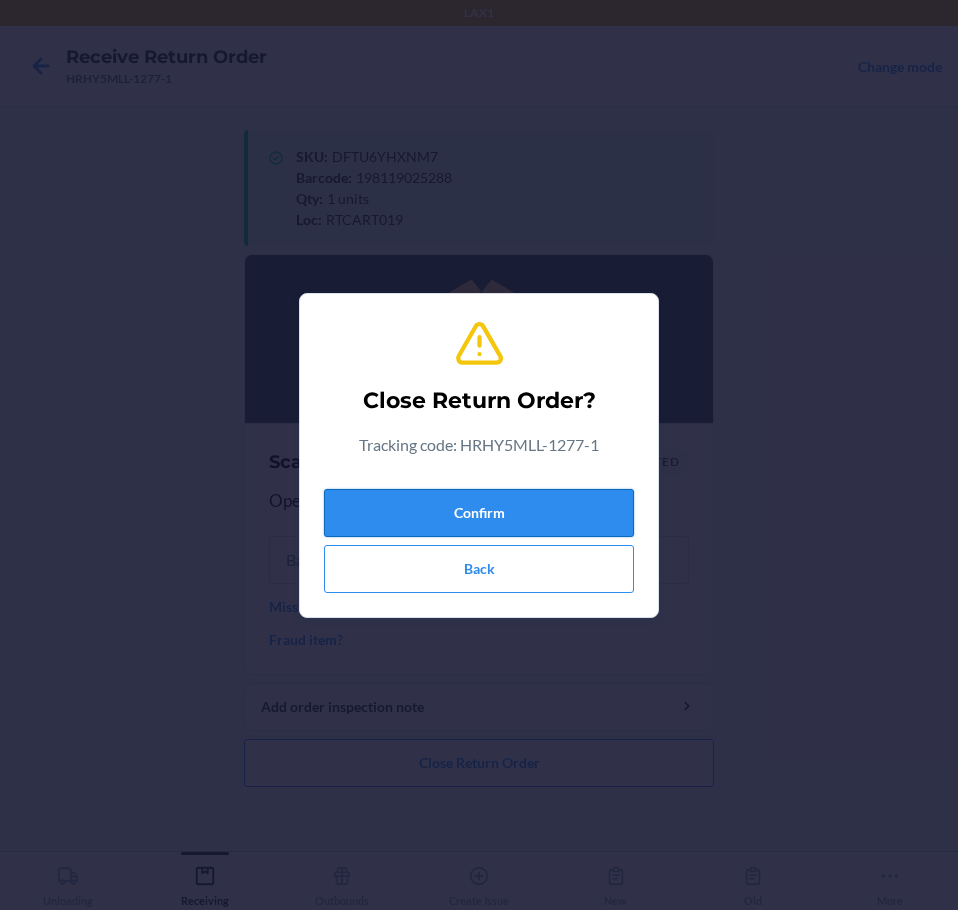 click on "Confirm" at bounding box center (479, 513) 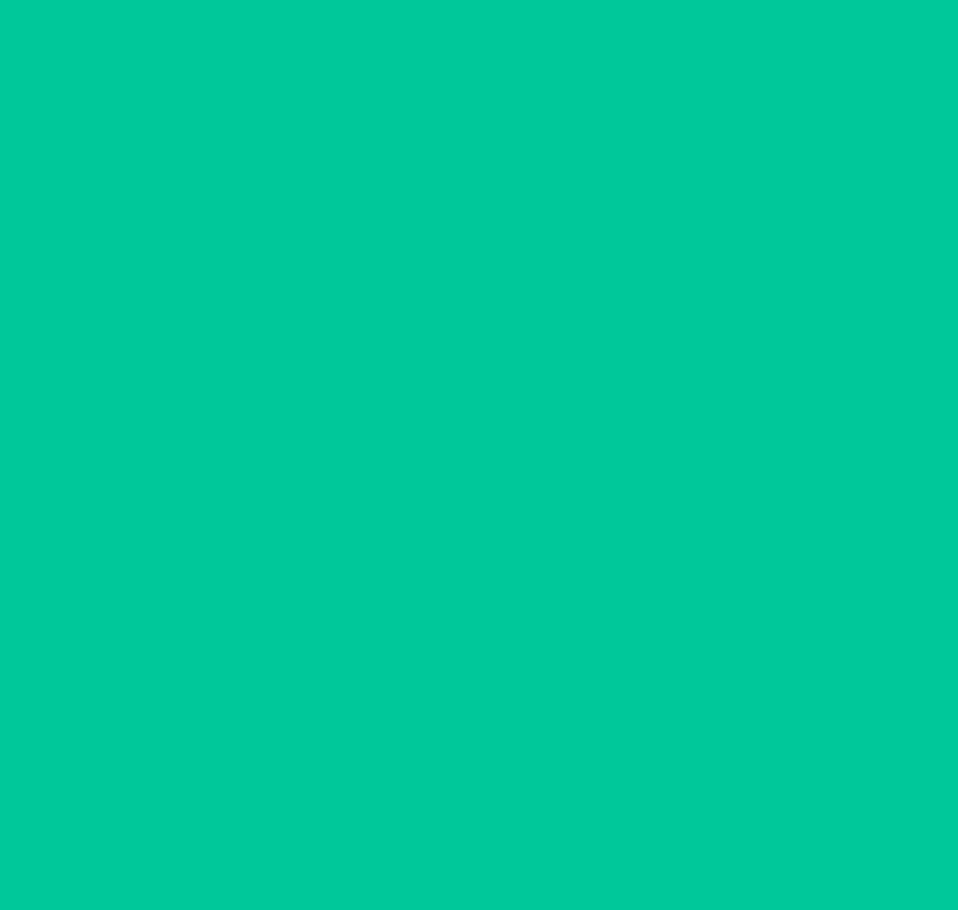 type 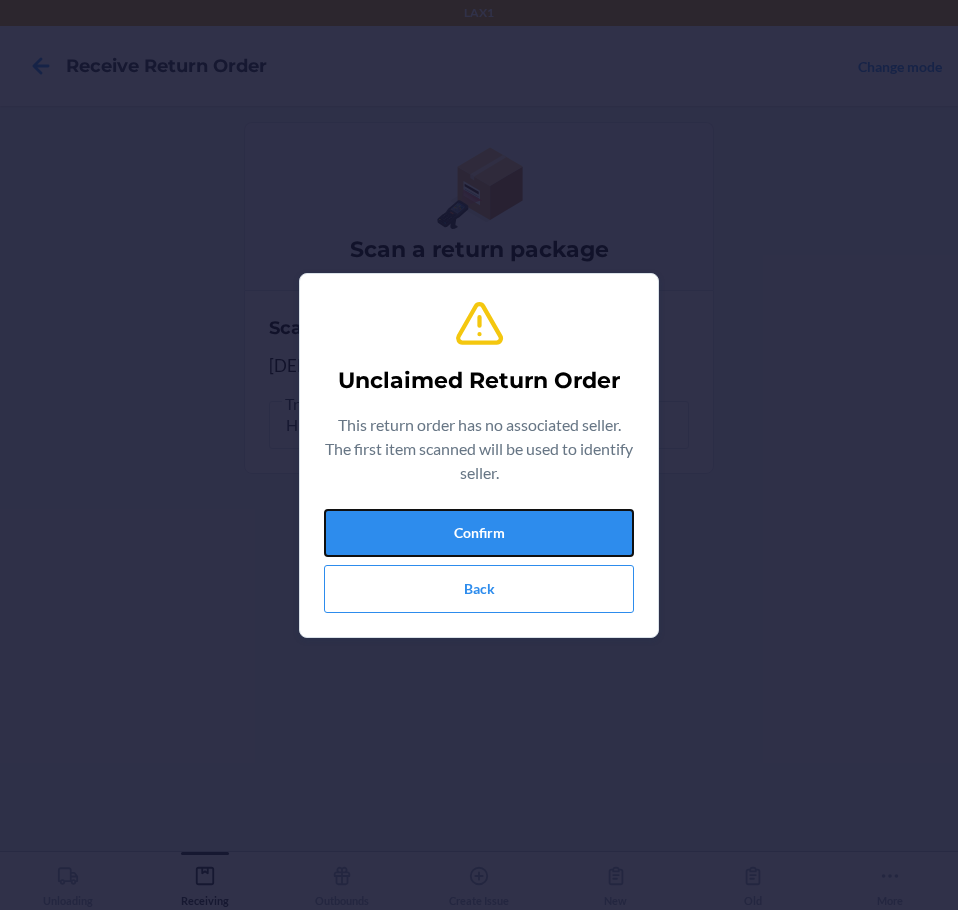 click on "Confirm" at bounding box center [479, 533] 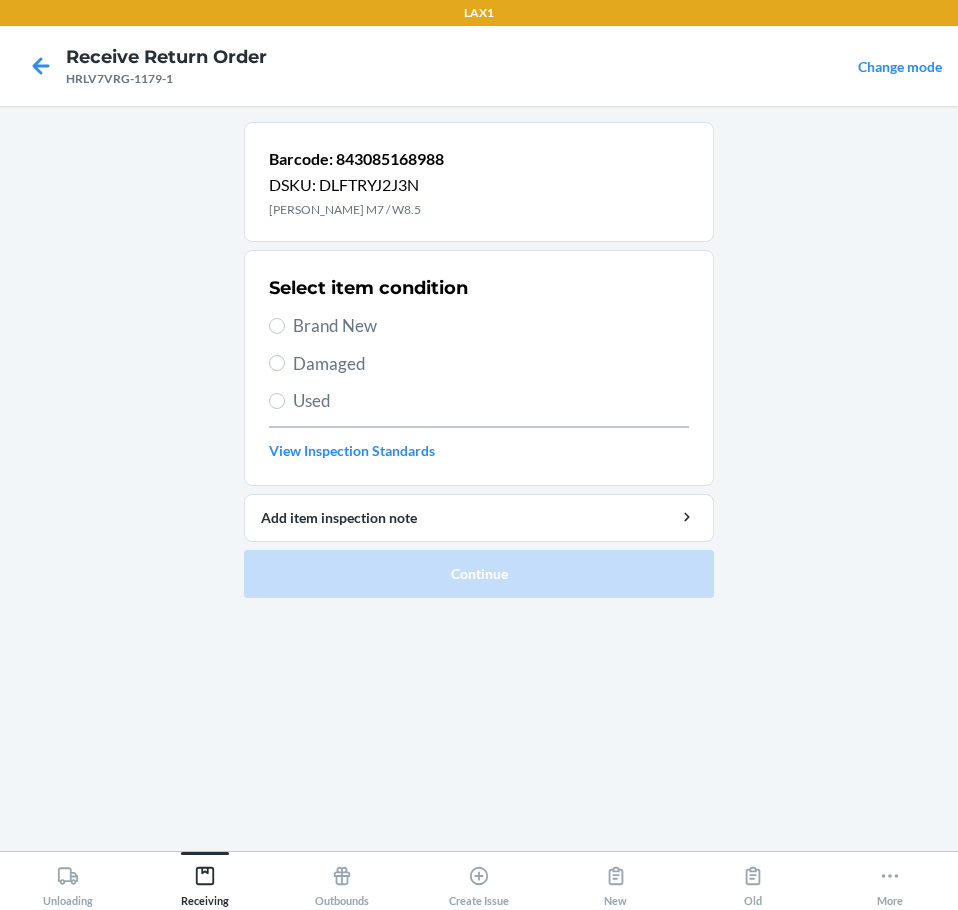 click on "Brand New" at bounding box center (491, 326) 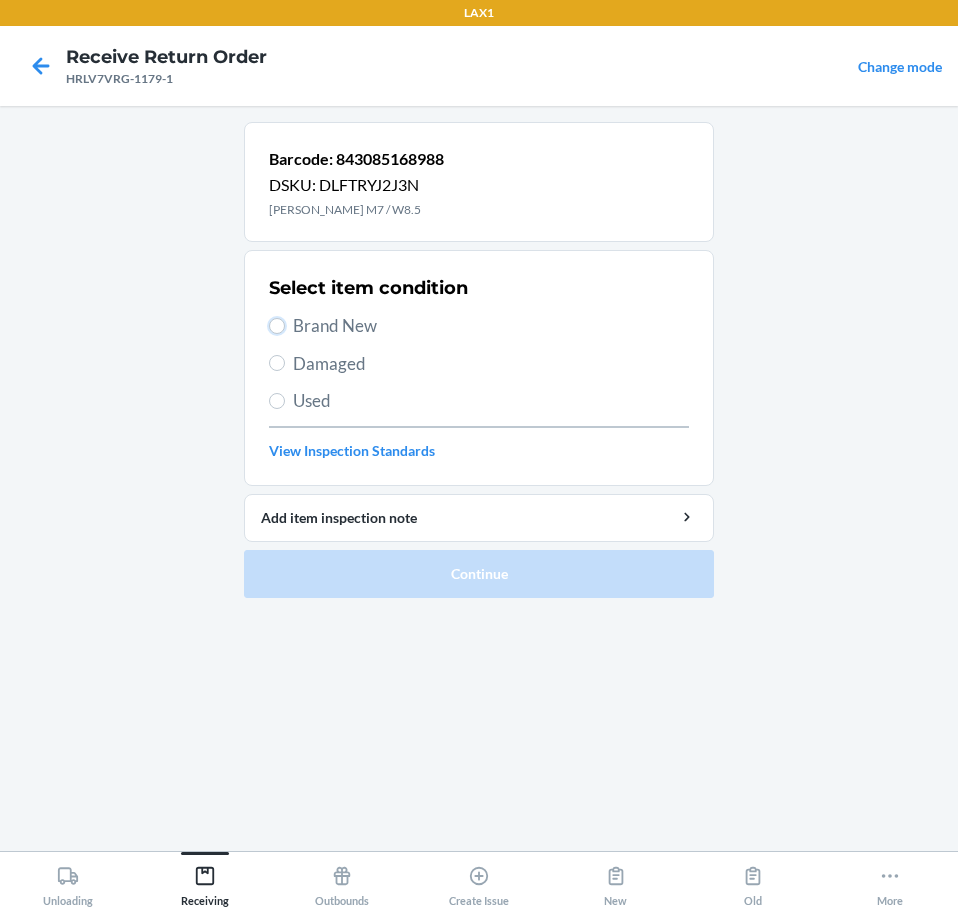 click on "Brand New" at bounding box center (277, 326) 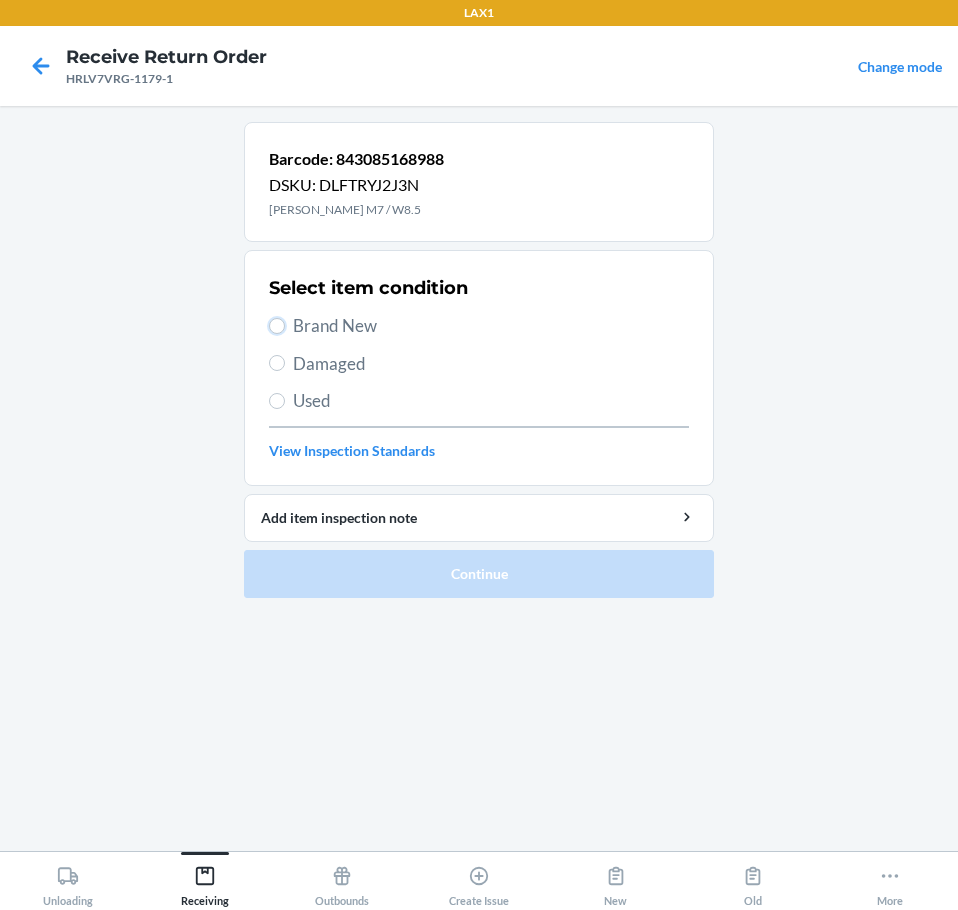 radio on "true" 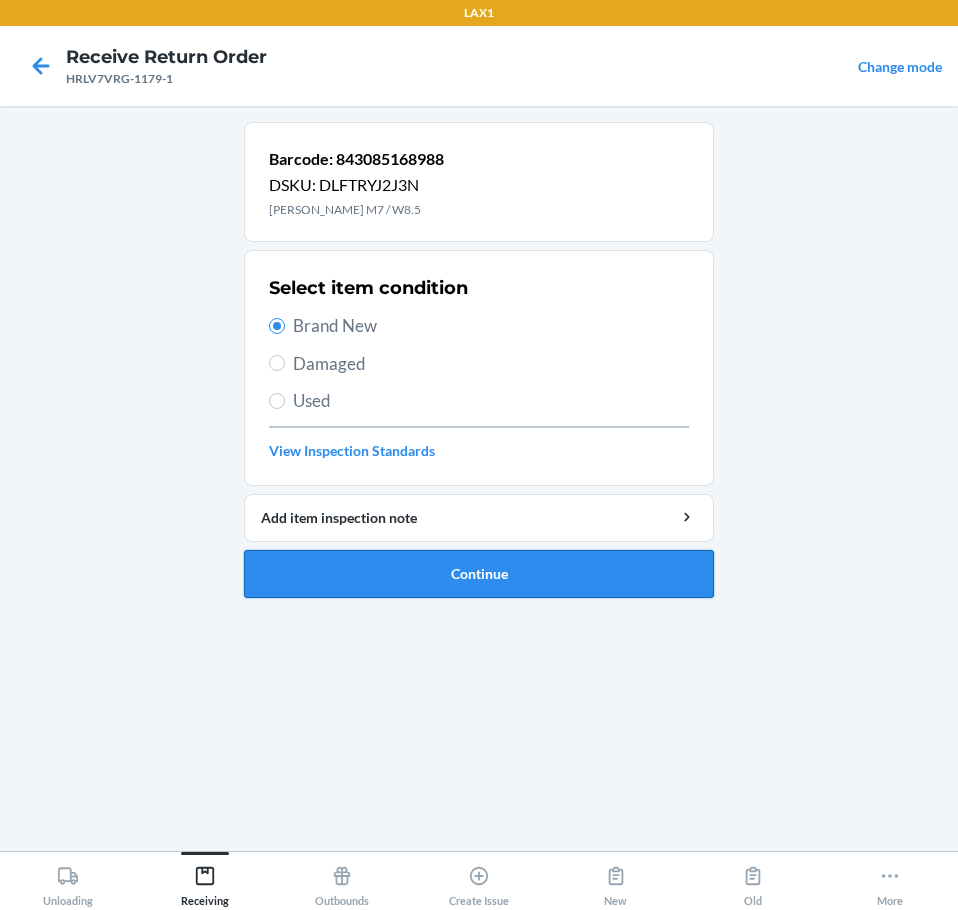 click on "Continue" at bounding box center (479, 574) 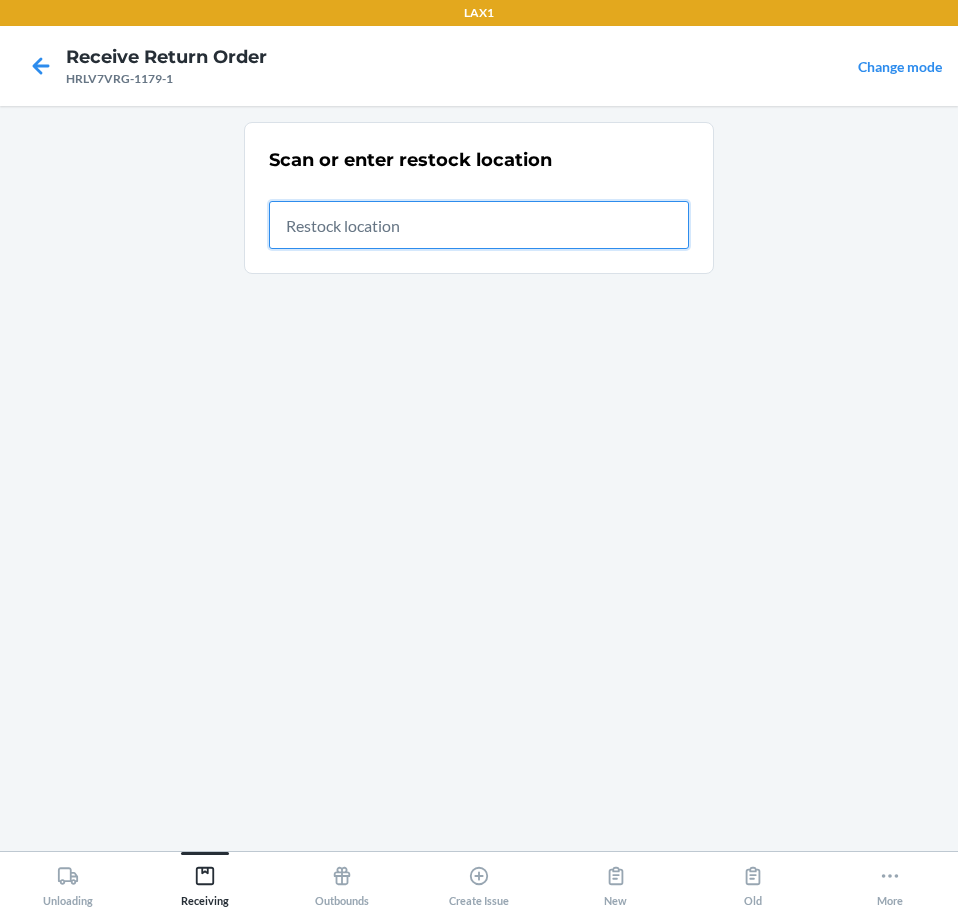 click at bounding box center (479, 225) 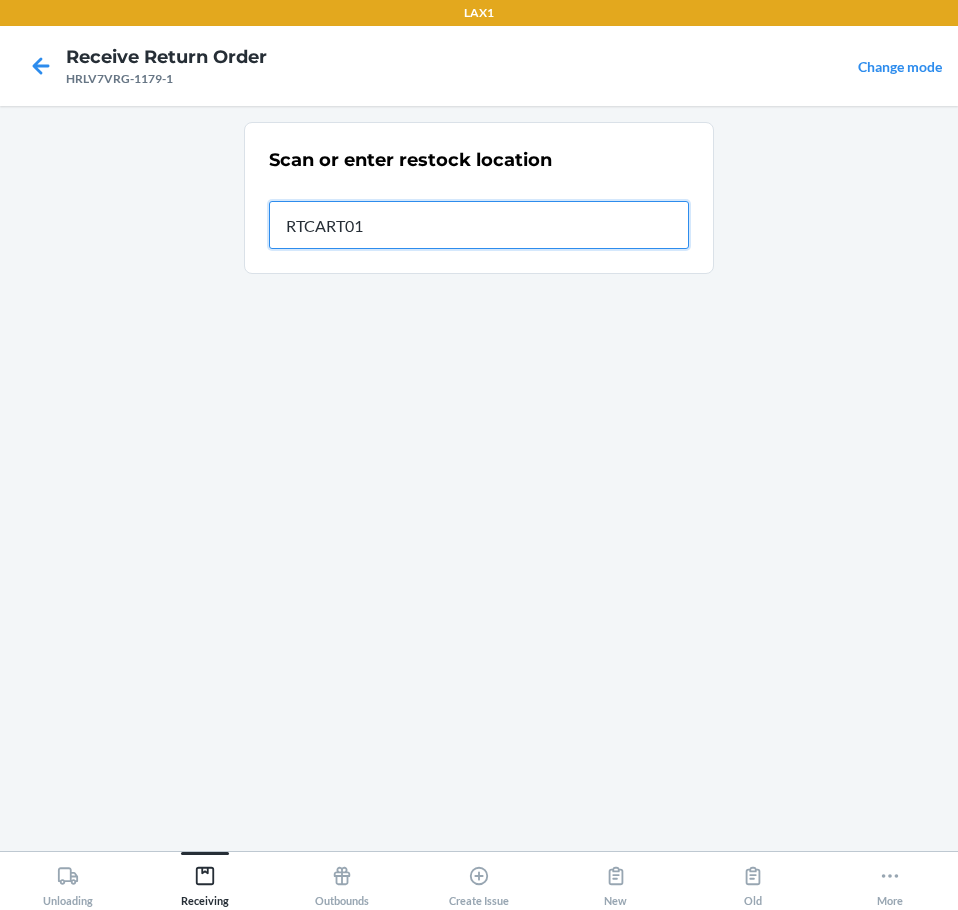 type on "RTCART019" 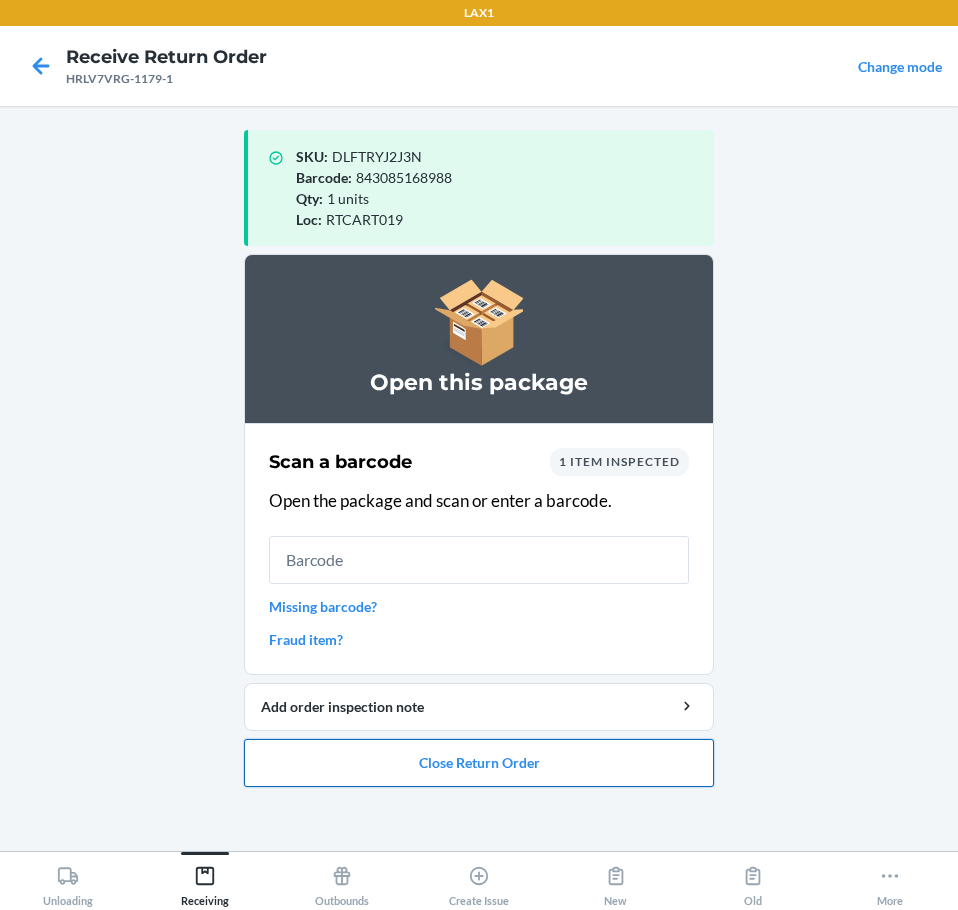 click on "Close Return Order" at bounding box center (479, 763) 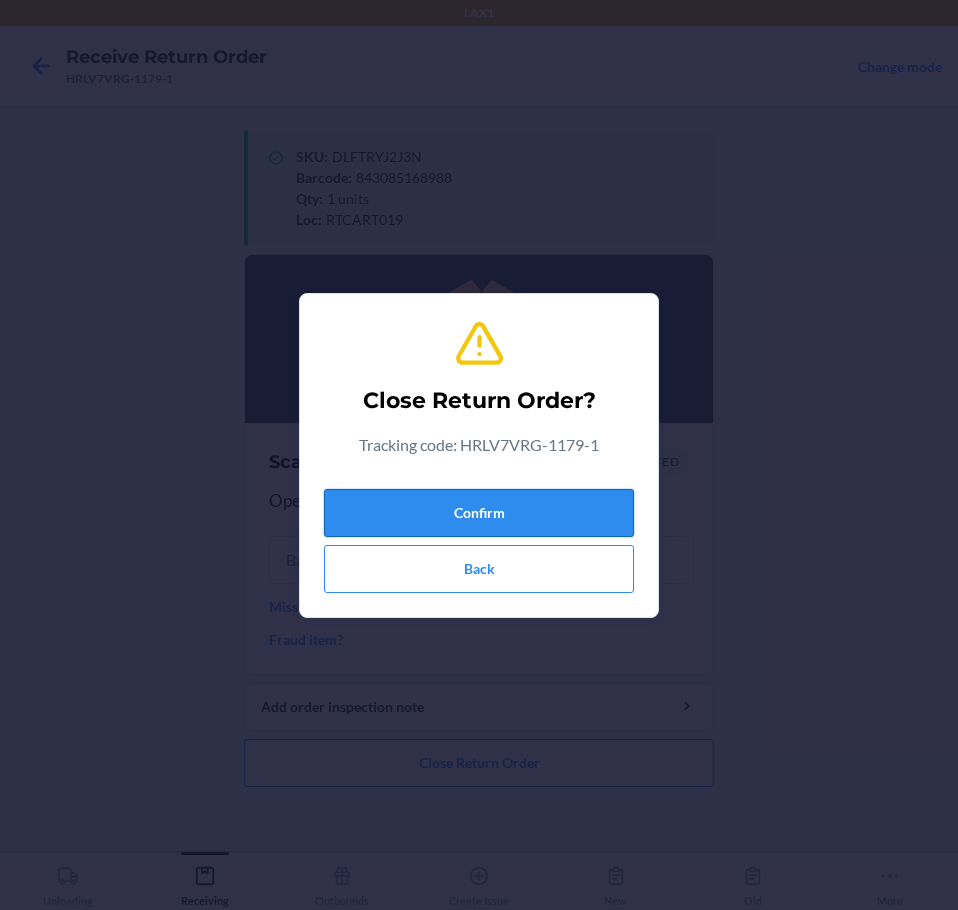 click on "Confirm" at bounding box center (479, 513) 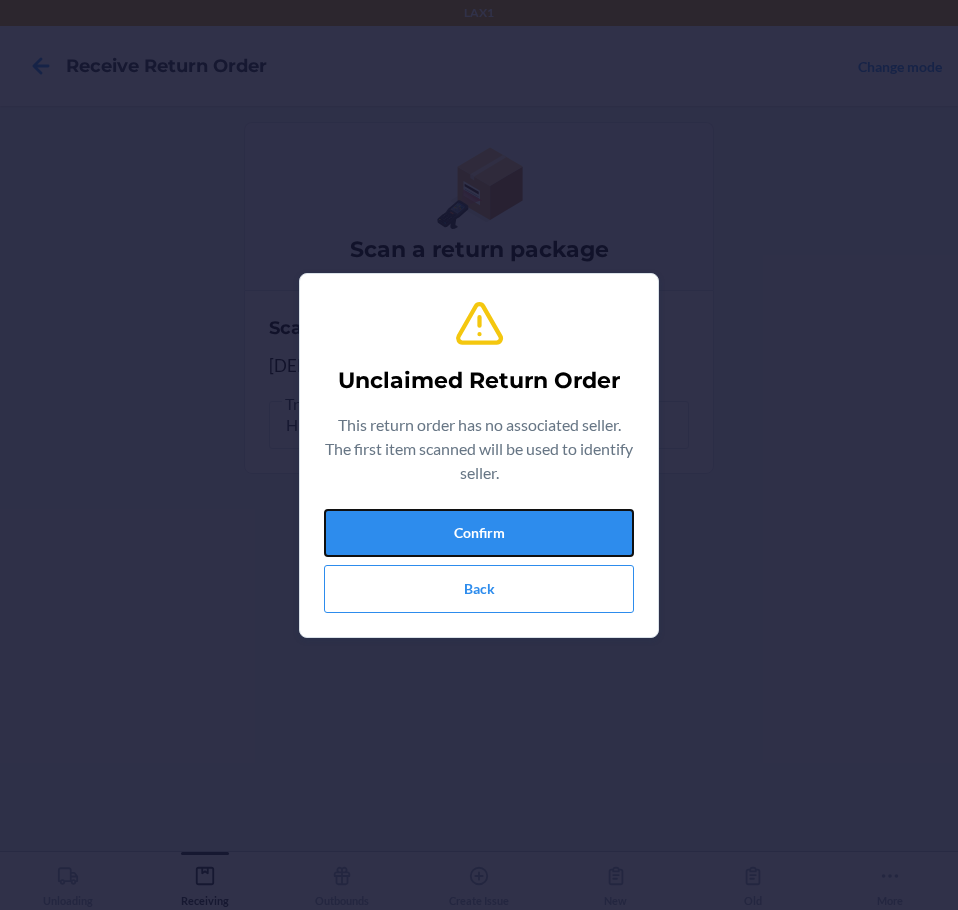 click on "Confirm" at bounding box center [479, 533] 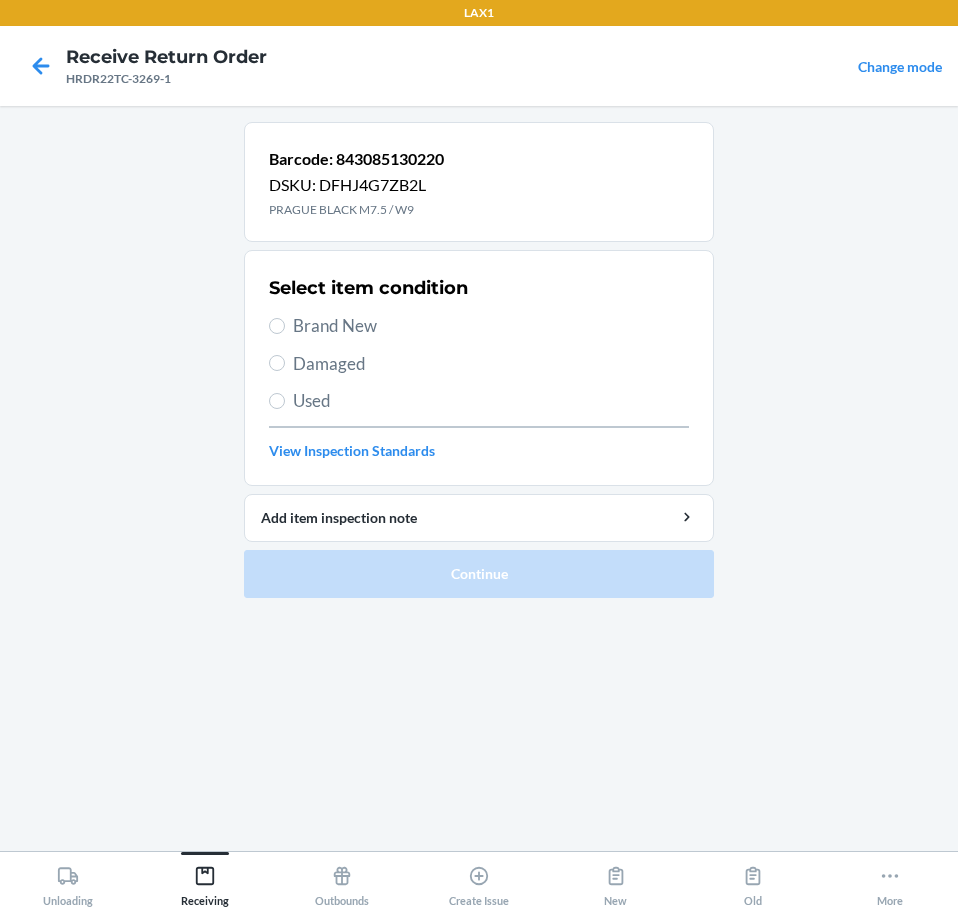click on "Brand New" at bounding box center (491, 326) 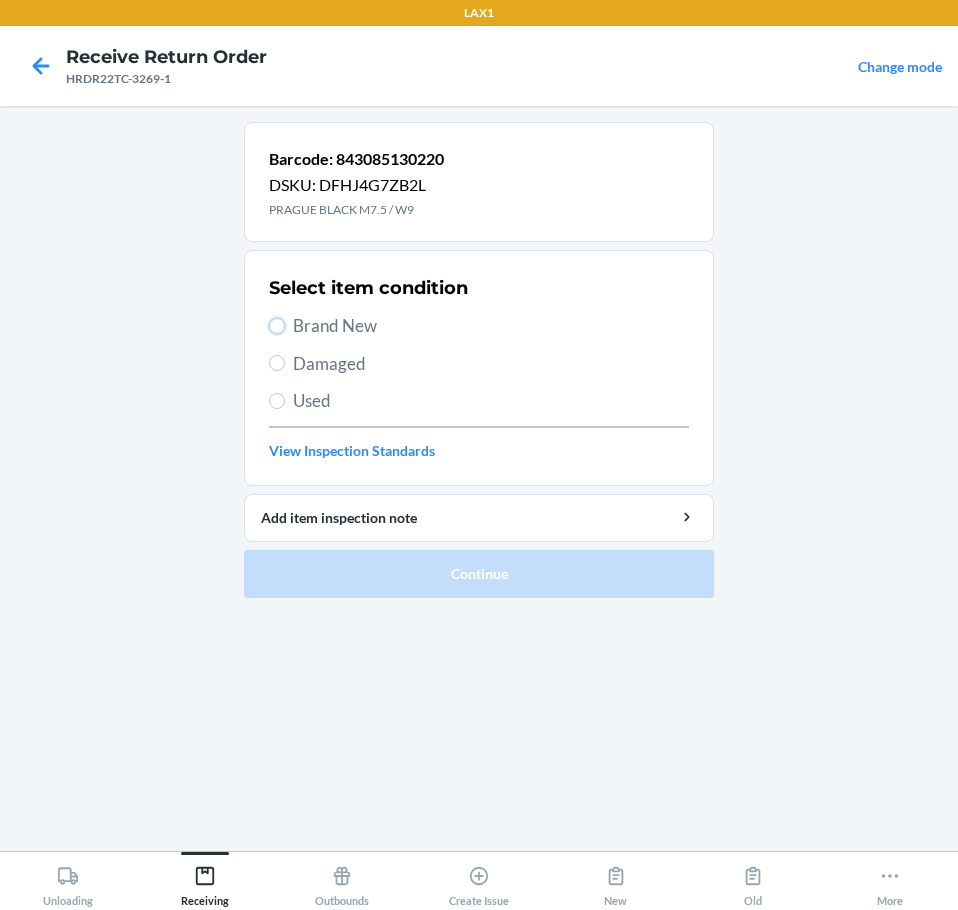 click on "Brand New" at bounding box center (277, 326) 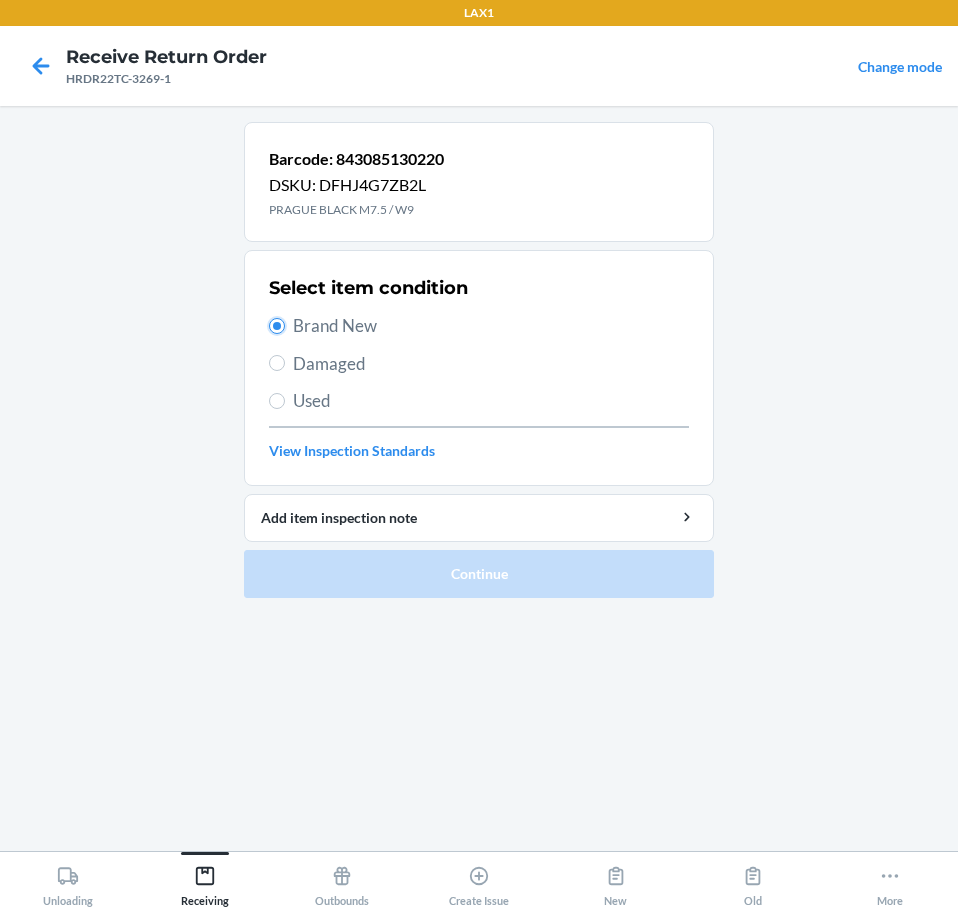 radio on "true" 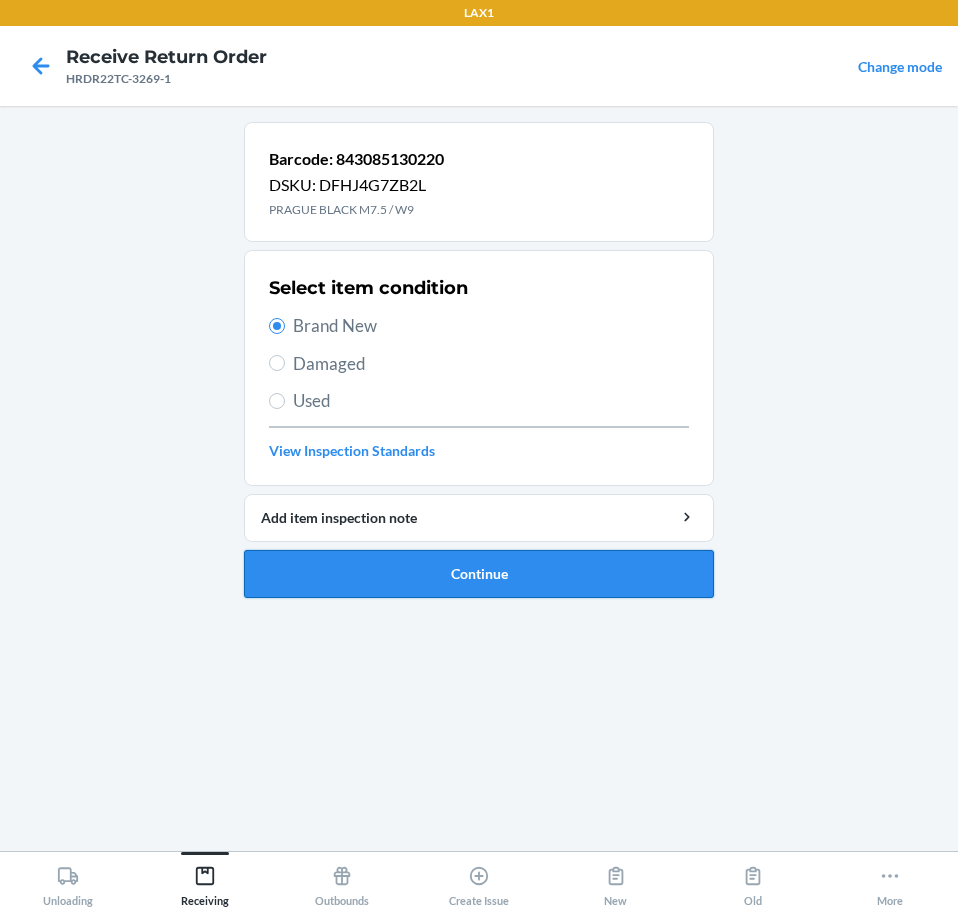 click on "Continue" at bounding box center [479, 574] 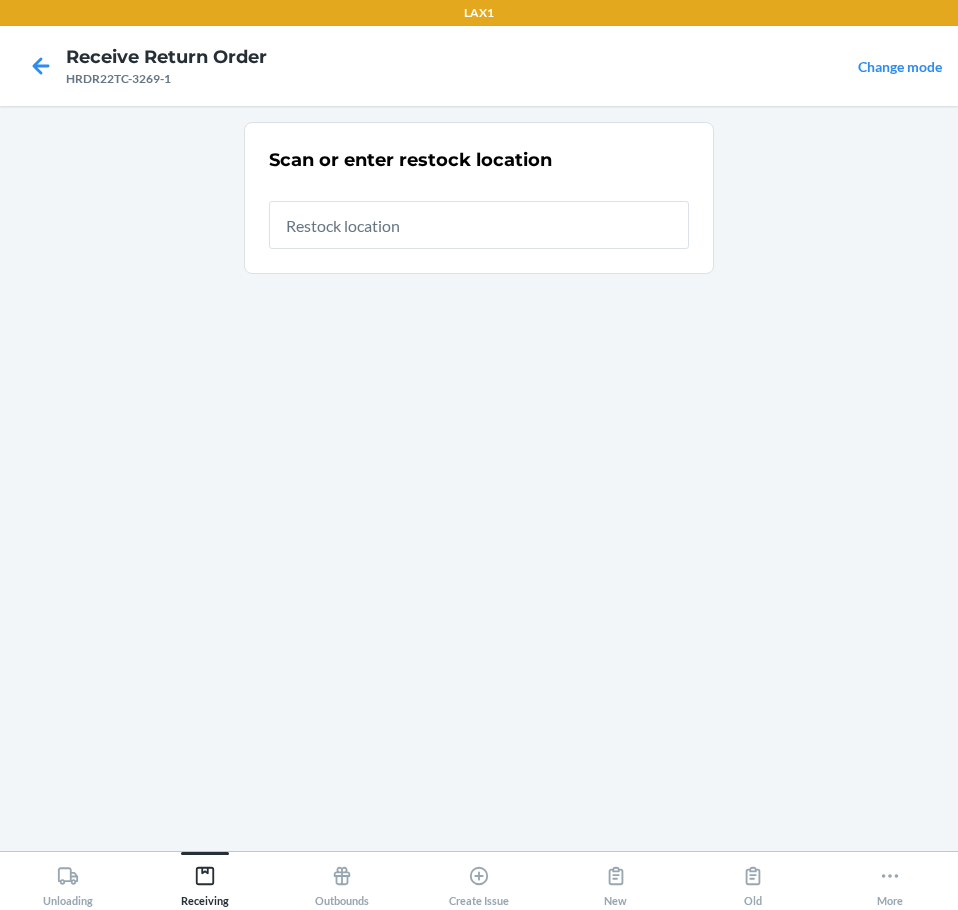click at bounding box center (479, 225) 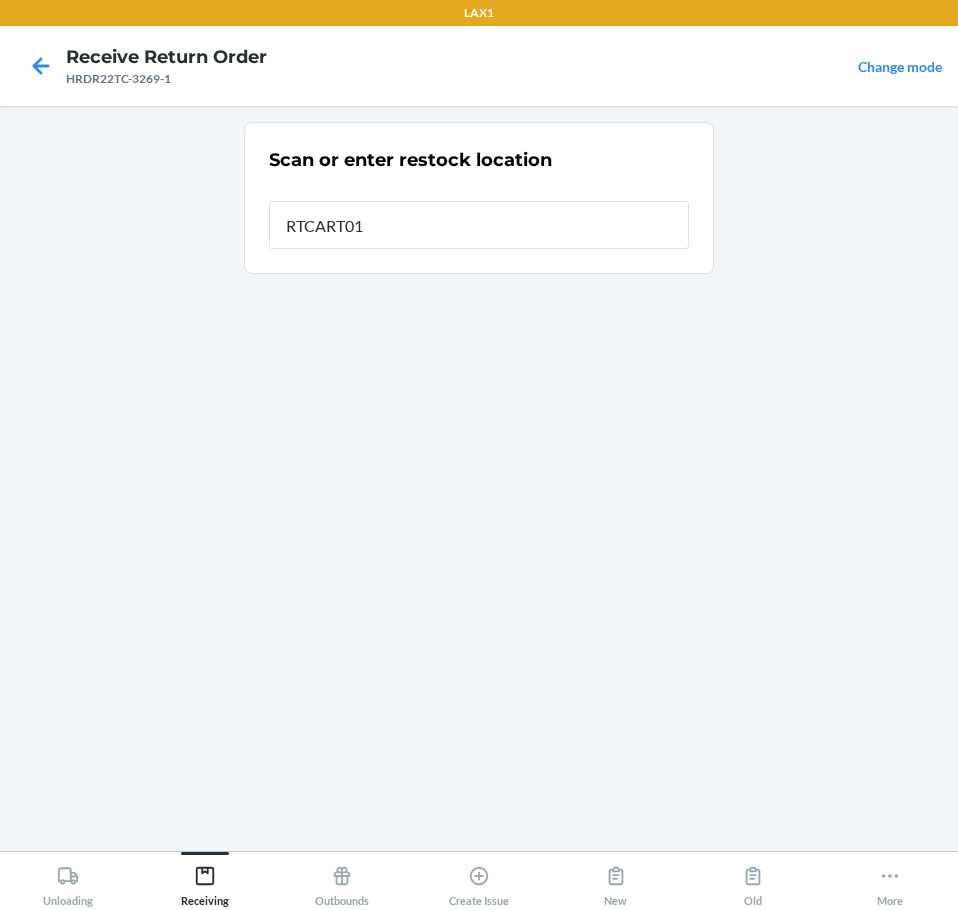 type on "RTCART019" 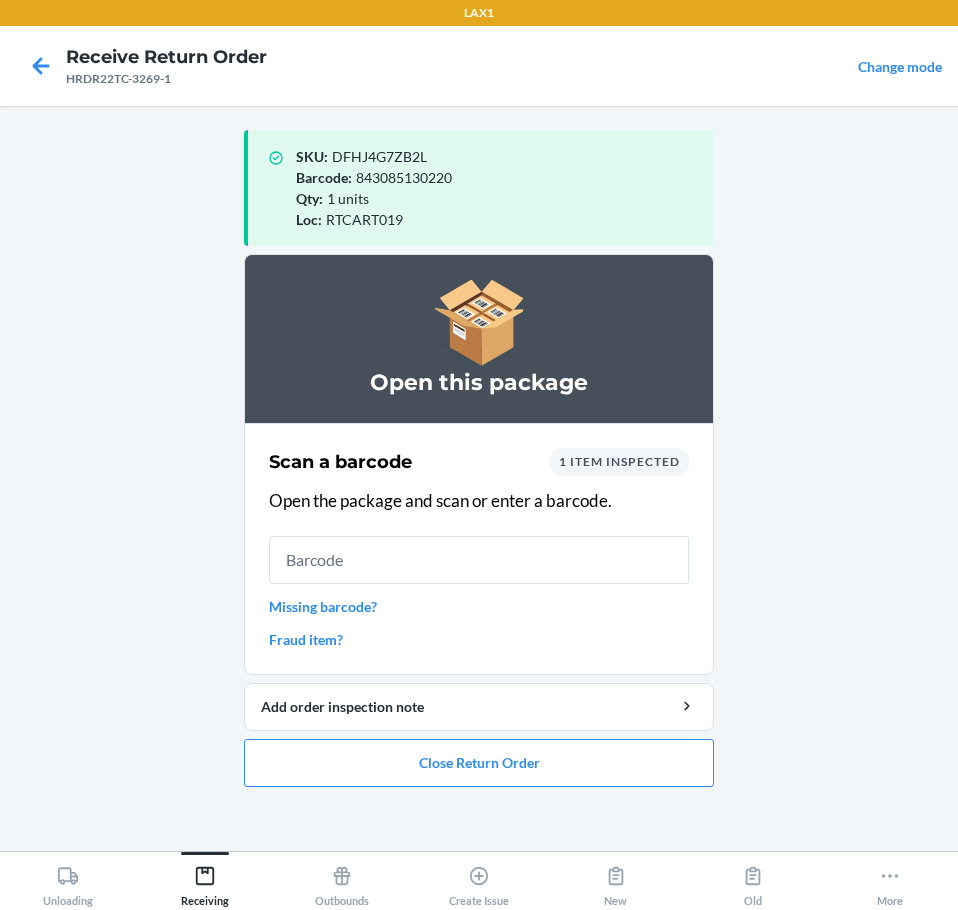 click at bounding box center [479, 560] 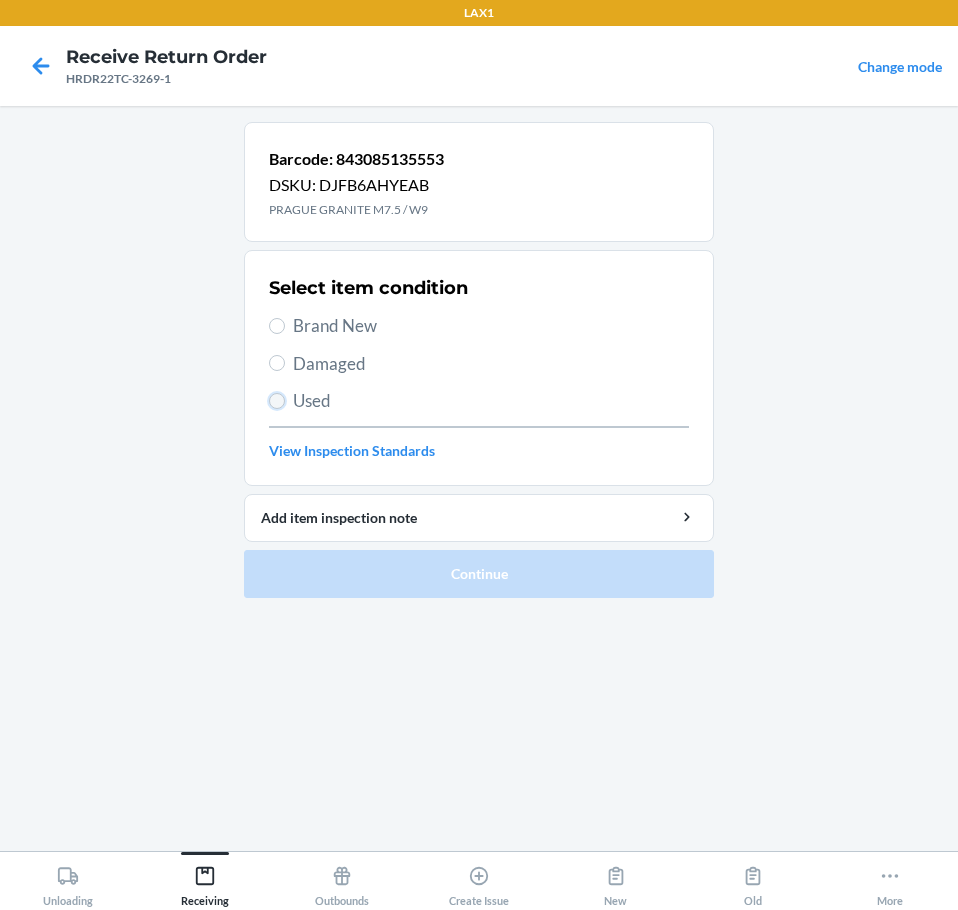 click on "Used" at bounding box center [277, 401] 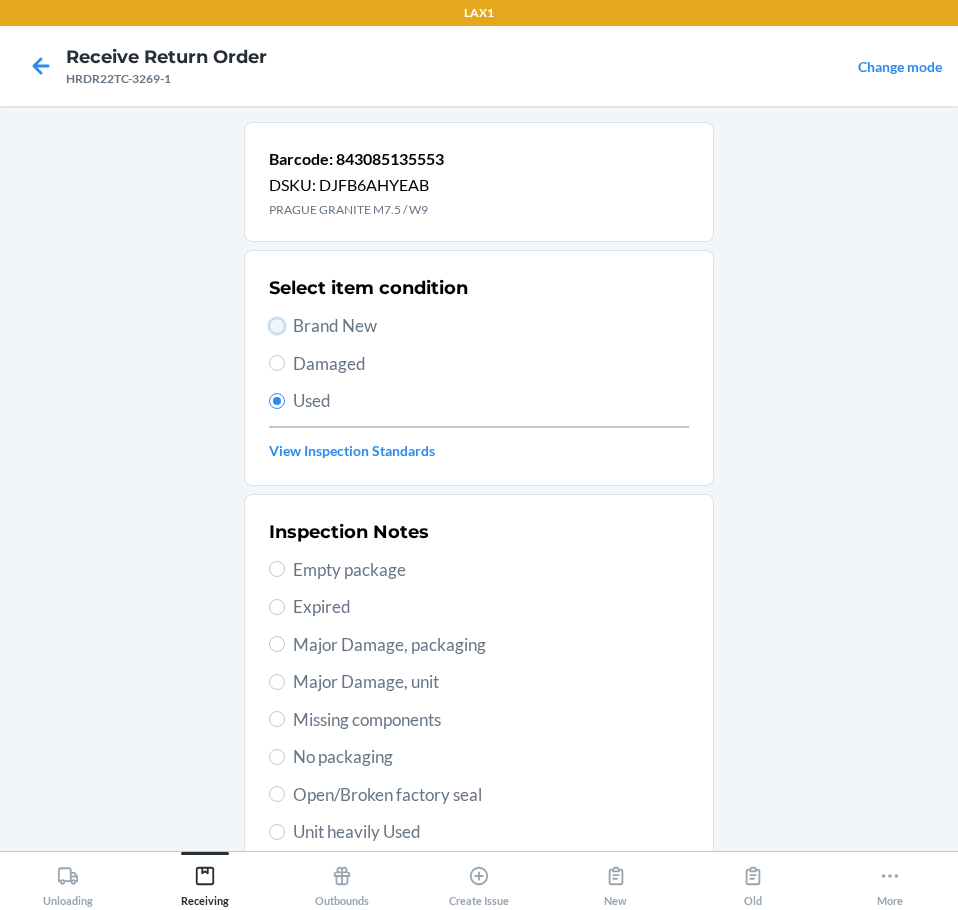 click on "Brand New" at bounding box center [277, 326] 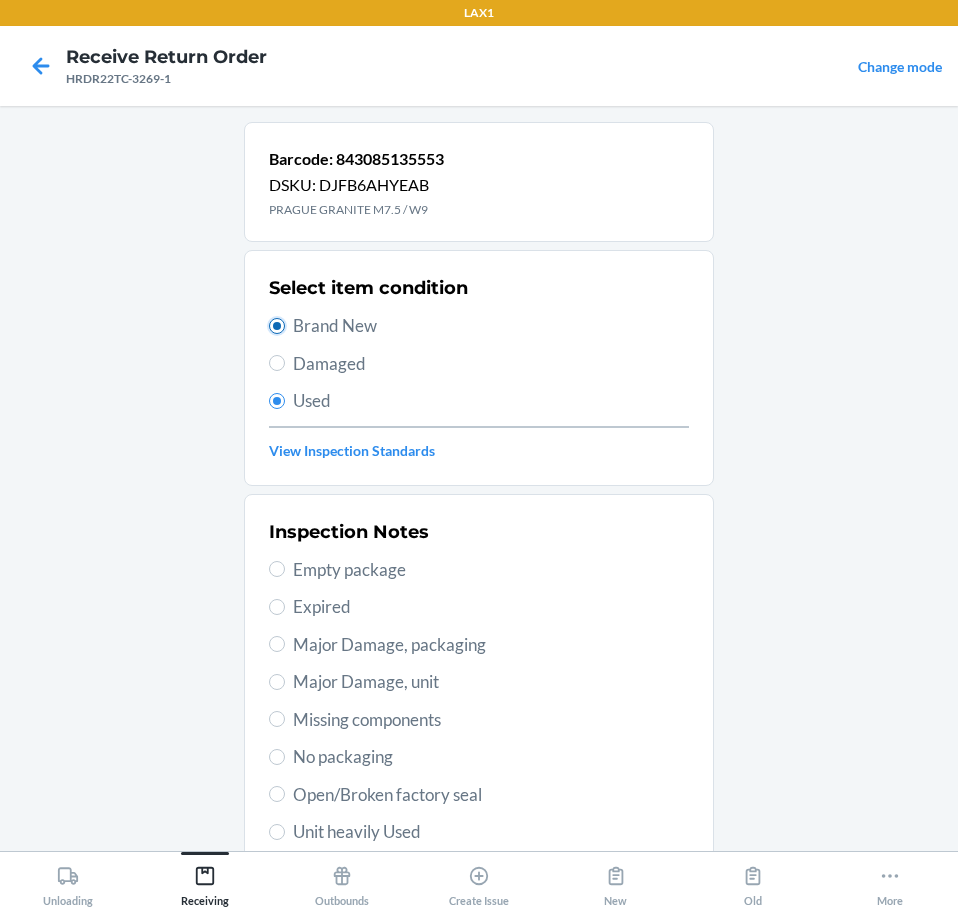 radio on "true" 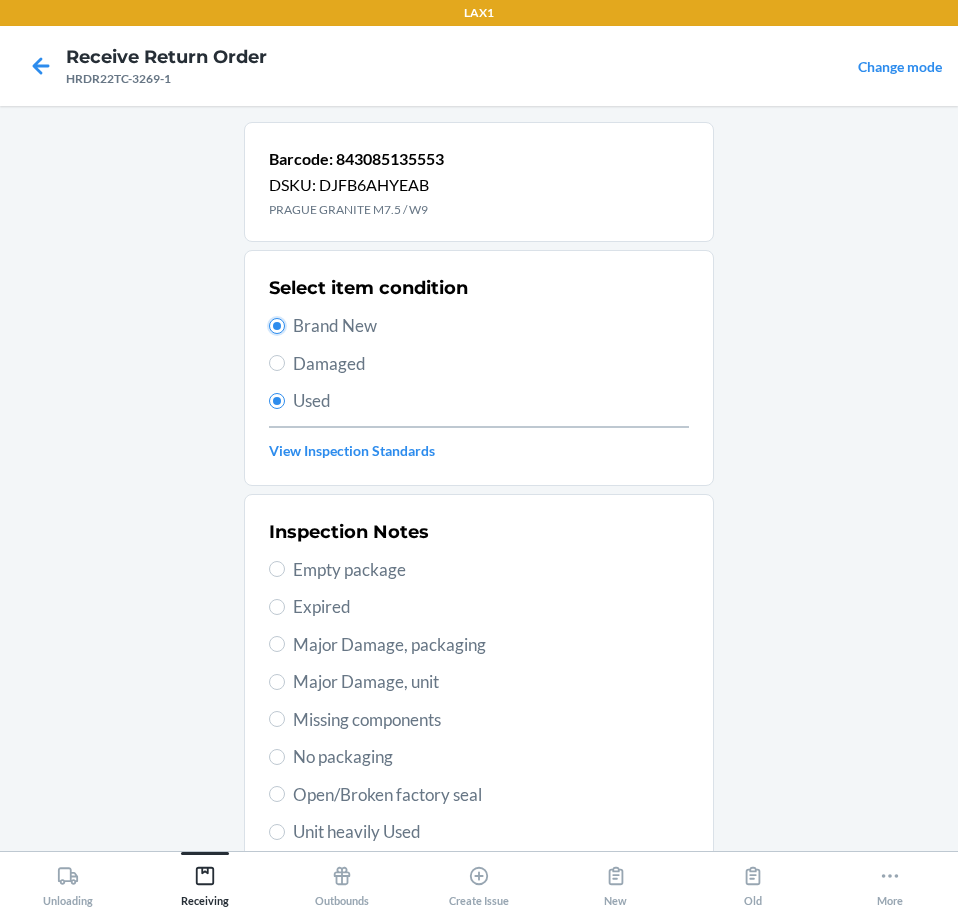 radio on "false" 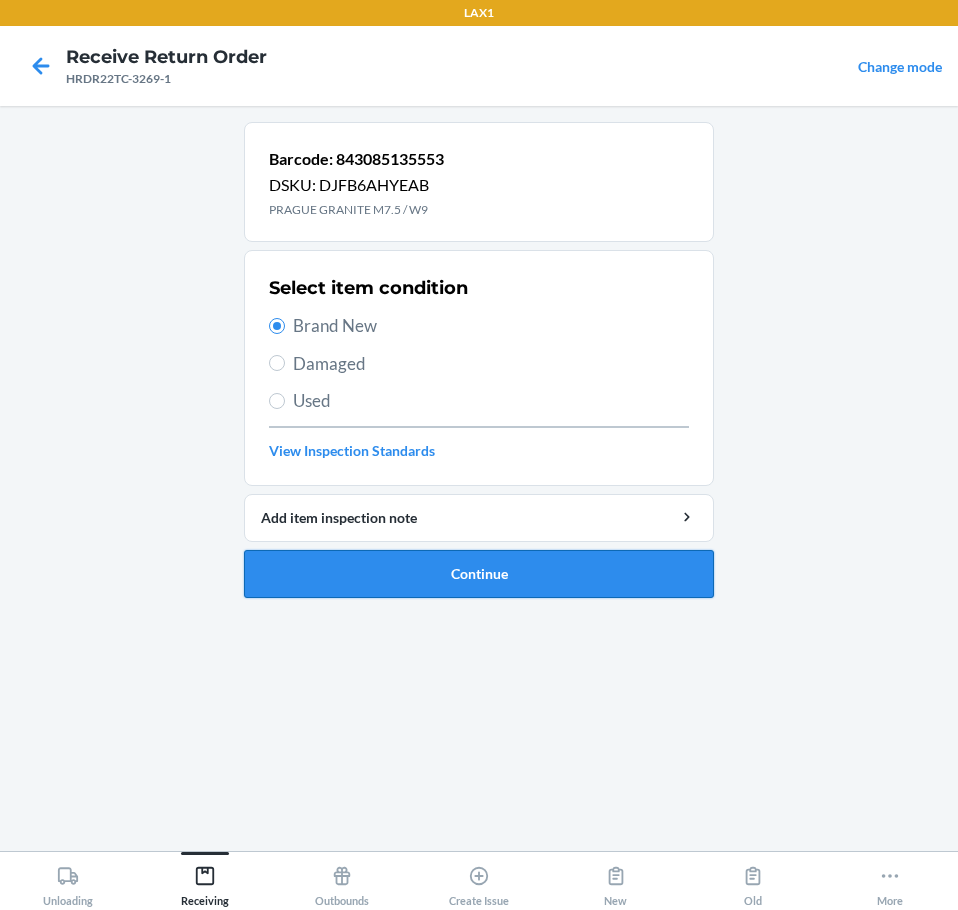click on "Continue" at bounding box center [479, 574] 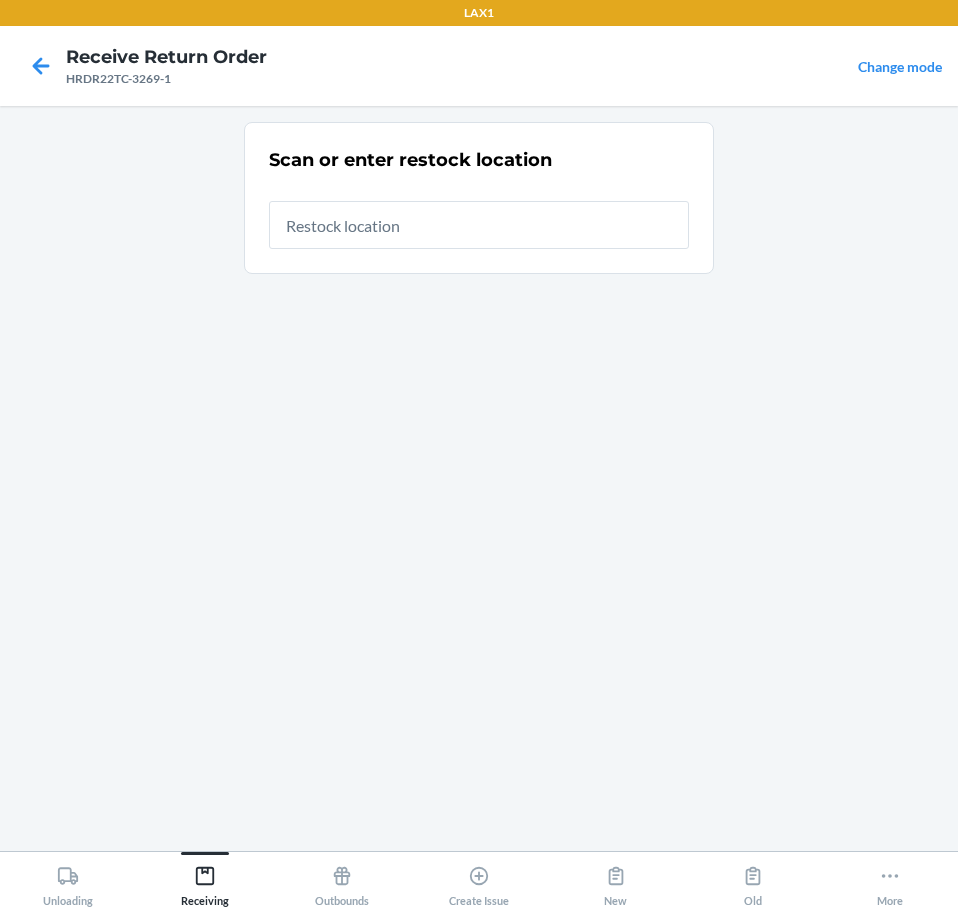 drag, startPoint x: 511, startPoint y: 234, endPoint x: 507, endPoint y: 255, distance: 21.377558 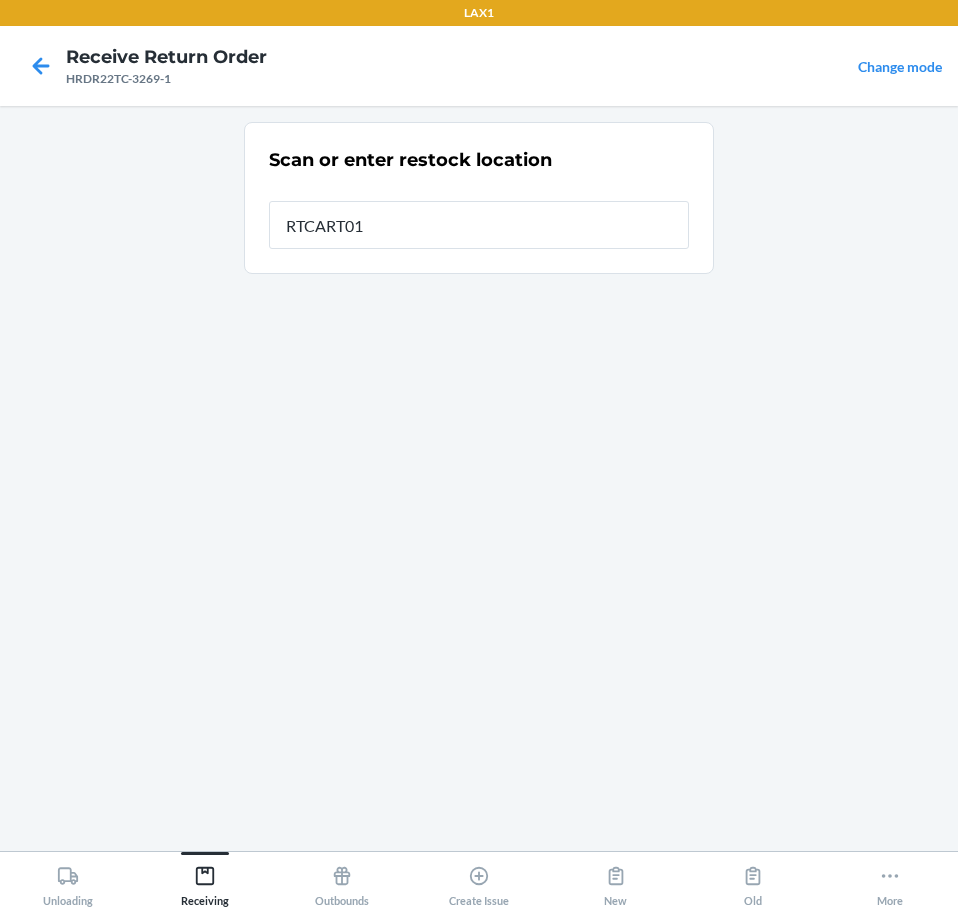 type on "RTCART019" 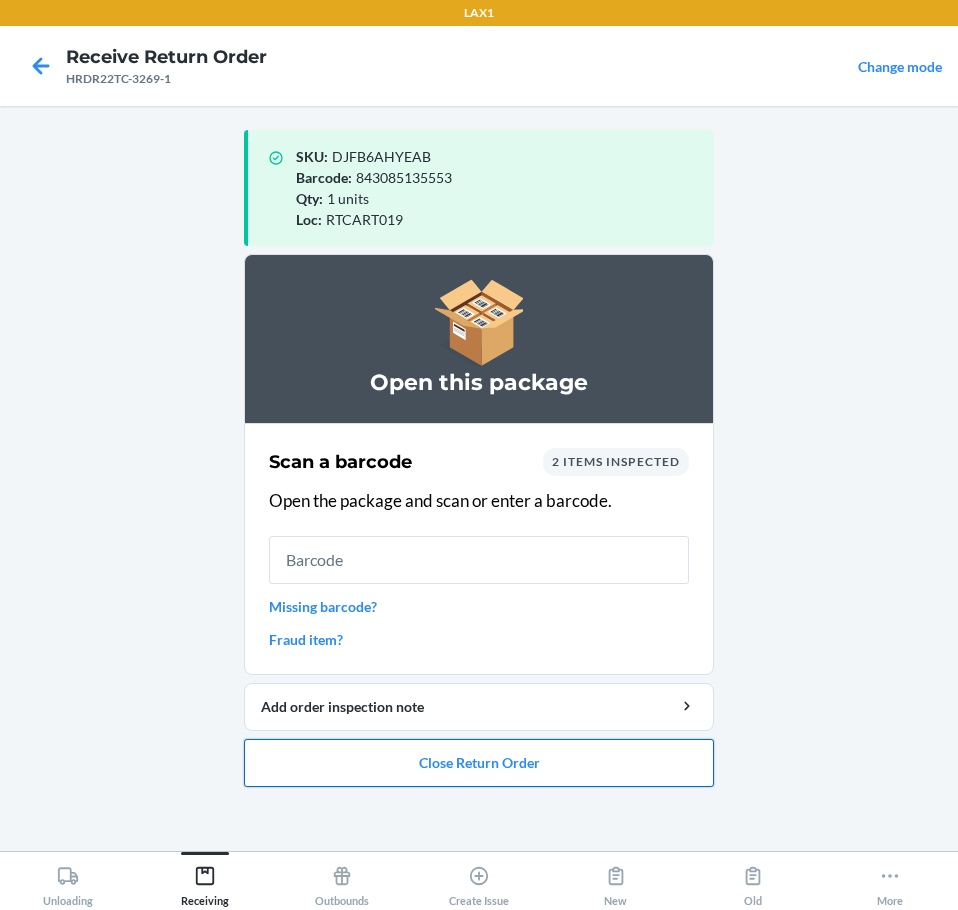 click on "Close Return Order" at bounding box center [479, 763] 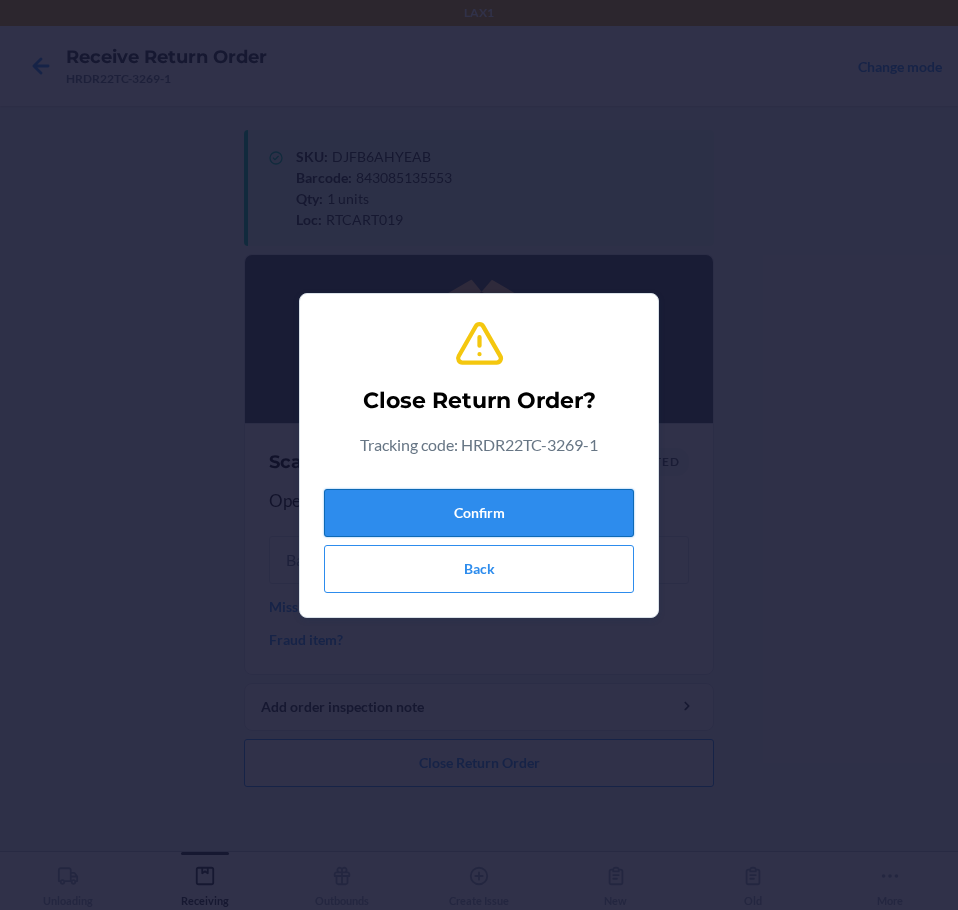 click on "Confirm" at bounding box center [479, 513] 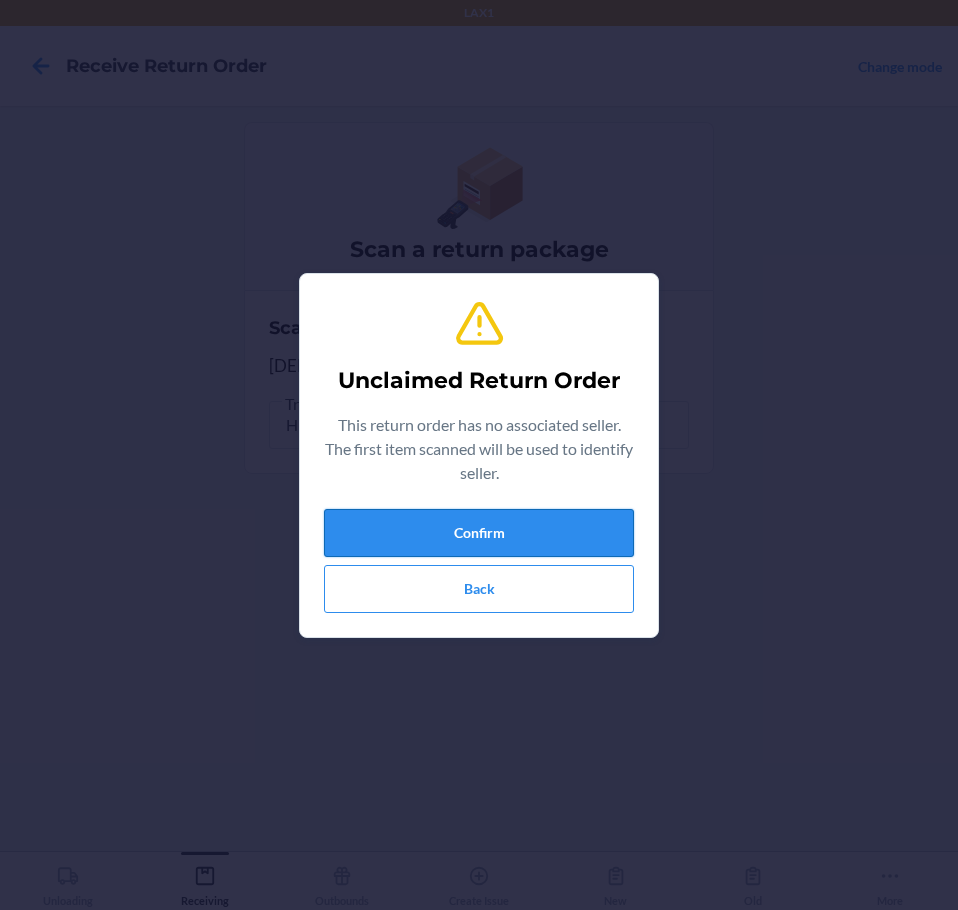 click on "Confirm" at bounding box center [479, 533] 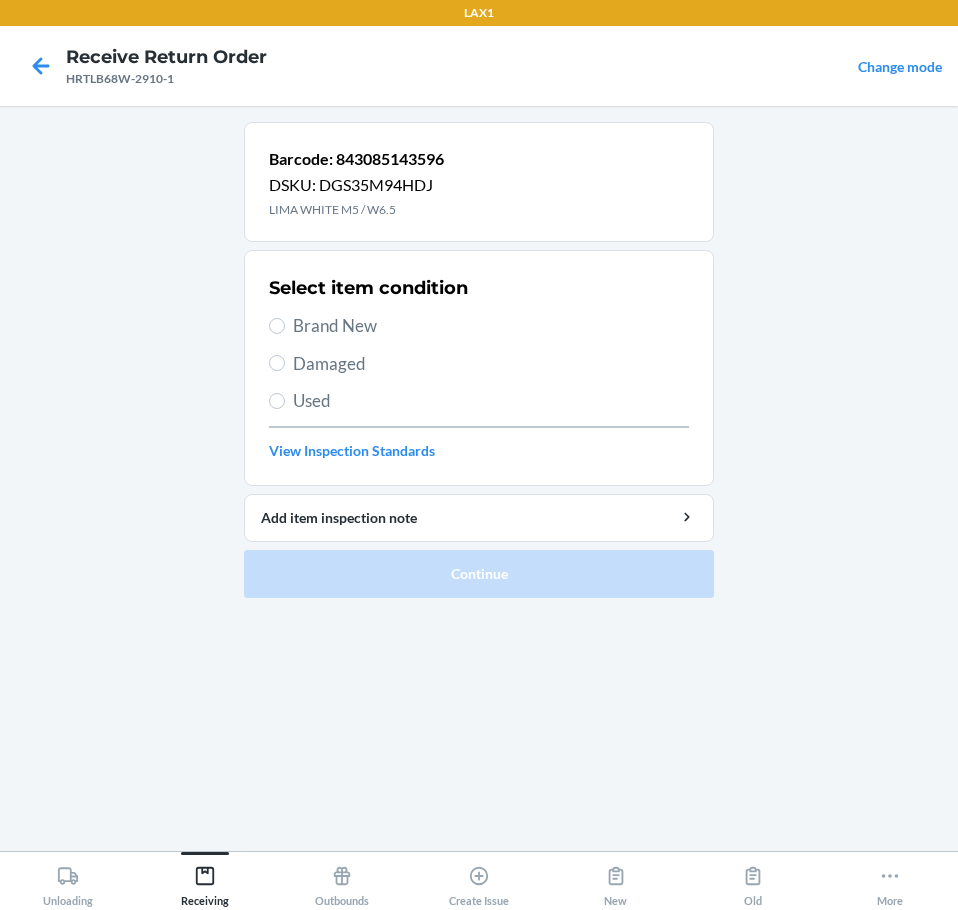 click on "Select item condition Brand New Damaged Used View Inspection Standards" at bounding box center (479, 368) 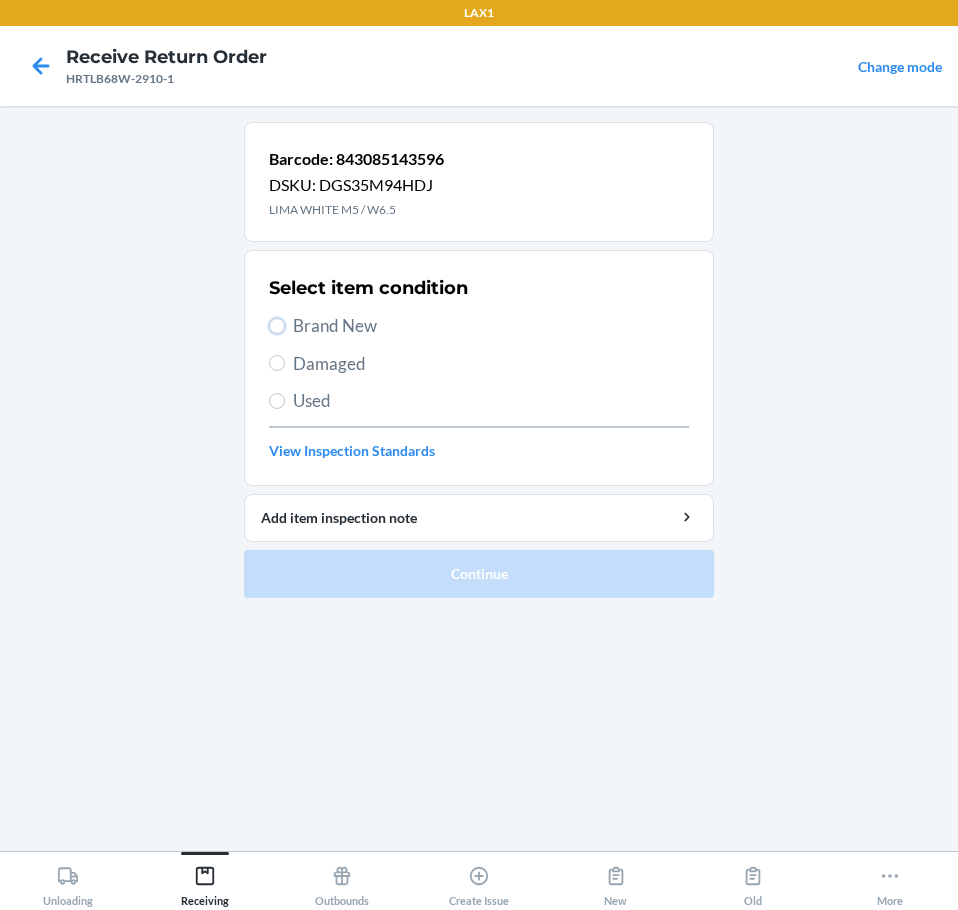 drag, startPoint x: 278, startPoint y: 320, endPoint x: 289, endPoint y: 350, distance: 31.95309 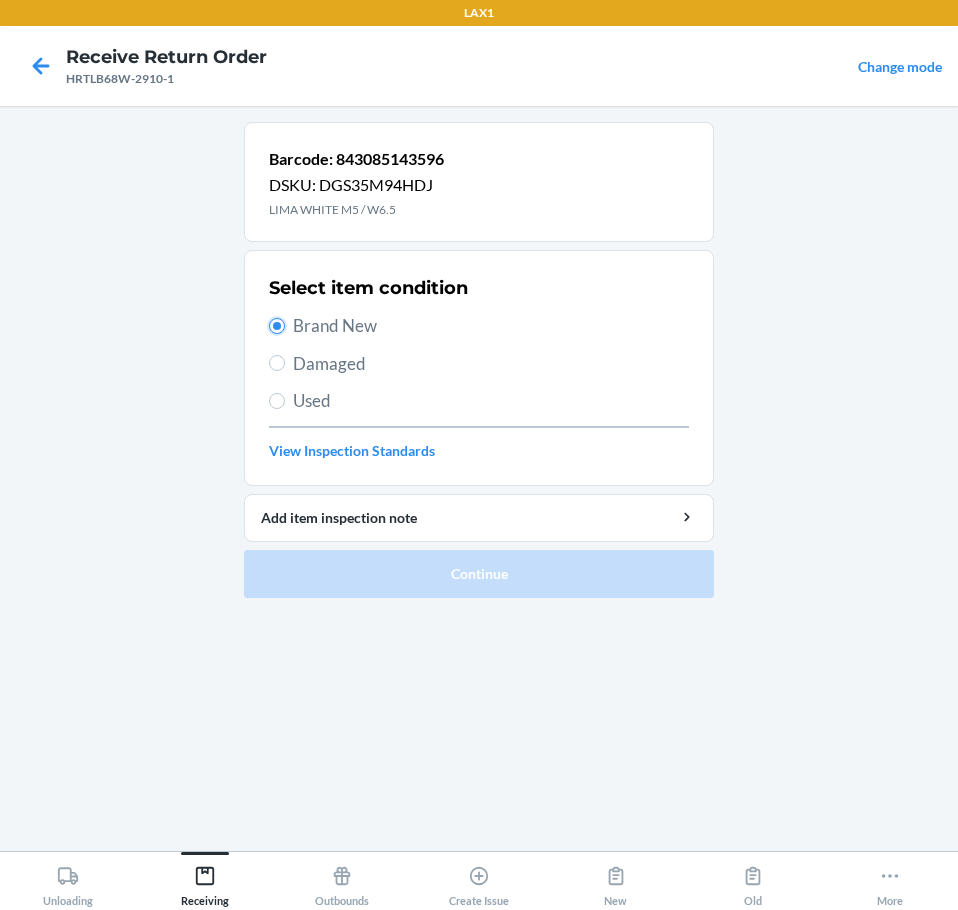 radio on "true" 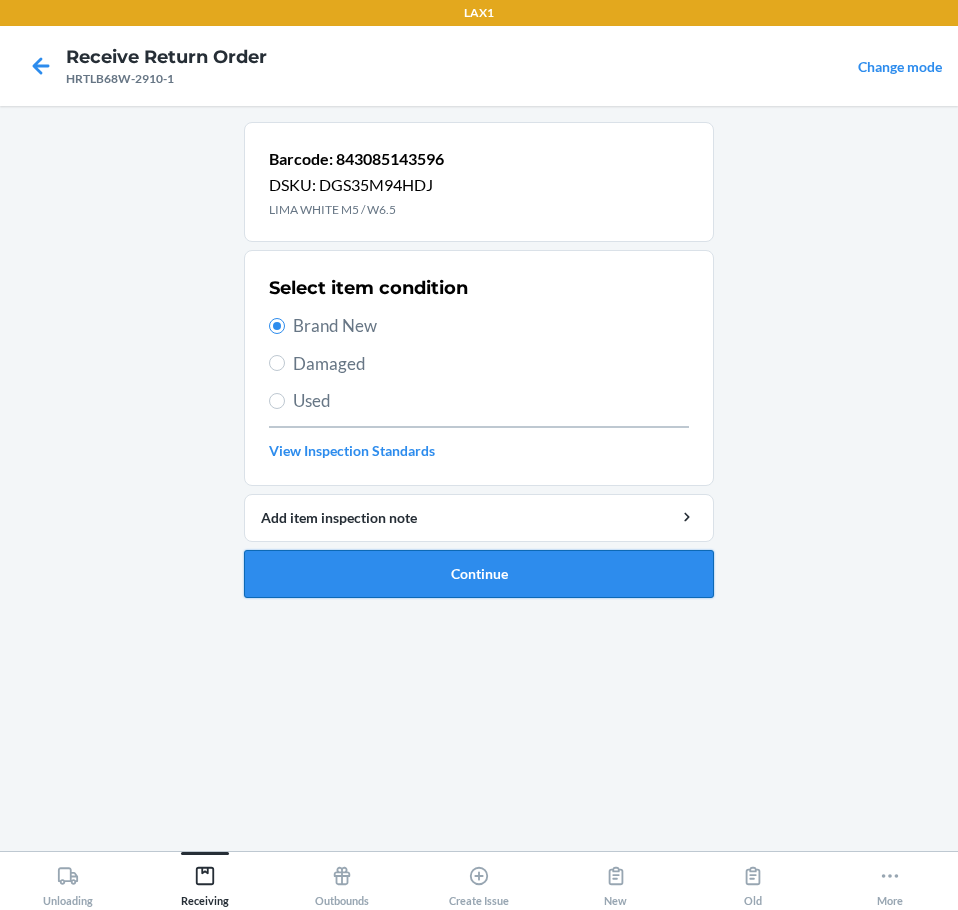 click on "Continue" at bounding box center [479, 574] 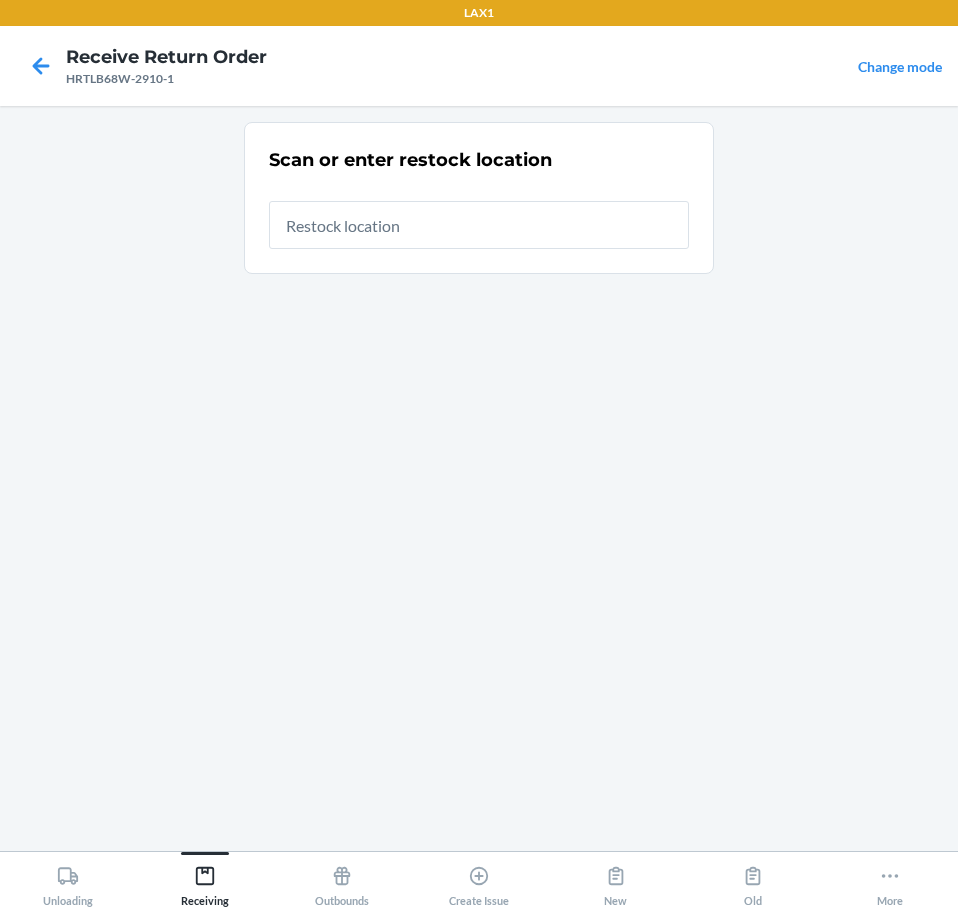 click at bounding box center (479, 225) 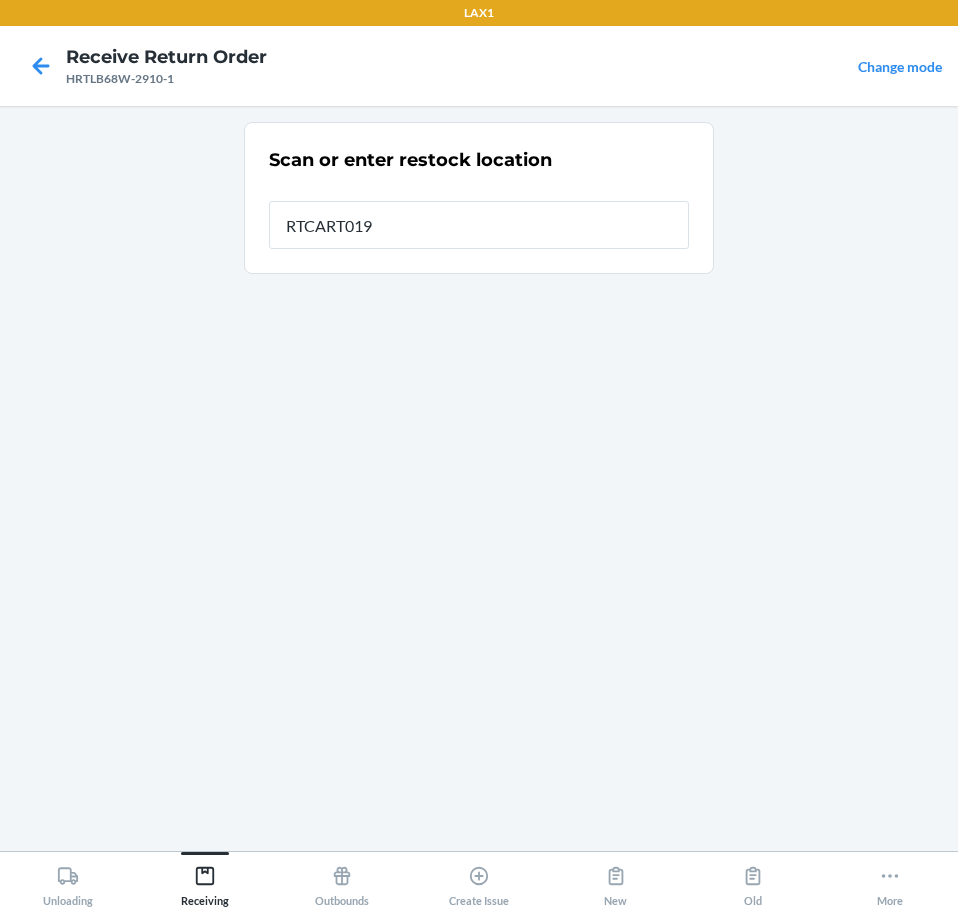type on "RTCART019" 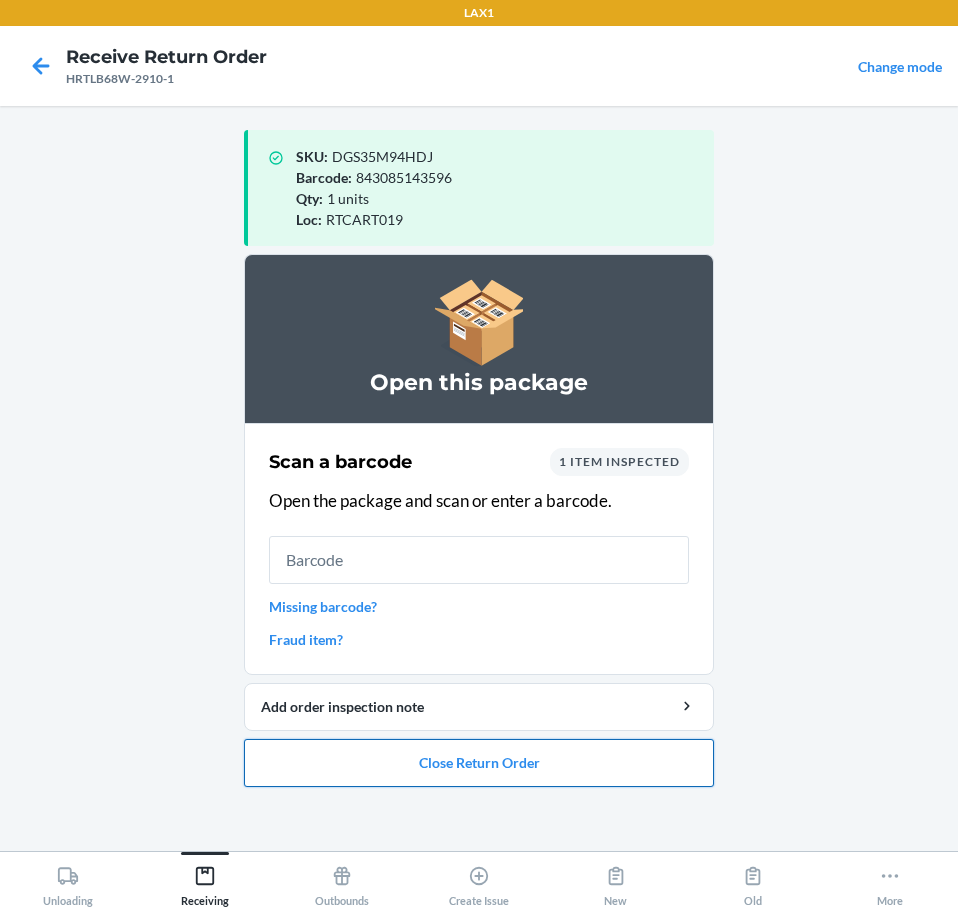 click on "Close Return Order" at bounding box center (479, 763) 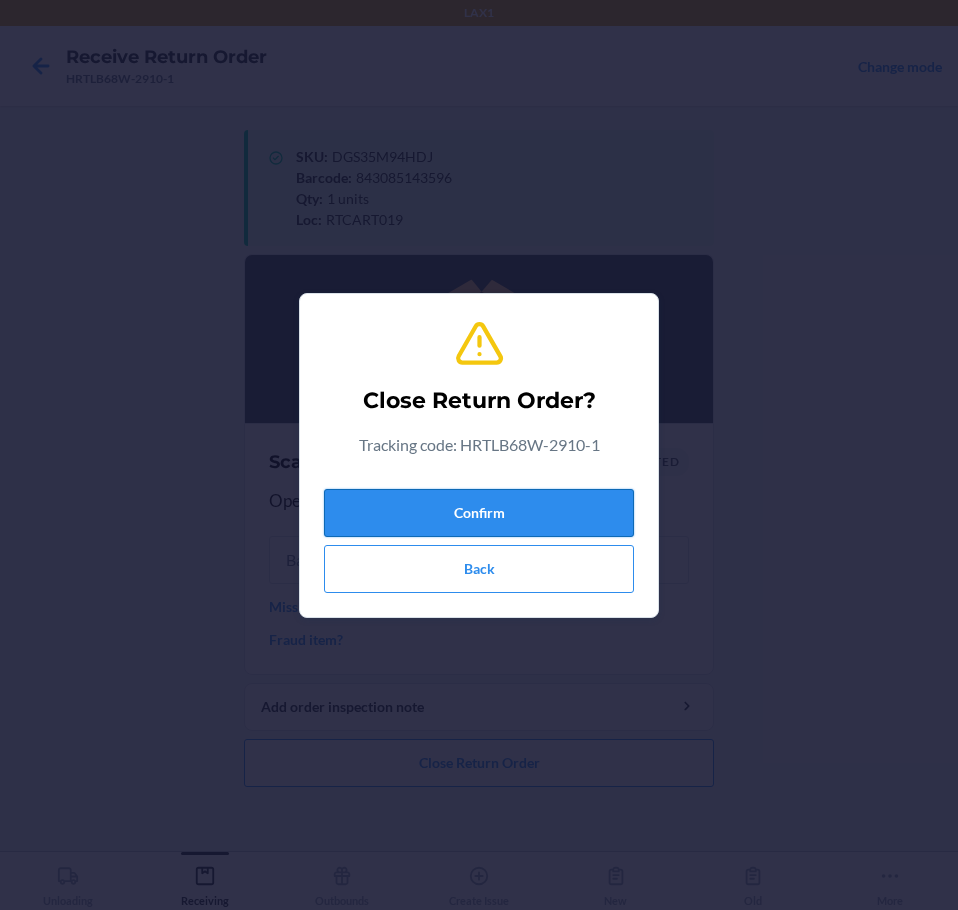 click on "Confirm" at bounding box center (479, 513) 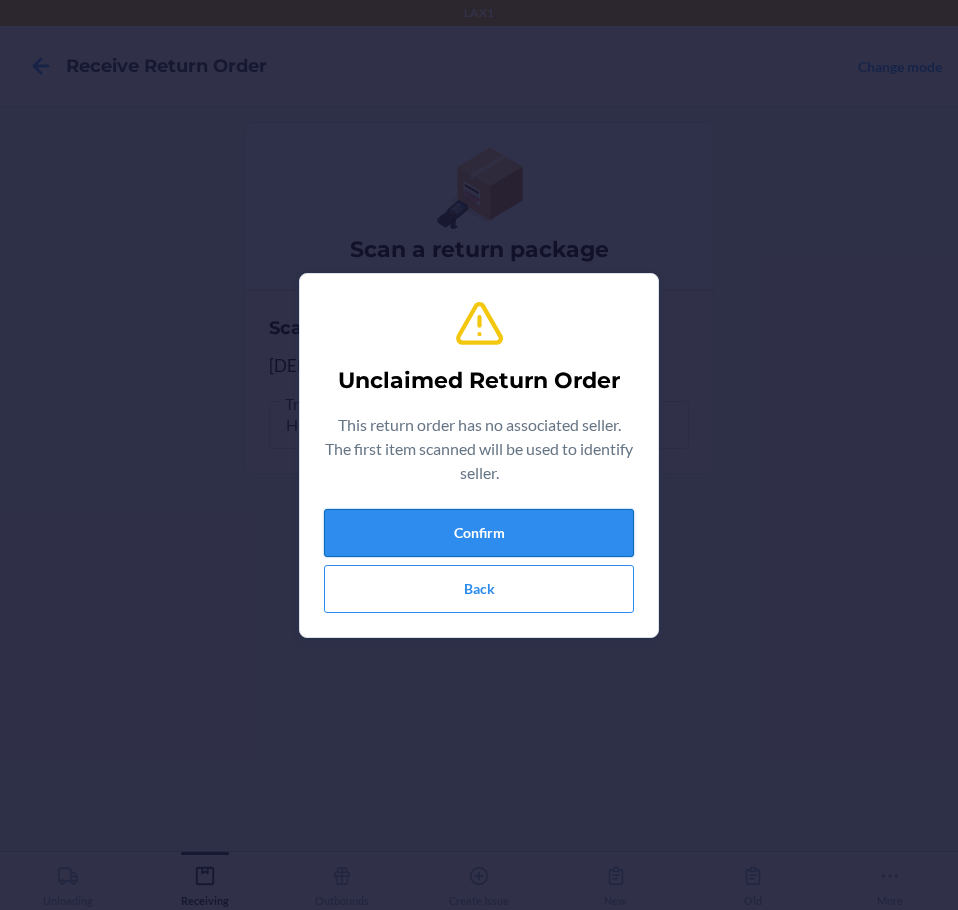 click on "Confirm" at bounding box center [479, 533] 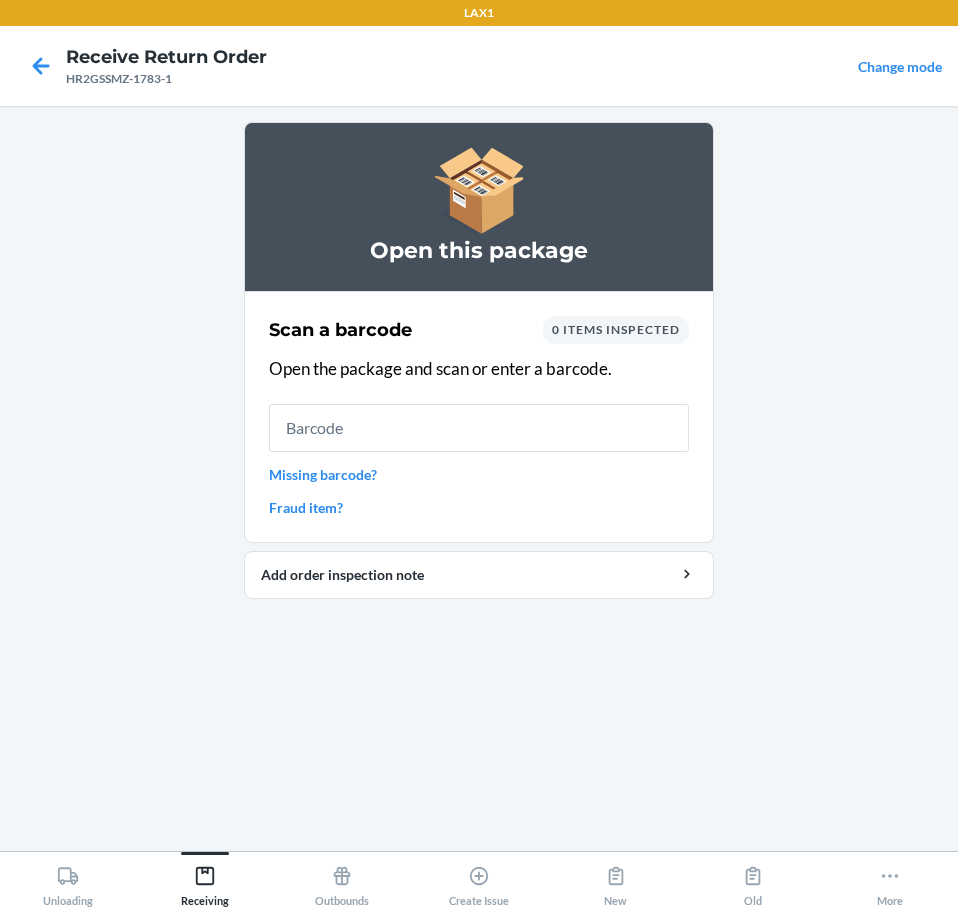 click at bounding box center (479, 428) 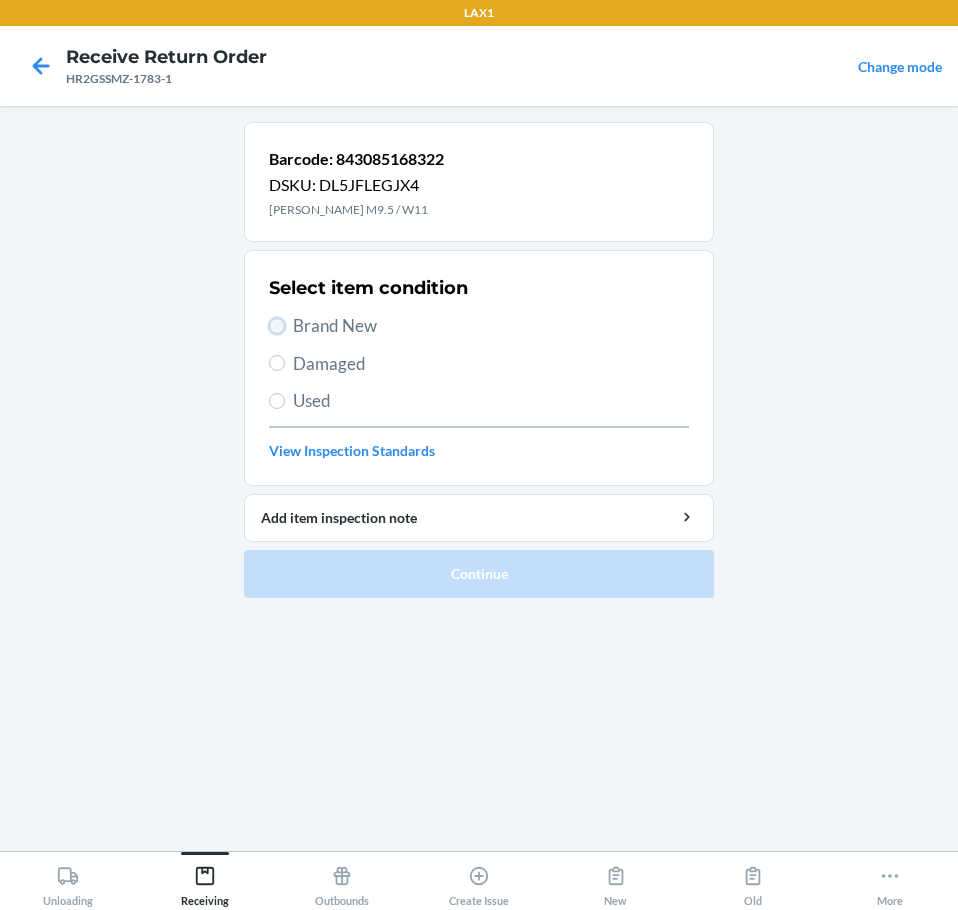 click on "Brand New" at bounding box center [277, 326] 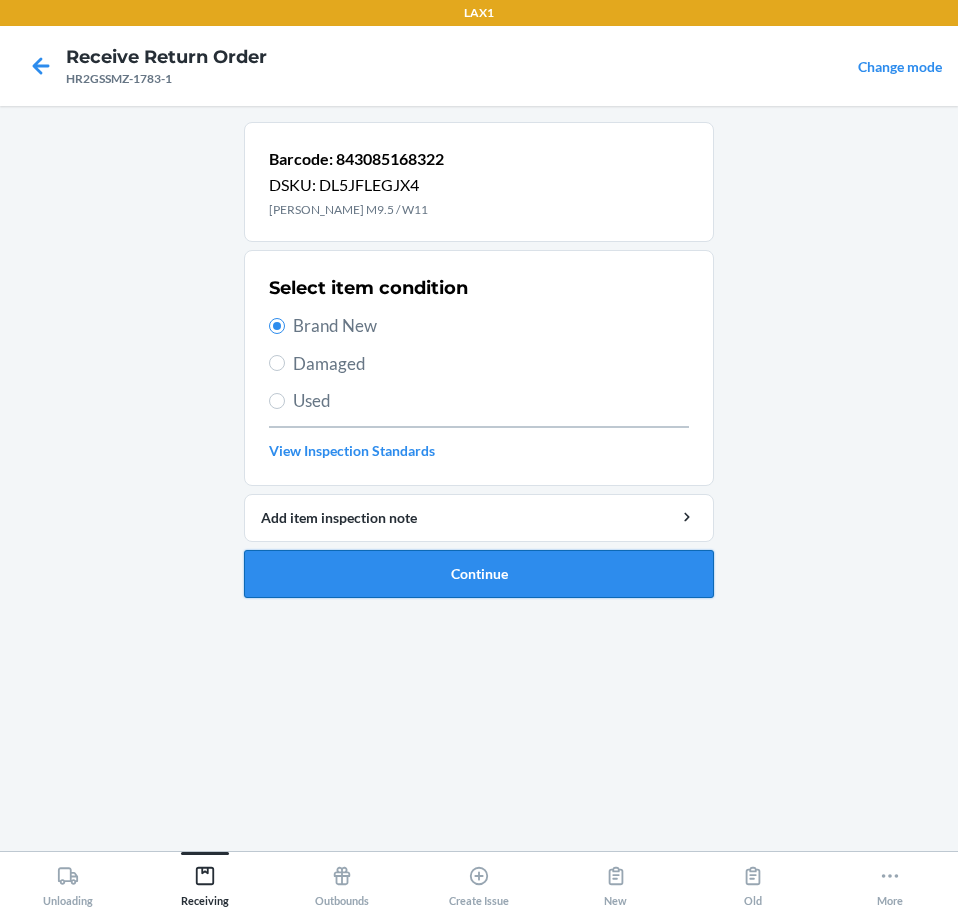 click on "Continue" at bounding box center (479, 574) 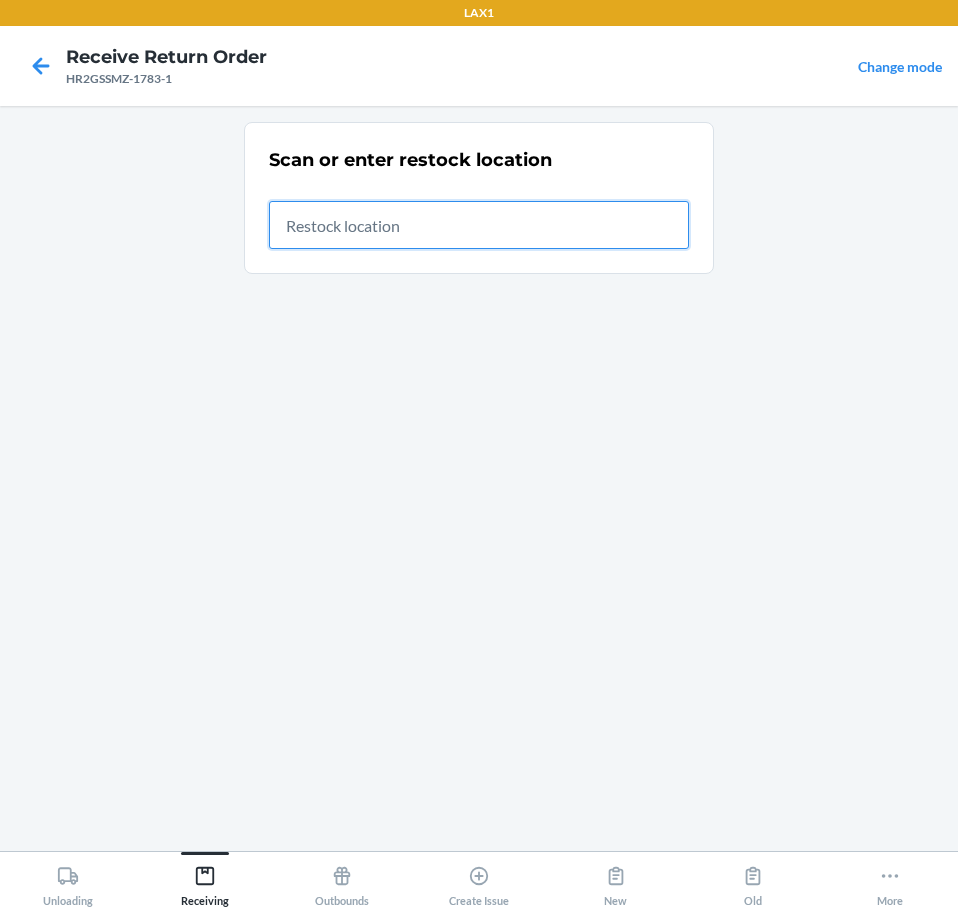 drag, startPoint x: 676, startPoint y: 223, endPoint x: 676, endPoint y: 237, distance: 14 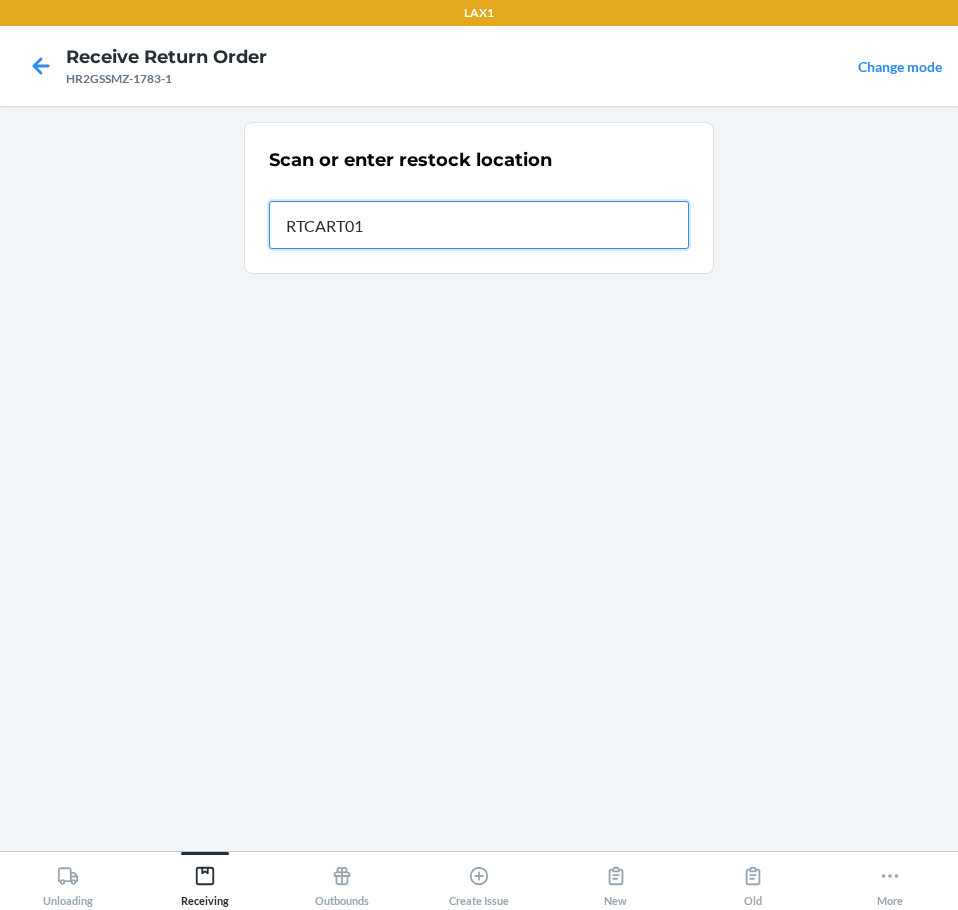 type on "RTCART019" 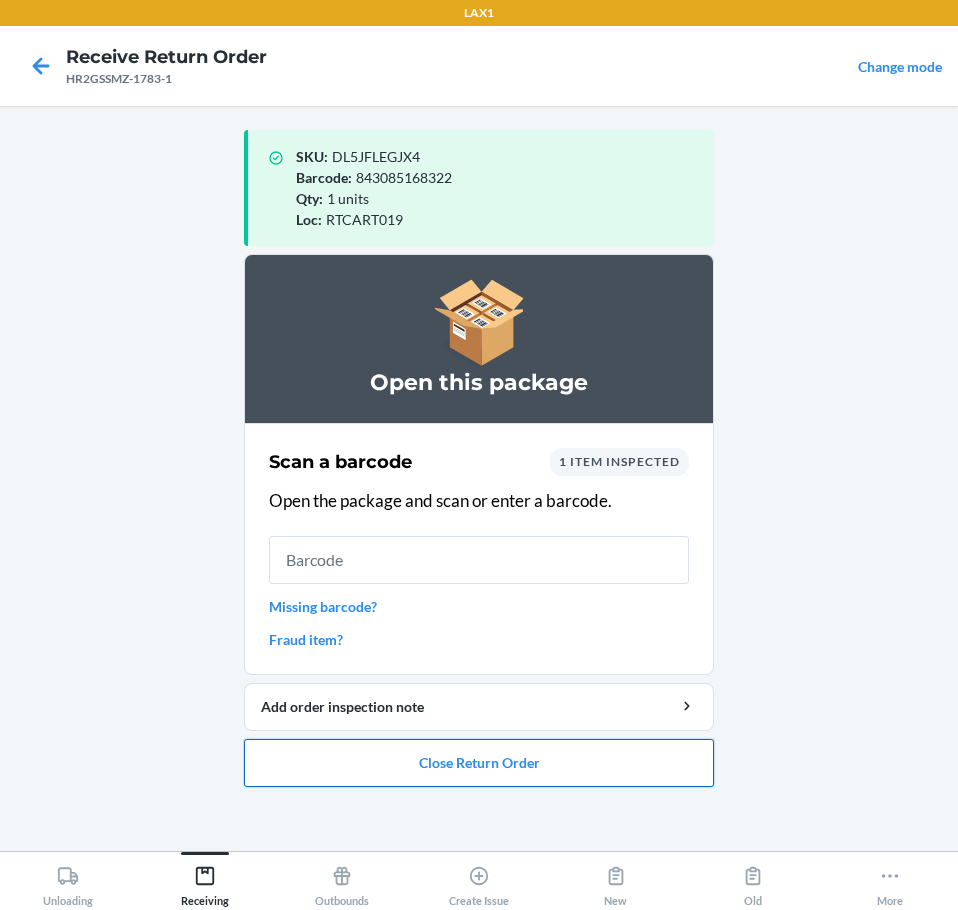 click on "Close Return Order" at bounding box center [479, 763] 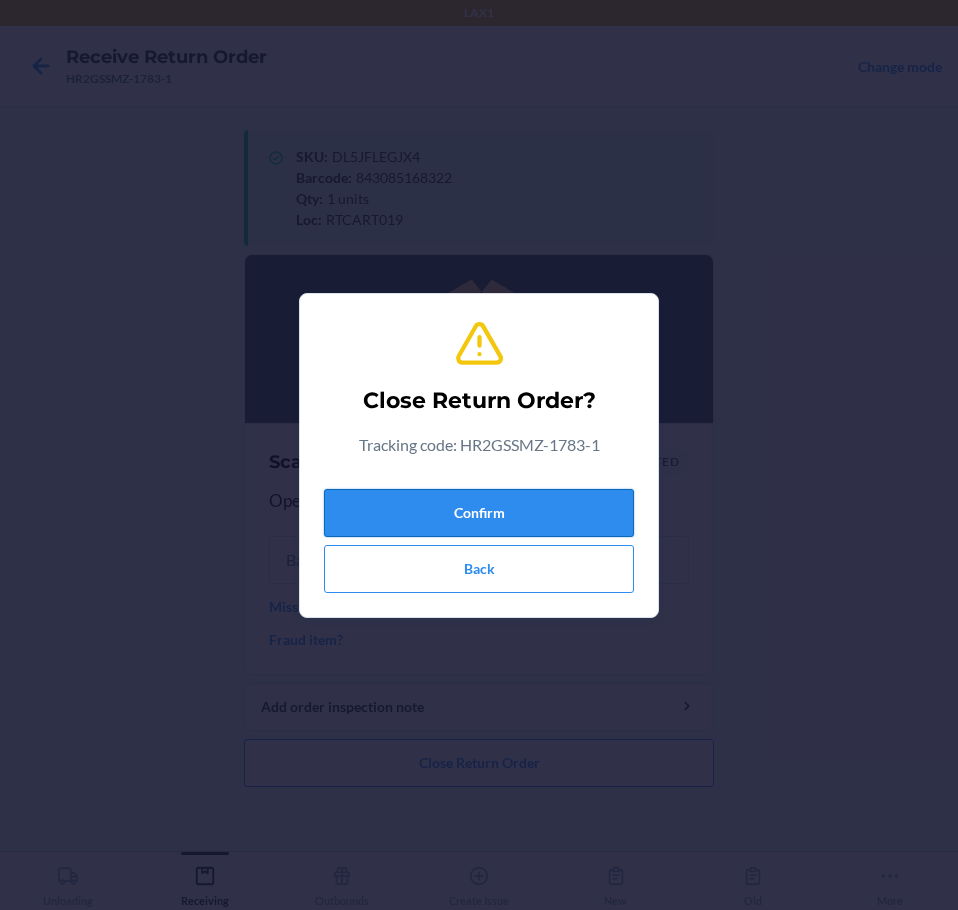 click on "Confirm" at bounding box center [479, 513] 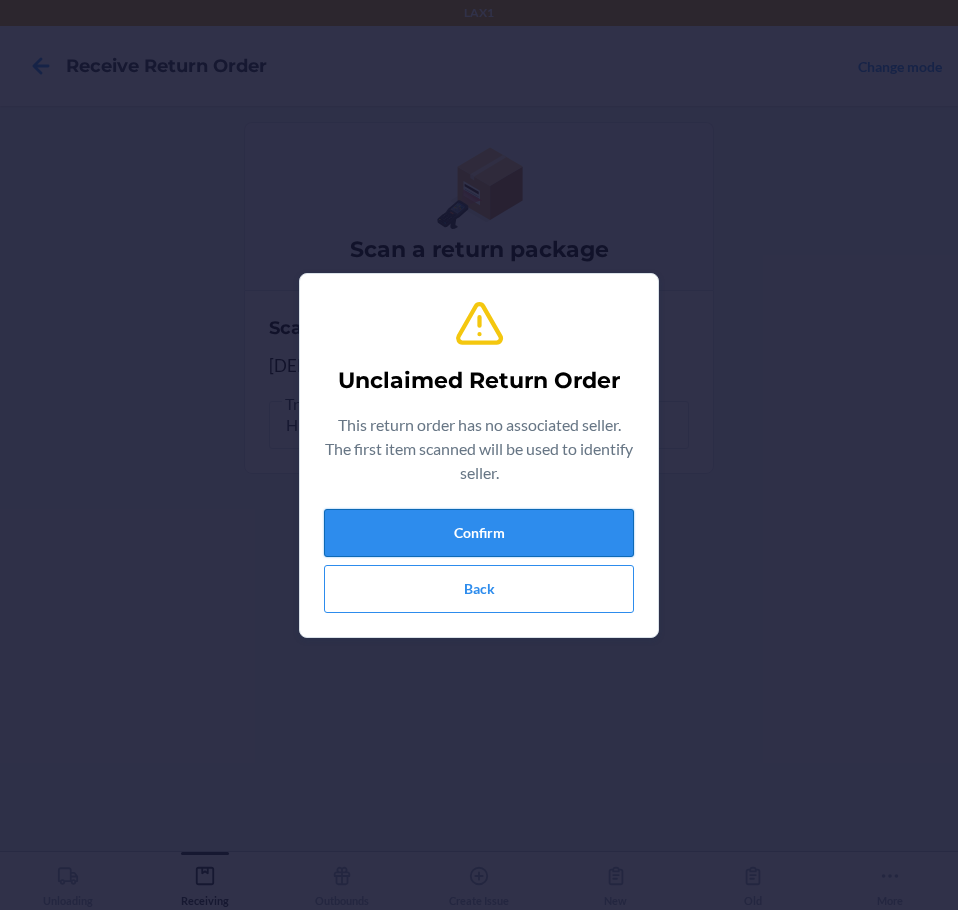 click on "Confirm" at bounding box center (479, 533) 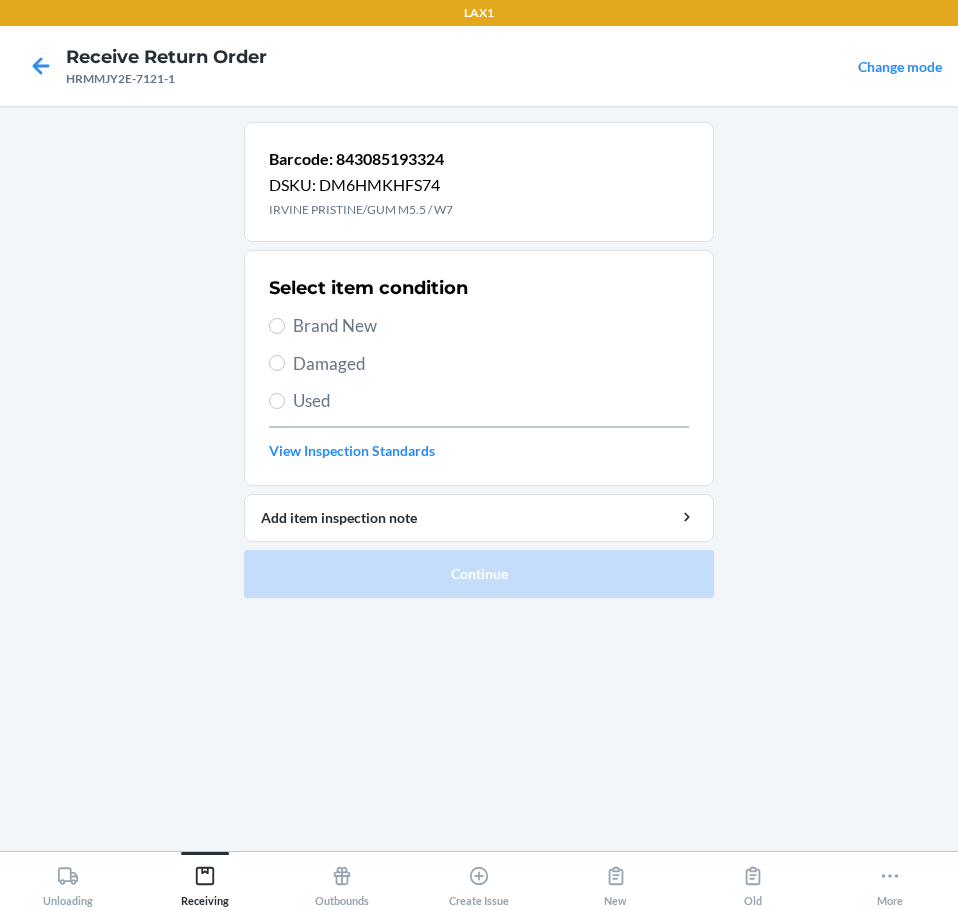 click on "Brand New" at bounding box center (491, 326) 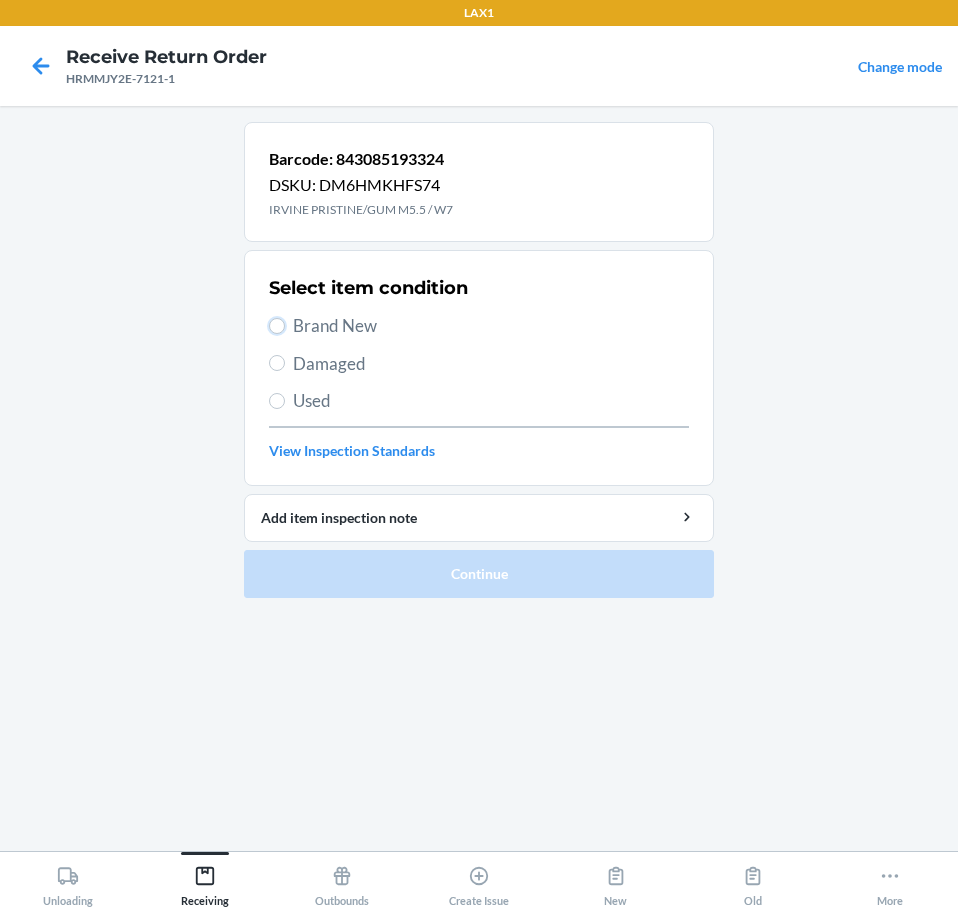 click on "Brand New" at bounding box center (277, 326) 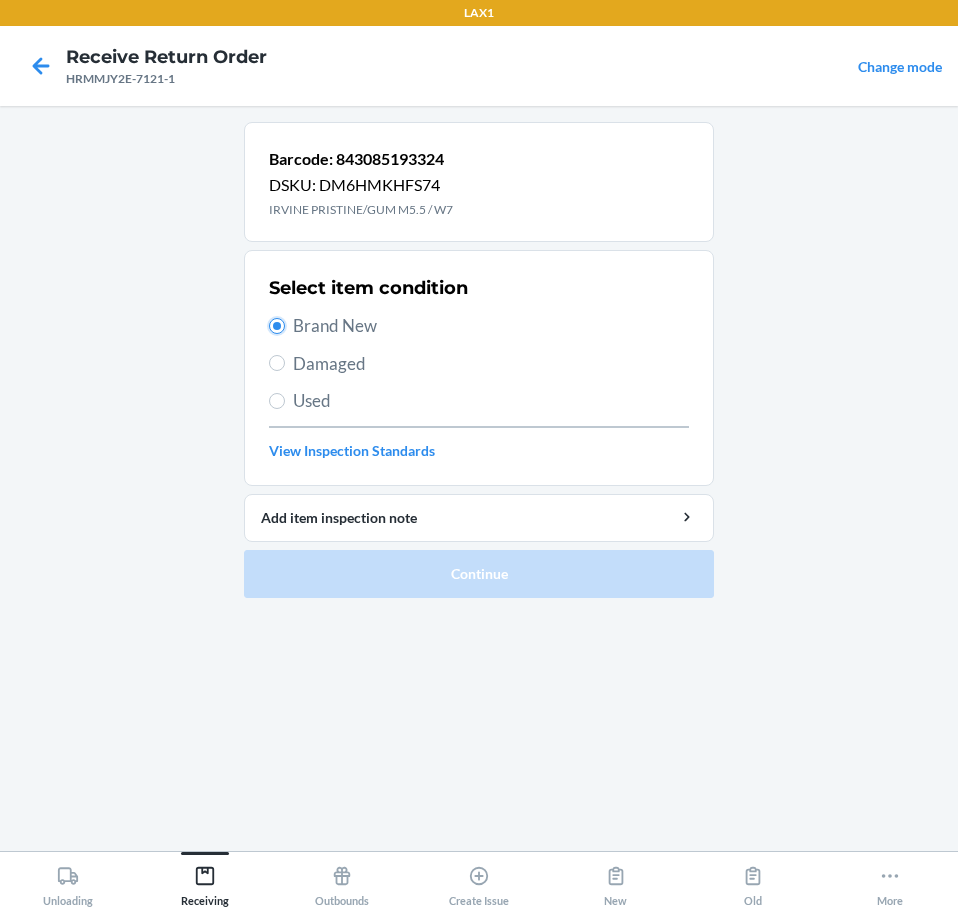 radio on "true" 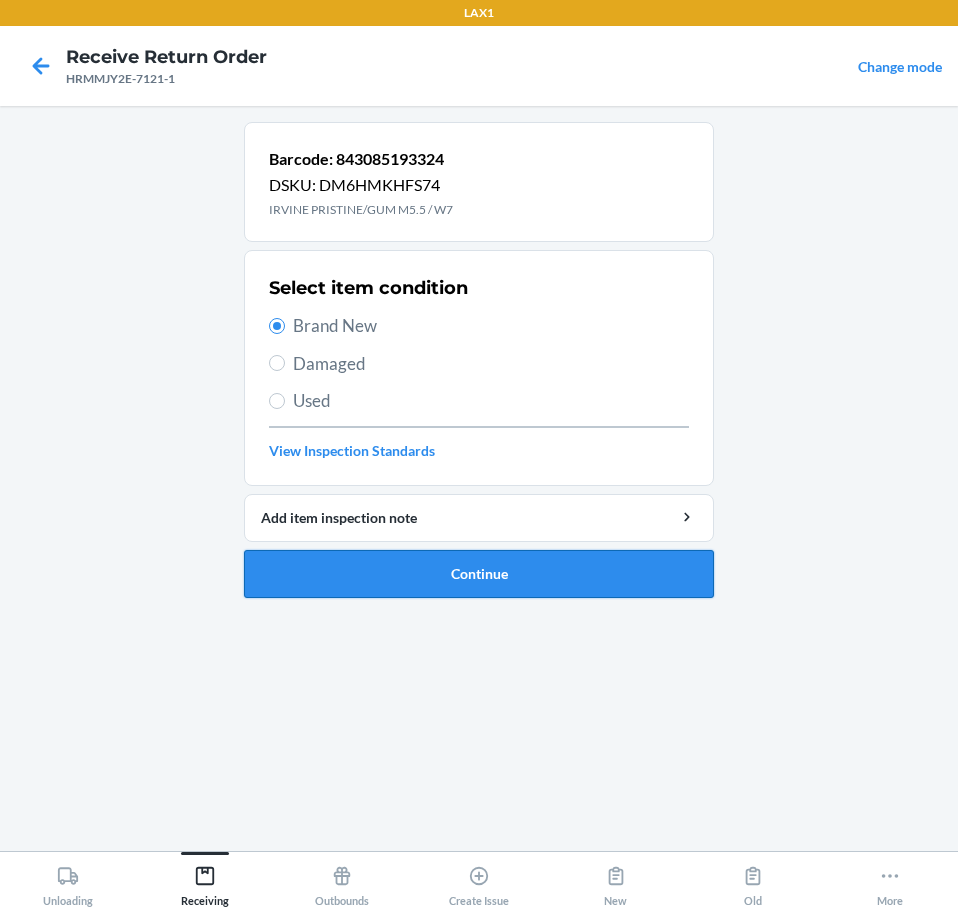 click on "Continue" at bounding box center (479, 574) 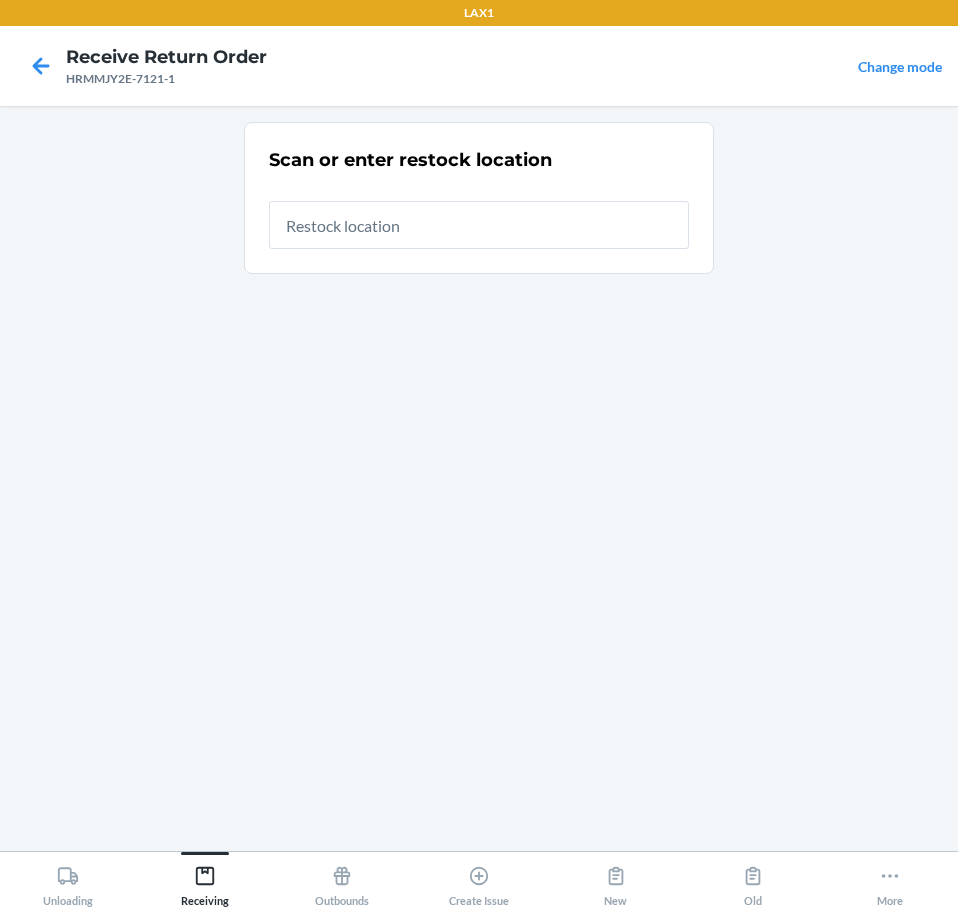 click at bounding box center (479, 225) 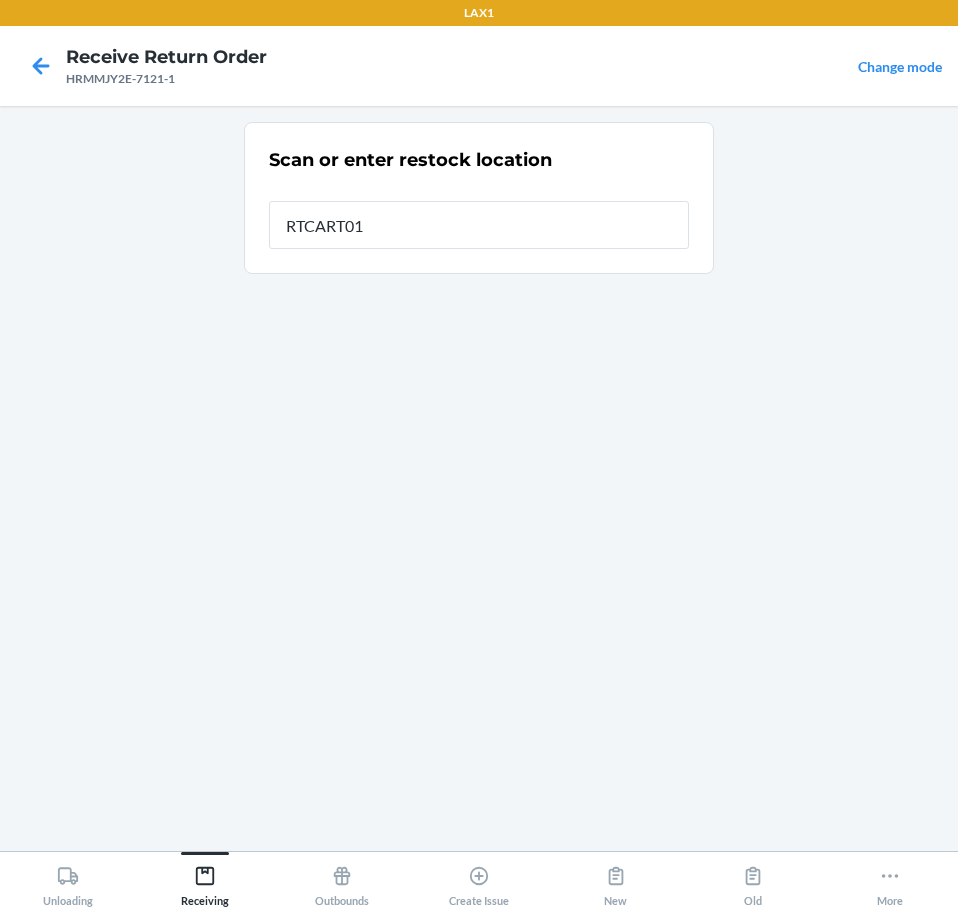 type on "RTCART019" 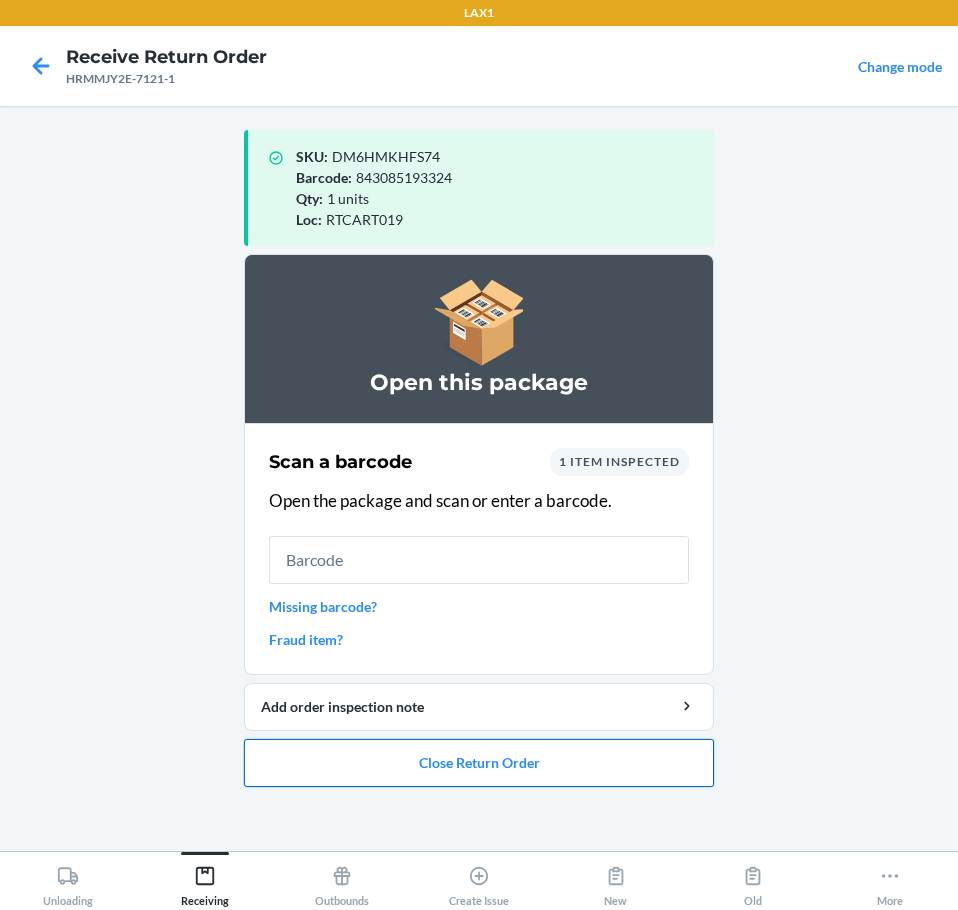 click on "Close Return Order" at bounding box center (479, 763) 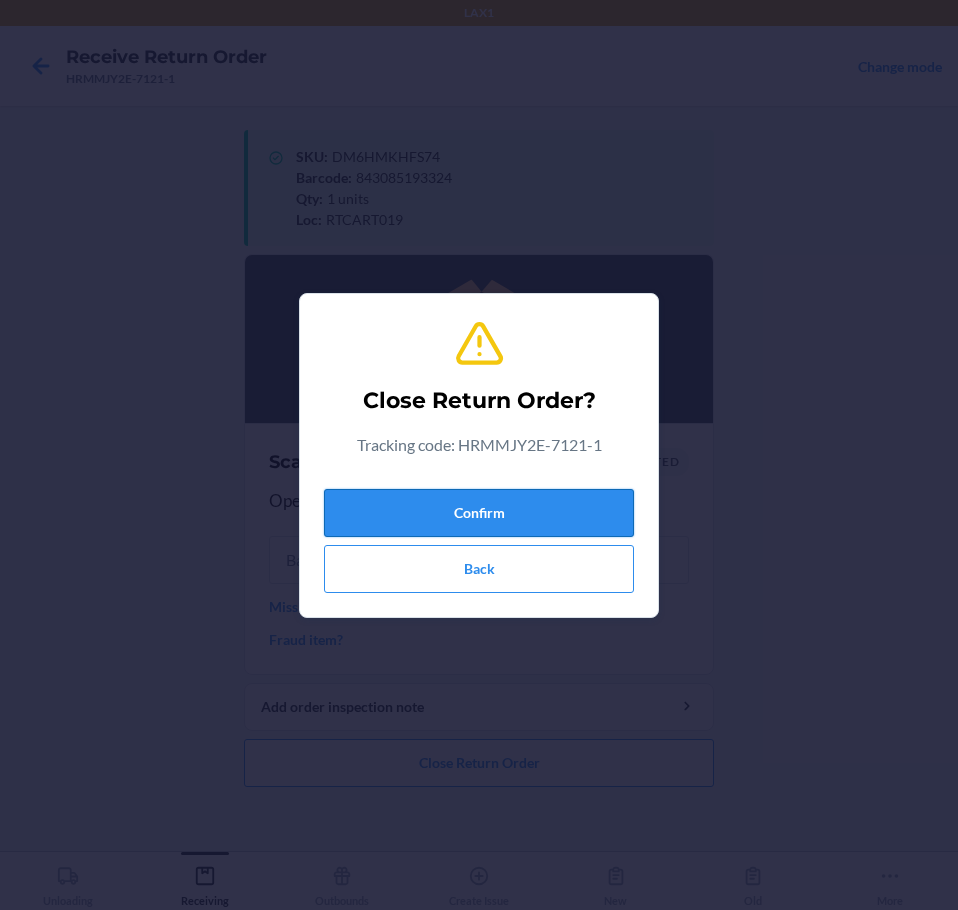 click on "Confirm" at bounding box center (479, 513) 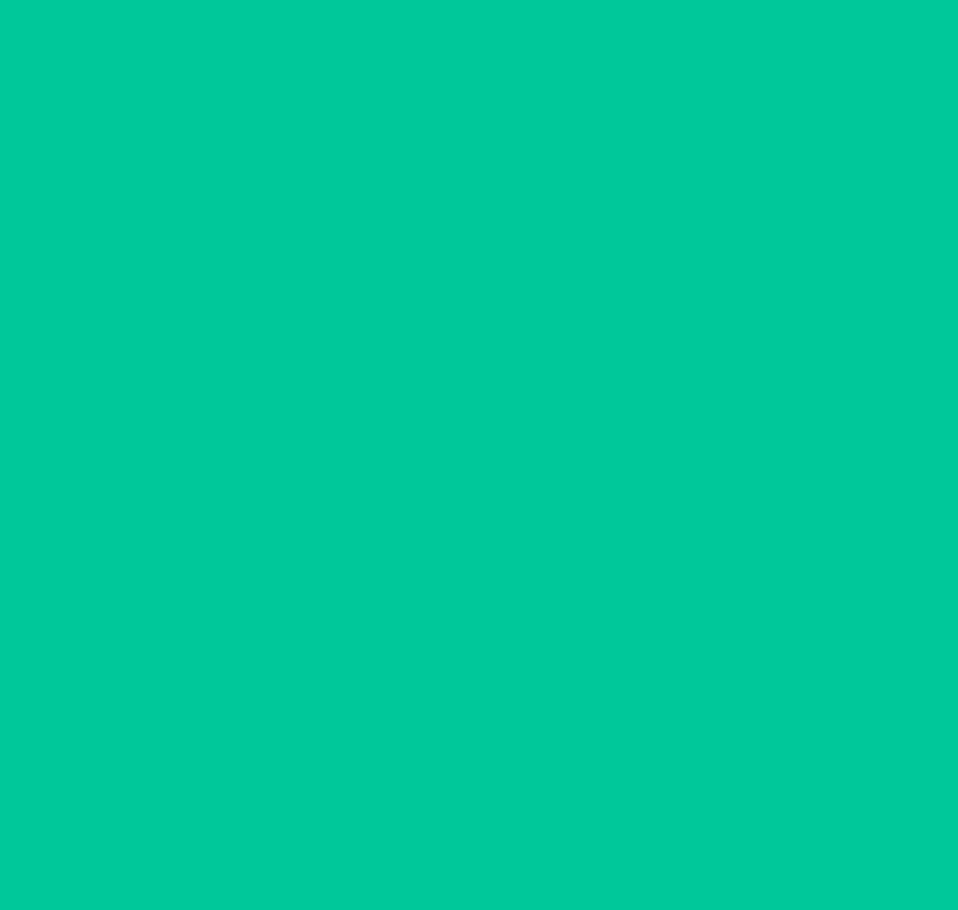 type 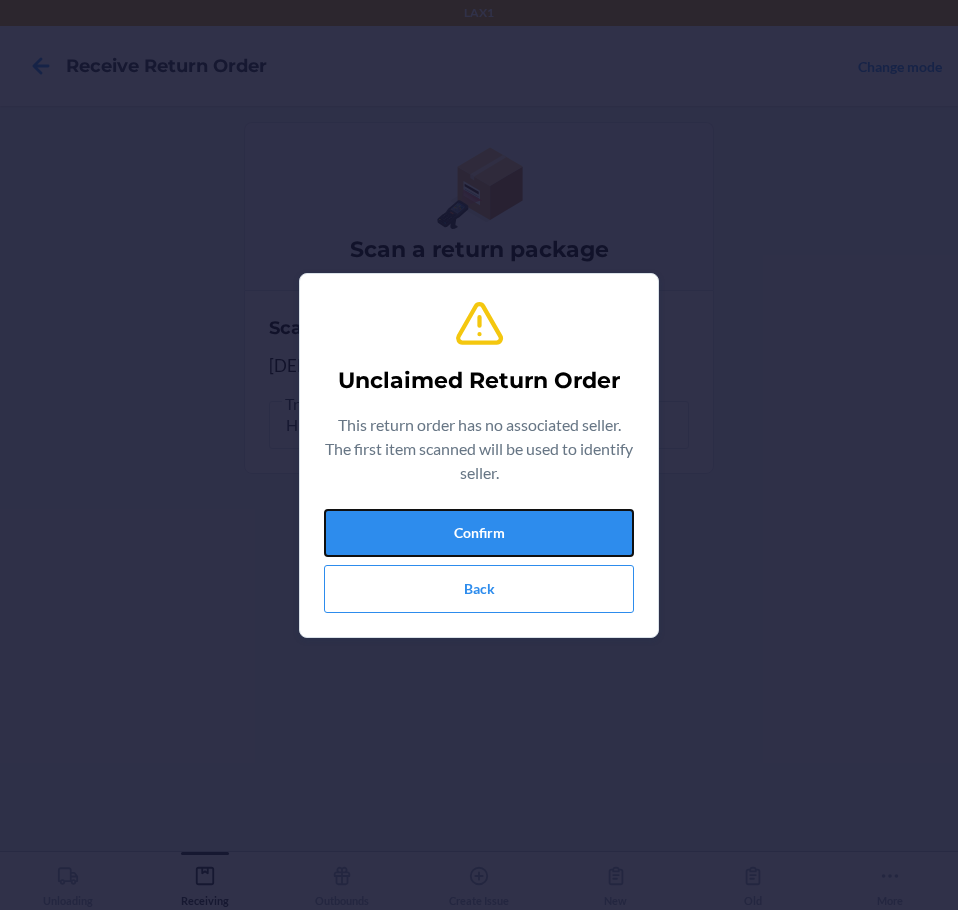 click on "Confirm" at bounding box center (479, 533) 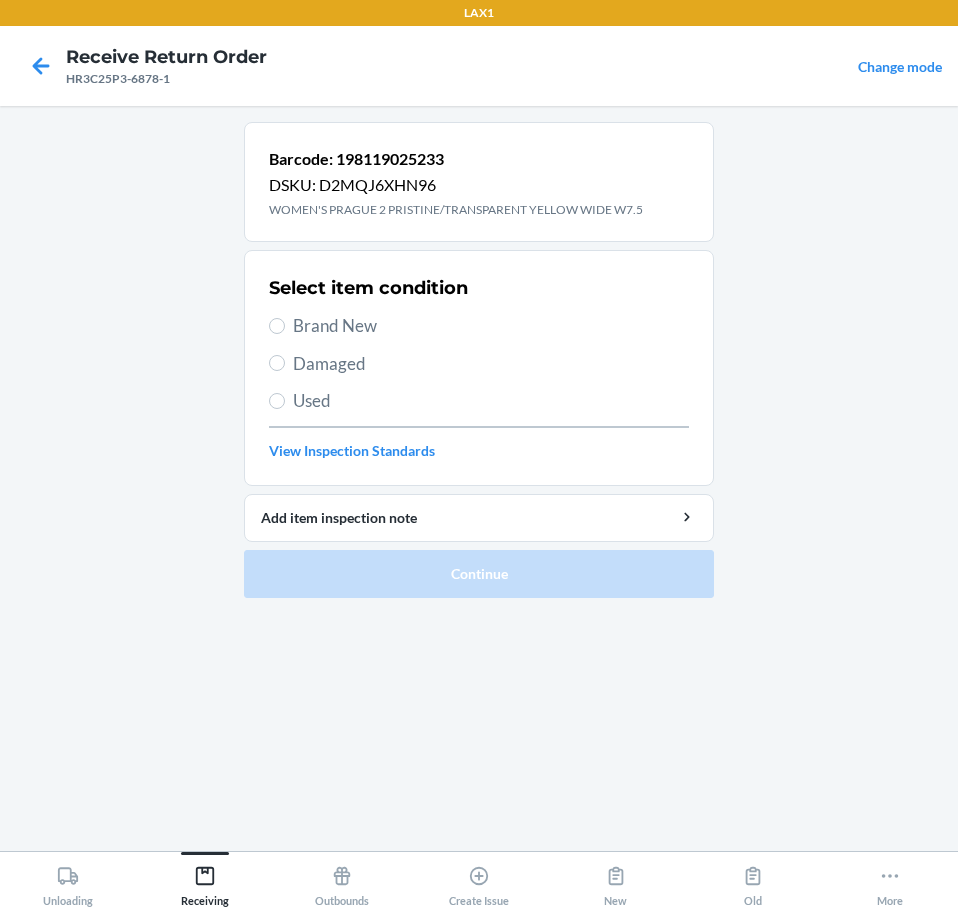 click on "Brand New" at bounding box center (491, 326) 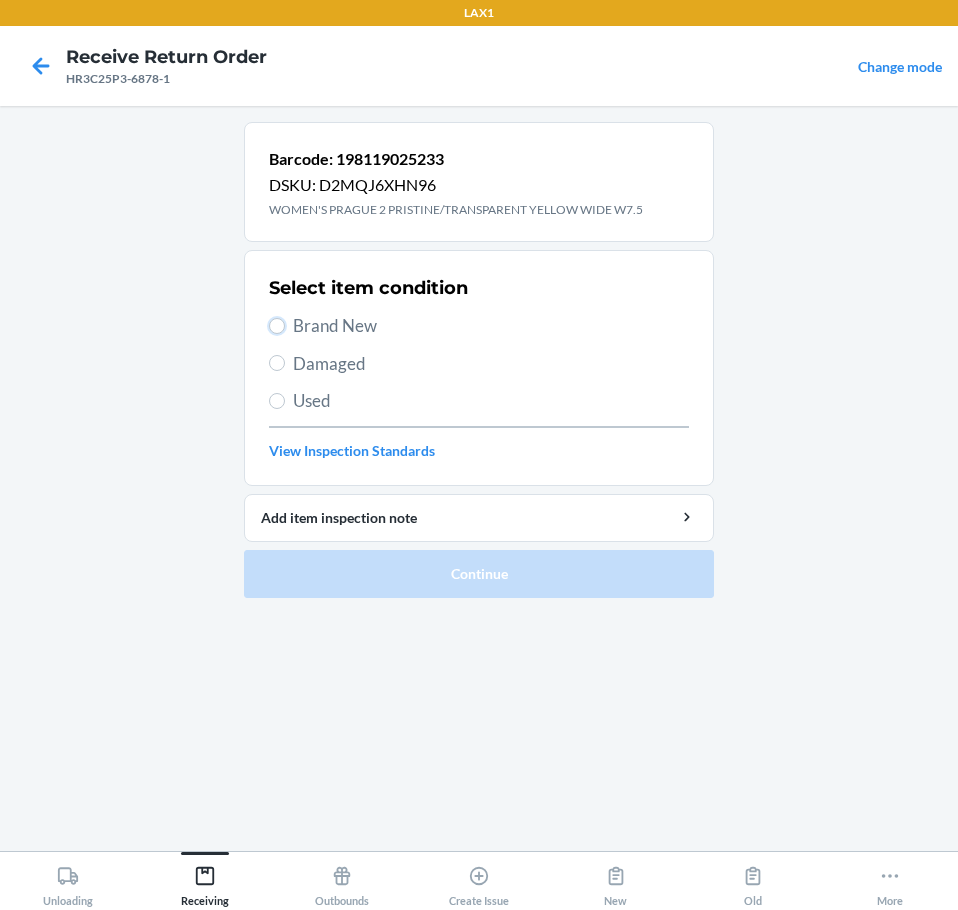 click on "Brand New" at bounding box center (277, 326) 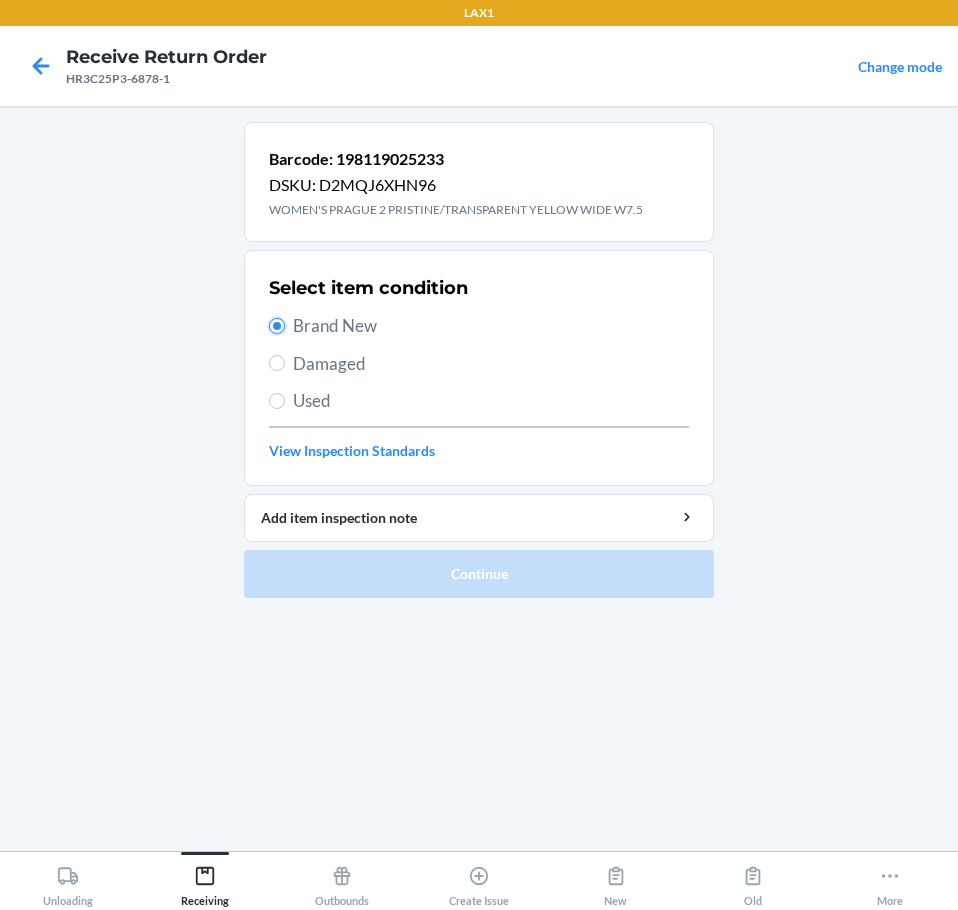 radio on "true" 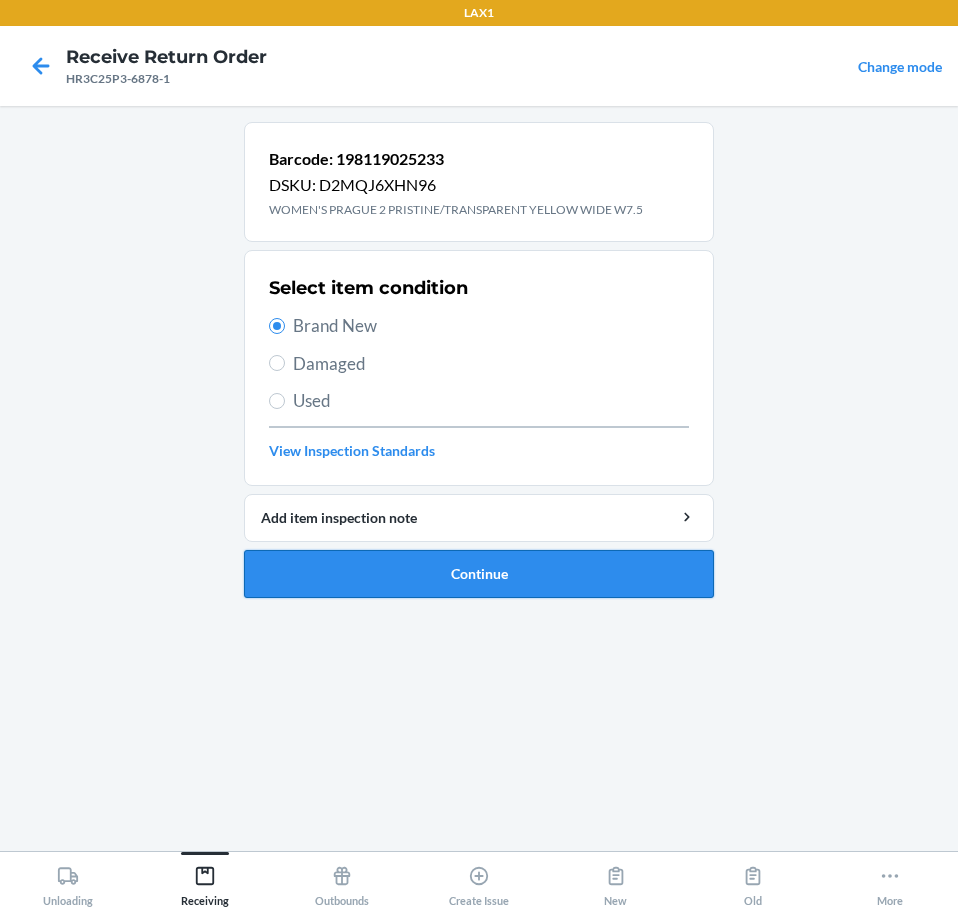 click on "Continue" at bounding box center [479, 574] 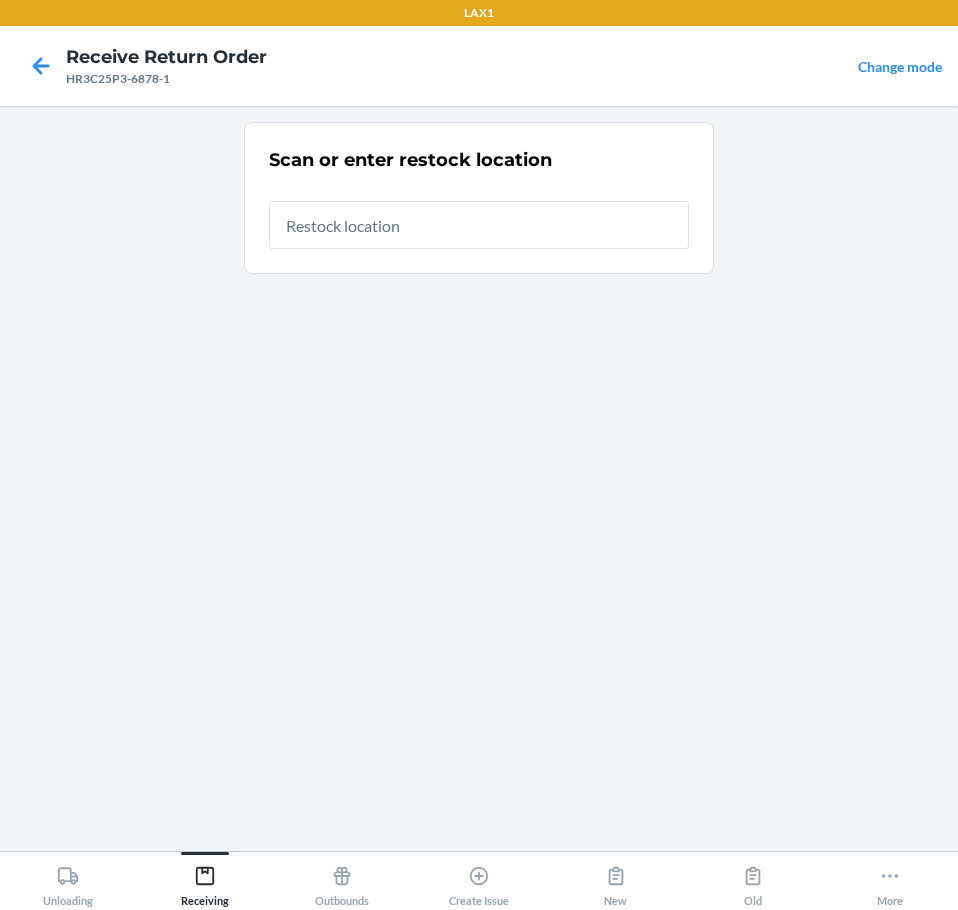click at bounding box center (479, 225) 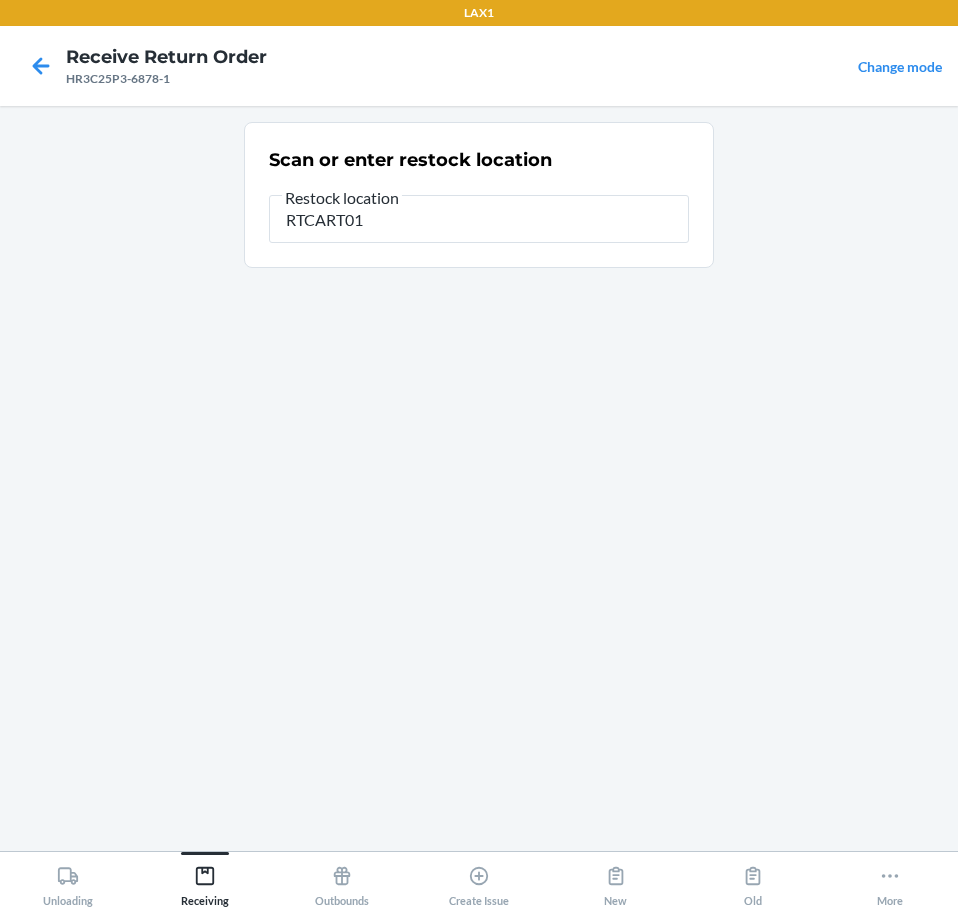type on "RTCART019" 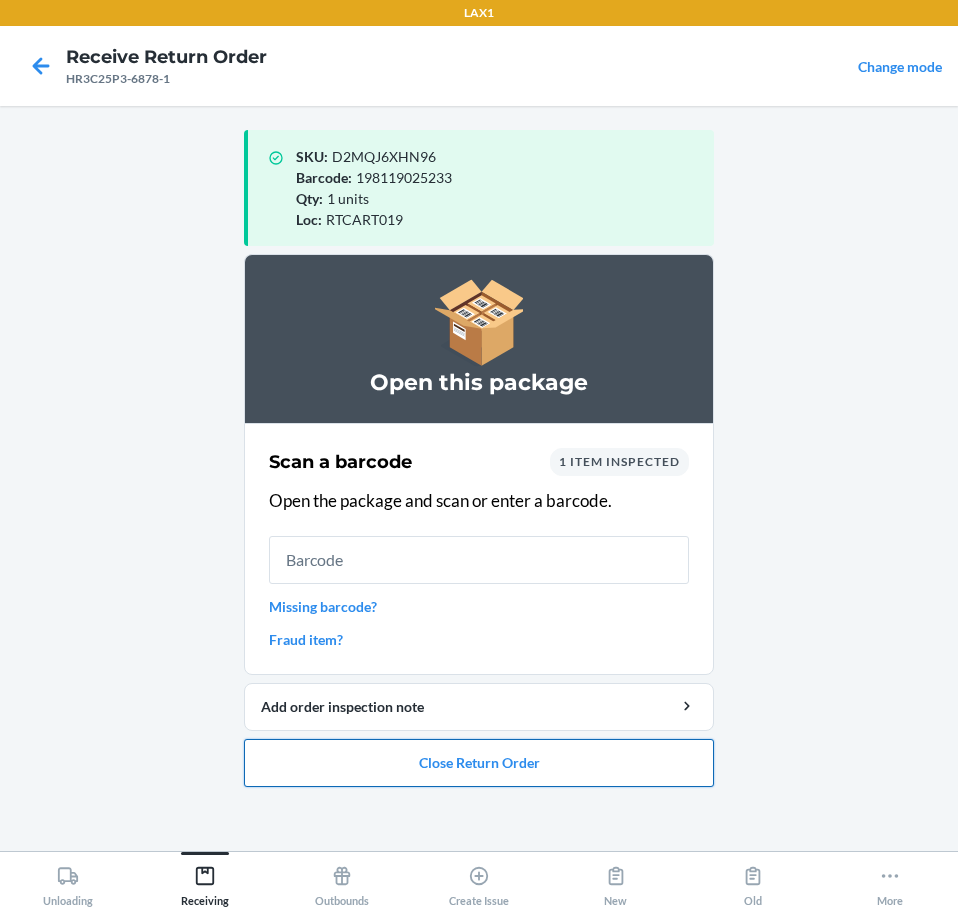 click on "Close Return Order" at bounding box center (479, 763) 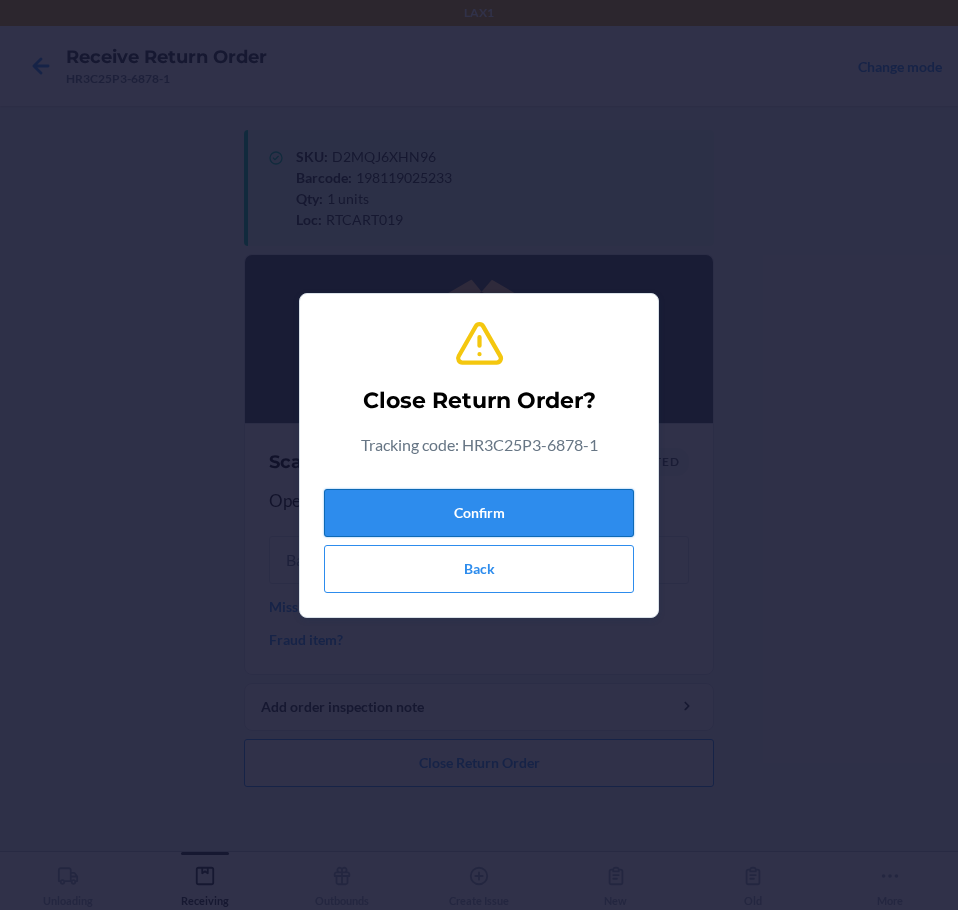 click on "Confirm" at bounding box center (479, 513) 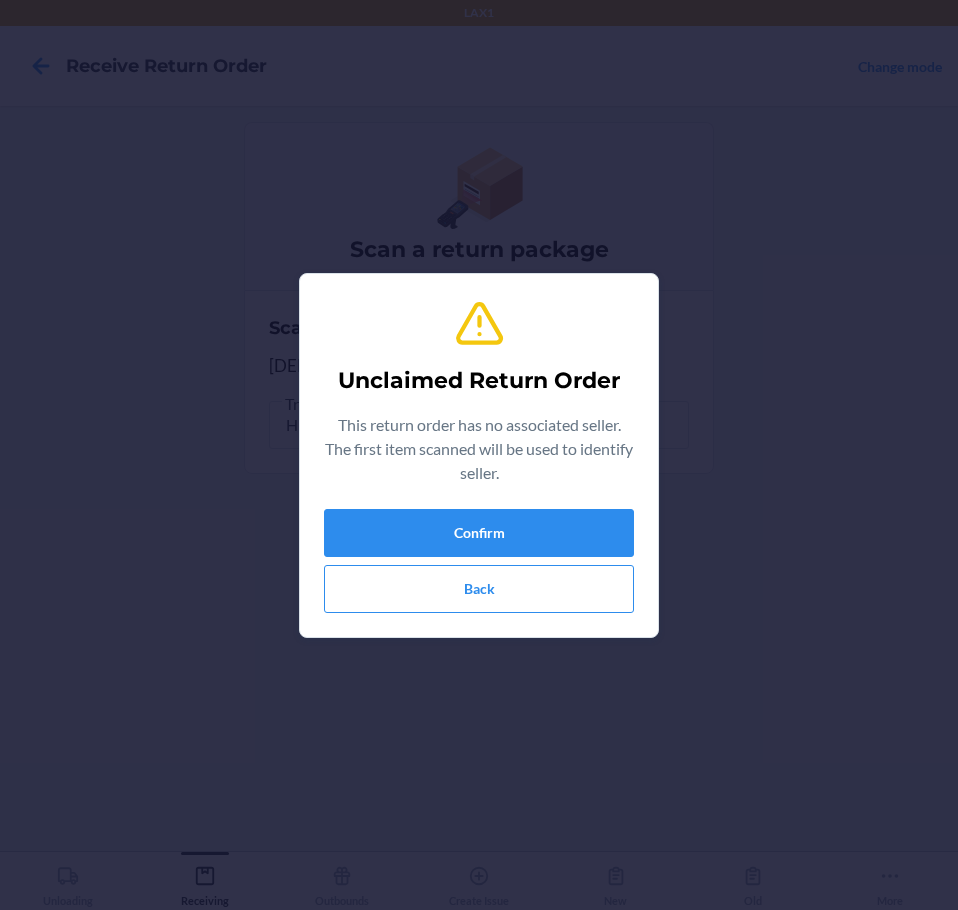 type on "843085154943" 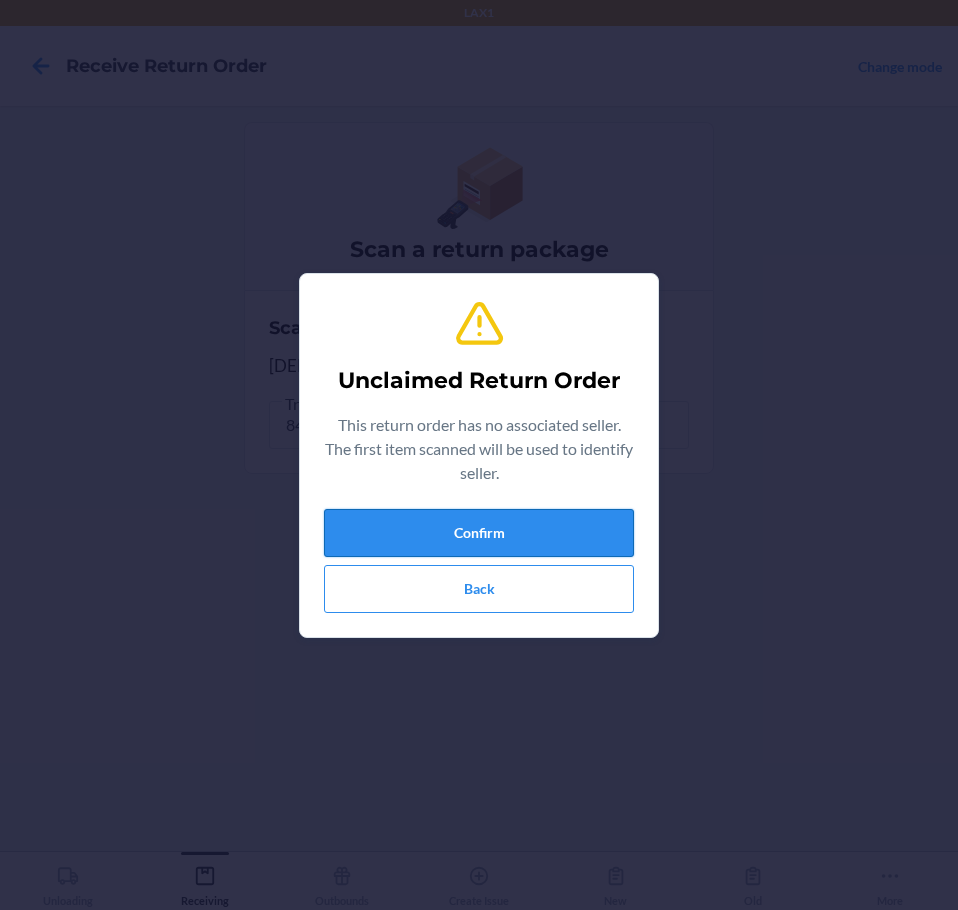 click on "Confirm" at bounding box center (479, 533) 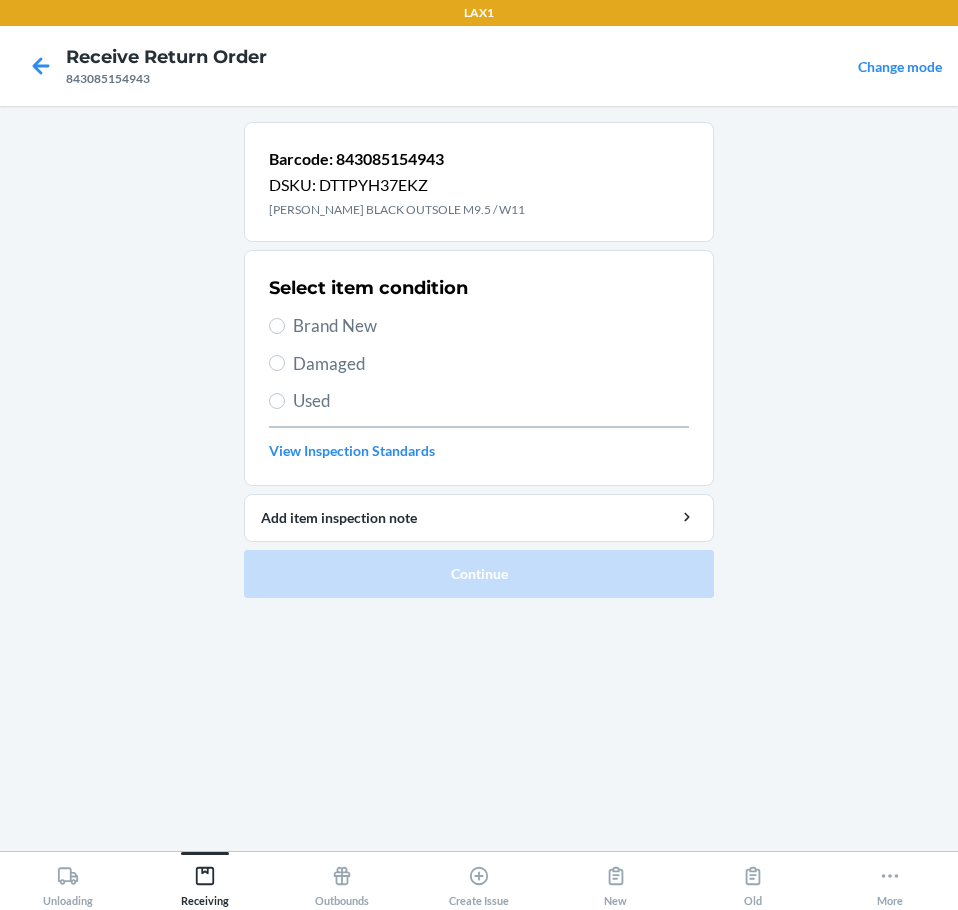 drag, startPoint x: 338, startPoint y: 321, endPoint x: 320, endPoint y: 352, distance: 35.846897 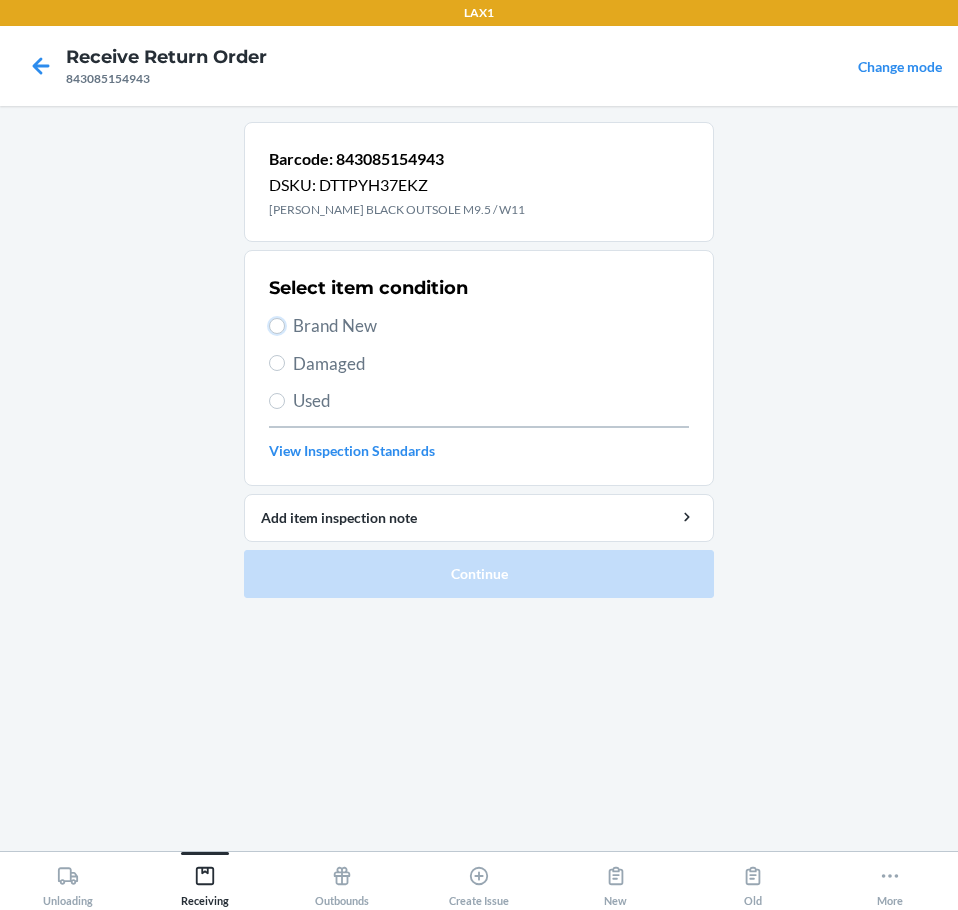 click on "Brand New" at bounding box center (277, 326) 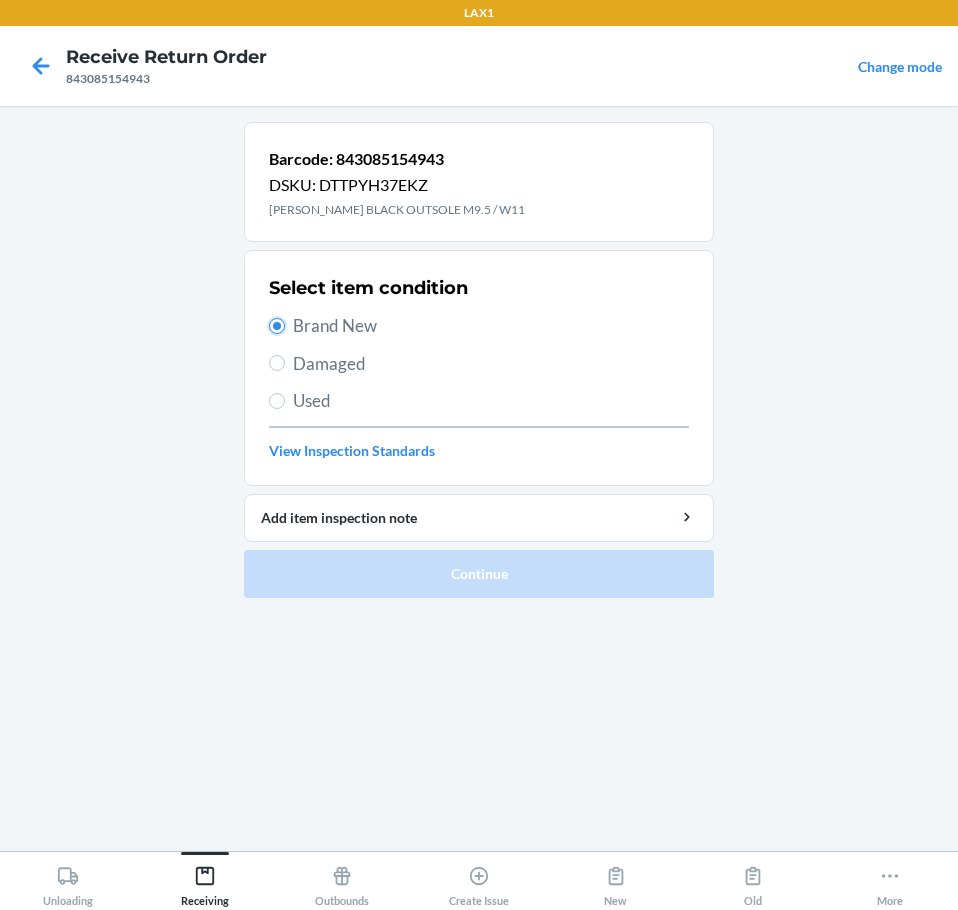 radio on "true" 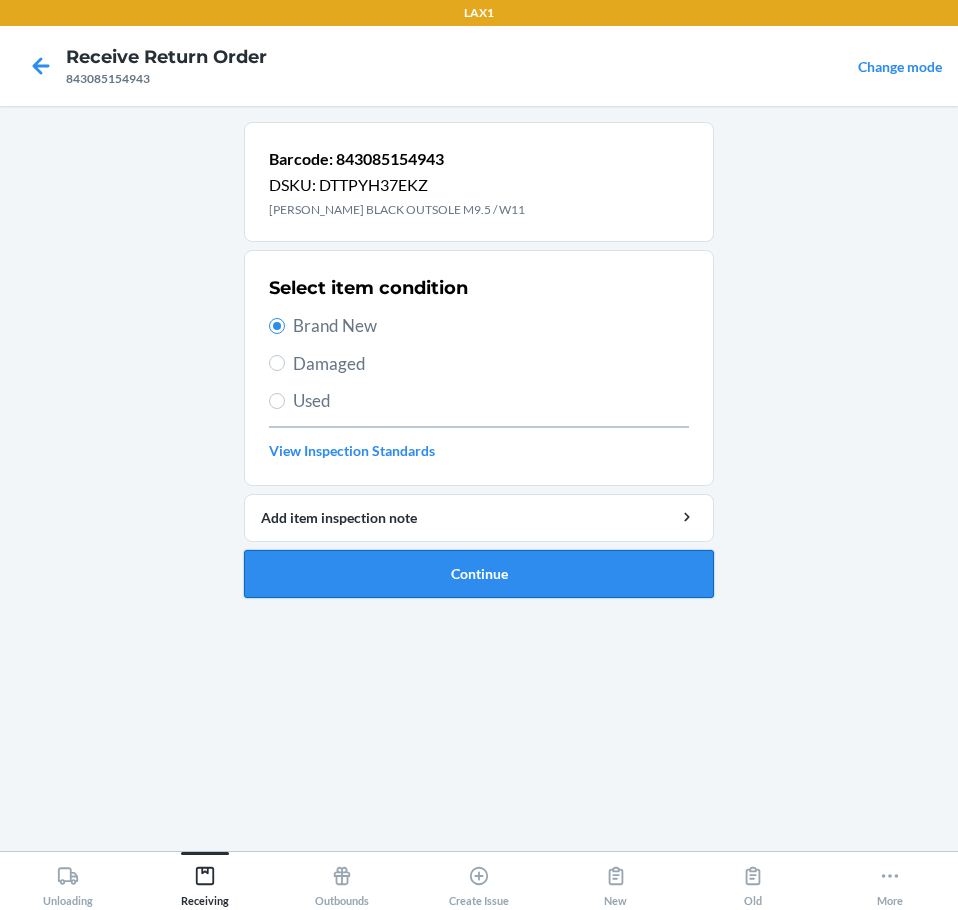 click on "Continue" at bounding box center [479, 574] 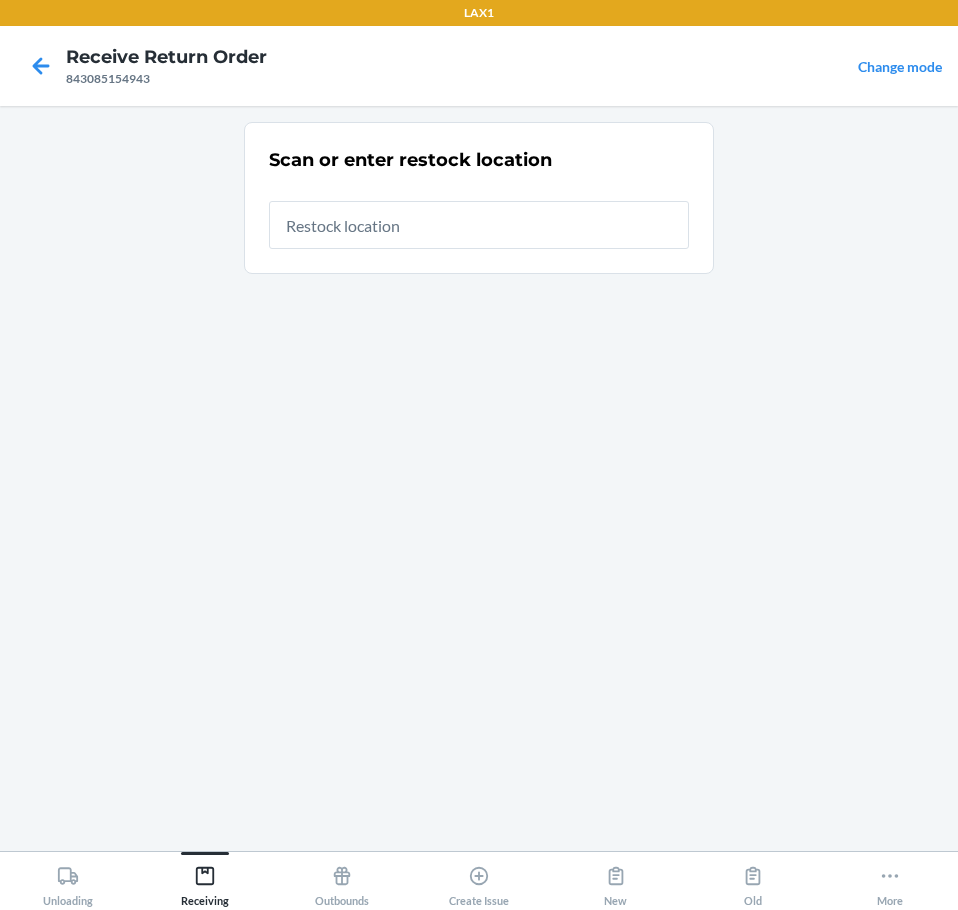 click at bounding box center [479, 225] 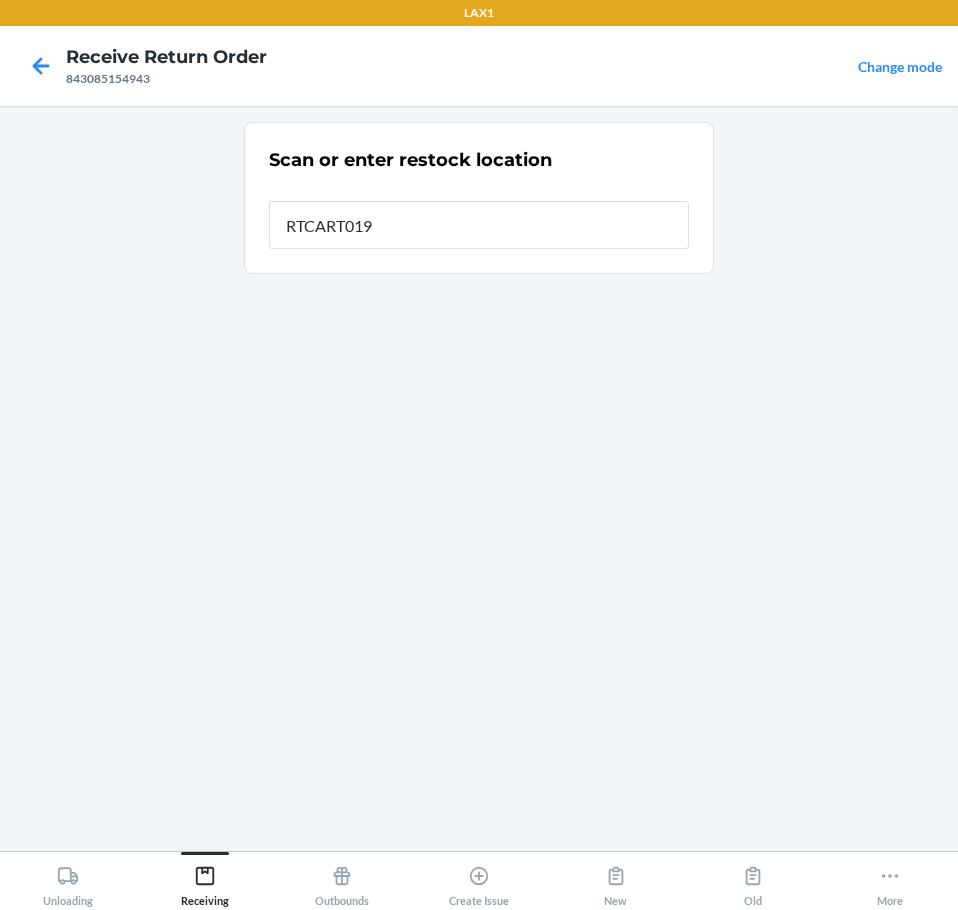 type on "RTCART019" 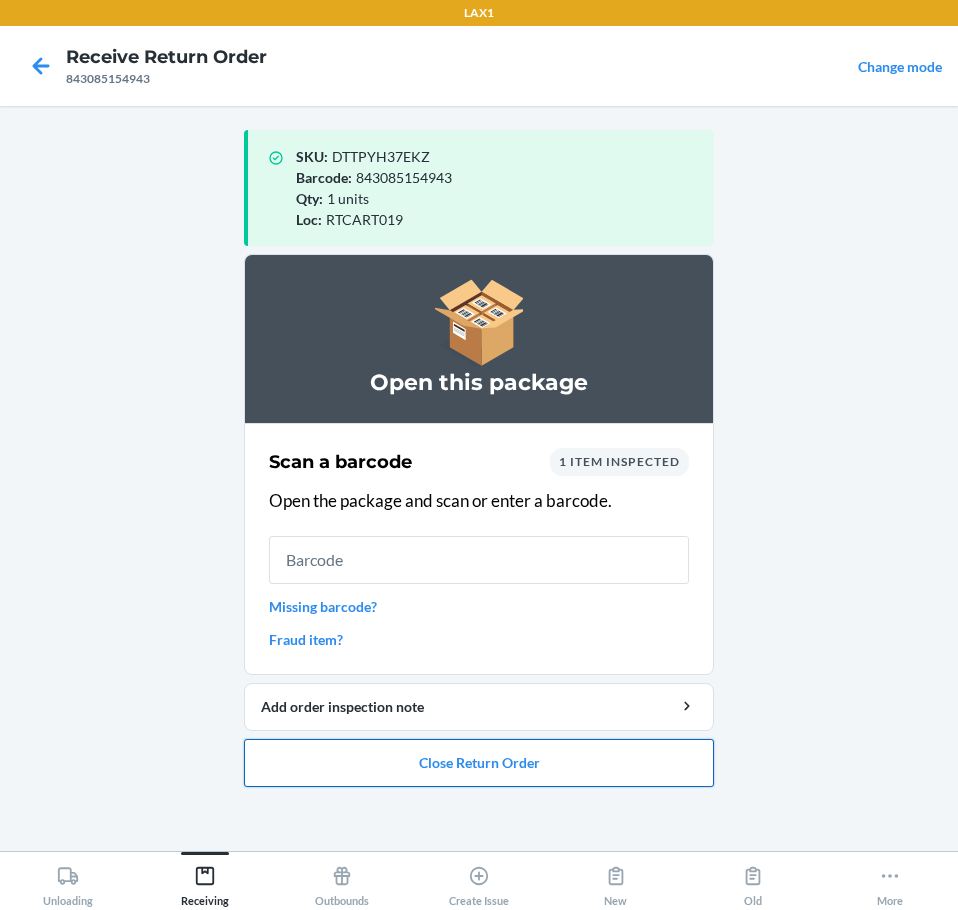 click on "Close Return Order" at bounding box center [479, 763] 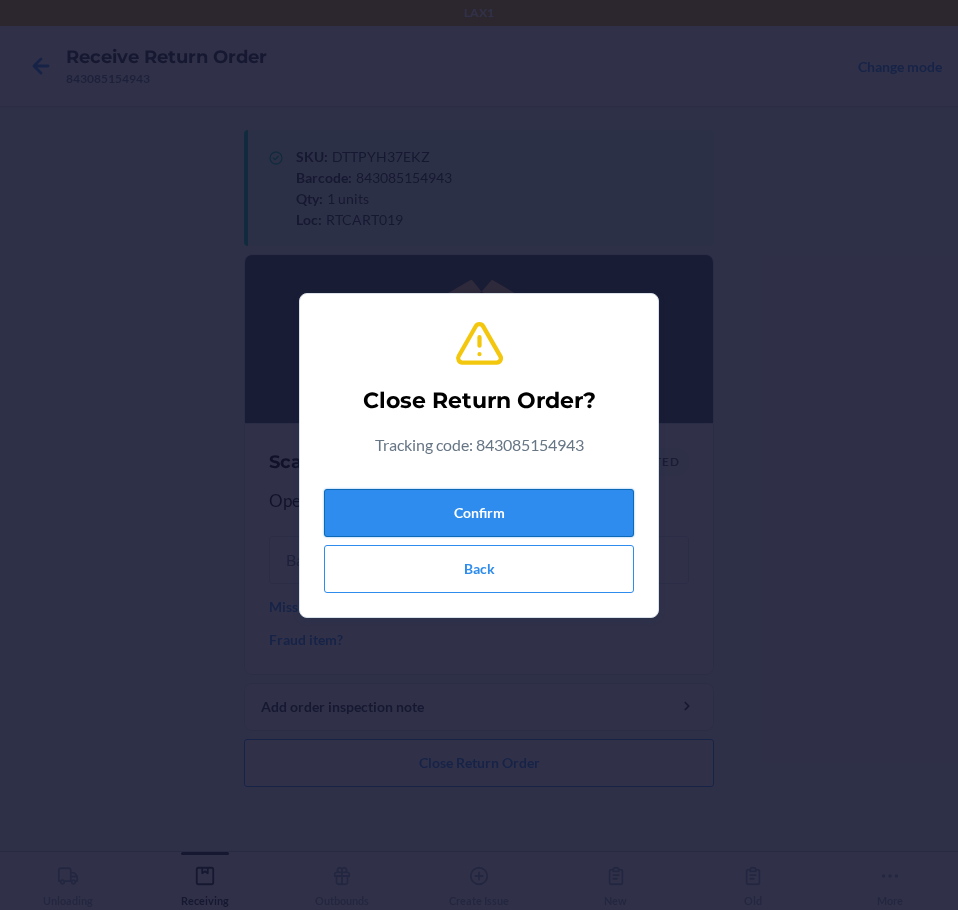 click on "Confirm" at bounding box center (479, 513) 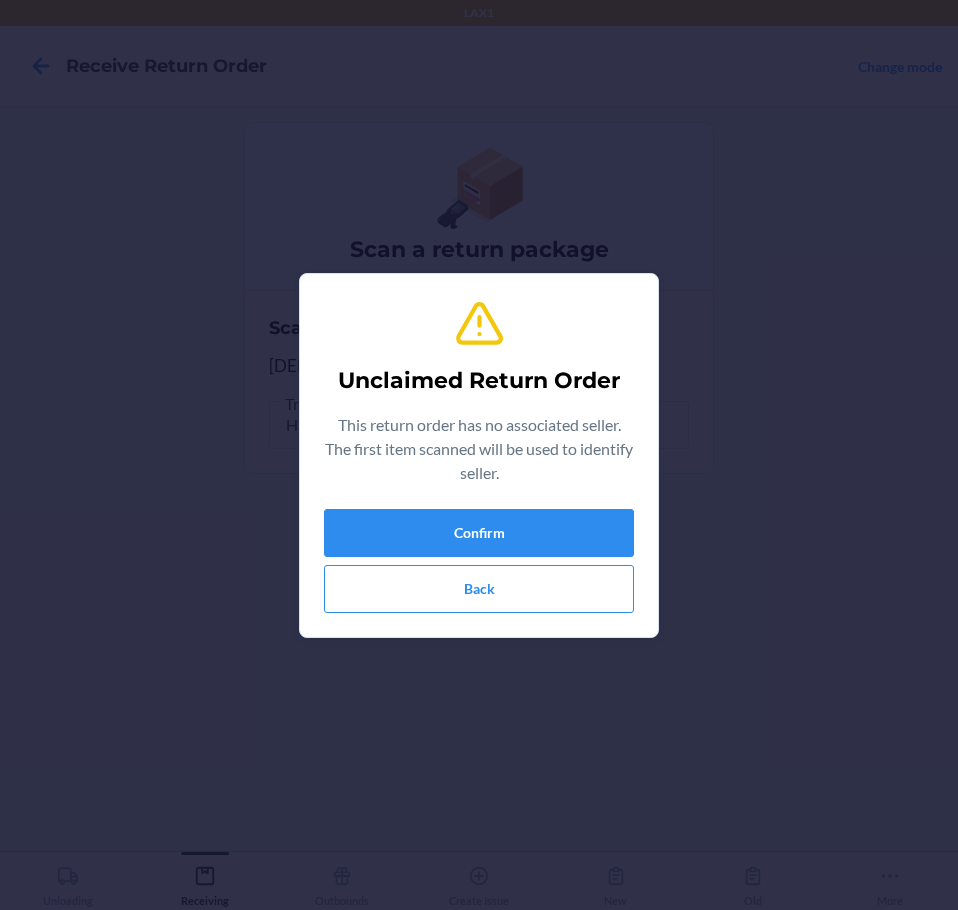 type on "843085129439" 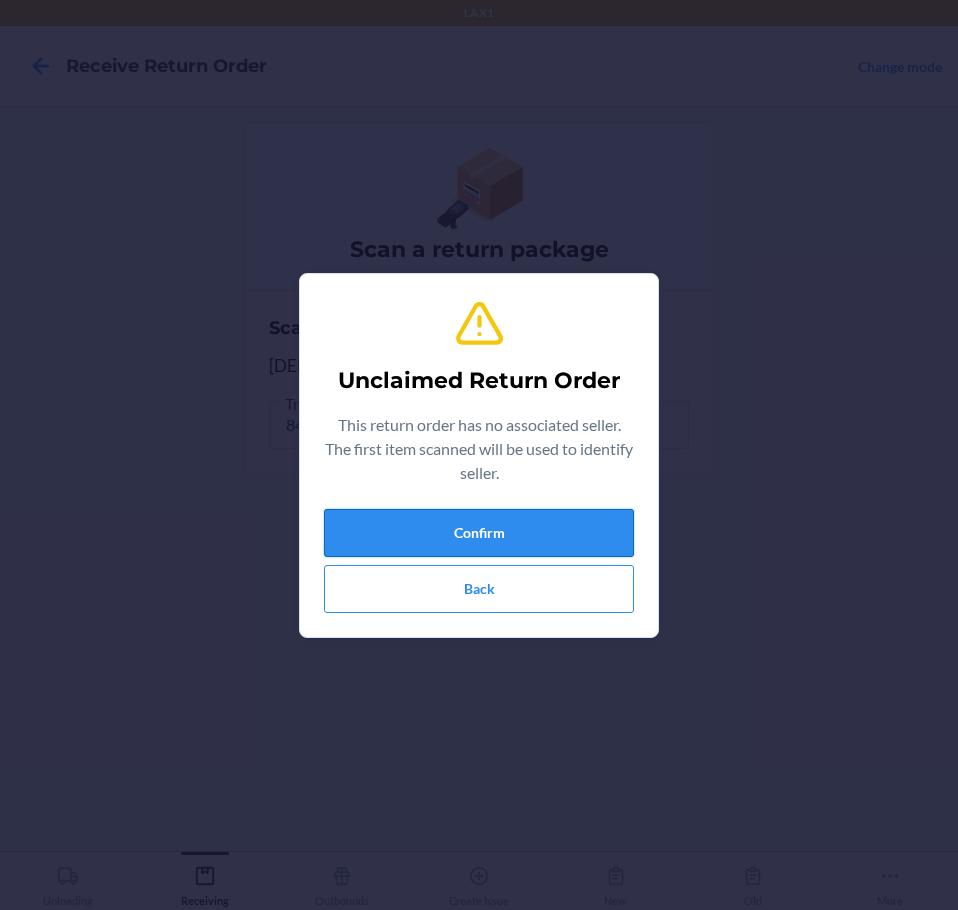 drag, startPoint x: 450, startPoint y: 513, endPoint x: 450, endPoint y: 525, distance: 12 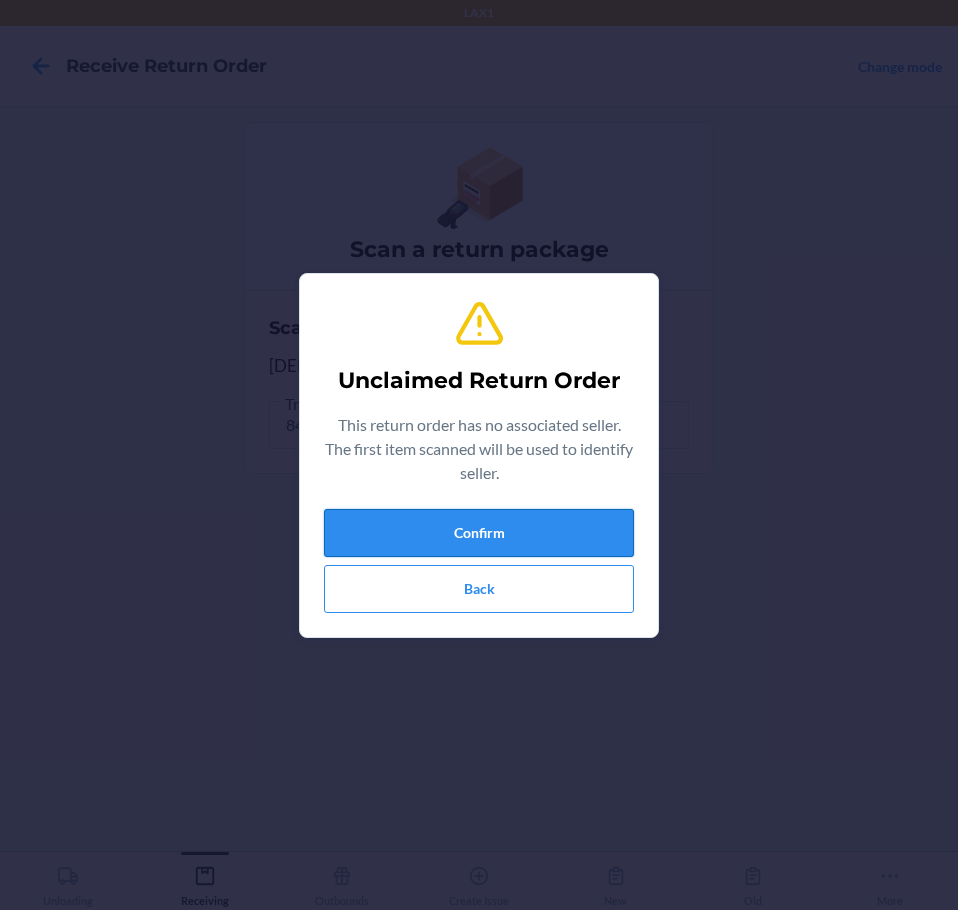 click on "Confirm" at bounding box center [479, 533] 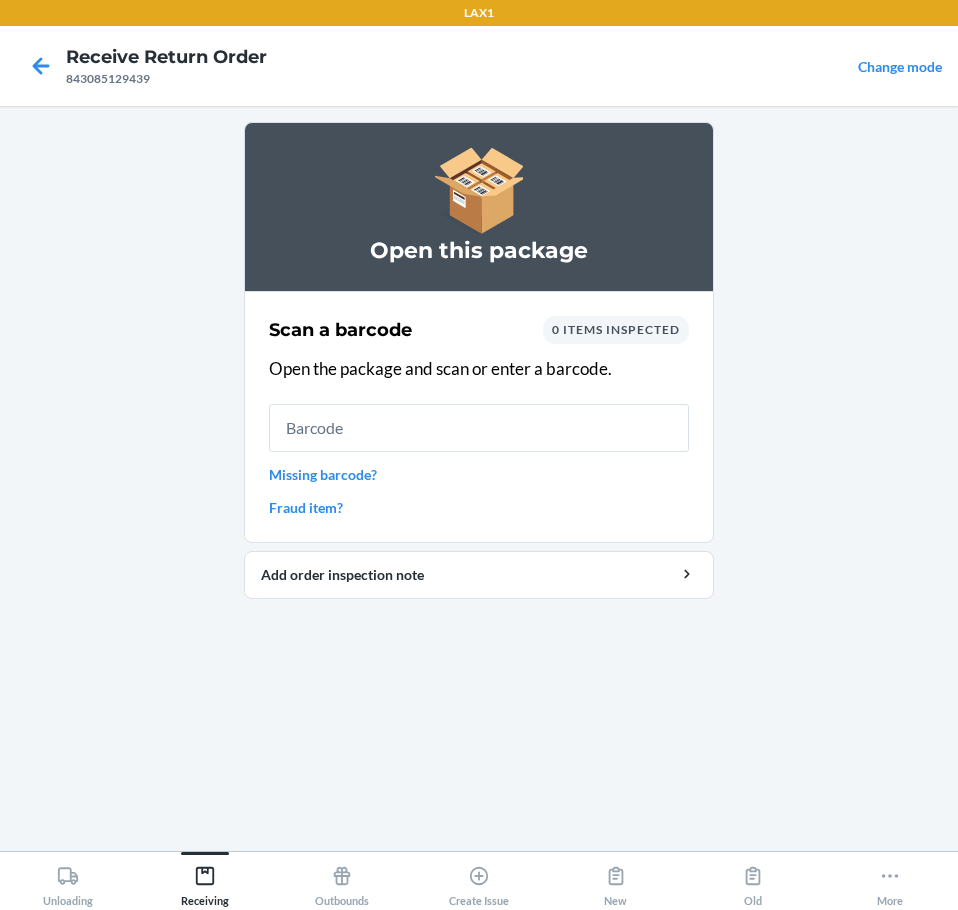 click at bounding box center [479, 428] 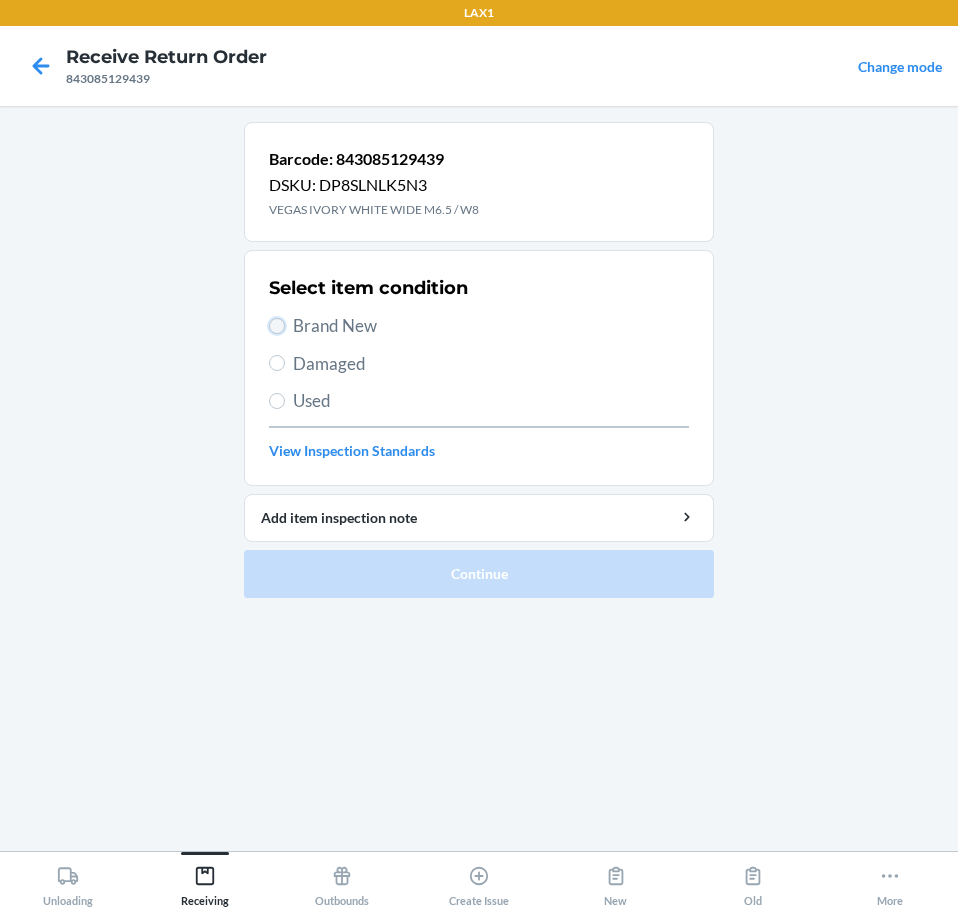 click on "Brand New" at bounding box center [277, 326] 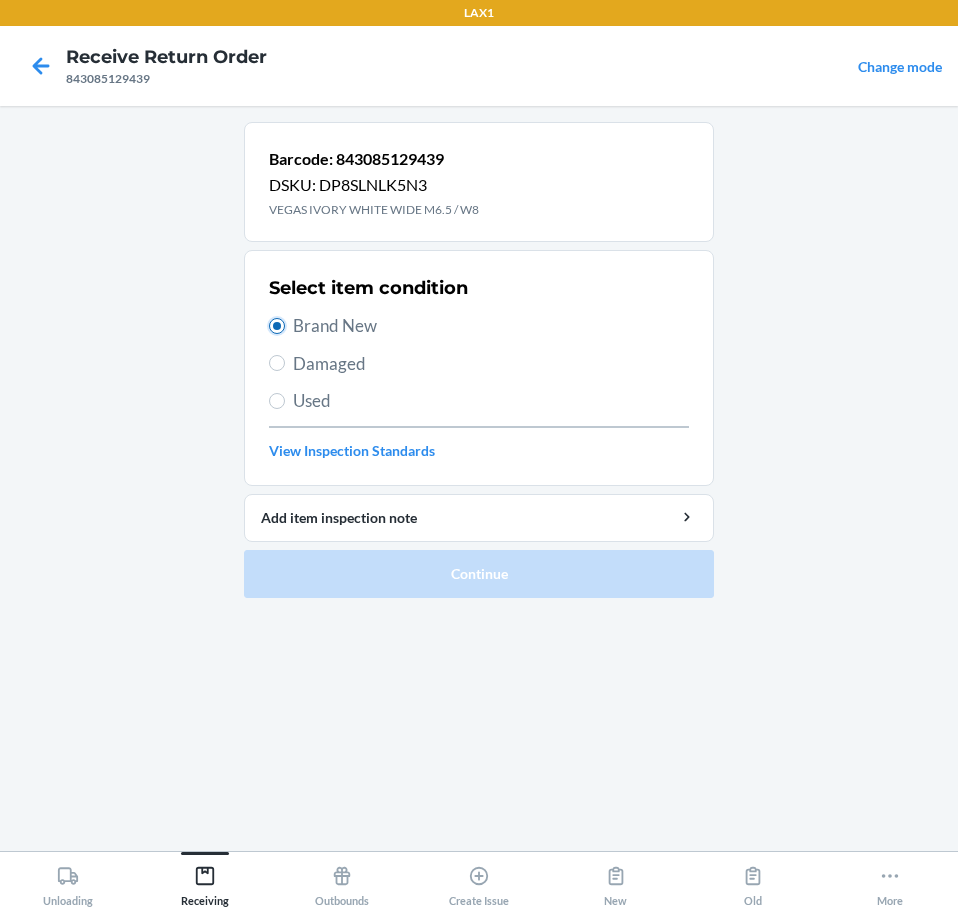 radio on "true" 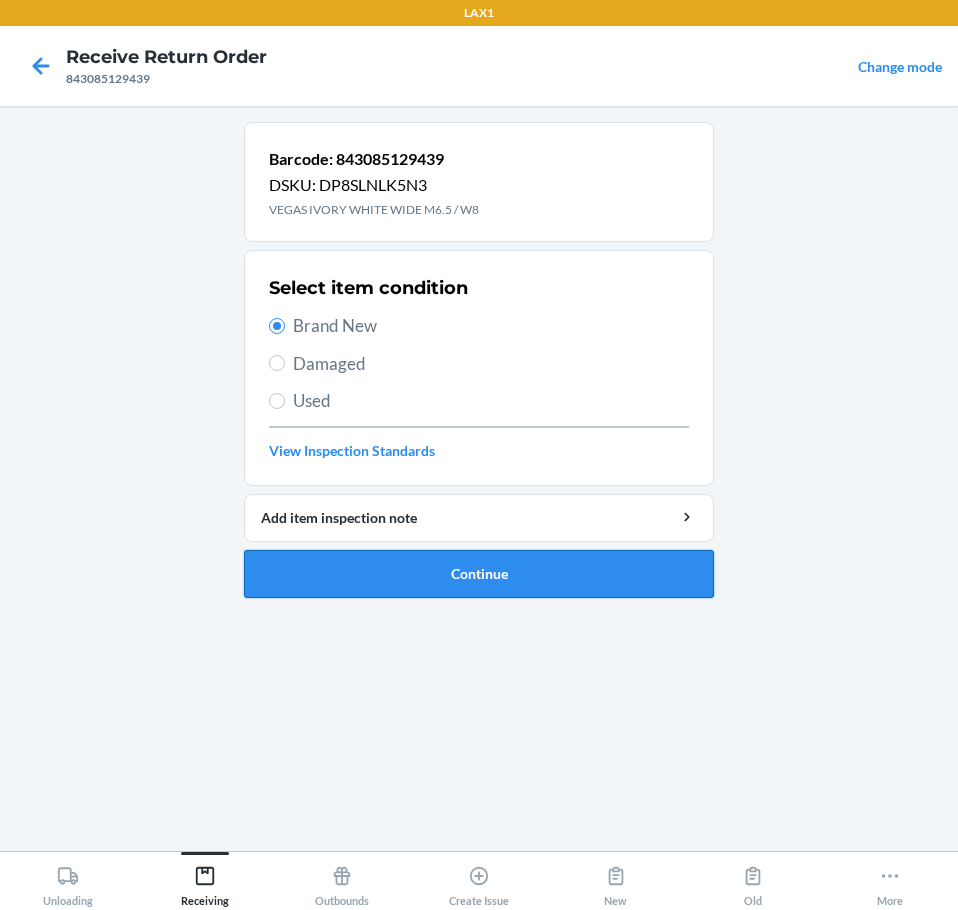 click on "Continue" at bounding box center (479, 574) 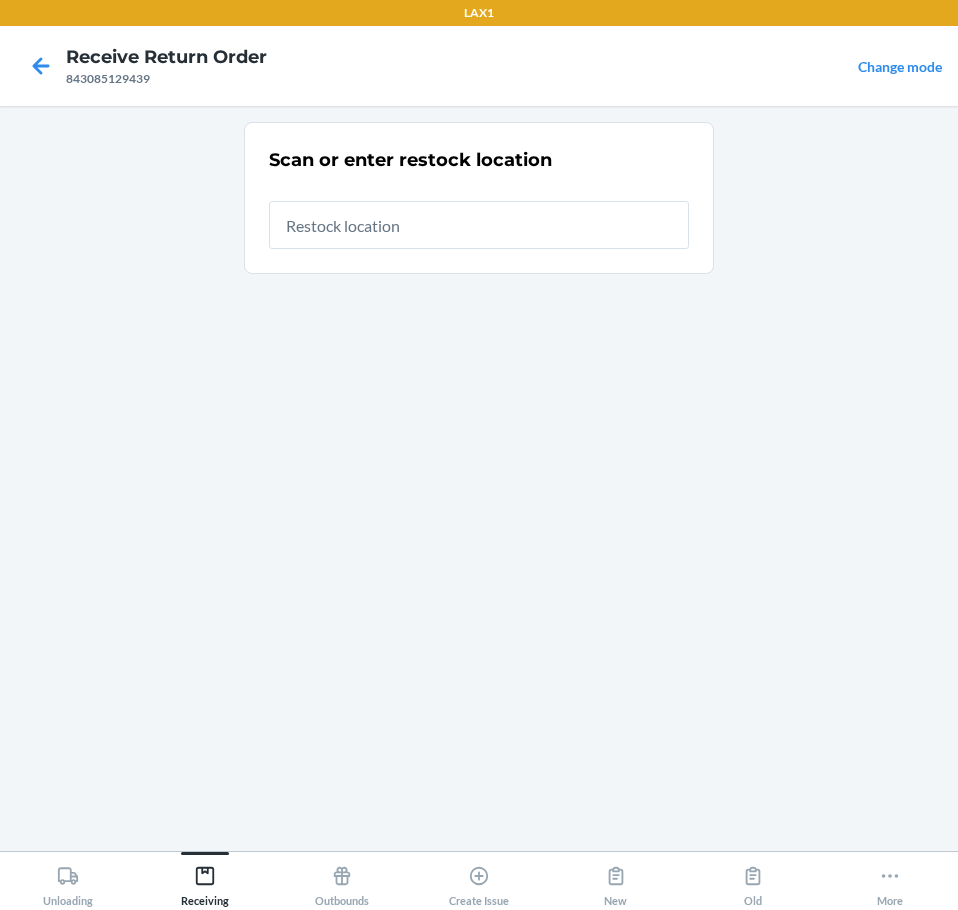 click at bounding box center (479, 225) 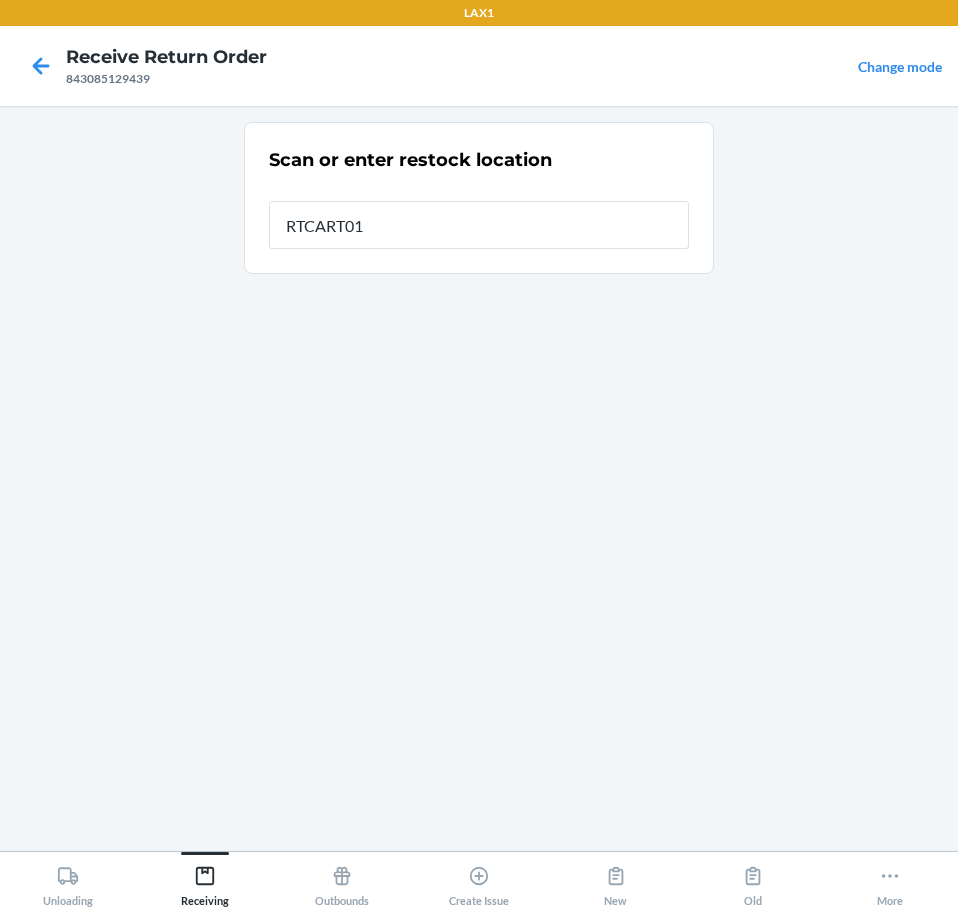 type on "RTCART019" 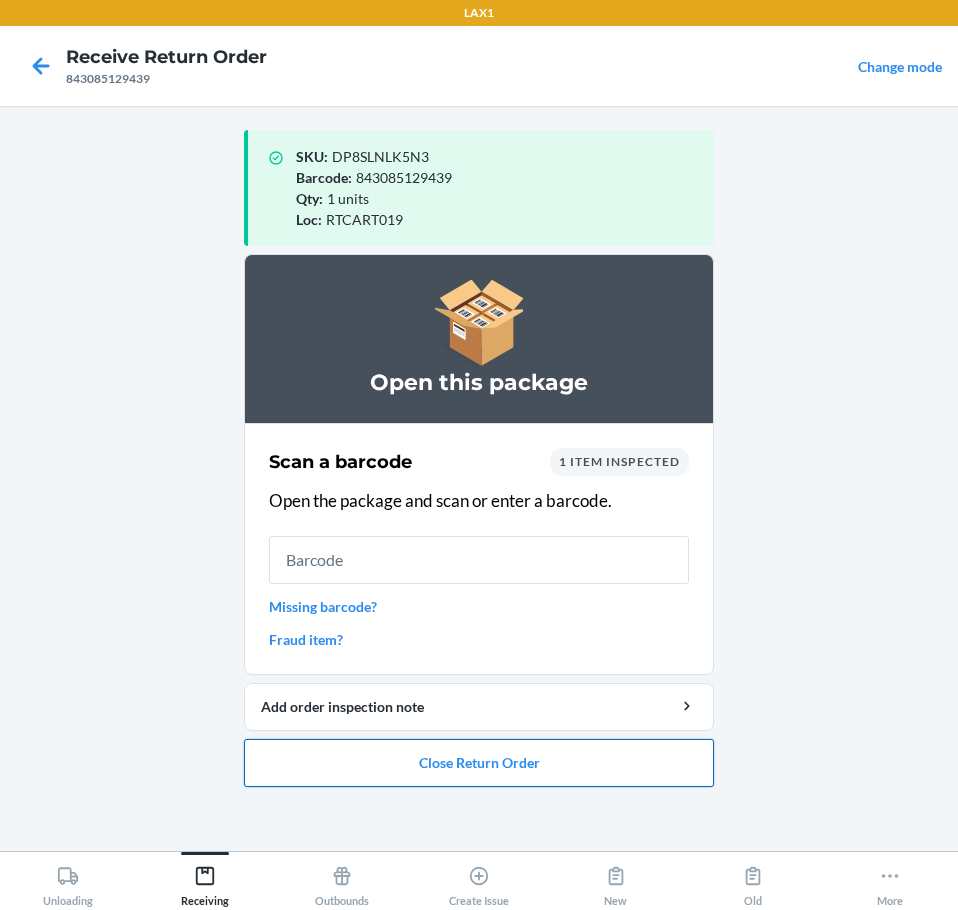 click on "Close Return Order" at bounding box center [479, 763] 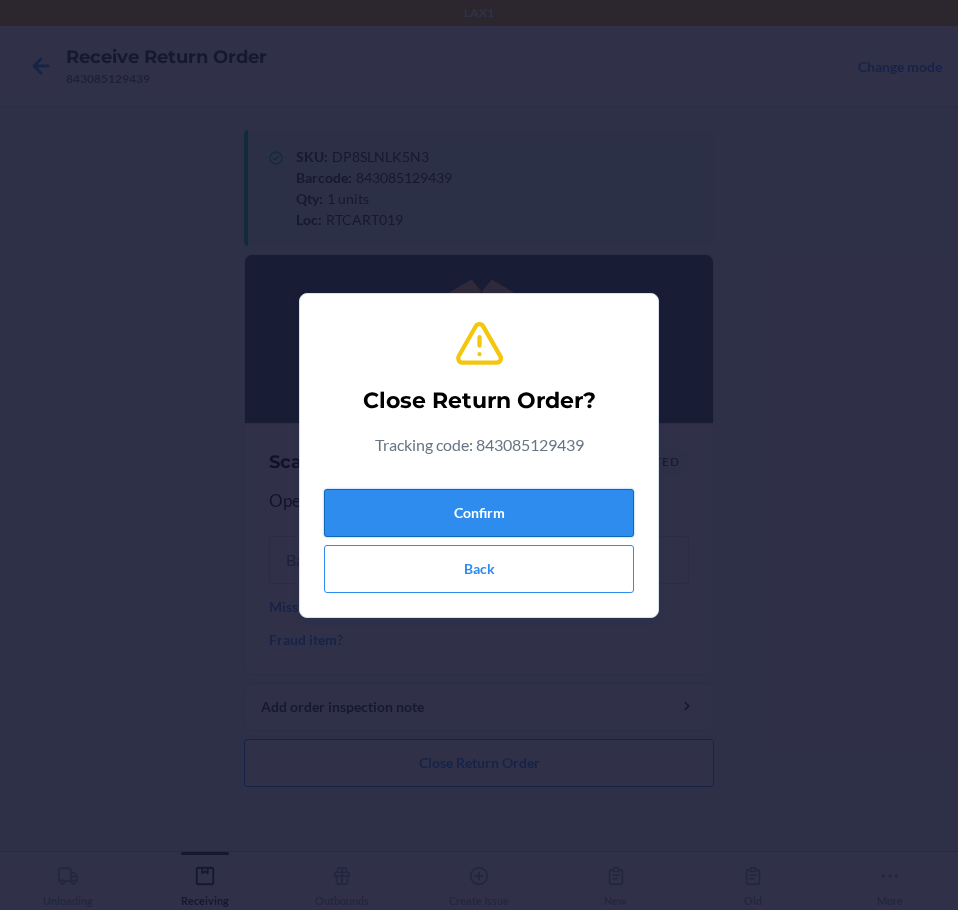 click on "Confirm" at bounding box center (479, 513) 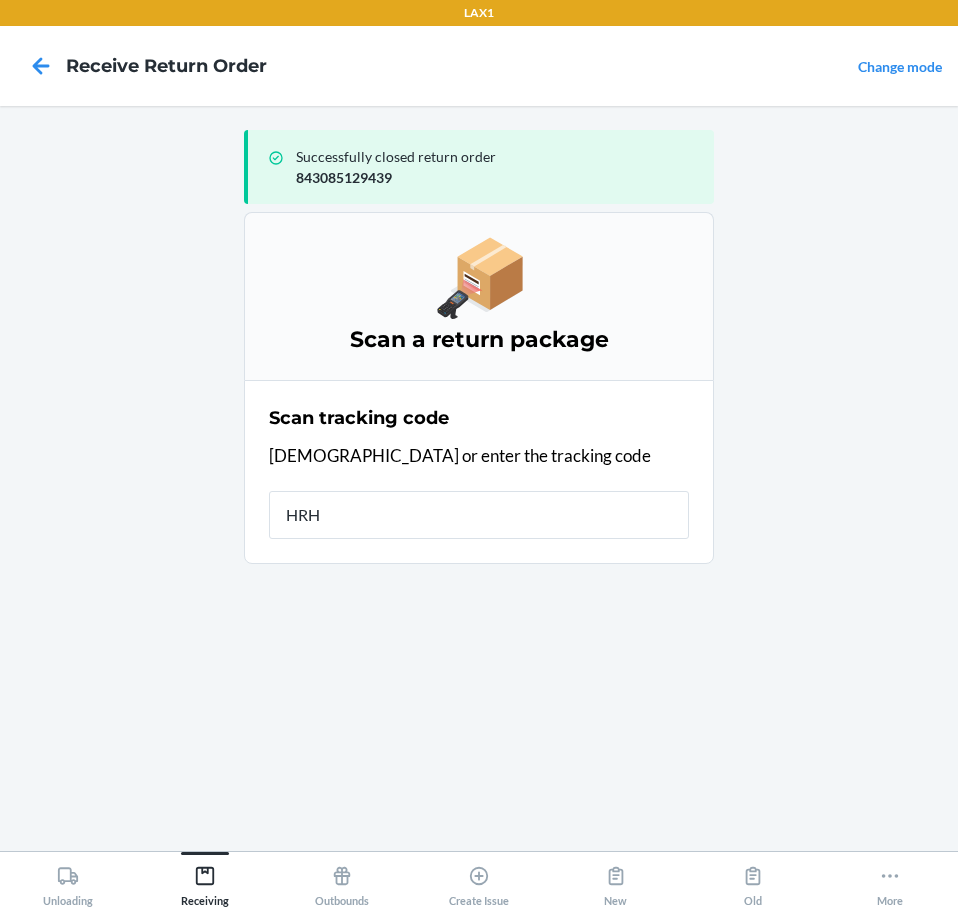 type on "HRHP" 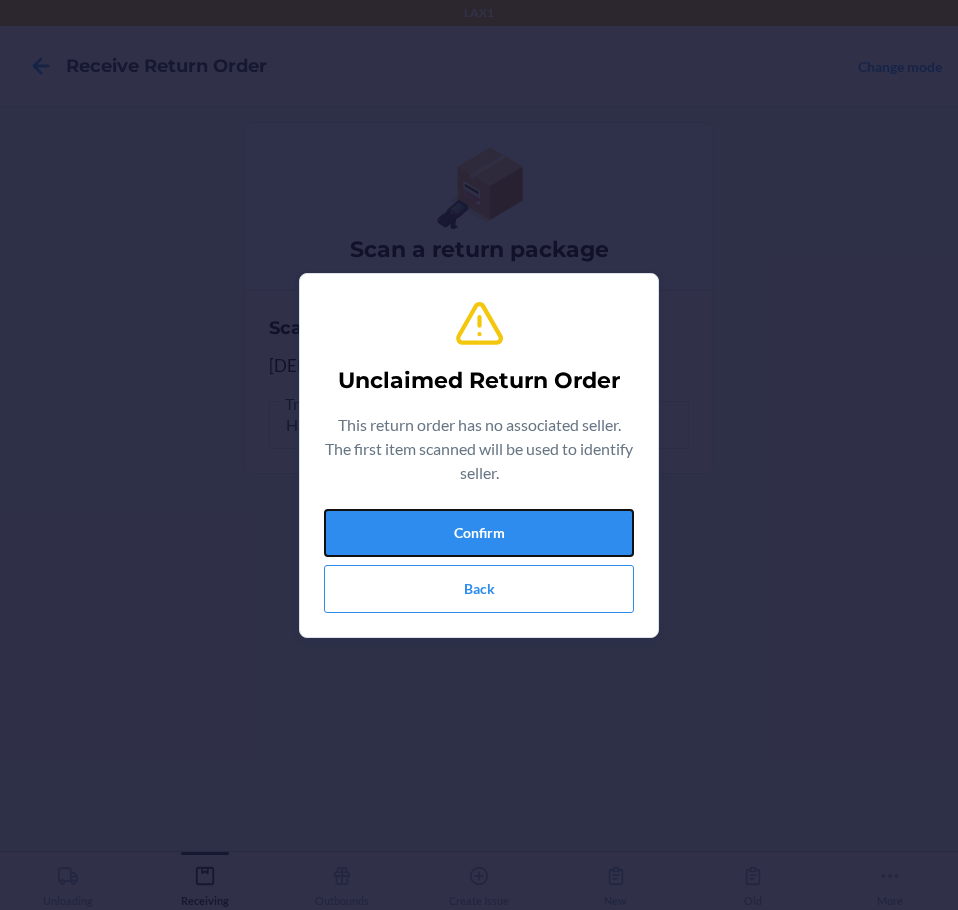 click on "Confirm" at bounding box center (479, 533) 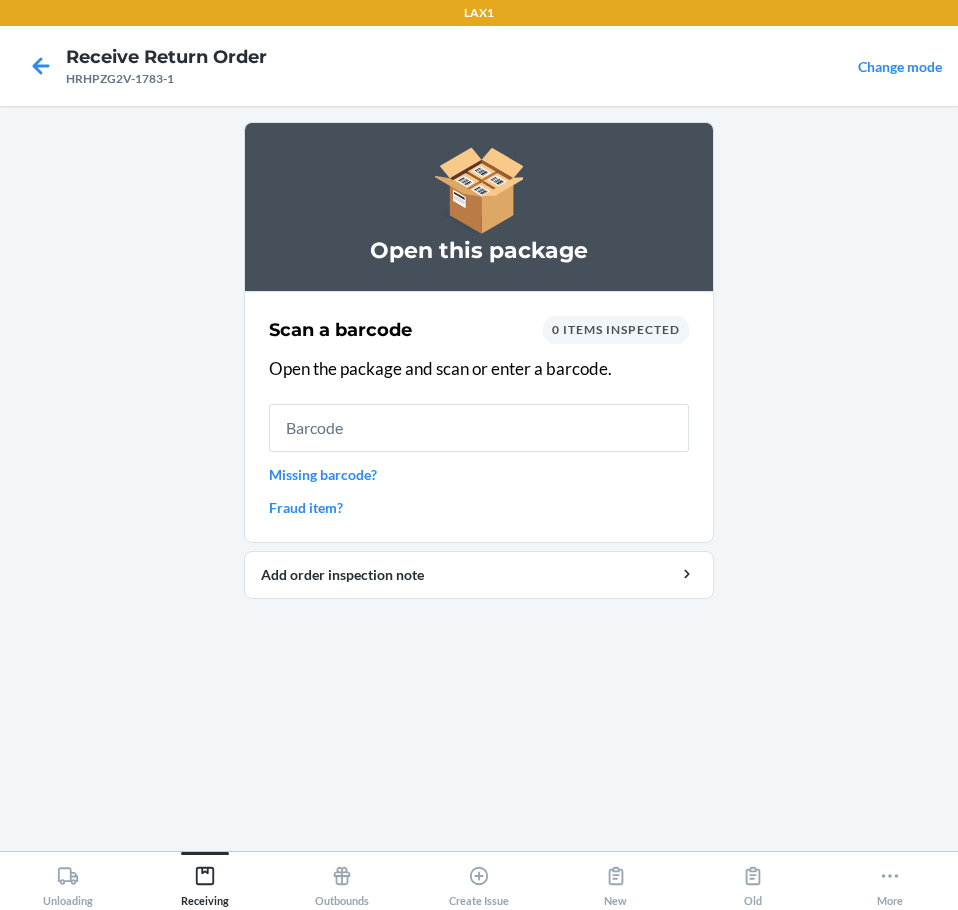 click at bounding box center [479, 428] 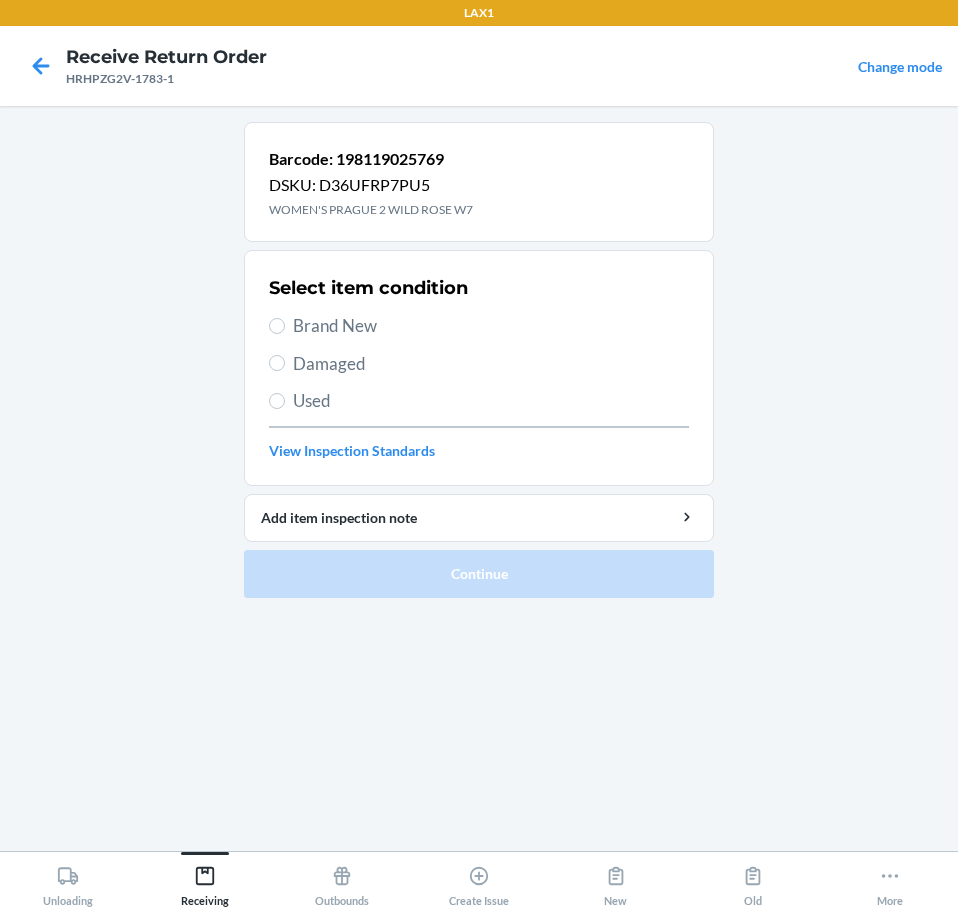 click on "Brand New" at bounding box center [491, 326] 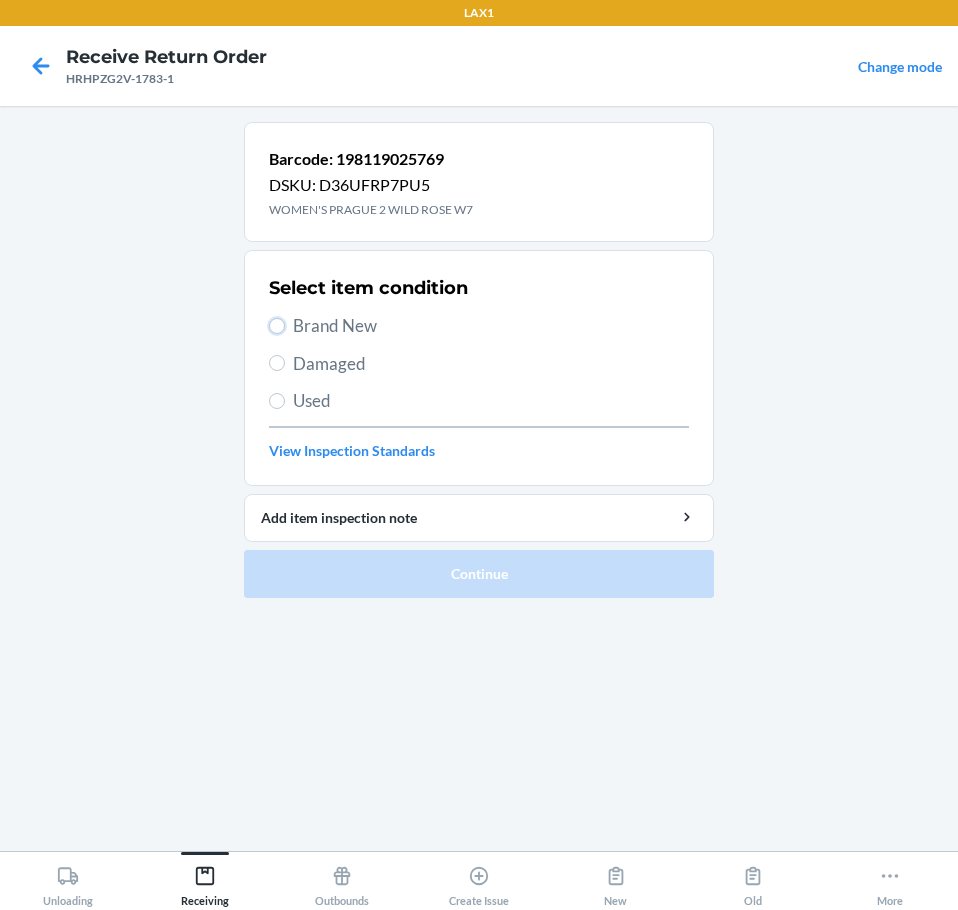 click on "Brand New" at bounding box center (277, 326) 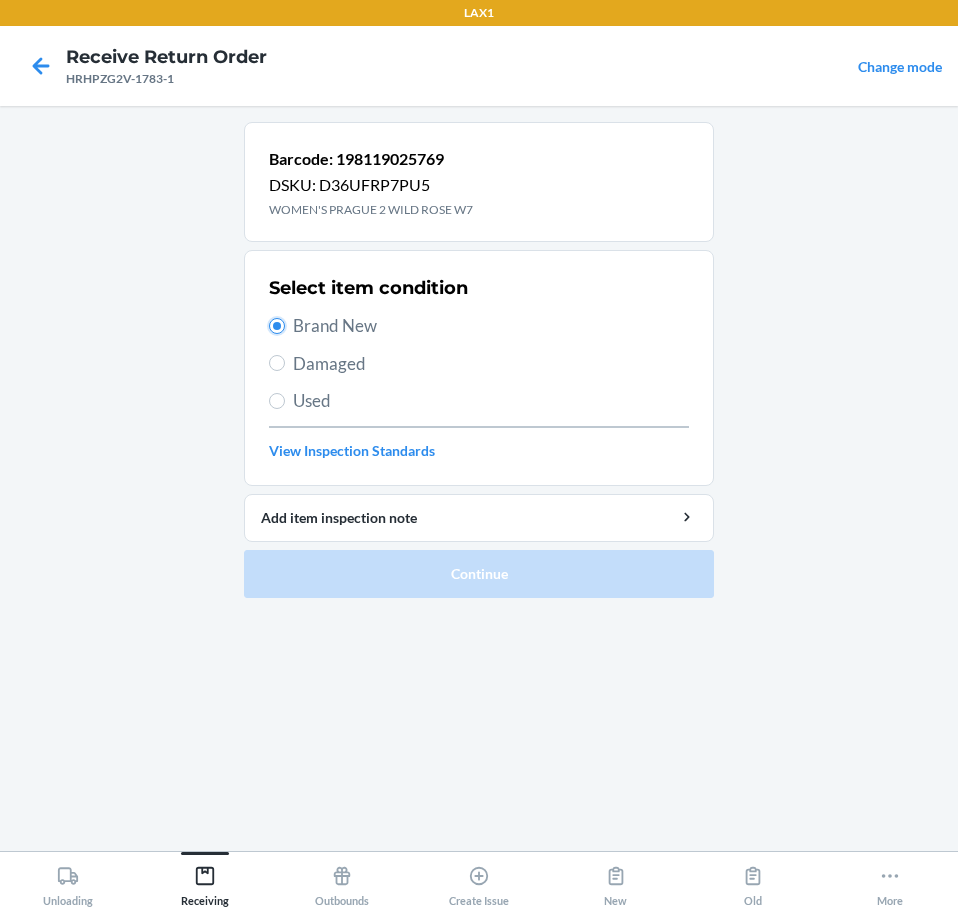 radio on "true" 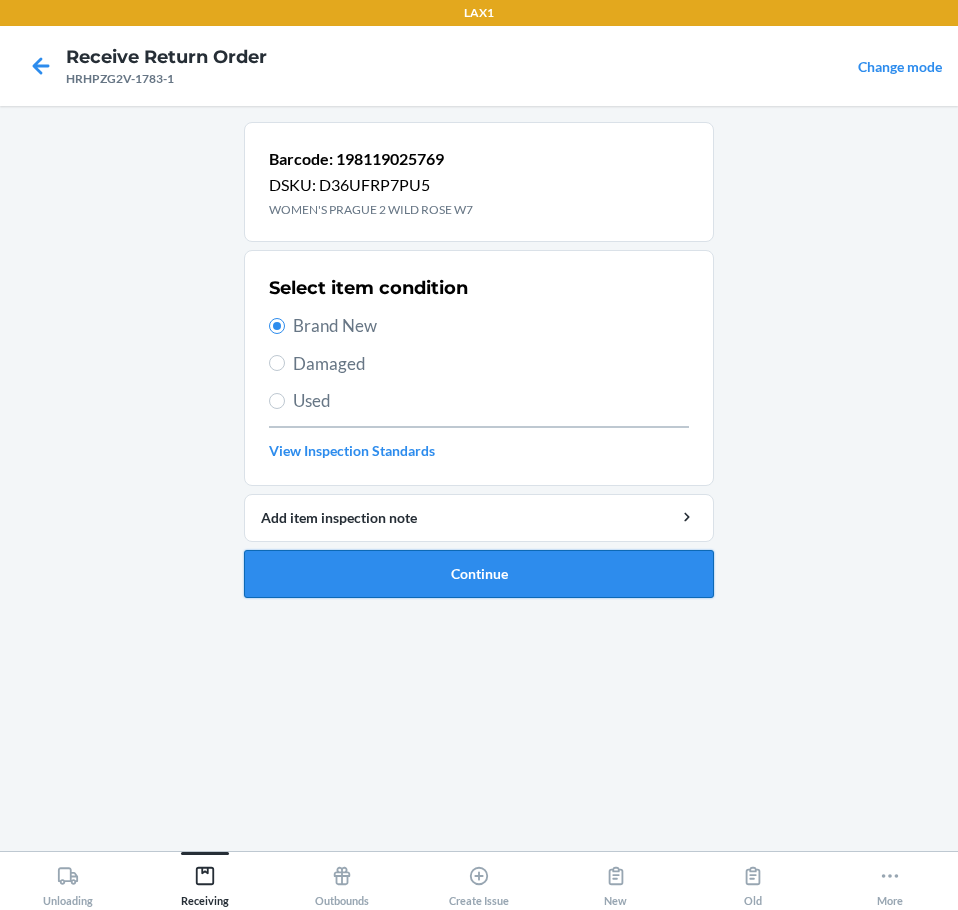 click on "Continue" at bounding box center [479, 574] 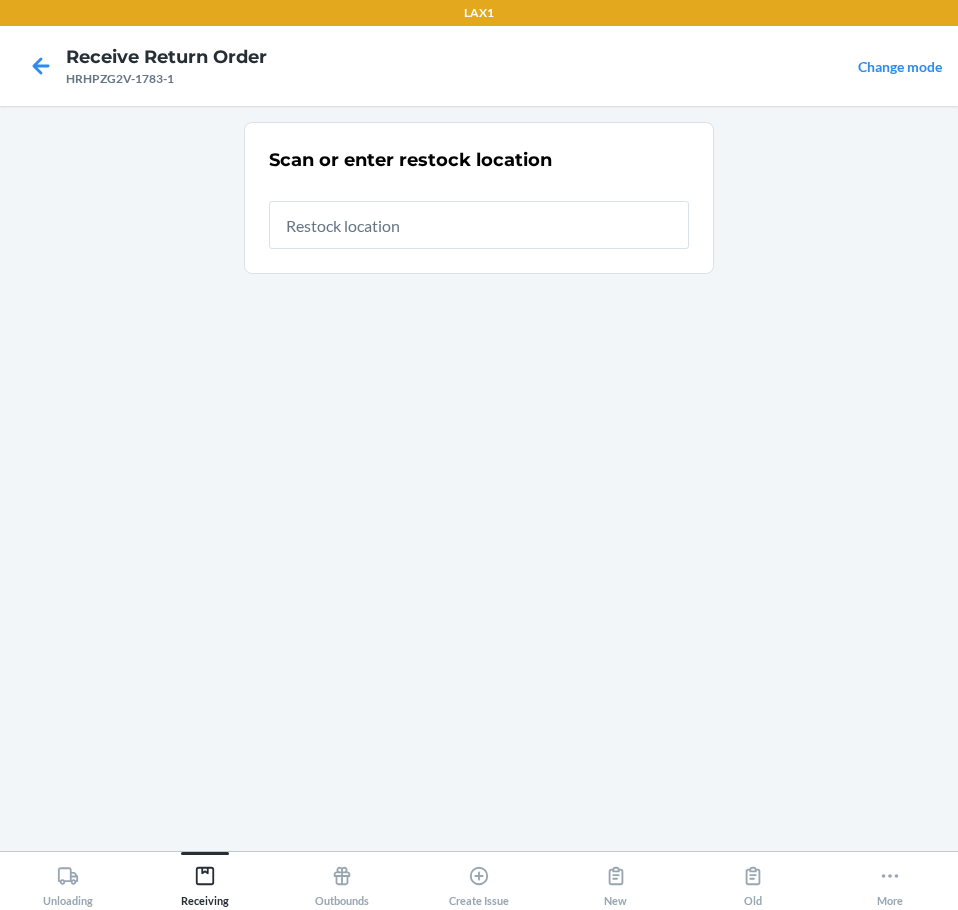 click at bounding box center [479, 225] 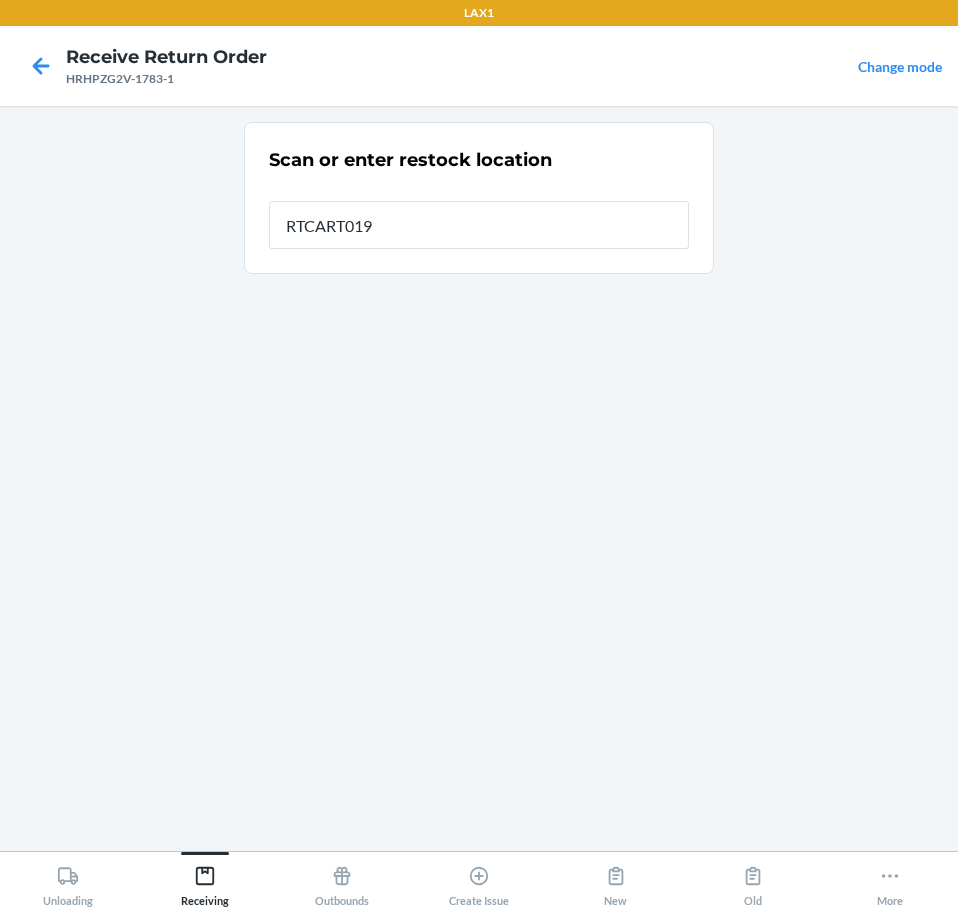 type on "RTCART019" 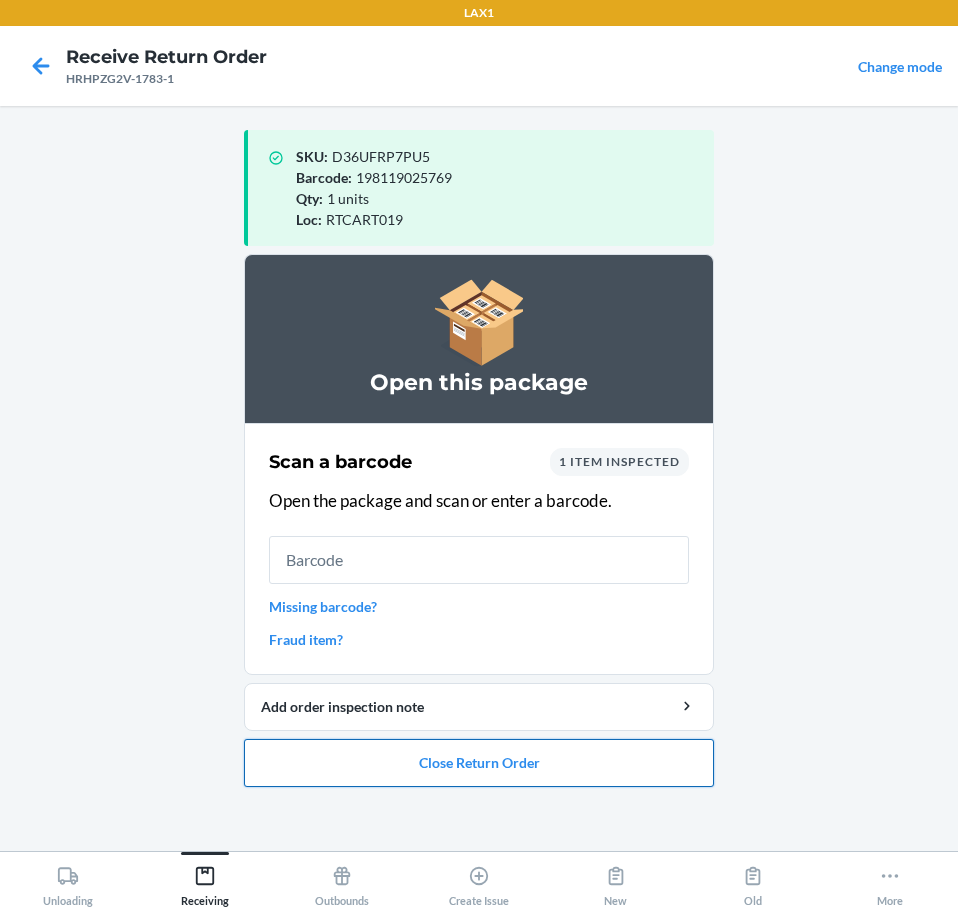 click on "Close Return Order" at bounding box center (479, 763) 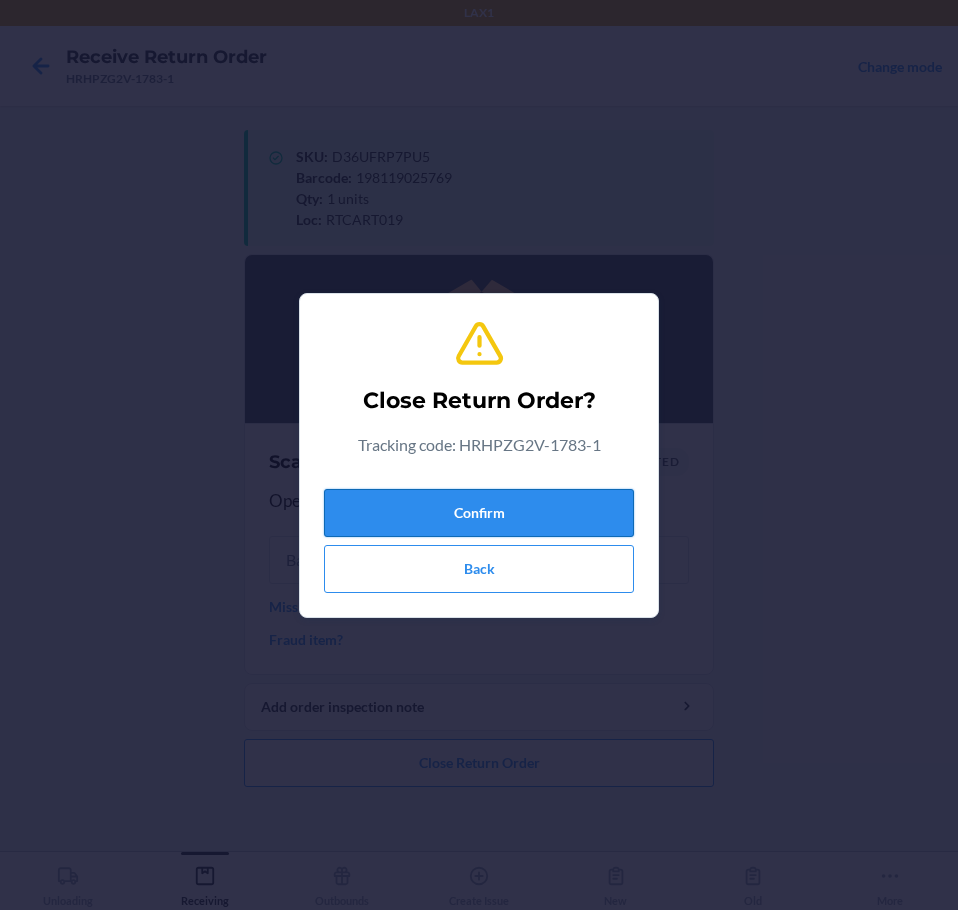 click on "Confirm" at bounding box center [479, 513] 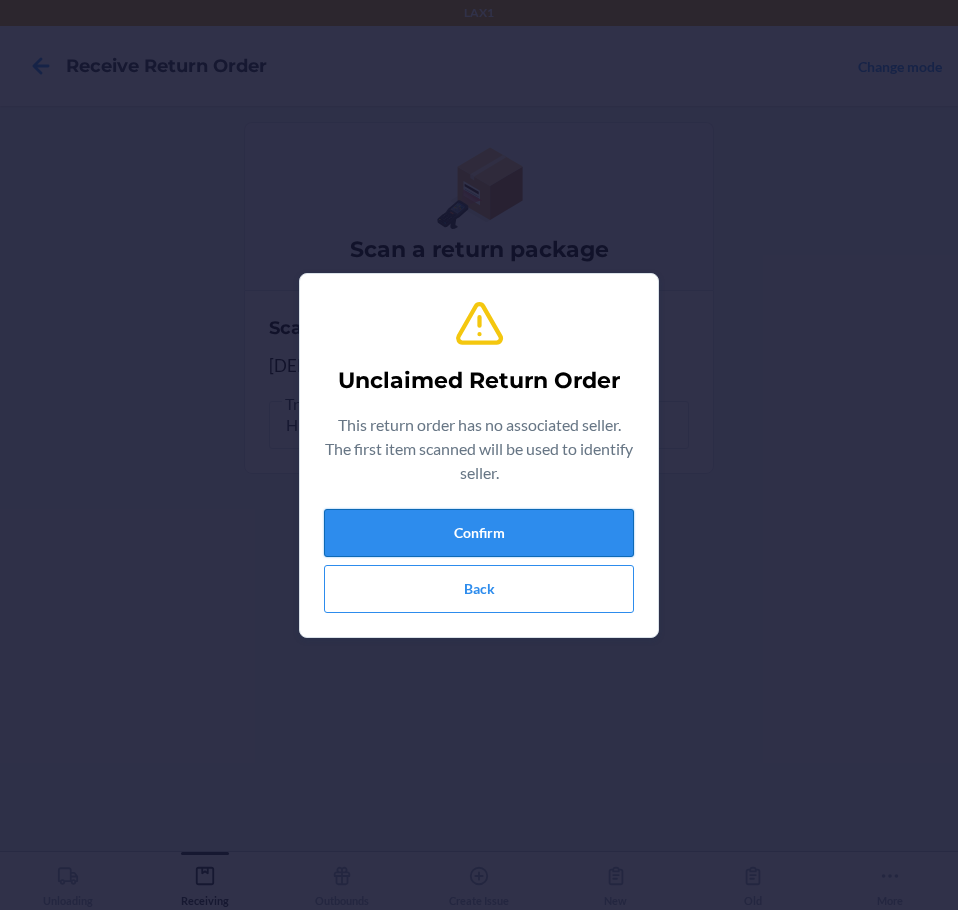 click on "Confirm" at bounding box center [479, 533] 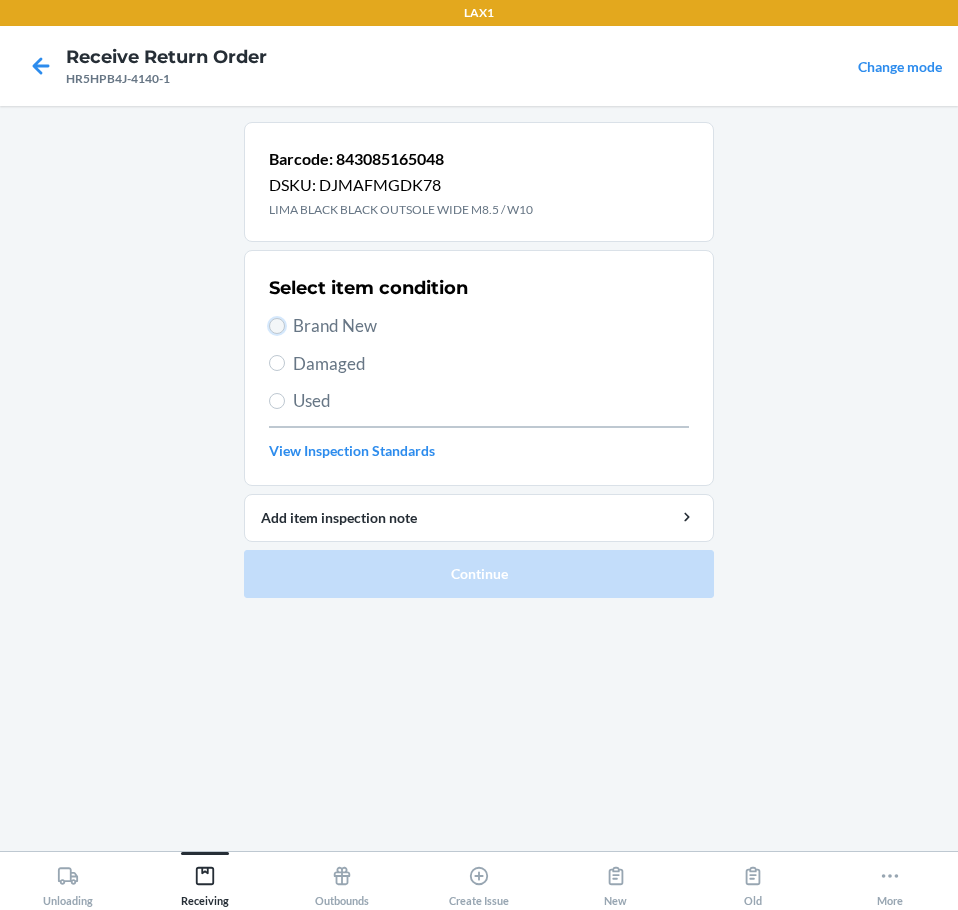 click on "Brand New" at bounding box center [277, 326] 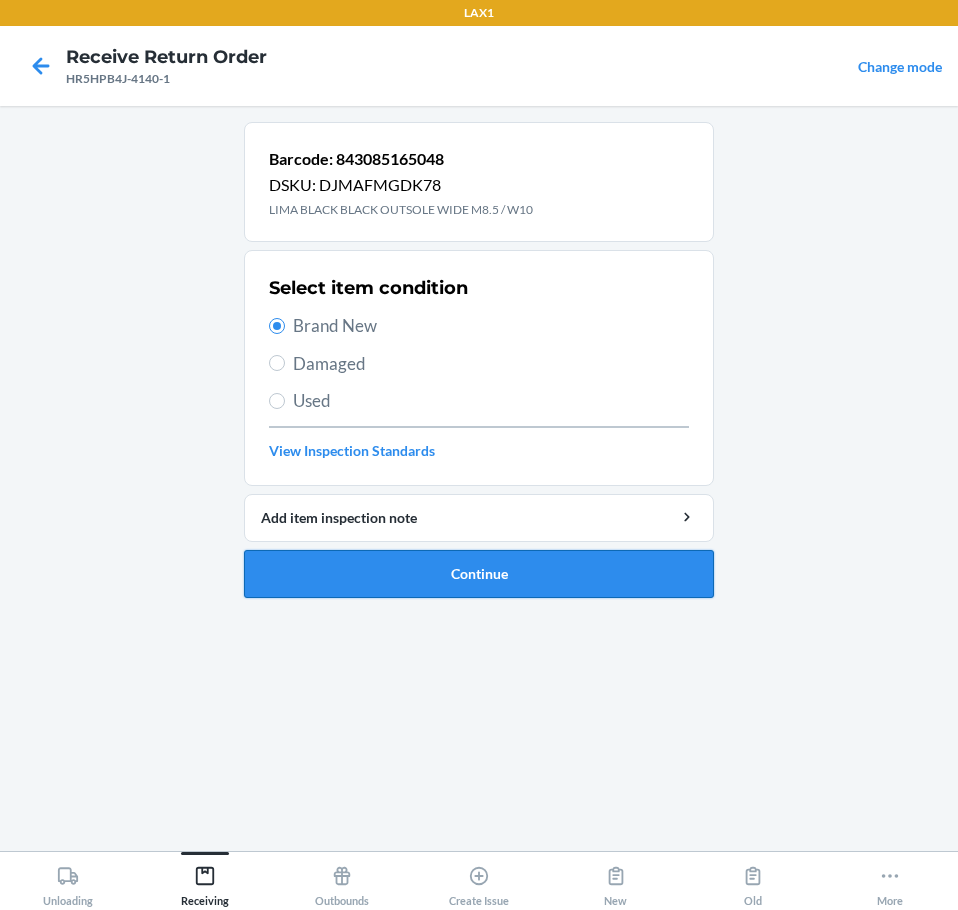 click on "Continue" at bounding box center (479, 574) 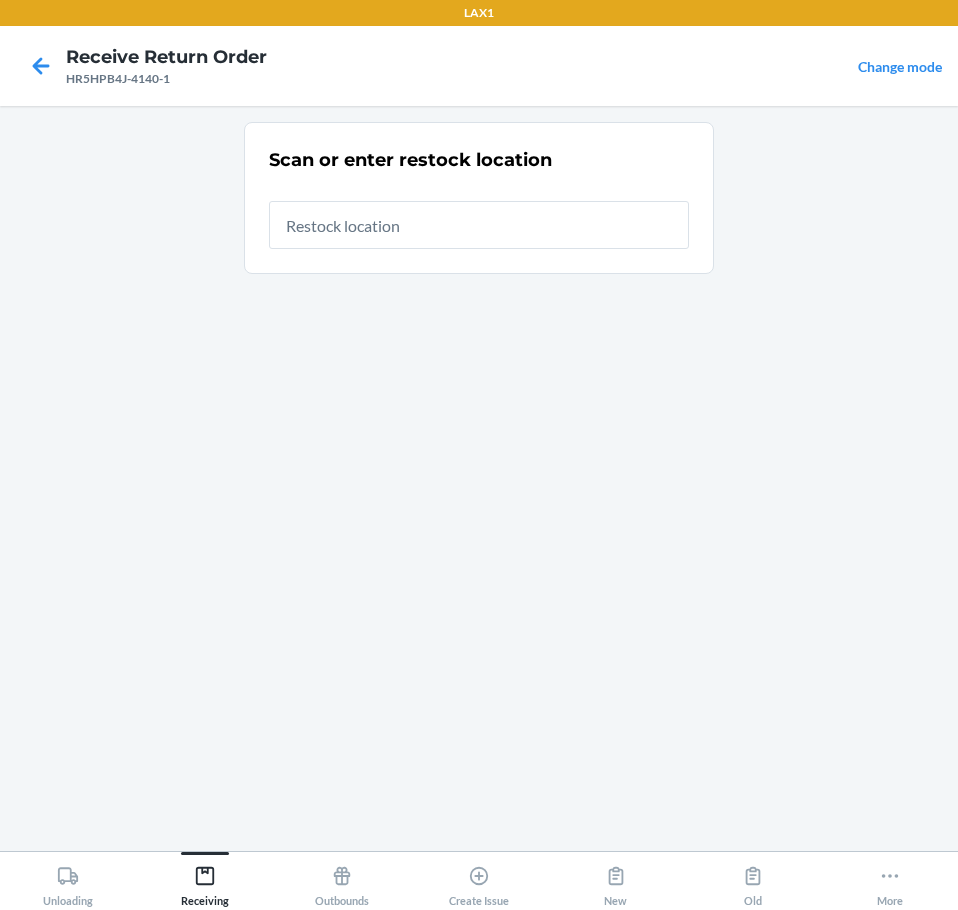click at bounding box center (479, 225) 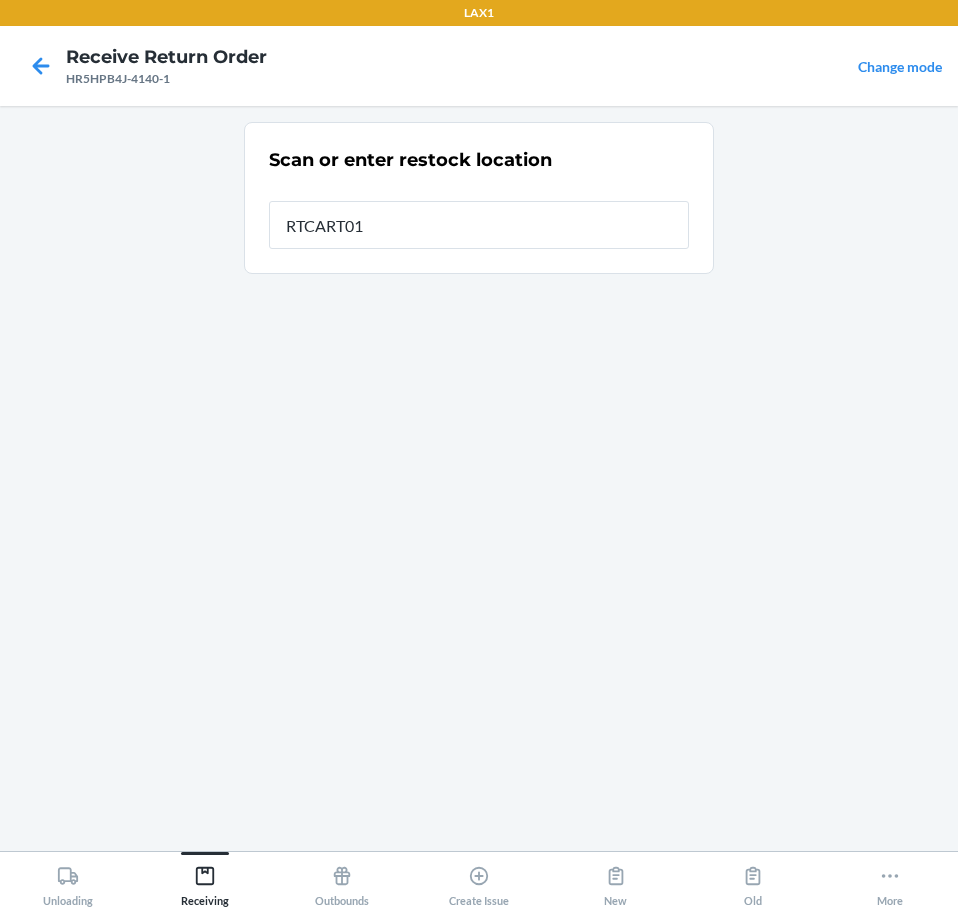 type on "RTCART019" 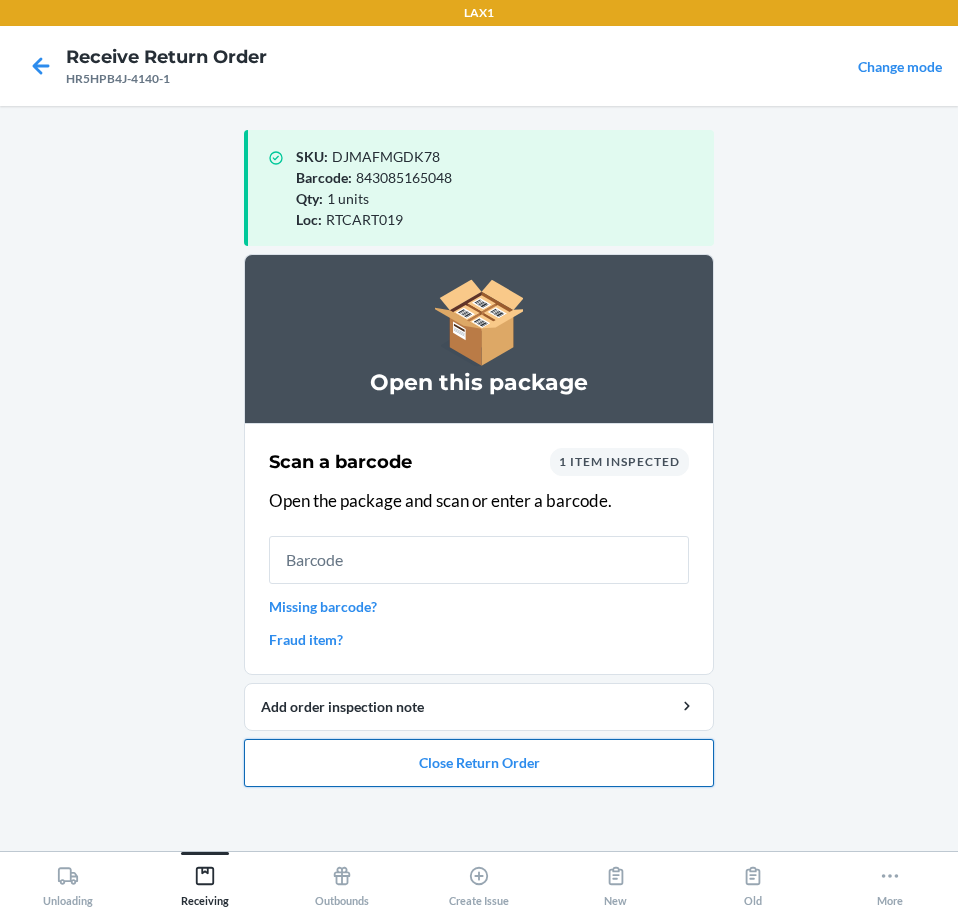 click on "Close Return Order" at bounding box center [479, 763] 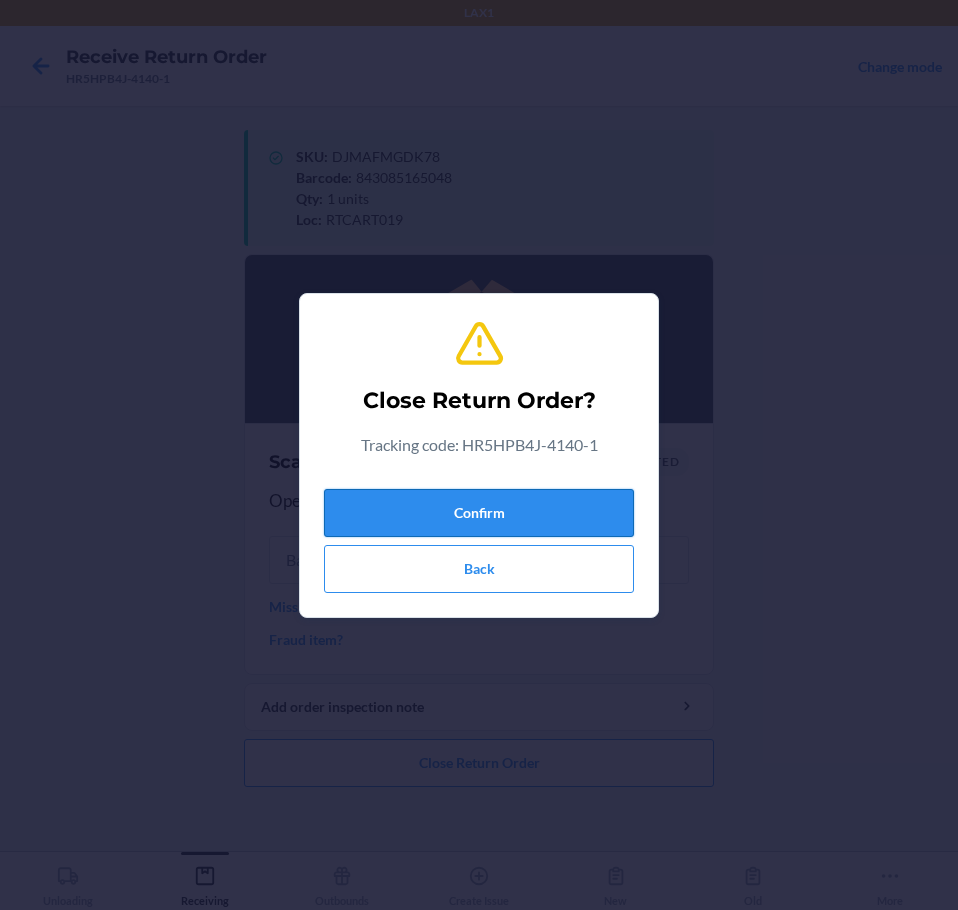 click on "Confirm" at bounding box center (479, 513) 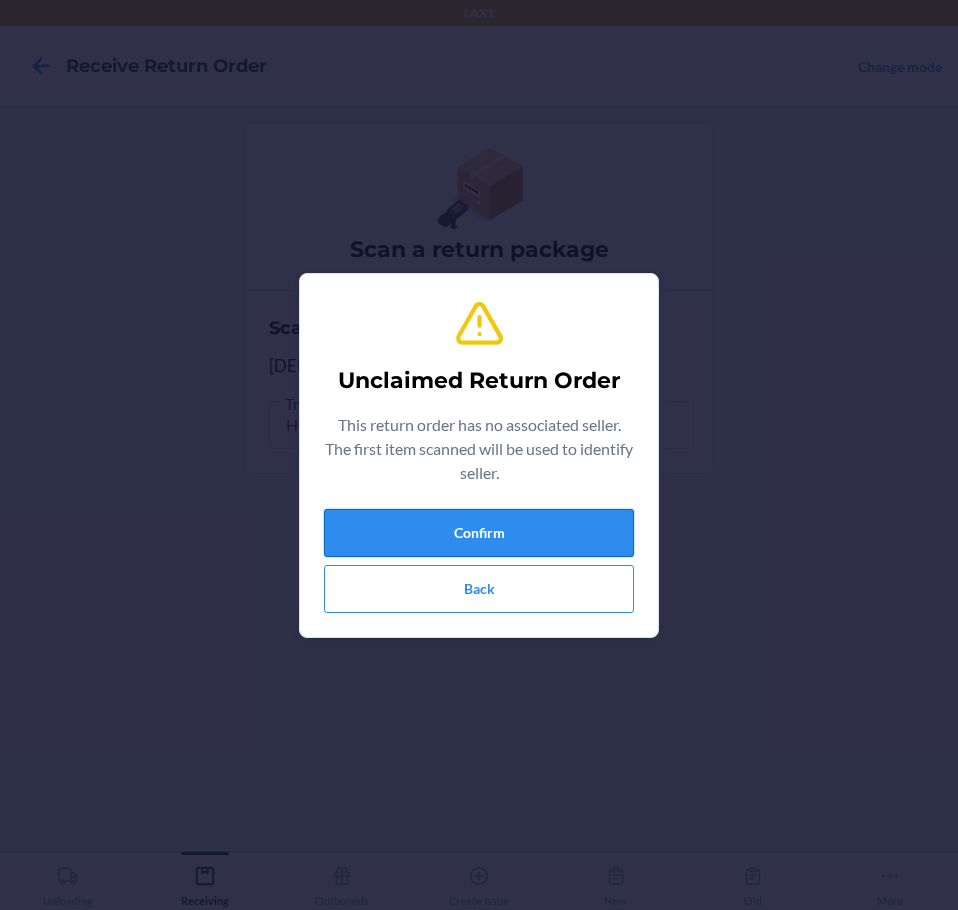click on "Confirm" at bounding box center [479, 533] 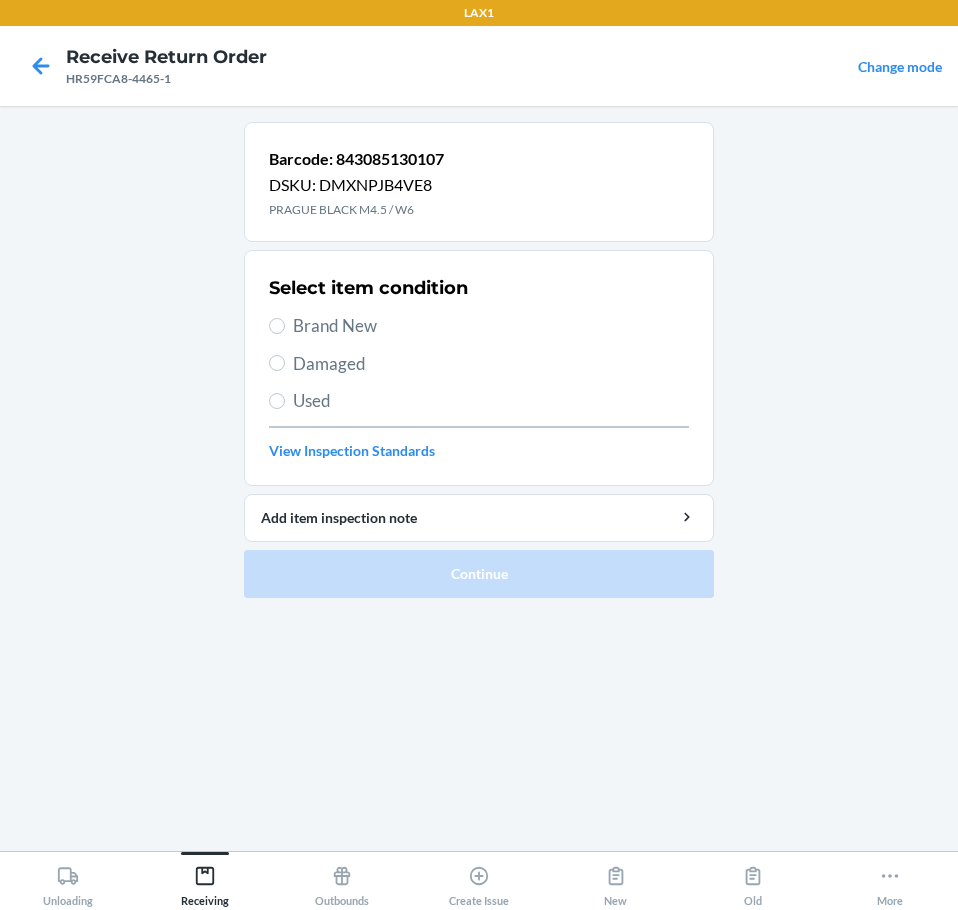 click on "Barcode: 843085130107 DSKU: DMXNPJB4VE8 PRAGUE BLACK M4.5 / W6" at bounding box center [479, 182] 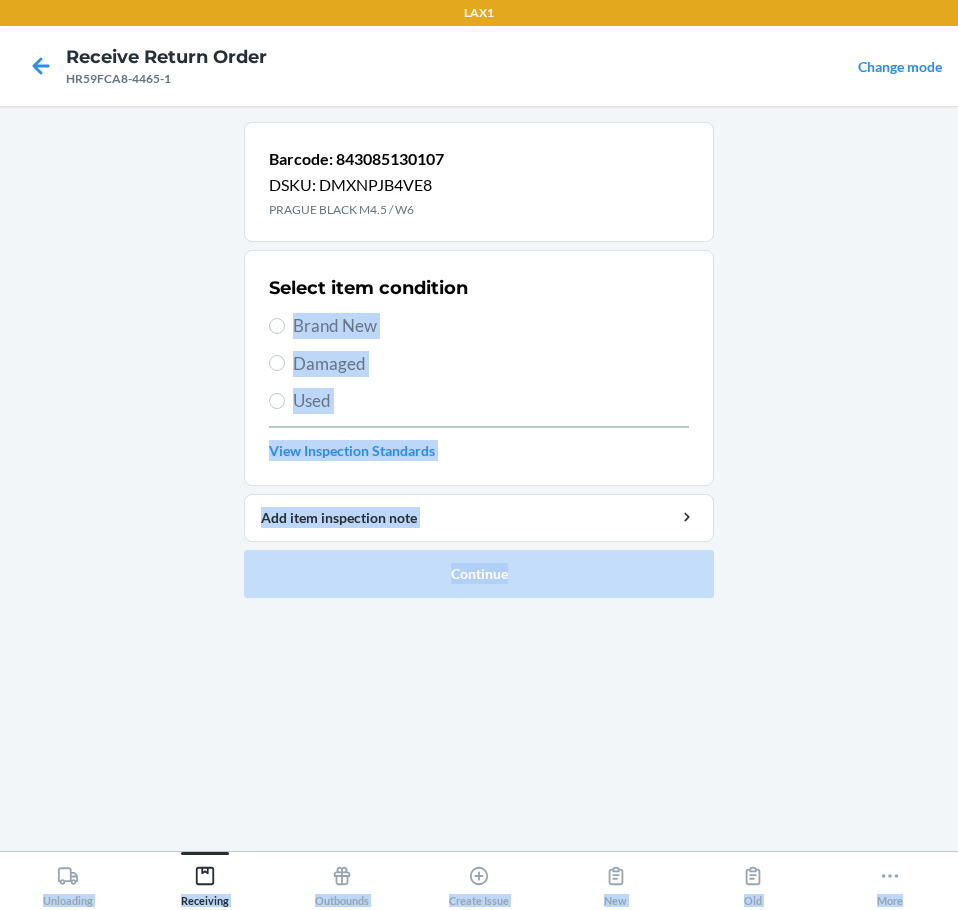 drag, startPoint x: 641, startPoint y: 314, endPoint x: 1918, endPoint y: 950, distance: 1426.6132 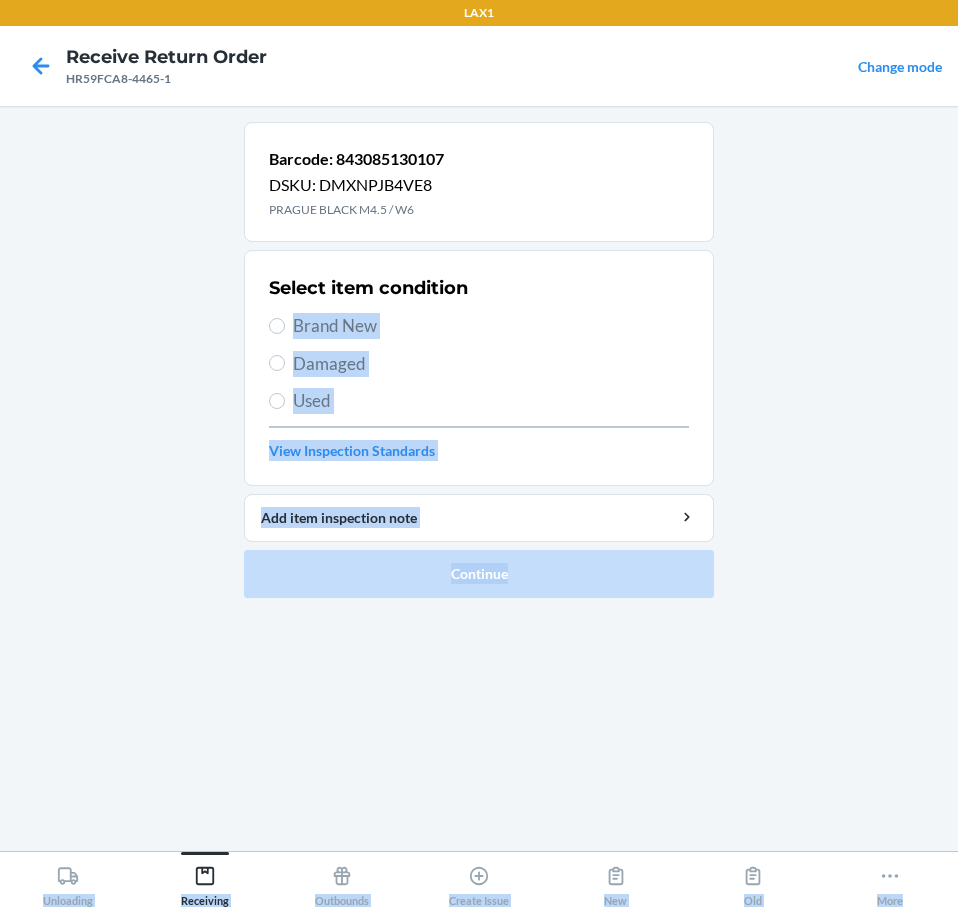 click on "LAX1 Receive Return Order HR59FCA8-4465-1 Change mode   Barcode: 843085130107 DSKU: DMXNPJB4VE8 PRAGUE BLACK M4.5 / W6 Select item condition Brand New Damaged Used View Inspection Standards Add item inspection note Continue Unloading Receiving Outbounds Create Issue New Old More" at bounding box center (479, 455) 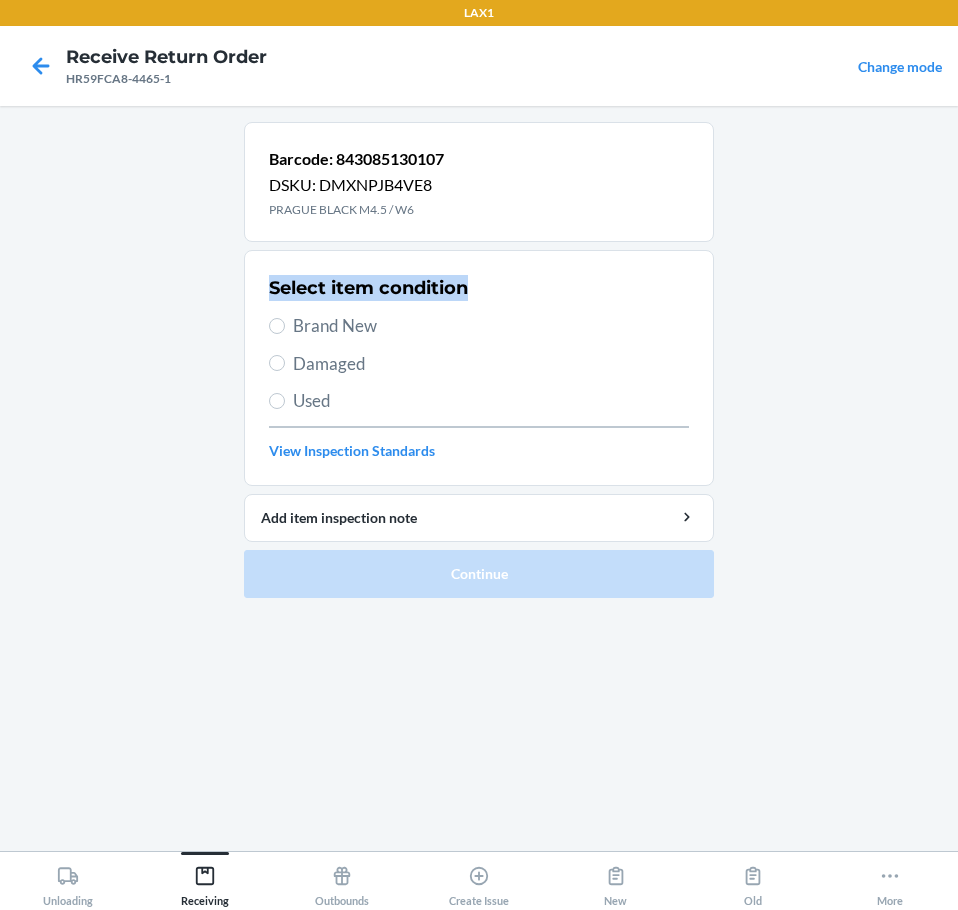 click on "Barcode: 843085130107 DSKU: DMXNPJB4VE8 PRAGUE BLACK M4.5 / W6 Select item condition Brand New Damaged Used View Inspection Standards Add item inspection note Continue" at bounding box center [479, 478] 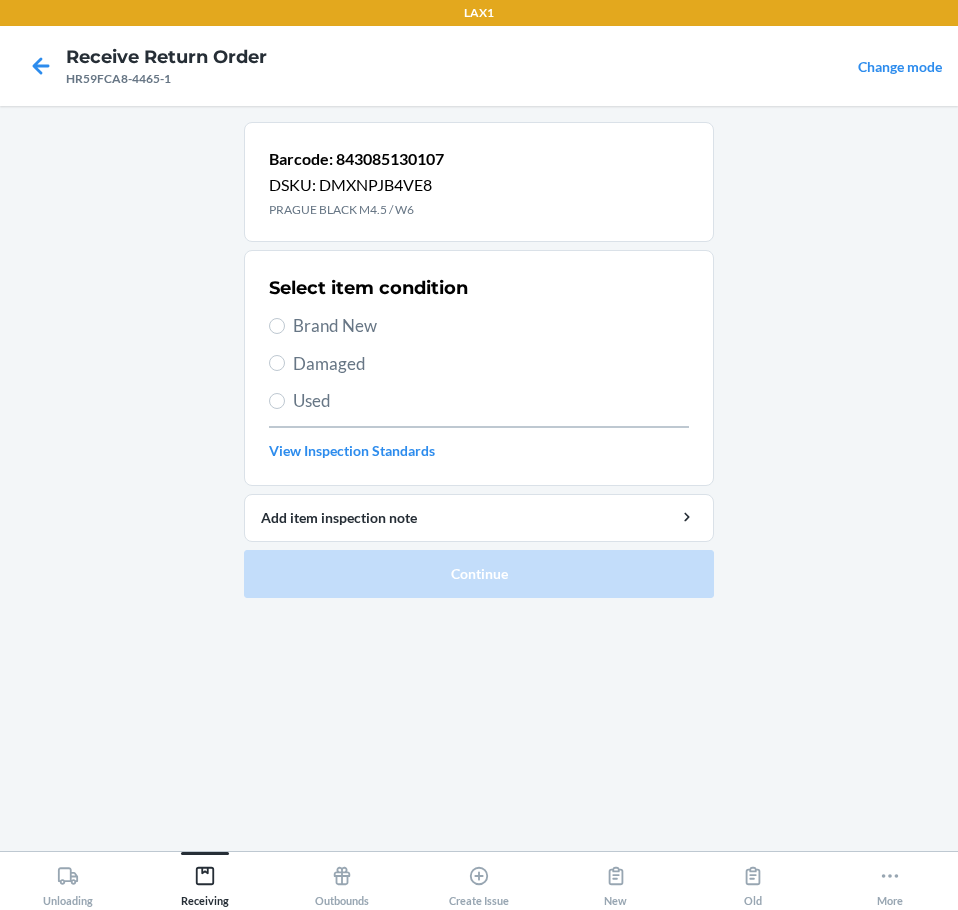 click on "Barcode: 843085130107 DSKU: DMXNPJB4VE8 PRAGUE BLACK M4.5 / W6 Select item condition Brand New Damaged Used View Inspection Standards Add item inspection note Continue" at bounding box center [479, 478] 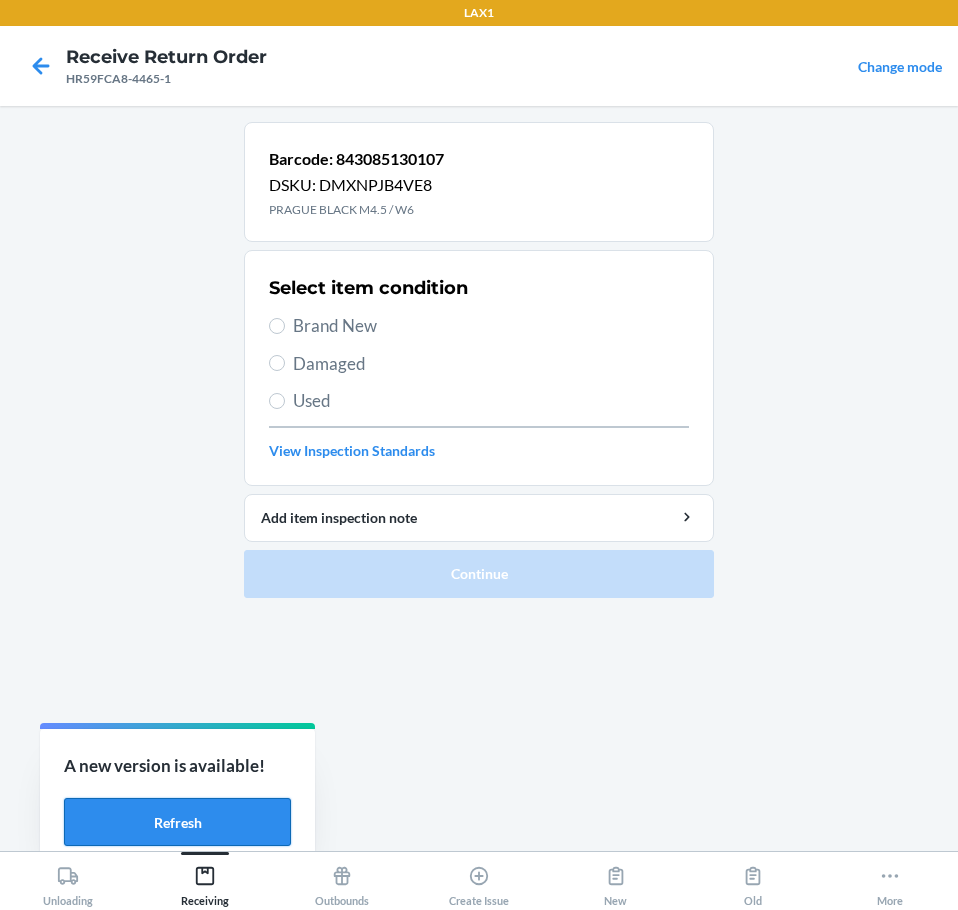 click on "Refresh" at bounding box center (177, 822) 